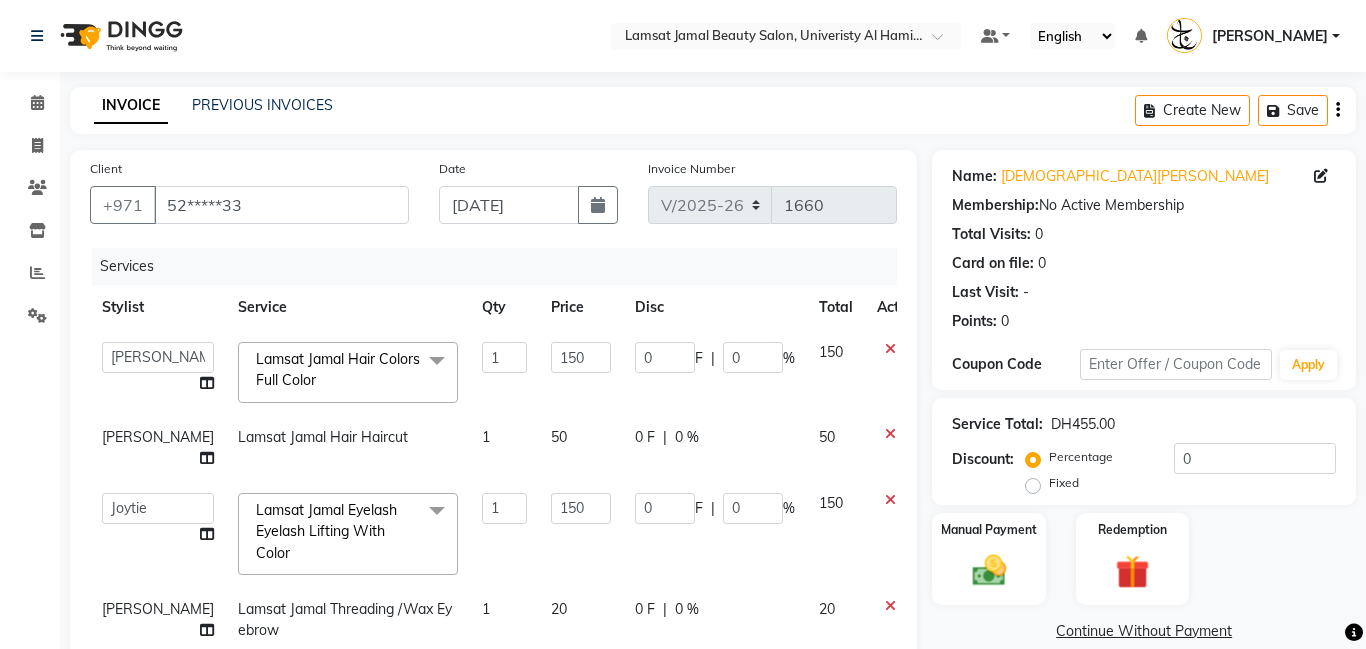 select on "8294" 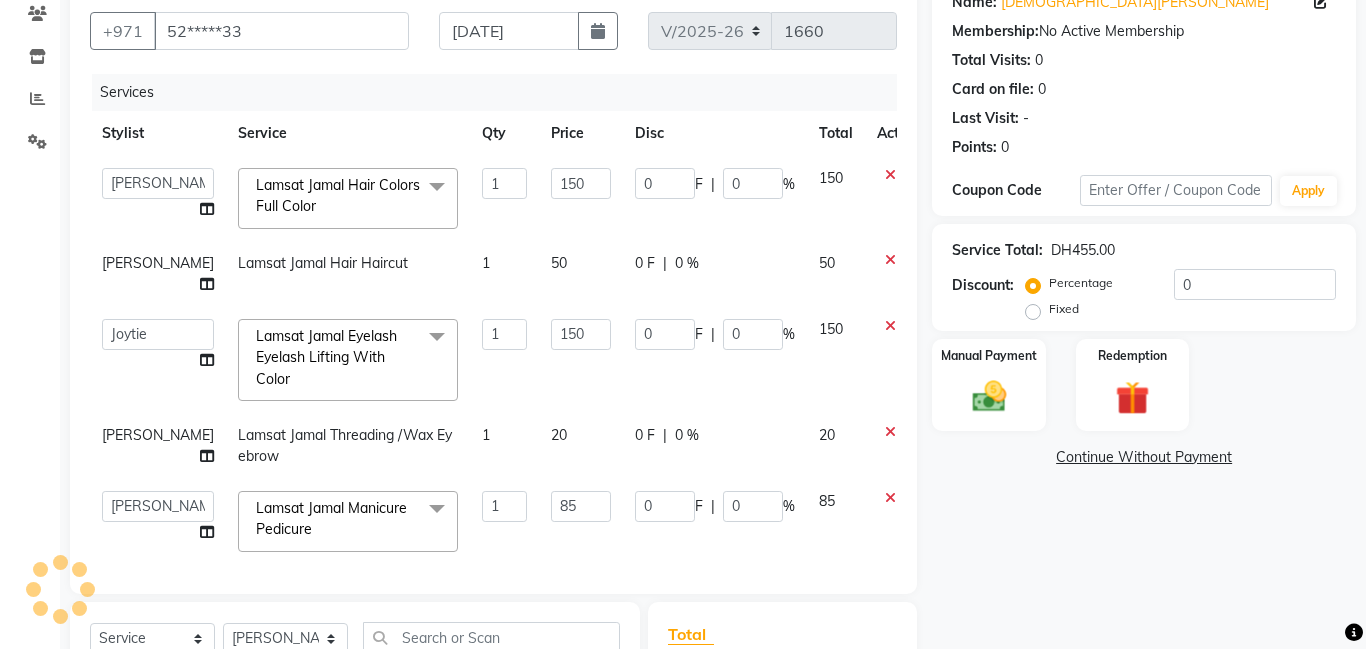 scroll, scrollTop: 174, scrollLeft: 0, axis: vertical 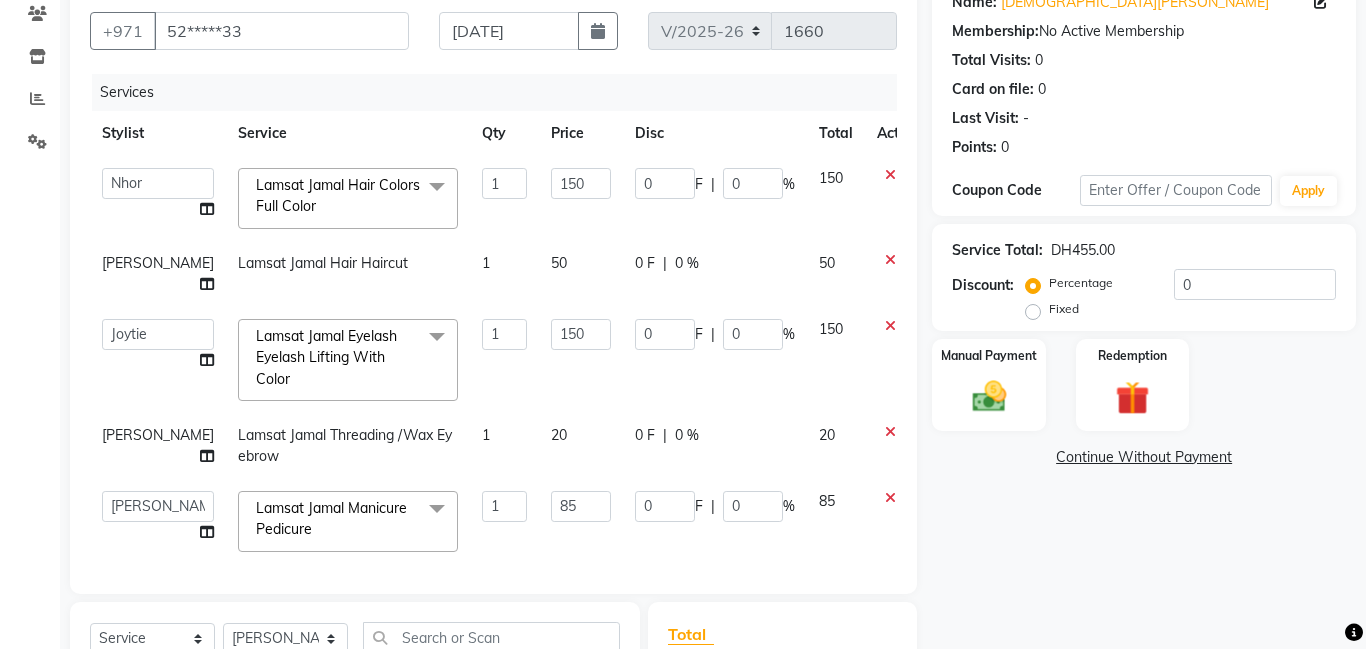 select on "79907" 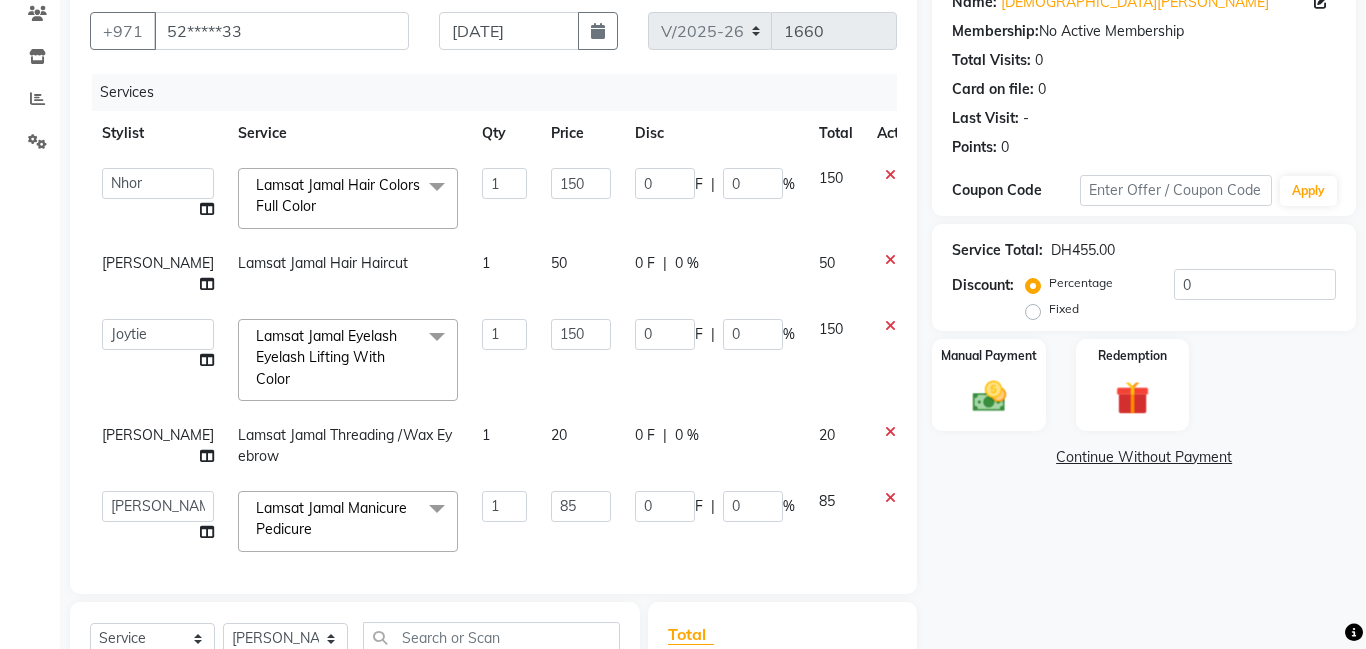 click 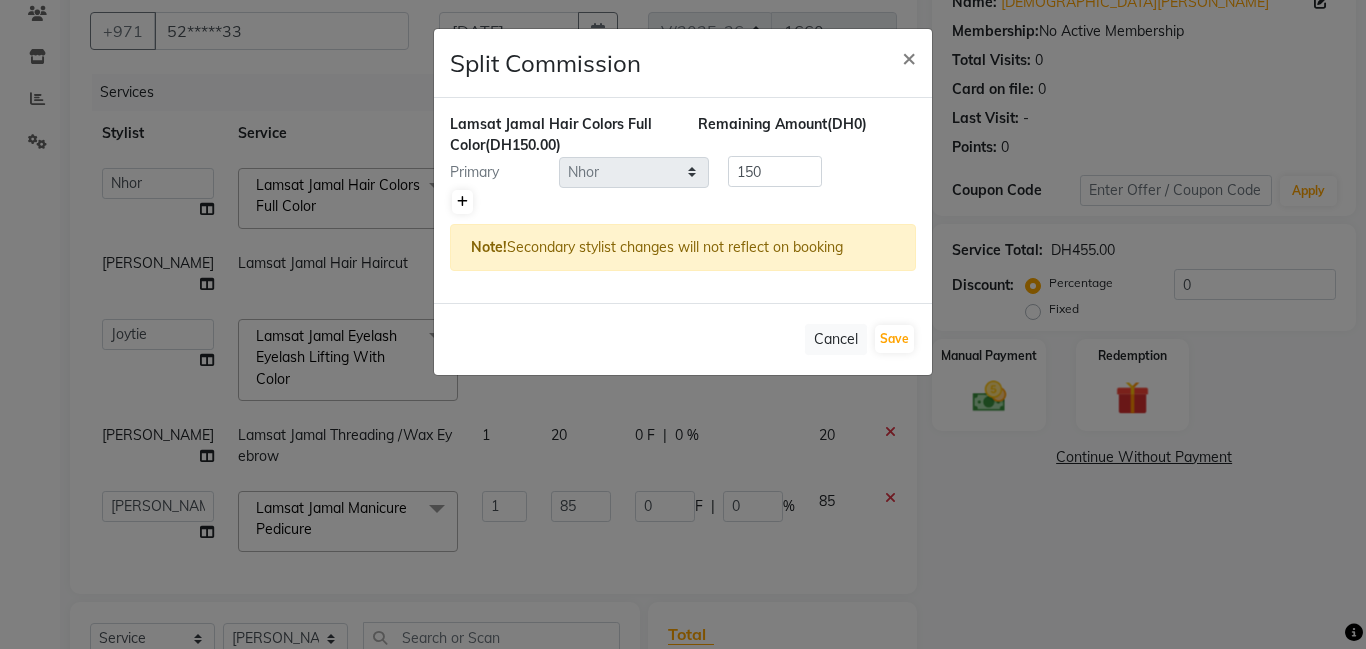 click 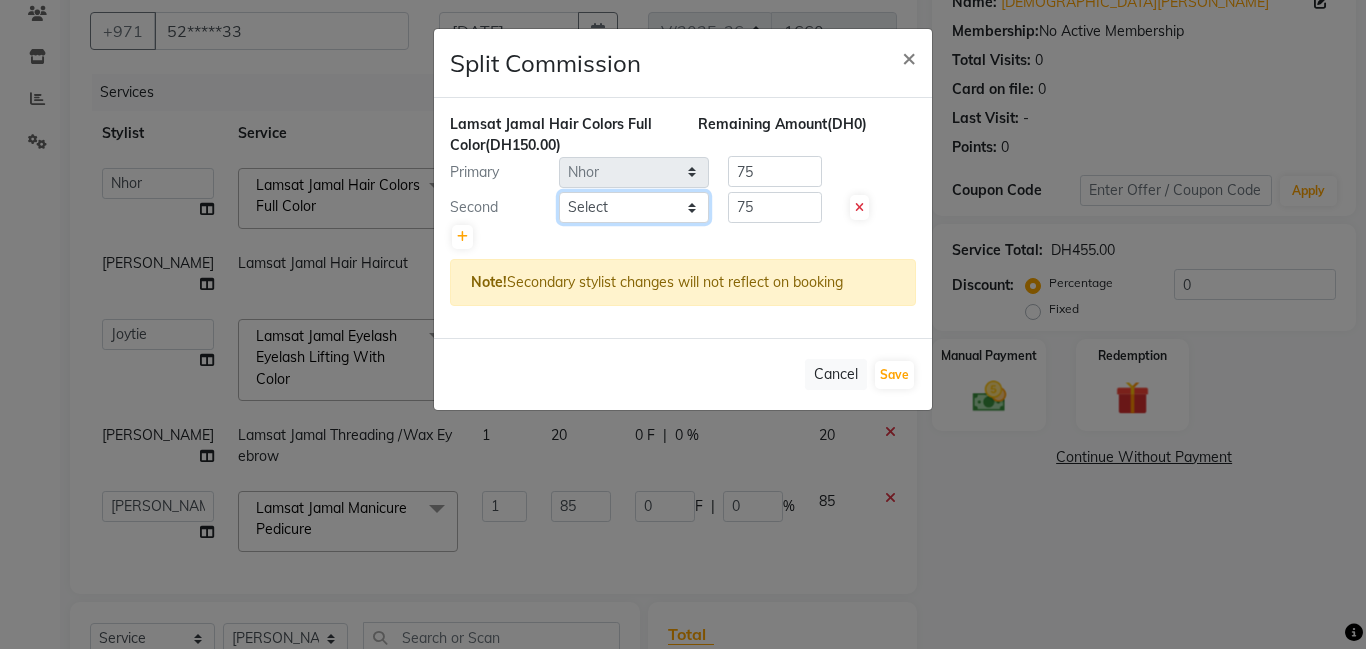 click on "Select  [PERSON_NAME]   Amna   [PERSON_NAME]   [PERSON_NAME] Ebda   Lamsat [PERSON_NAME]   [PERSON_NAME]   [PERSON_NAME]   Neha   Nhor   Owner [PERSON_NAME]   Rods   Sana   Sehr [PERSON_NAME]" 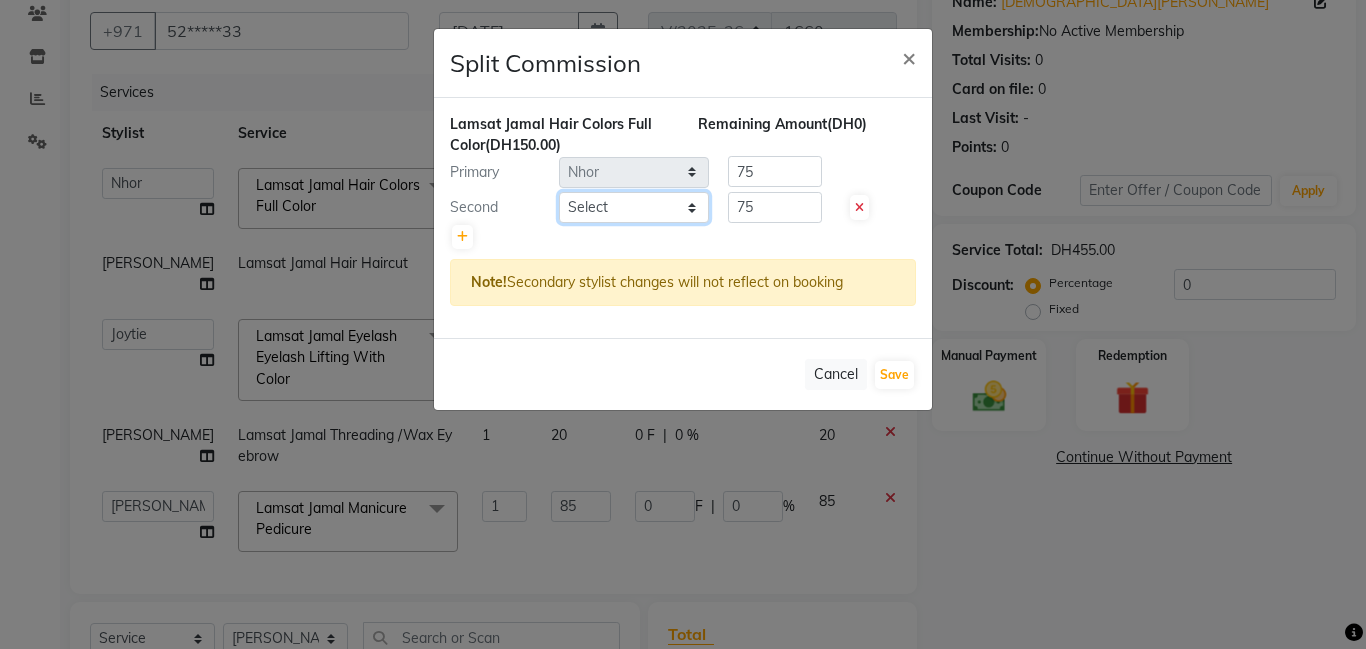 select on "79902" 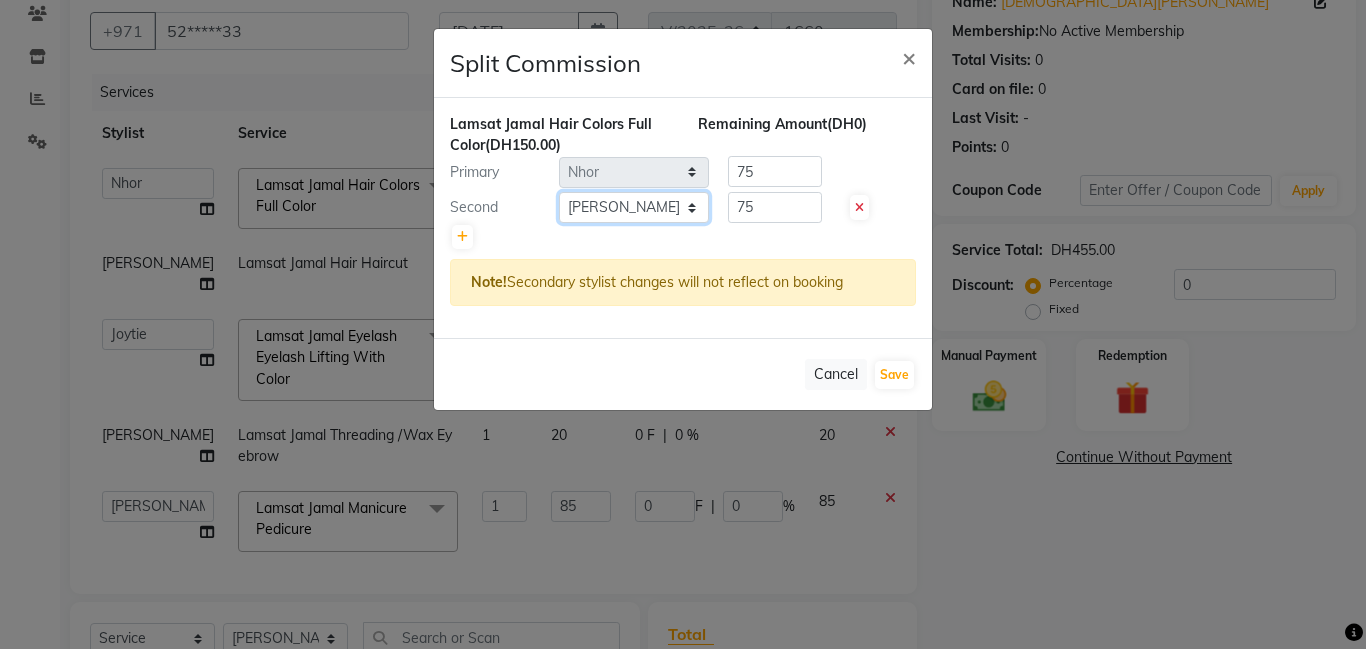 click on "Select  [PERSON_NAME]   Amna   [PERSON_NAME]   [PERSON_NAME] Ebda   Lamsat [PERSON_NAME]   [PERSON_NAME]   [PERSON_NAME]   Neha   Nhor   Owner [PERSON_NAME]   Rods   Sana   Sehr [PERSON_NAME]" 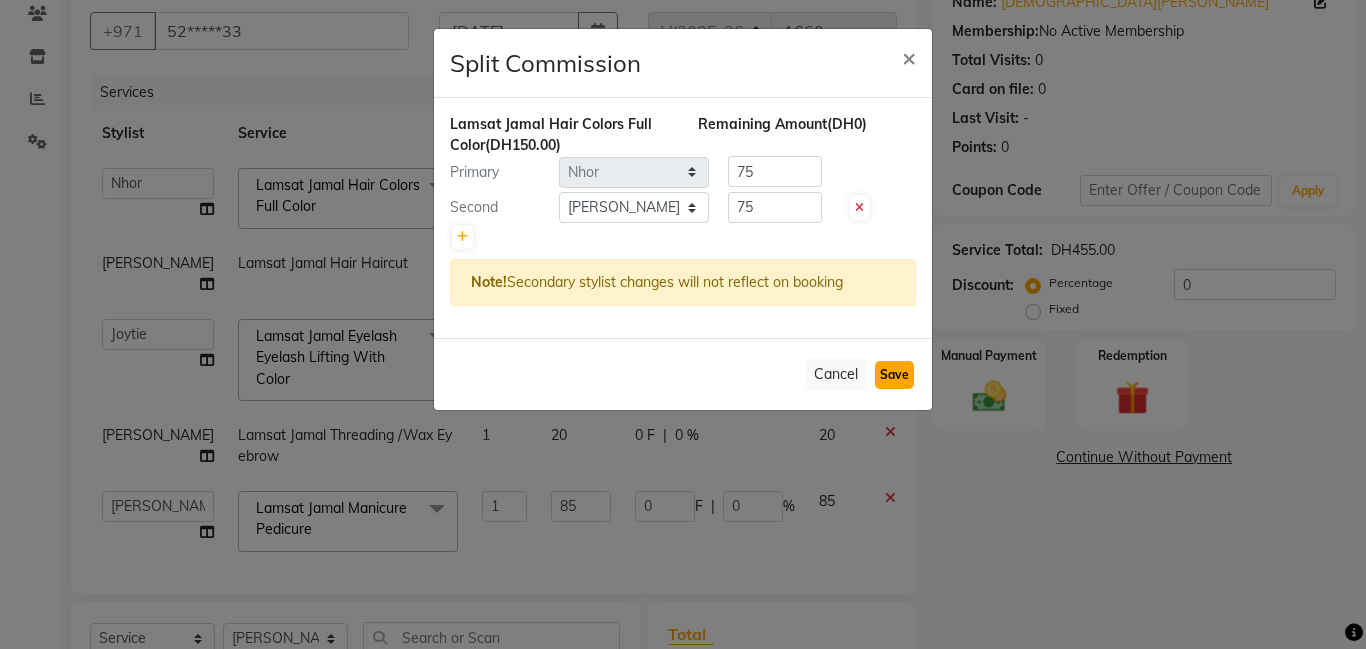 click on "Save" 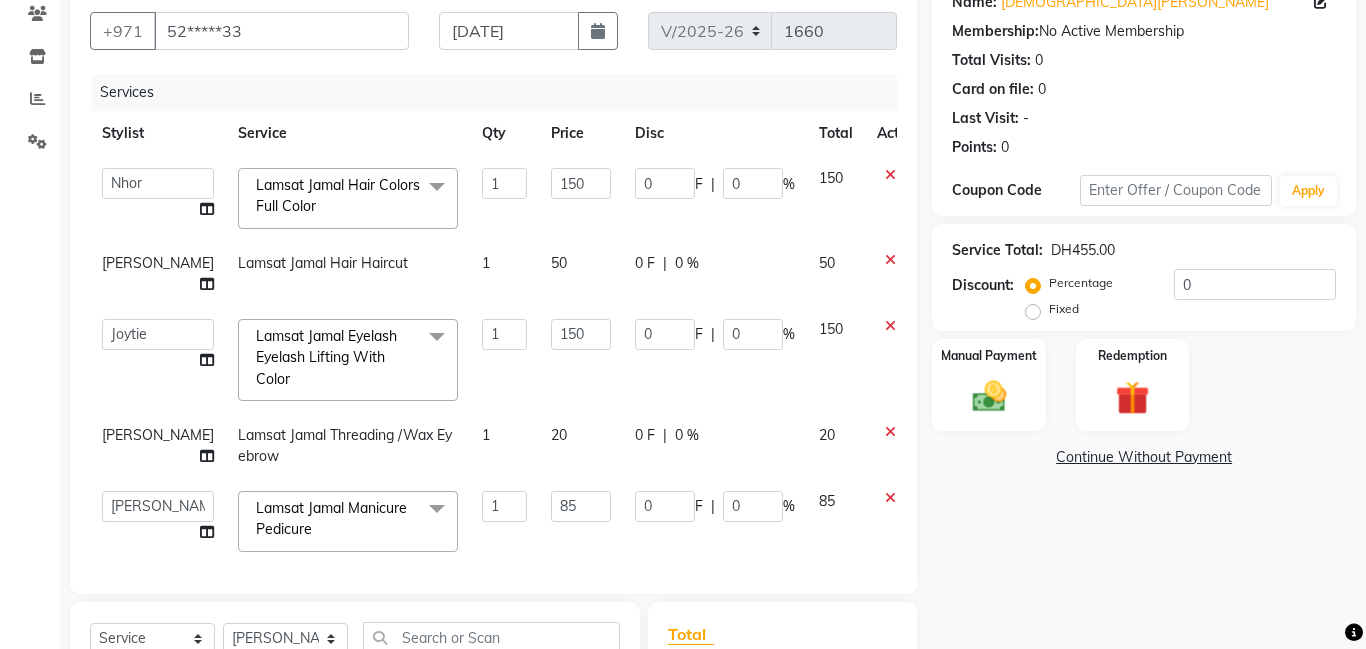 select on "Select" 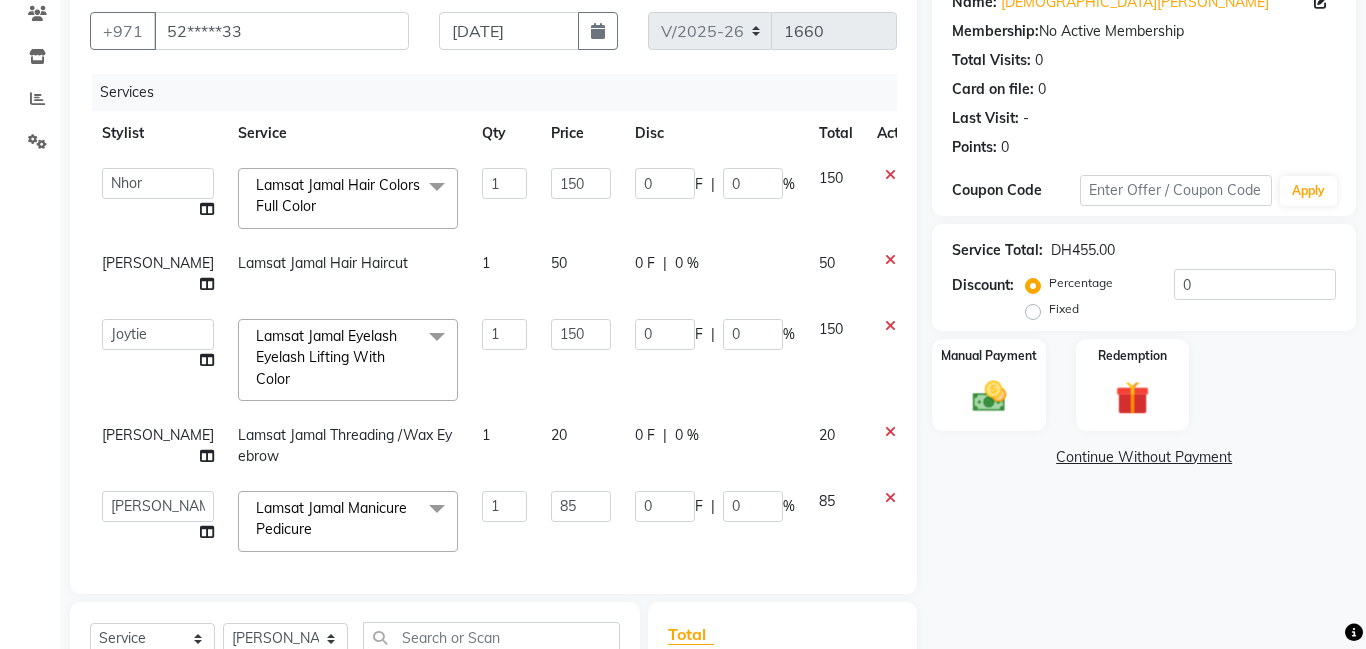 click on "[PERSON_NAME]" 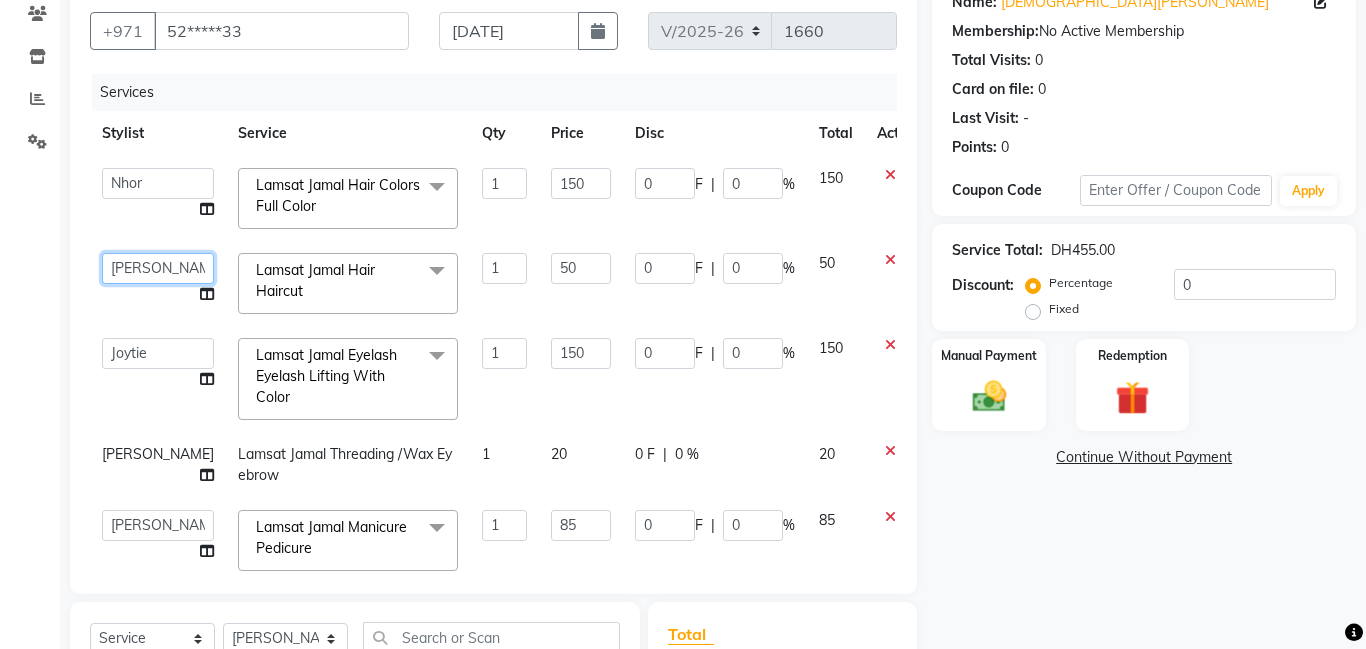 click on "[PERSON_NAME]   Amna   [PERSON_NAME]   [PERSON_NAME] Ebda   Lamsat [PERSON_NAME]   [PERSON_NAME]   [PERSON_NAME]   Neha   Nhor   Owner [PERSON_NAME]   Rods   Sana   Sehr [PERSON_NAME]" 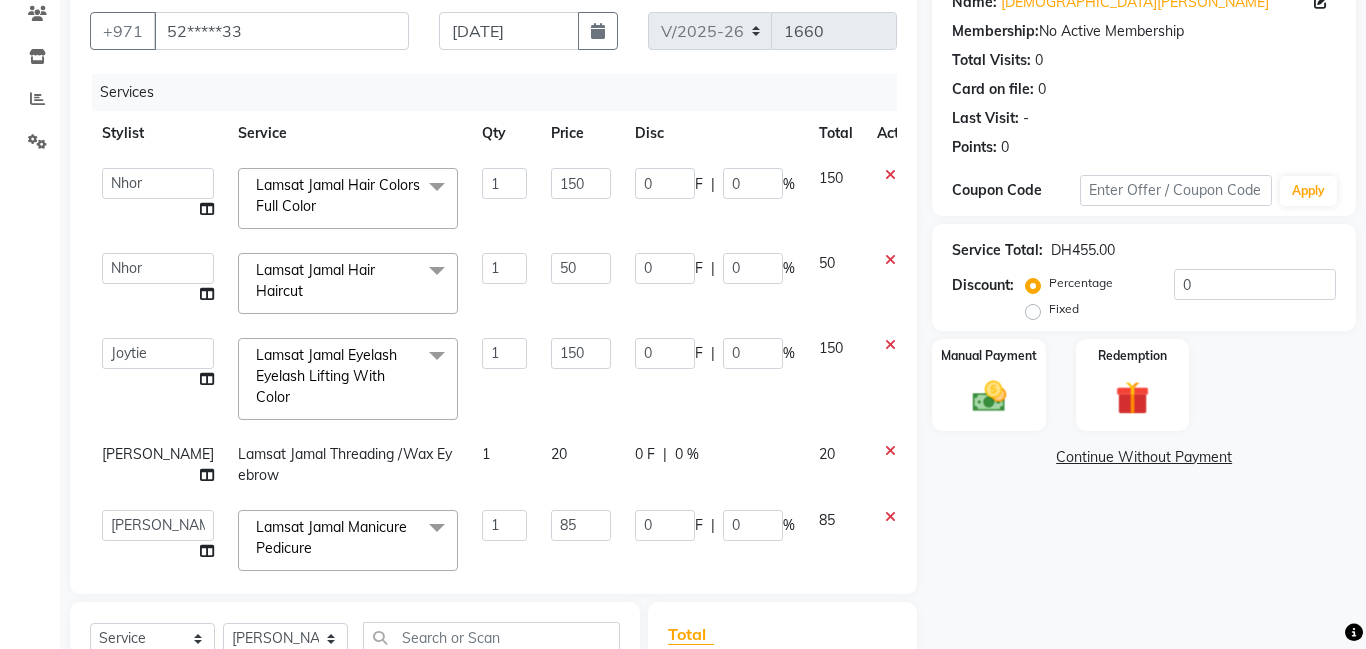 select on "79907" 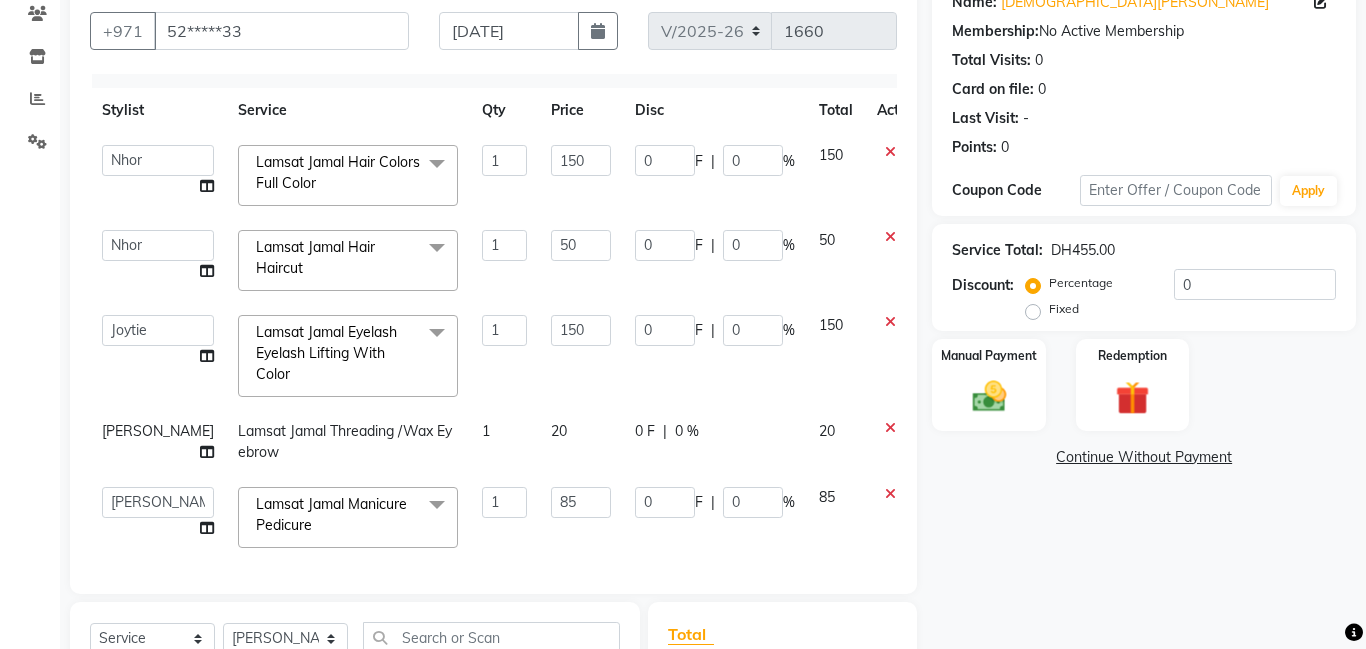 scroll, scrollTop: 25, scrollLeft: 0, axis: vertical 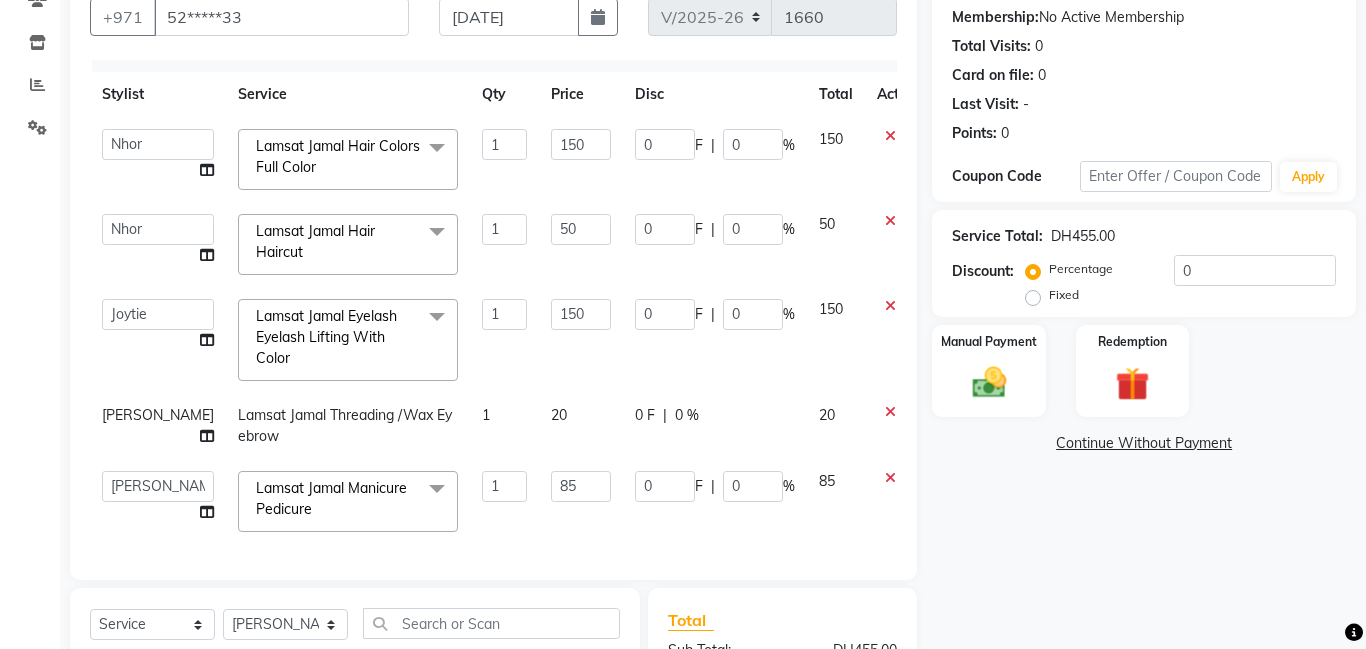 click 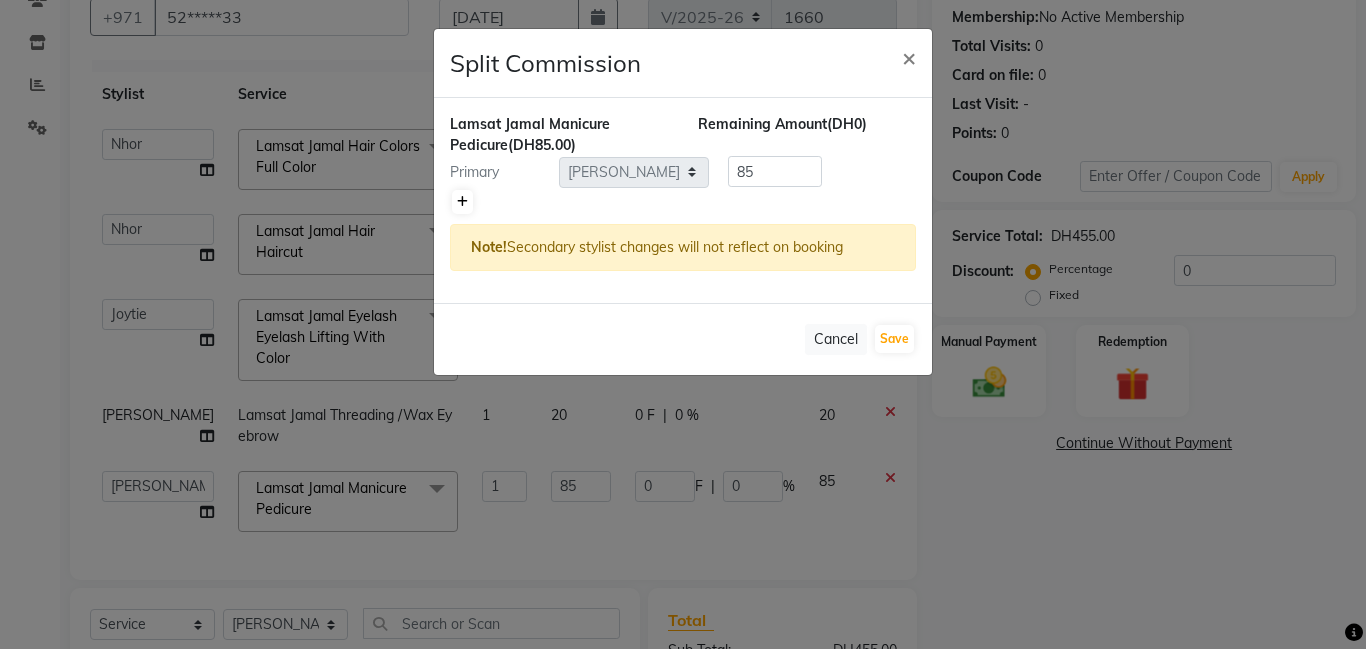 click 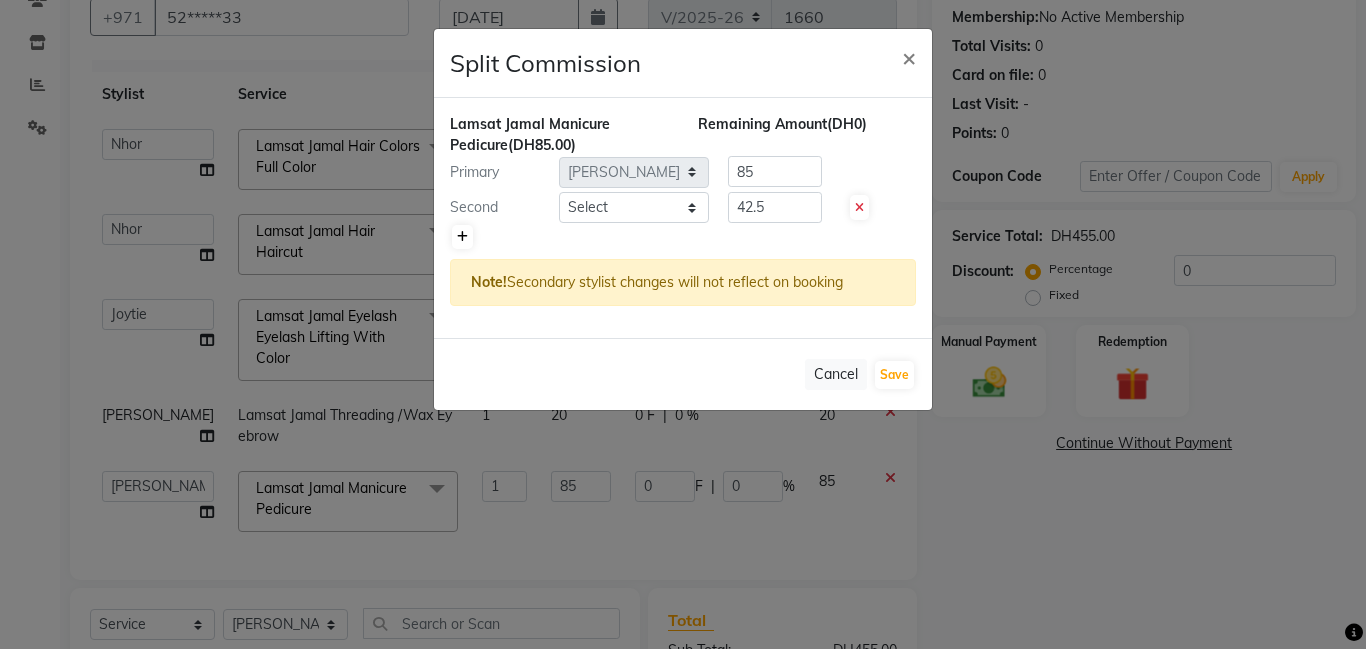 type on "42.5" 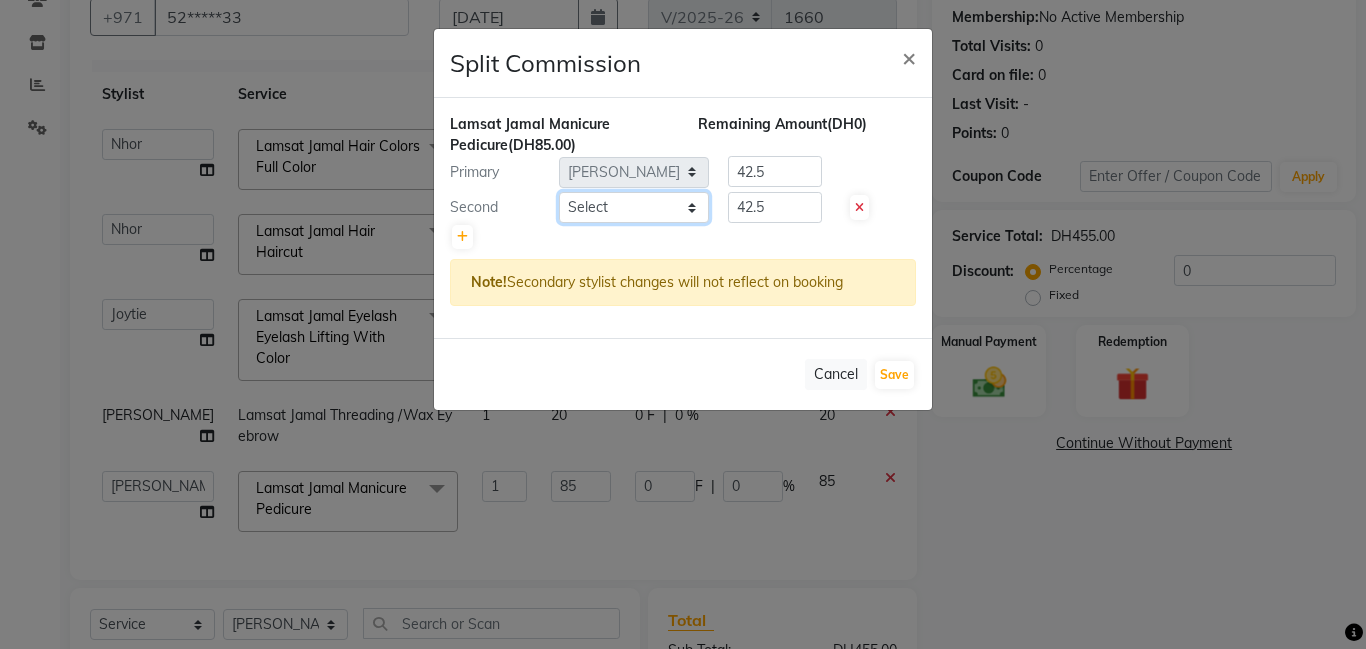 click on "Select  [PERSON_NAME]   Amna   [PERSON_NAME]   [PERSON_NAME] Ebda   Lamsat [PERSON_NAME]   [PERSON_NAME]   [PERSON_NAME]   Neha   Nhor   Owner [PERSON_NAME]   Rods   Sana   Sehr [PERSON_NAME]" 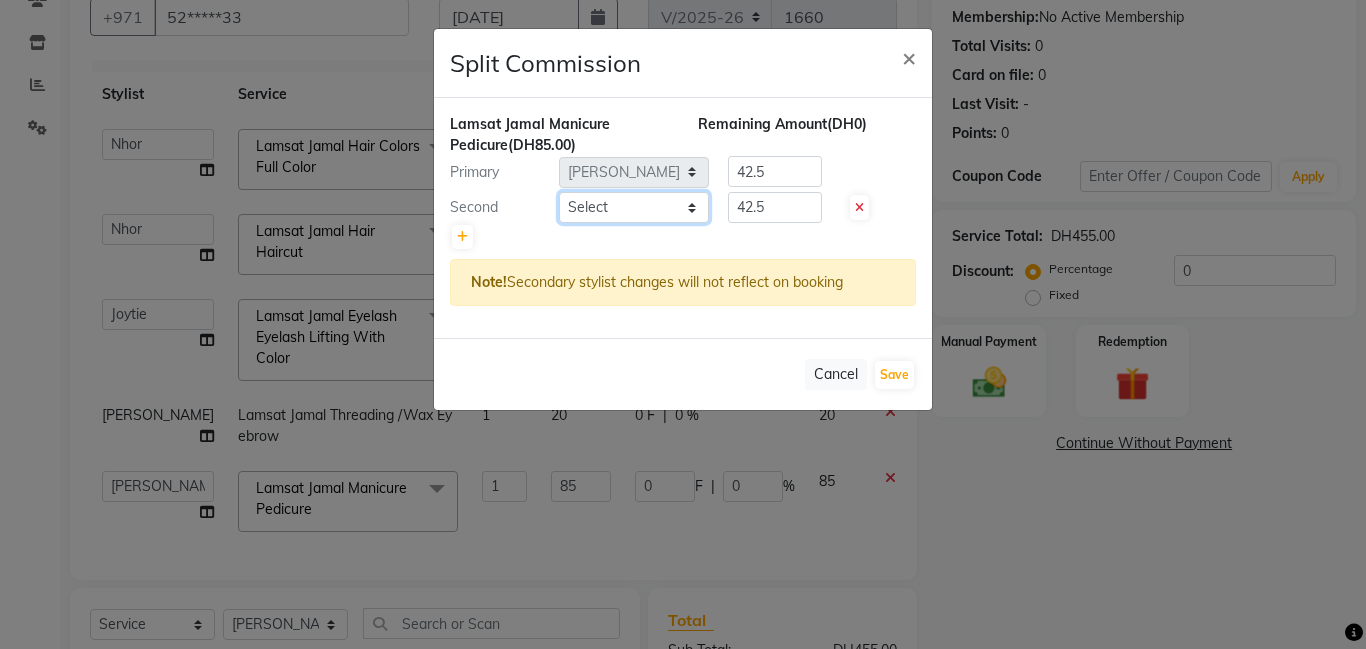 select on "79908" 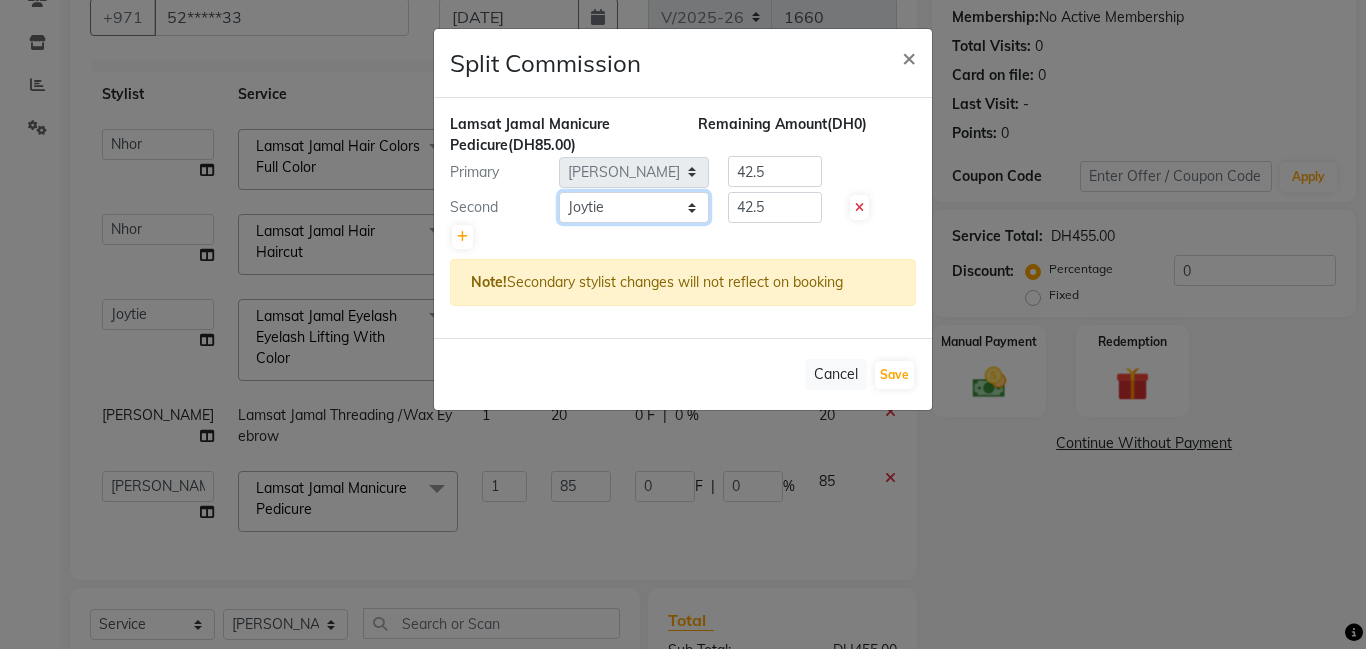 click on "Select  [PERSON_NAME]   Amna   [PERSON_NAME]   [PERSON_NAME] Ebda   Lamsat [PERSON_NAME]   [PERSON_NAME]   [PERSON_NAME]   Neha   Nhor   Owner [PERSON_NAME]   Rods   Sana   Sehr [PERSON_NAME]" 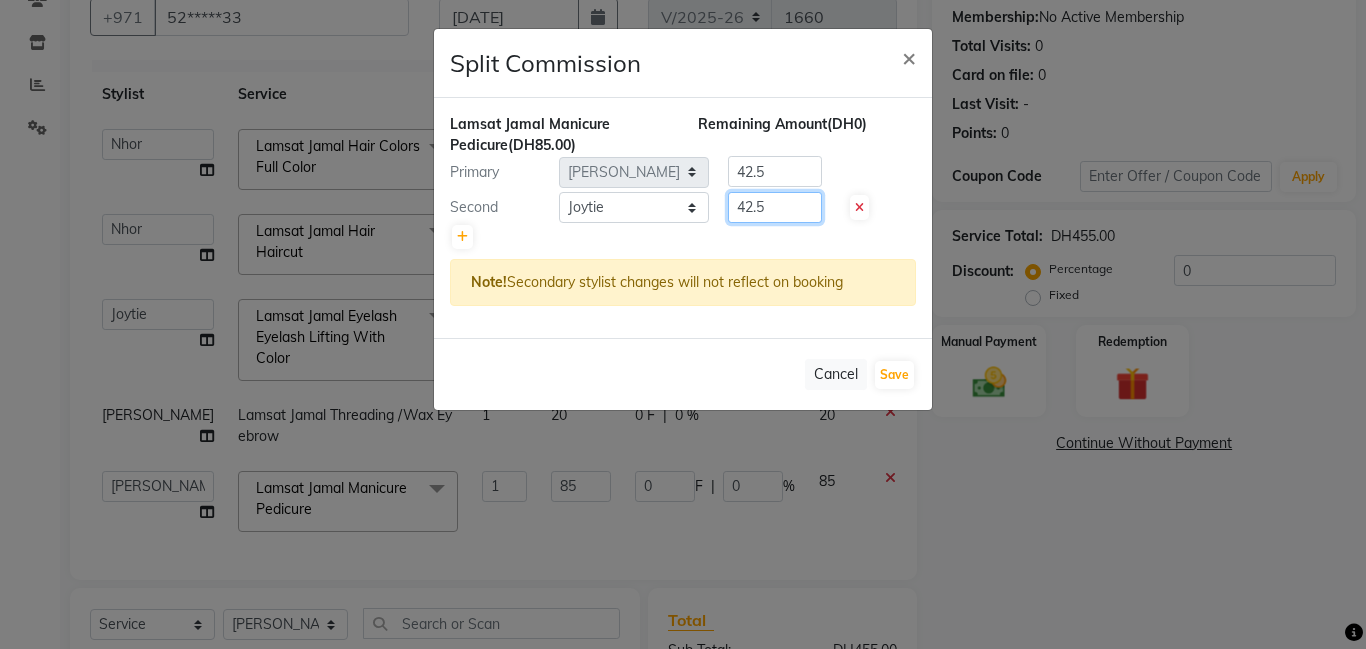 click on "42.5" 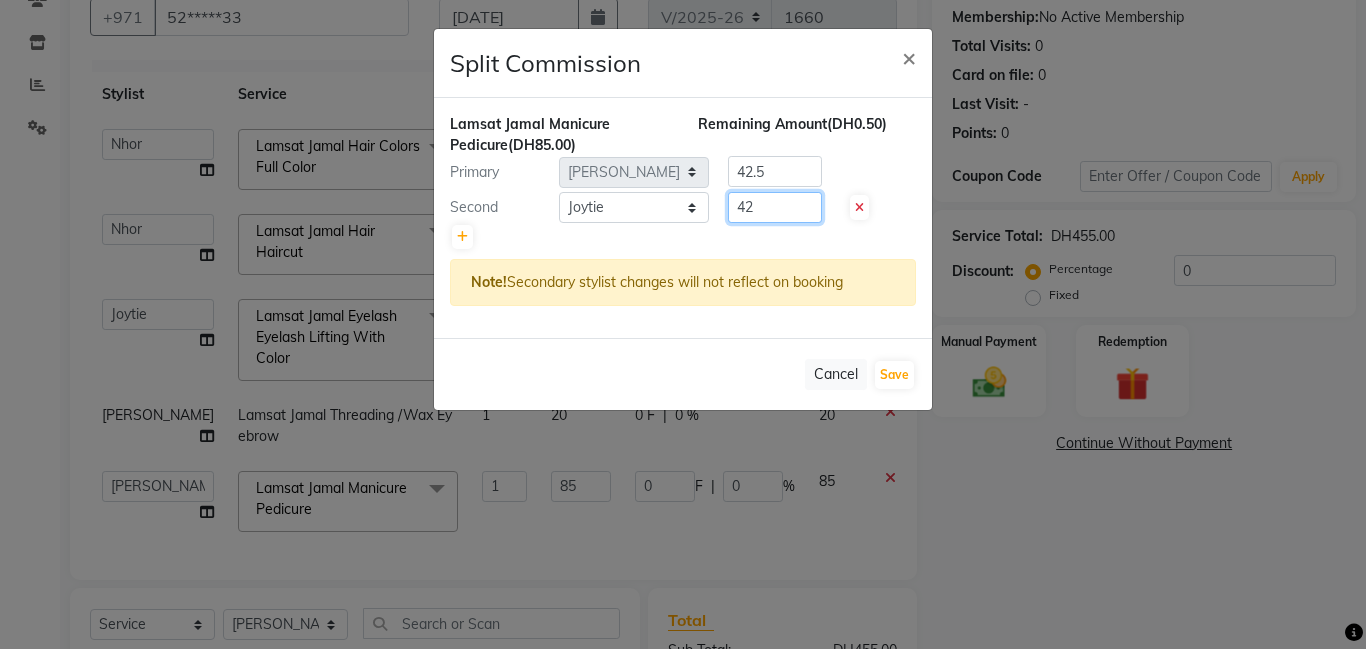 type on "4" 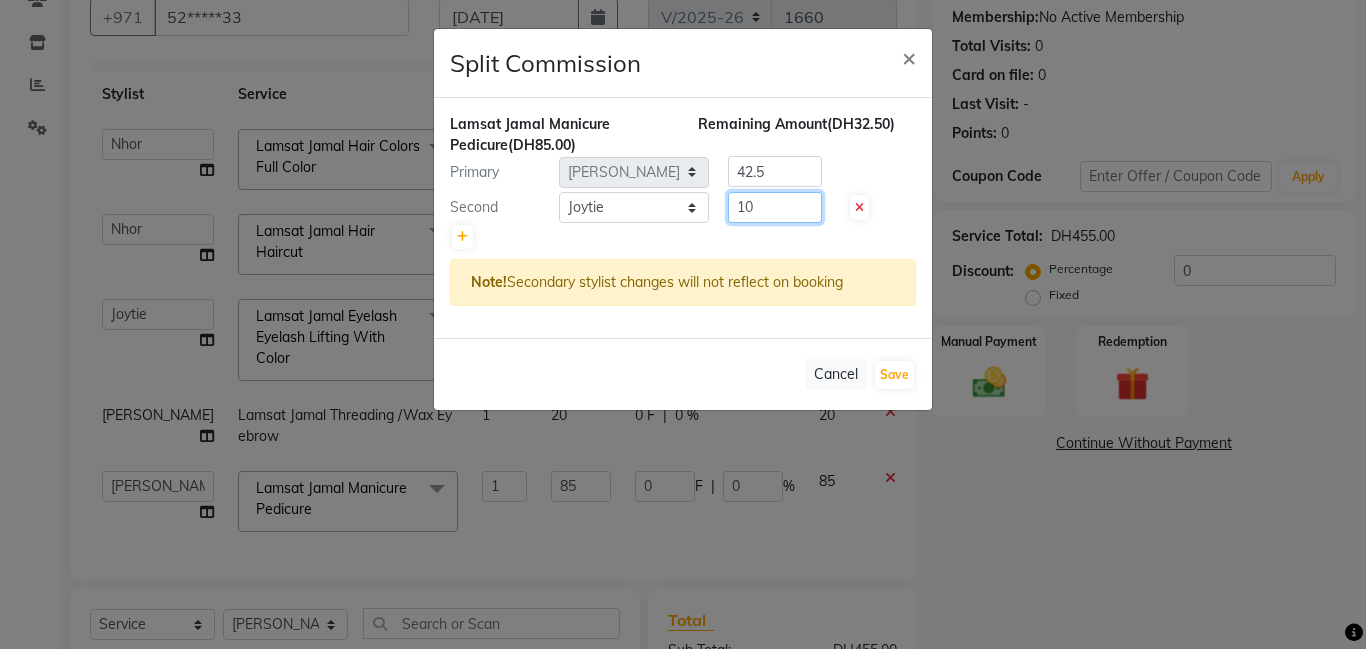 type on "10" 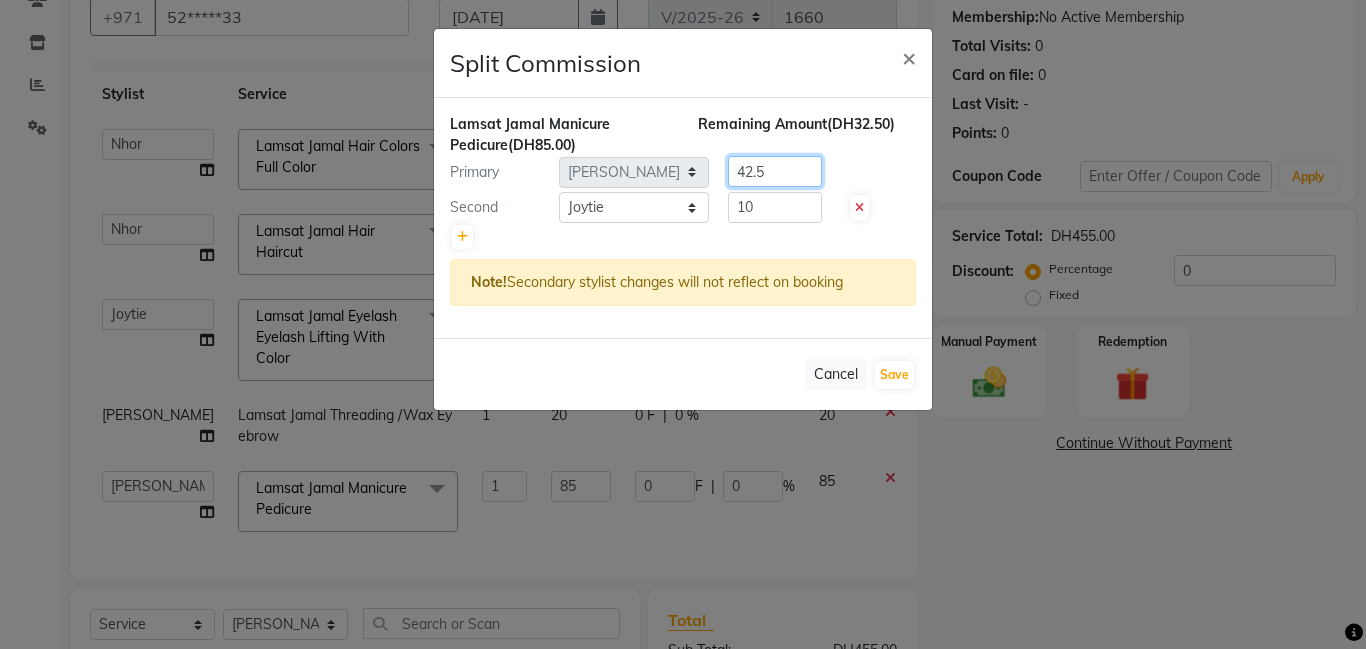 click on "42.5" 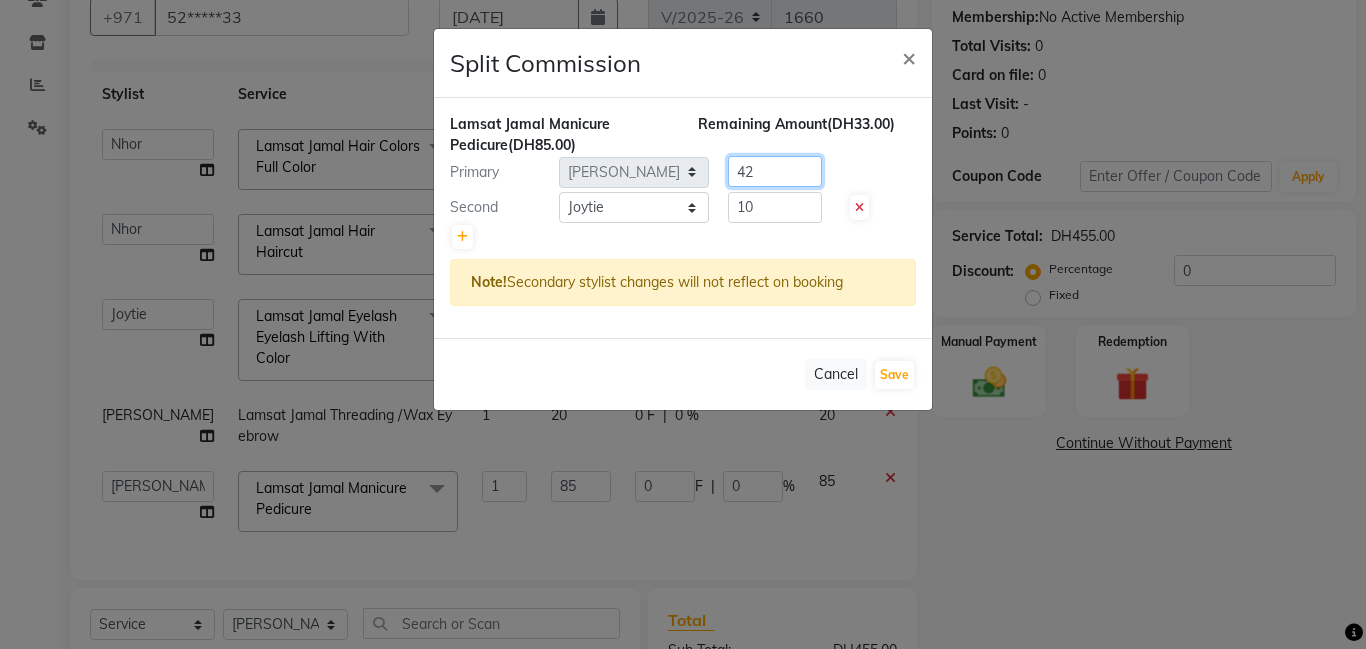 type on "4" 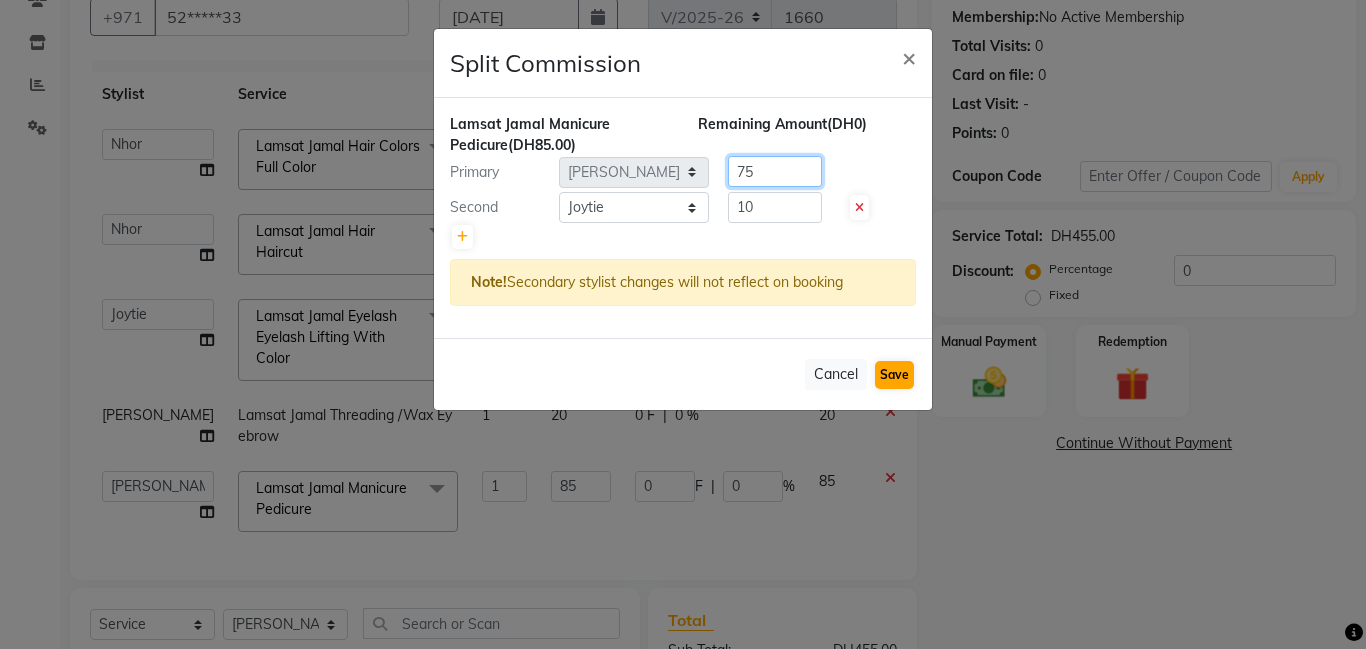 type on "75" 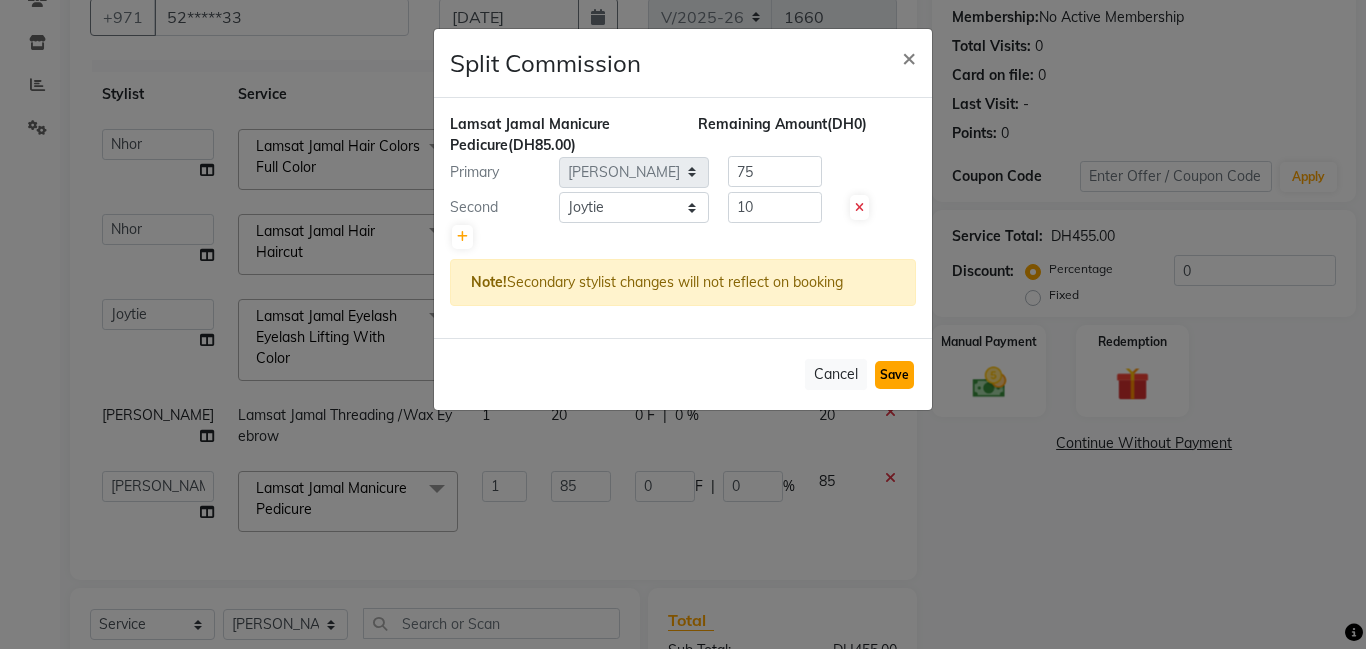 click on "Save" 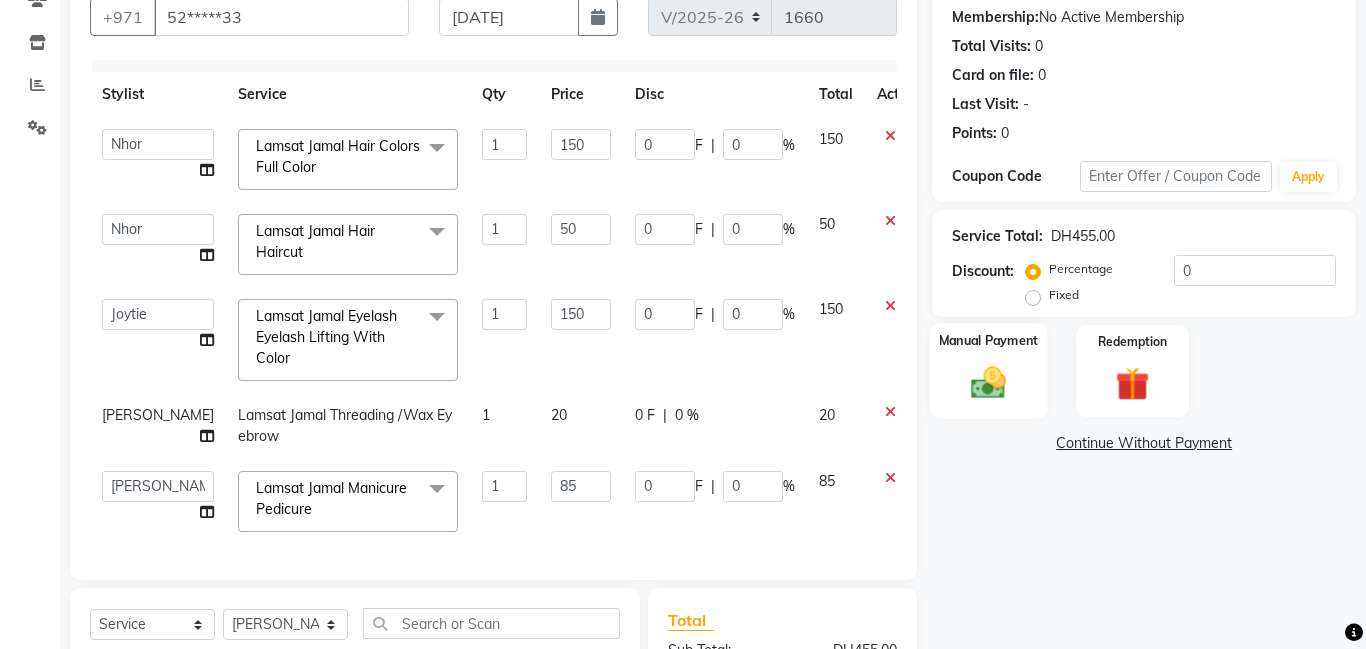 click 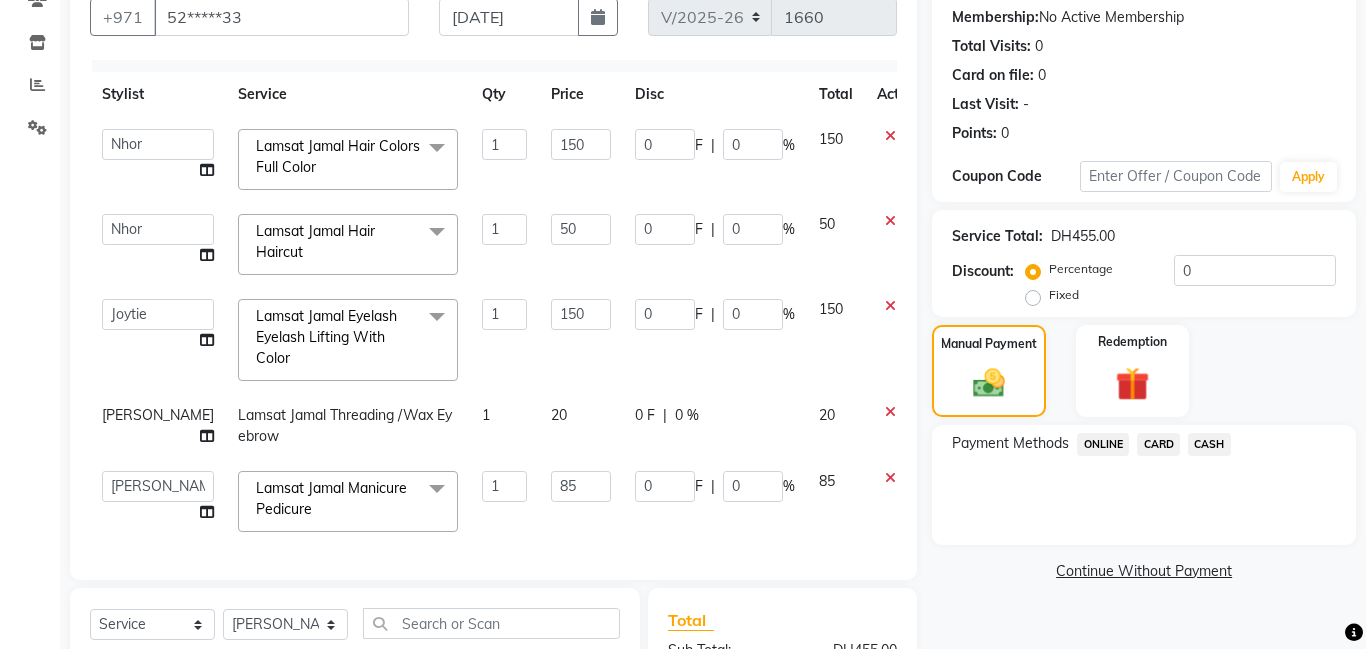 click on "CASH" 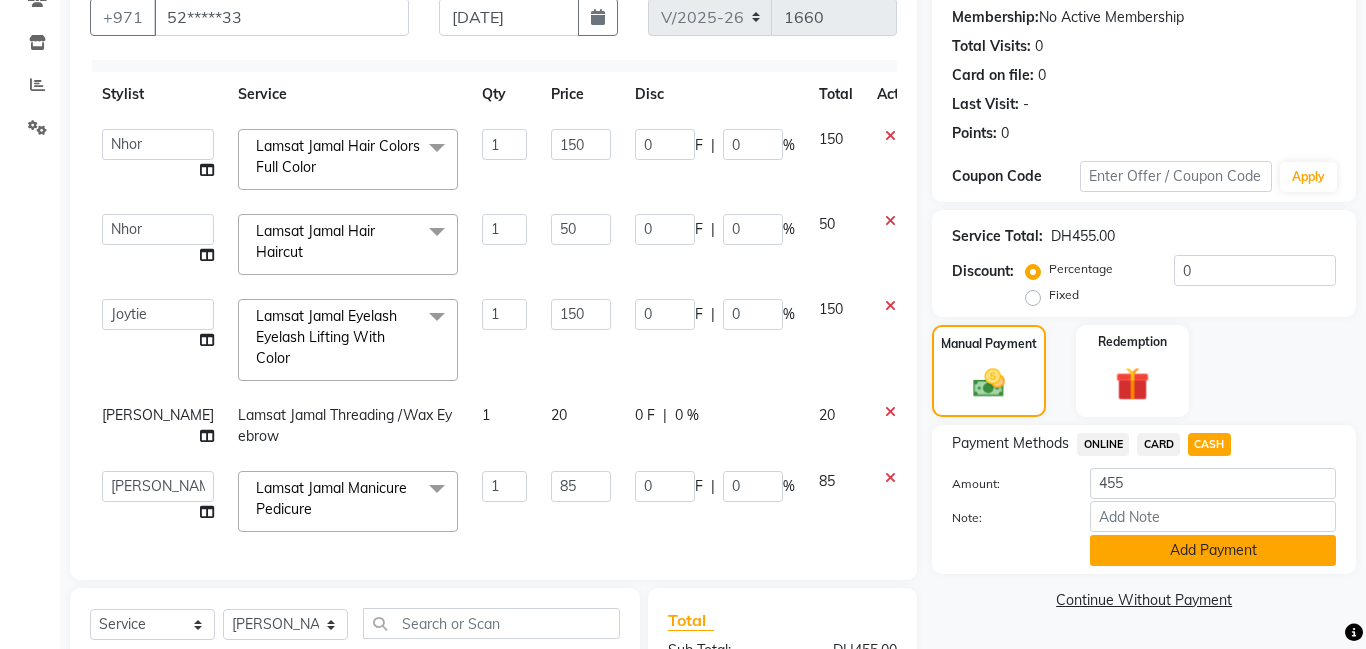 click on "Add Payment" 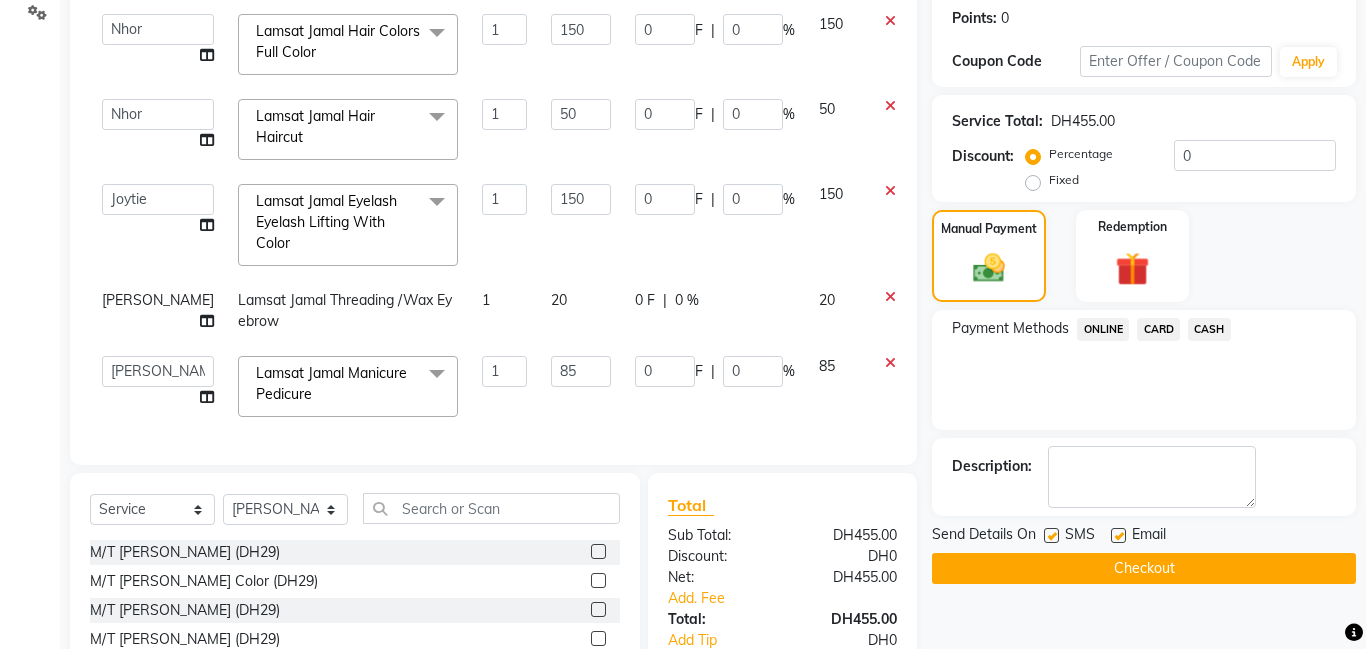 scroll, scrollTop: 403, scrollLeft: 0, axis: vertical 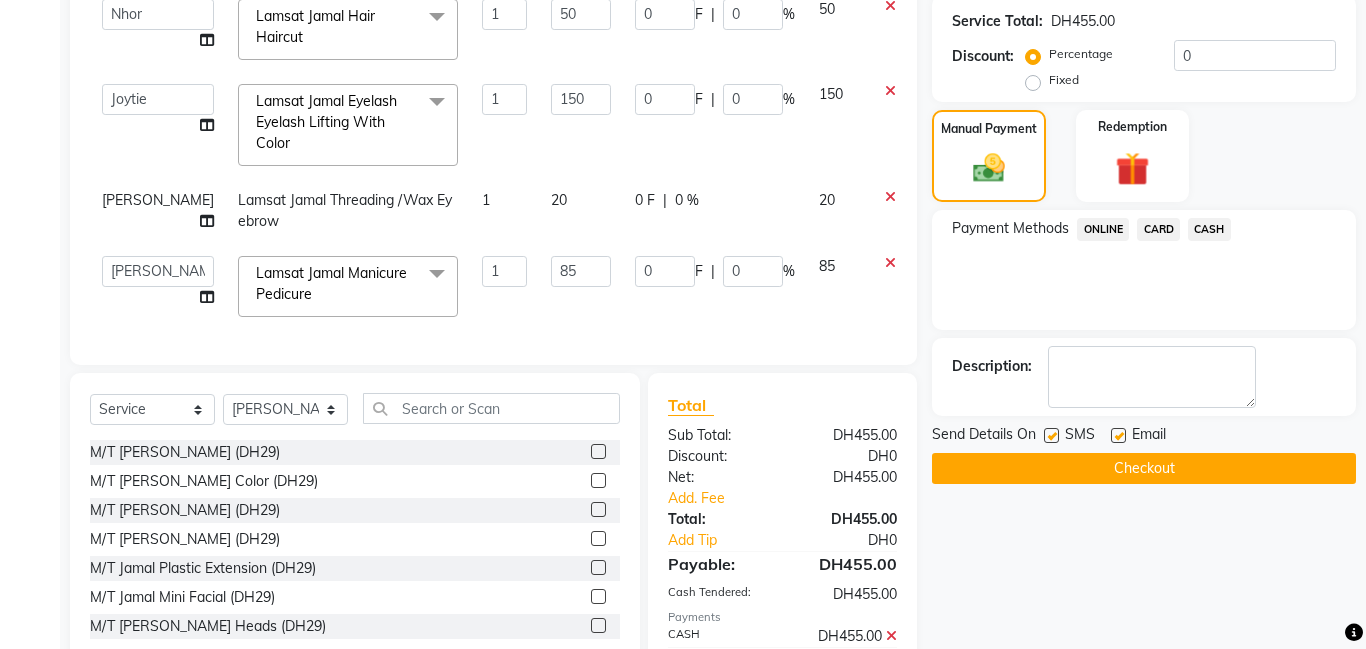 click on "Checkout" 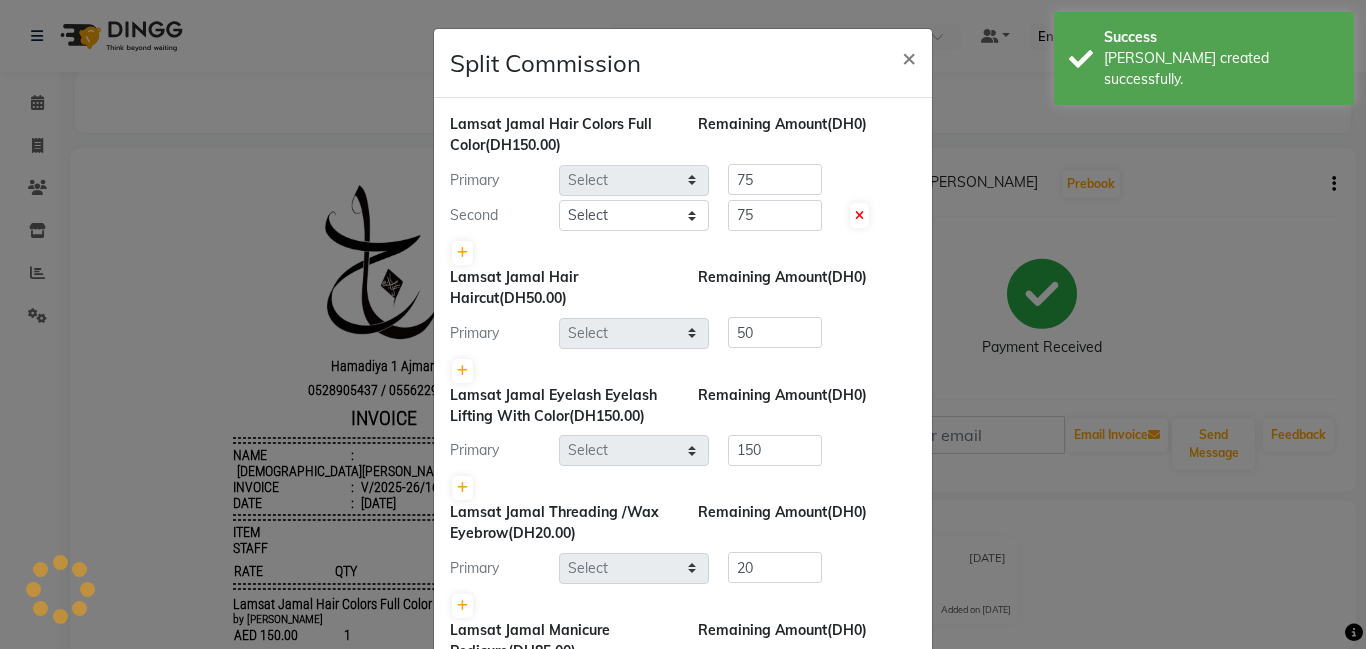 scroll, scrollTop: 0, scrollLeft: 0, axis: both 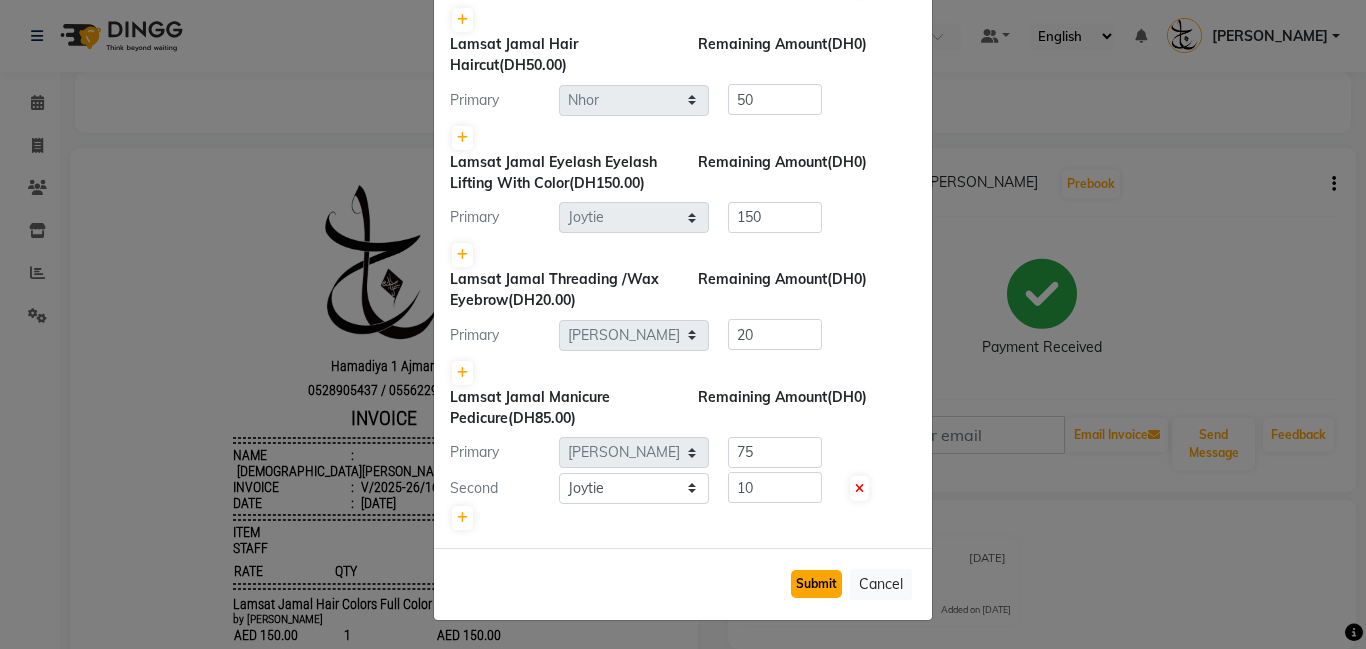click on "Submit" 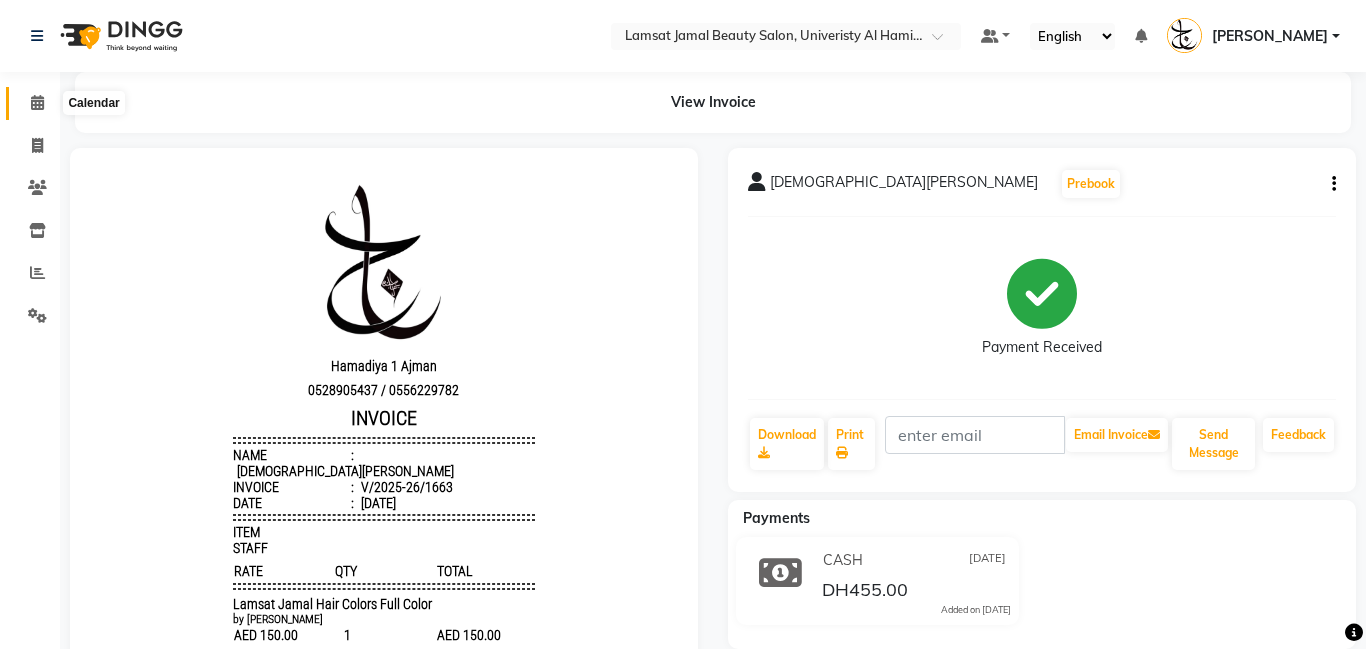 click 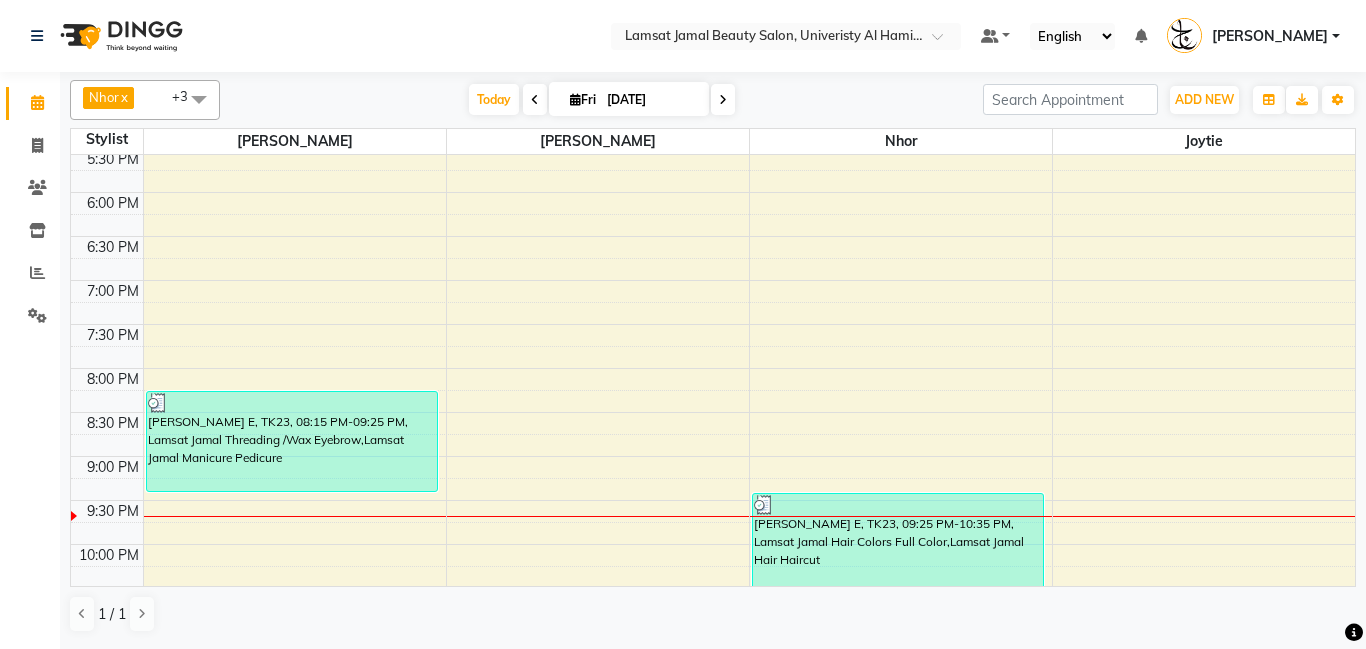 scroll, scrollTop: 759, scrollLeft: 0, axis: vertical 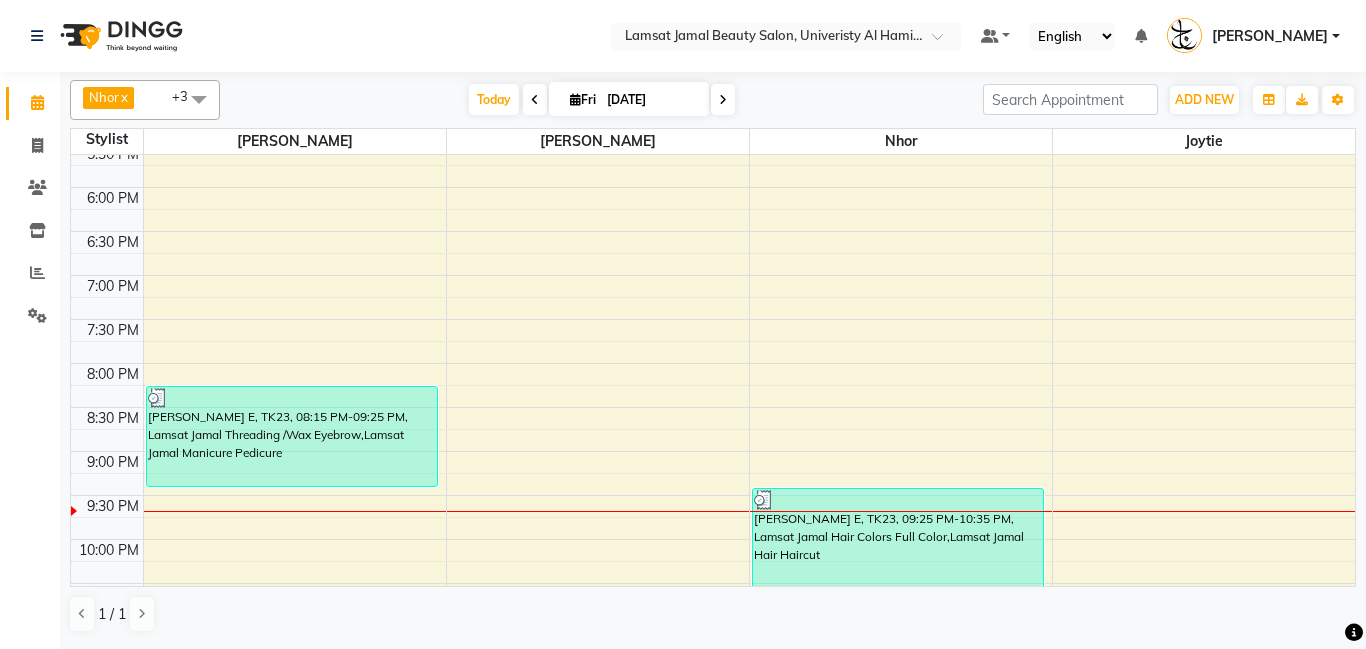 click on "9:00 AM 9:30 AM 10:00 AM 10:30 AM 11:00 AM 11:30 AM 12:00 PM 12:30 PM 1:00 PM 1:30 PM 2:00 PM 2:30 PM 3:00 PM 3:30 PM 4:00 PM 4:30 PM 5:00 PM 5:30 PM 6:00 PM 6:30 PM 7:00 PM 7:30 PM 8:00 PM 8:30 PM 9:00 PM 9:30 PM 10:00 PM 10:30 PM 11:00 PM 11:30 PM     [PERSON_NAME][GEOGRAPHIC_DATA], 08:15 PM-09:25 PM, Lamsat Jamal Threading /Wax Eyebrow,Lamsat Jamal Manicure Pedicure     [PERSON_NAME] E, TK23, 09:25 PM-10:35 PM, Lamsat Jamal Hair Colors Full Color,Lamsat Jamal Hair Haircut     Rama E, TK23, 10:35 PM-11:10 PM, Lamsat Jamal Eyelash Eyelash Lifting With Color" at bounding box center [713, 55] 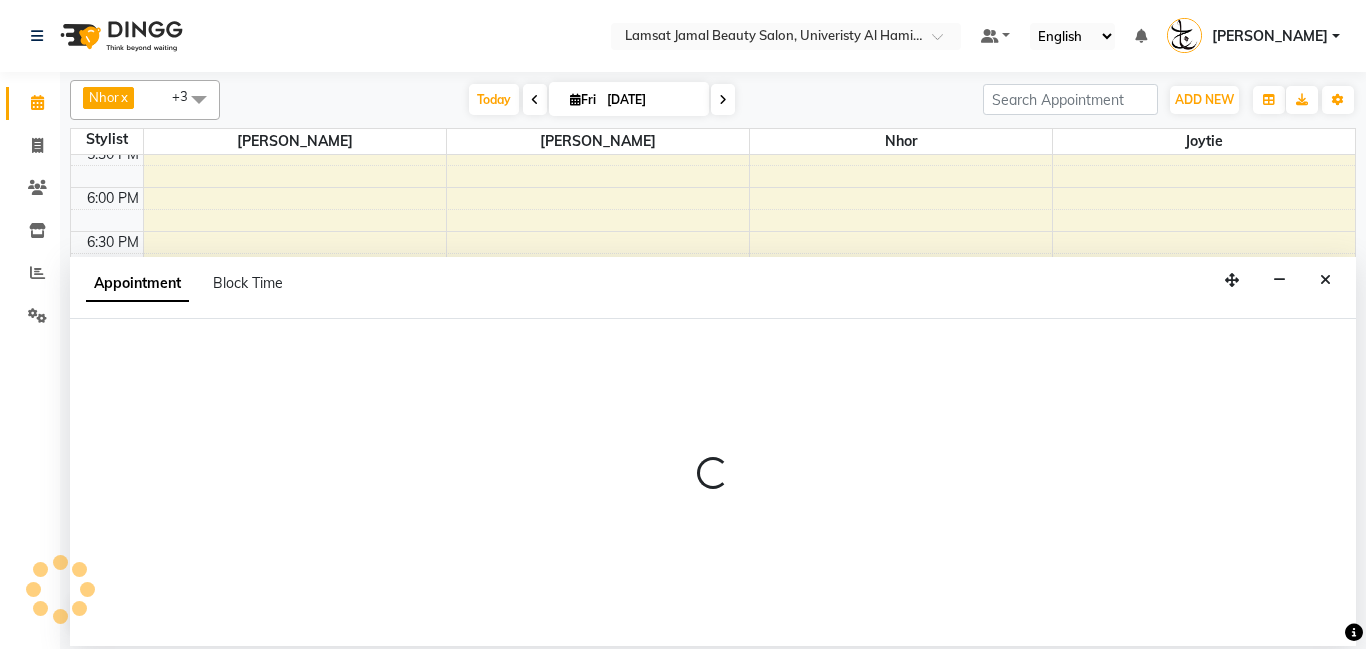 select on "79907" 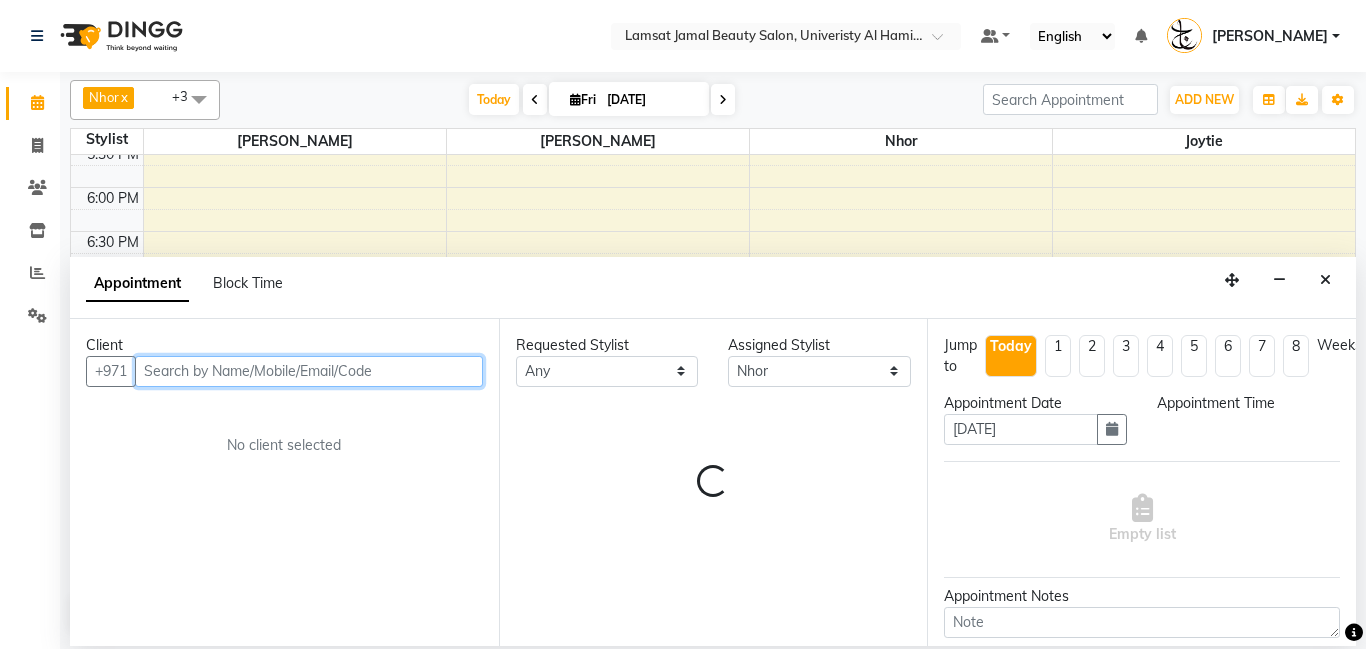 click at bounding box center (309, 371) 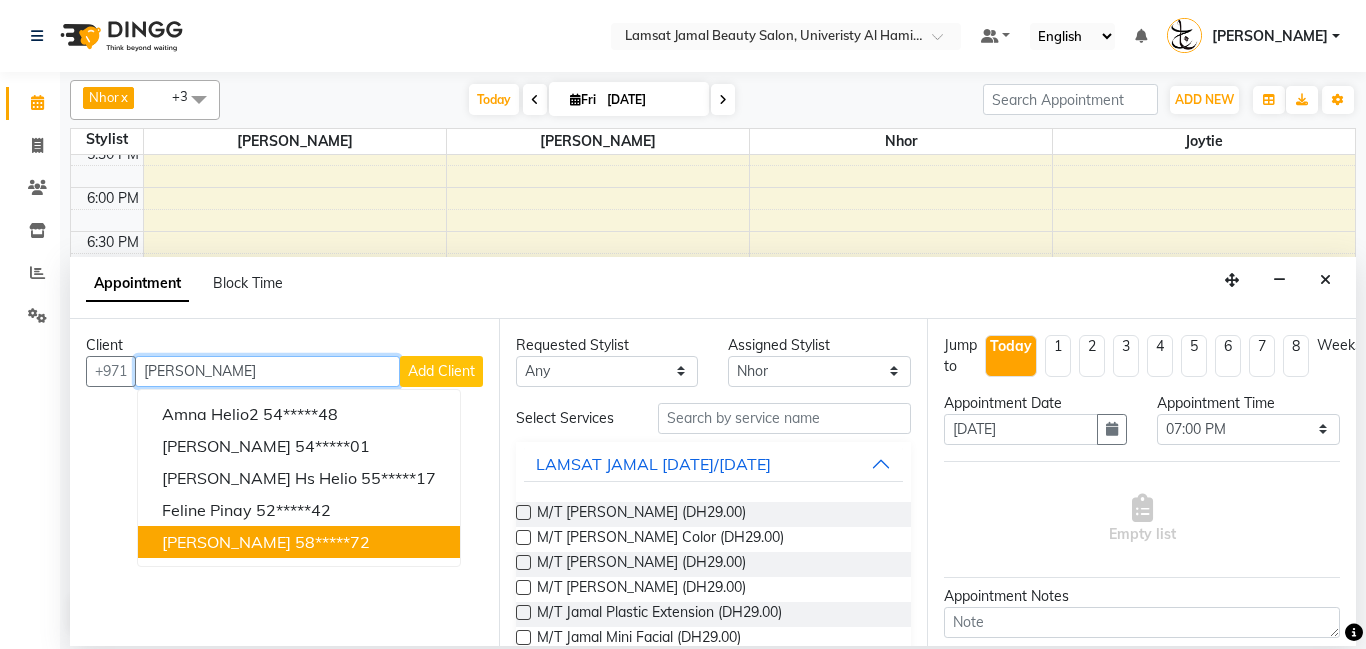 click on "[PERSON_NAME]" at bounding box center (226, 542) 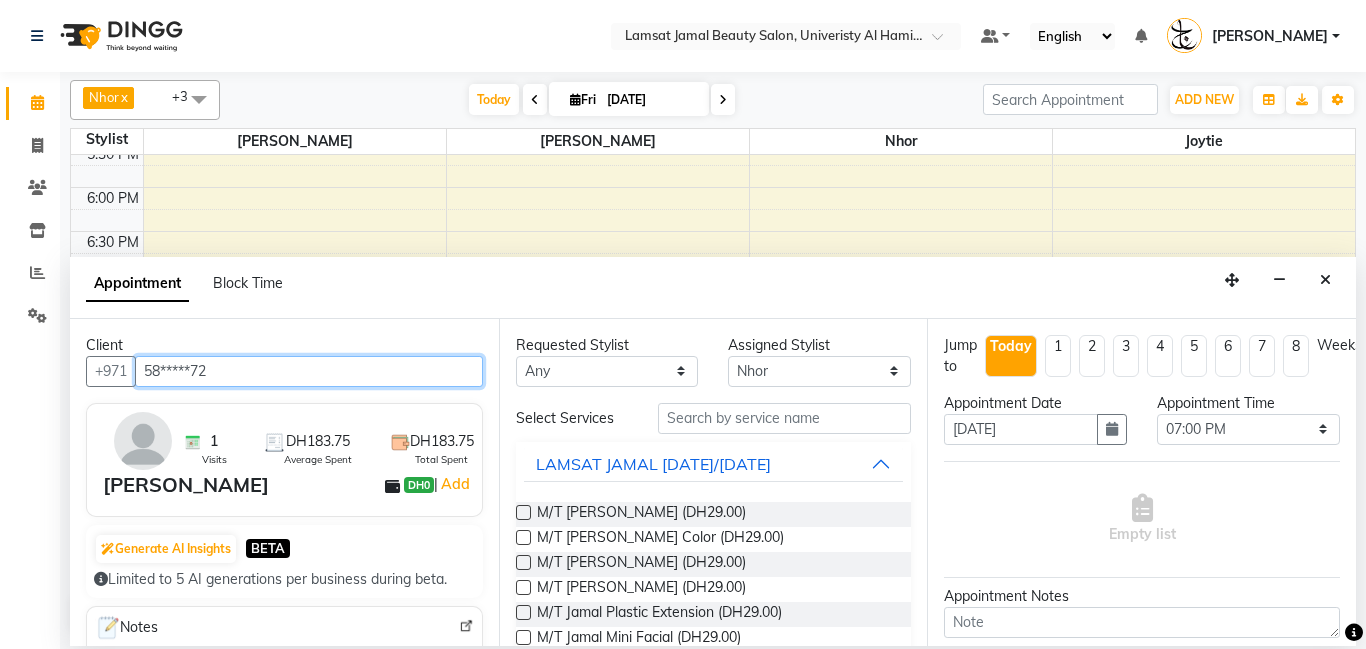 type on "58*****72" 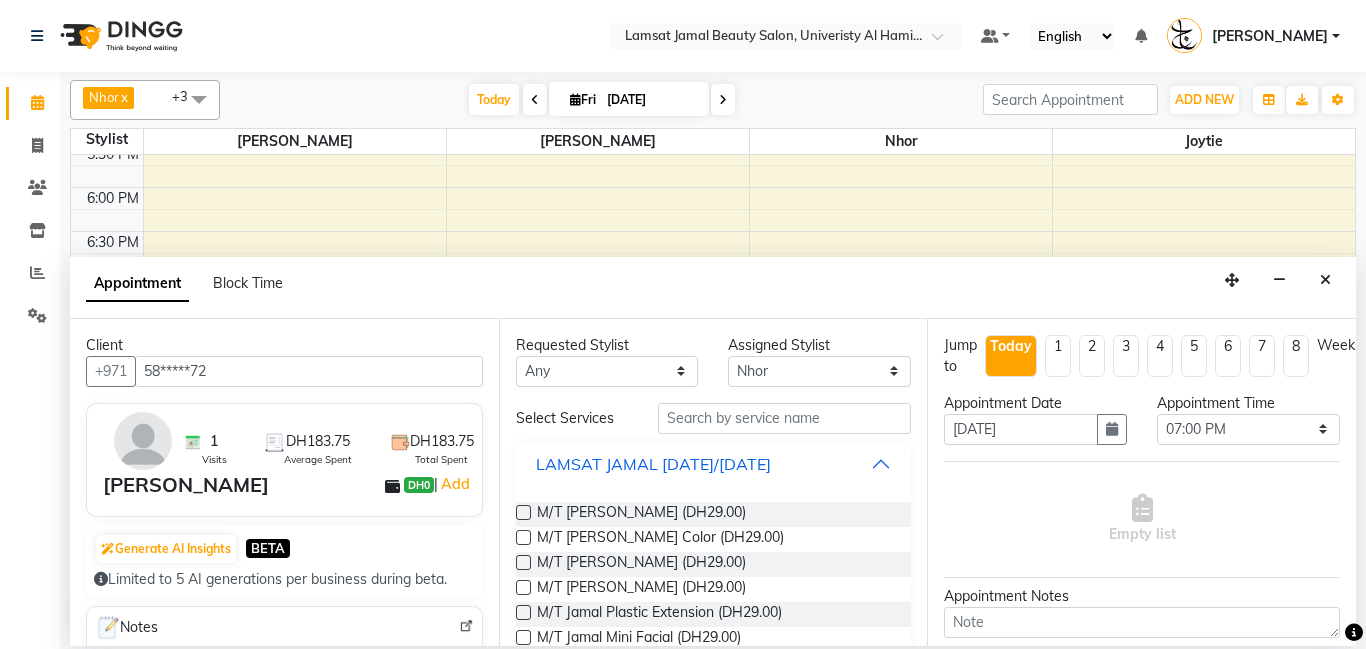click on "LAMSAT JAMAL [DATE]/[DATE]" at bounding box center [714, 464] 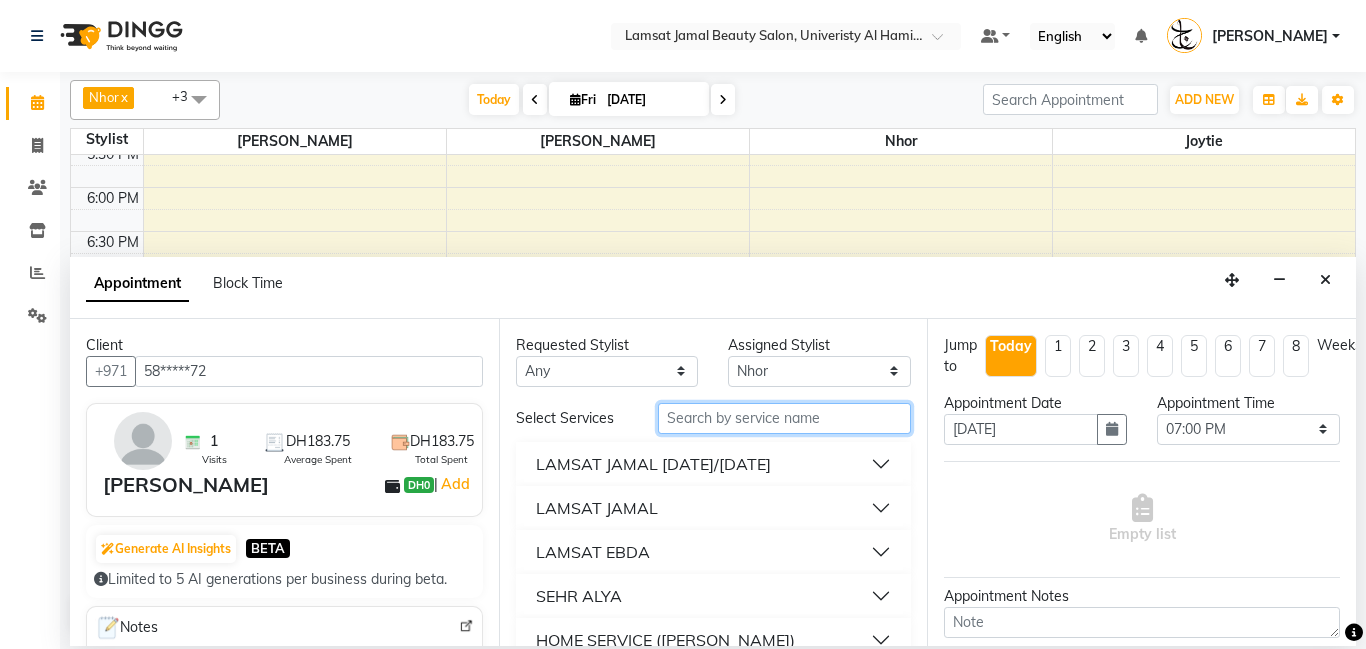 click at bounding box center [785, 418] 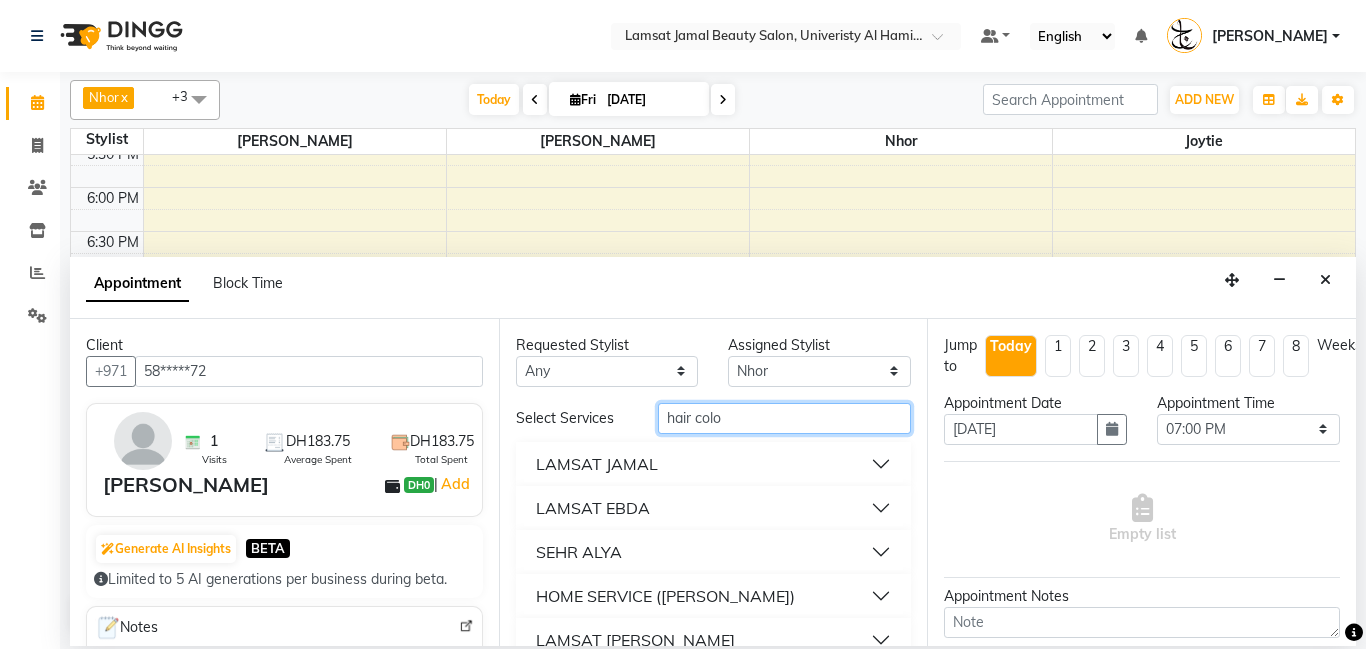 type on "hair colo" 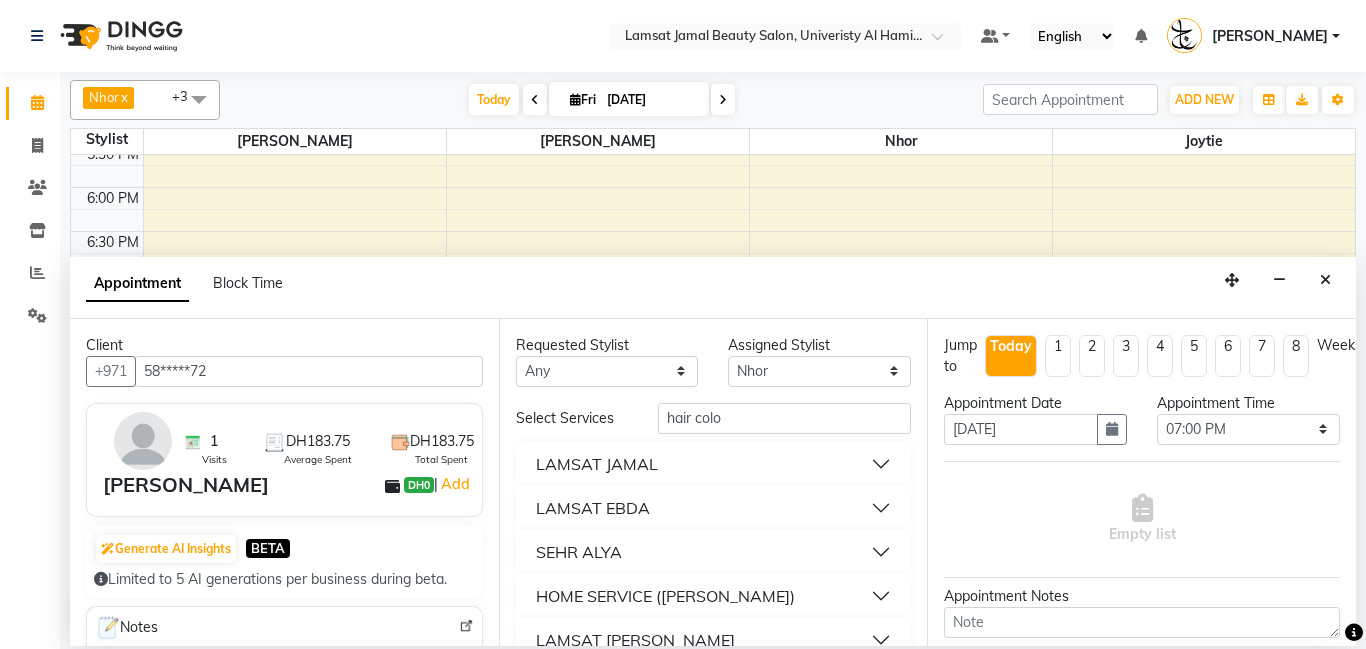 click on "LAMSAT JAMAL" at bounding box center [714, 464] 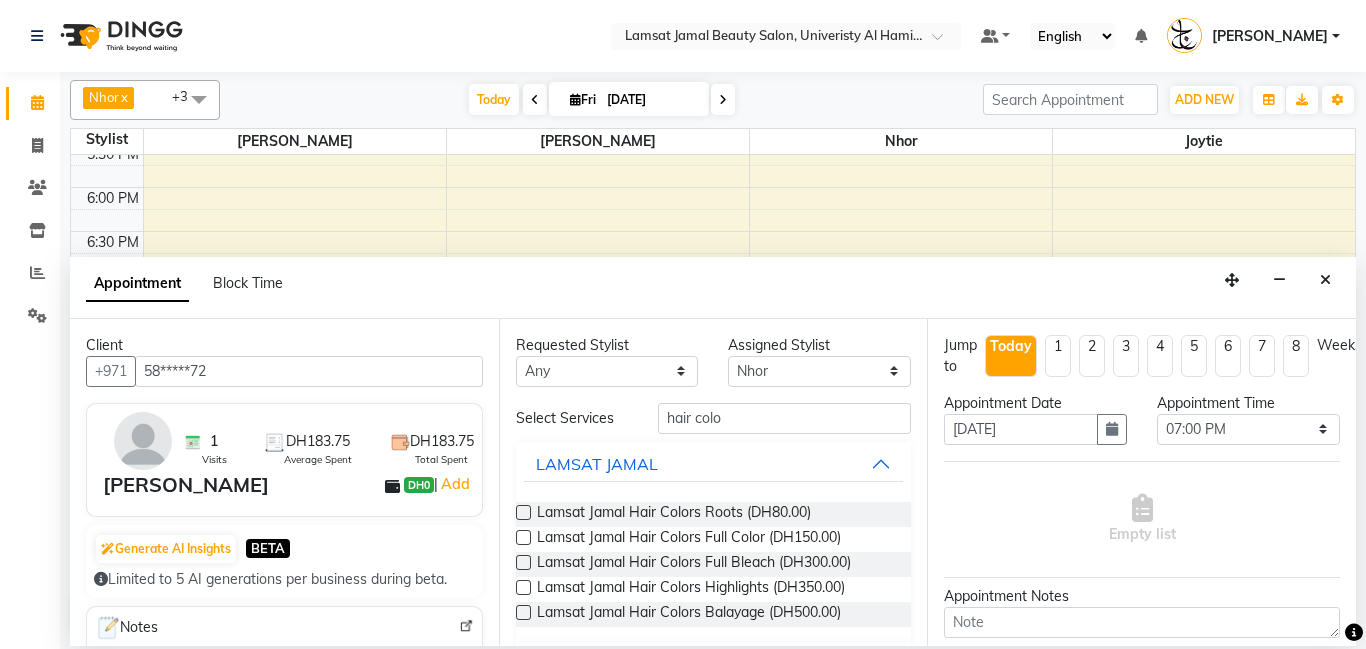 click at bounding box center (523, 537) 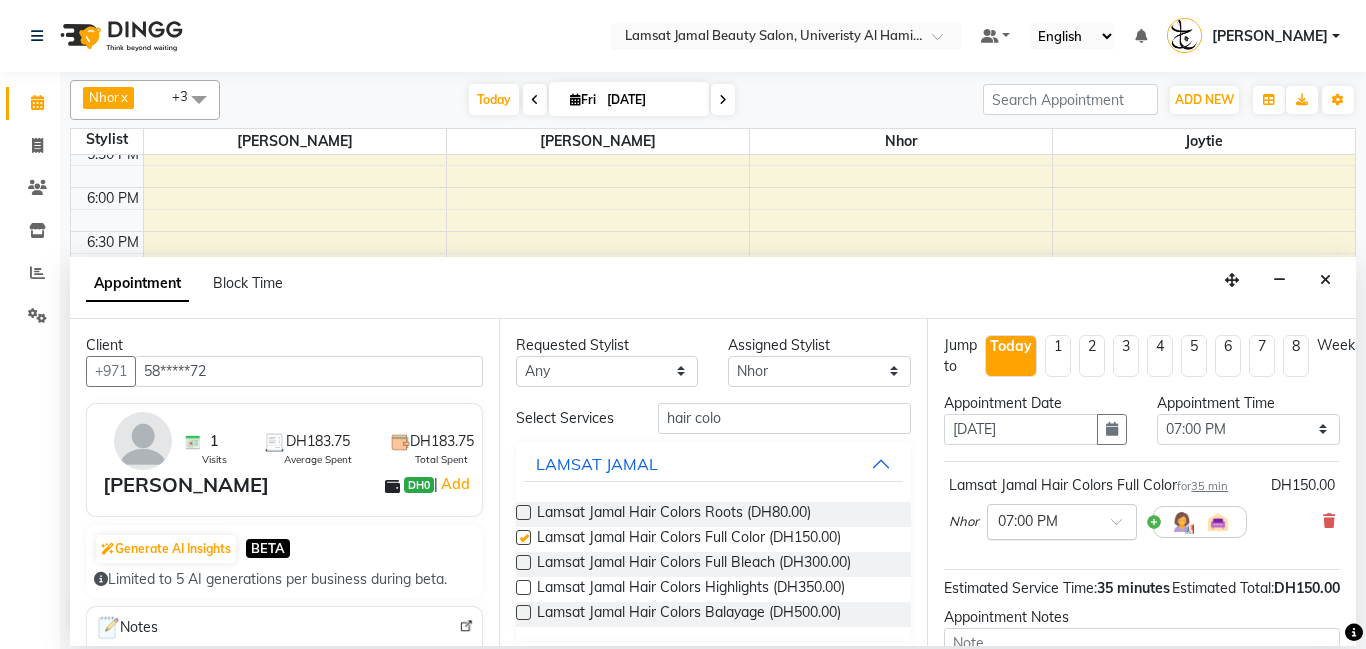 checkbox on "false" 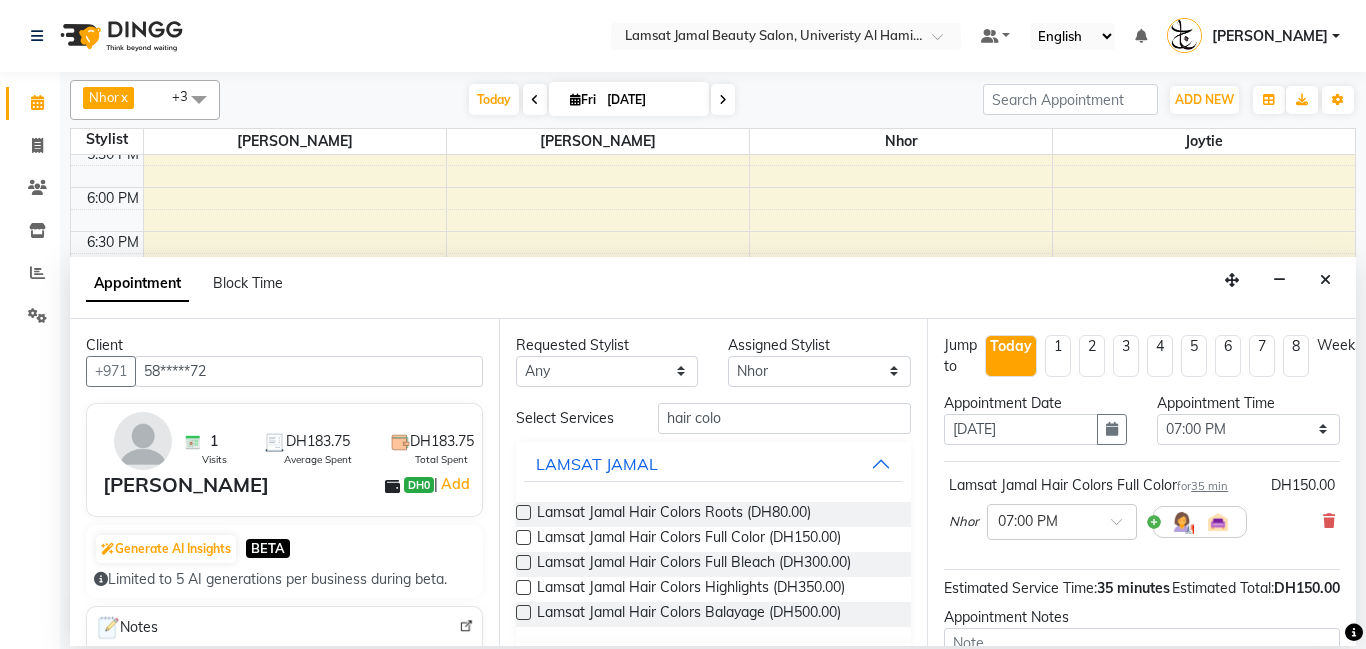 scroll, scrollTop: 220, scrollLeft: 0, axis: vertical 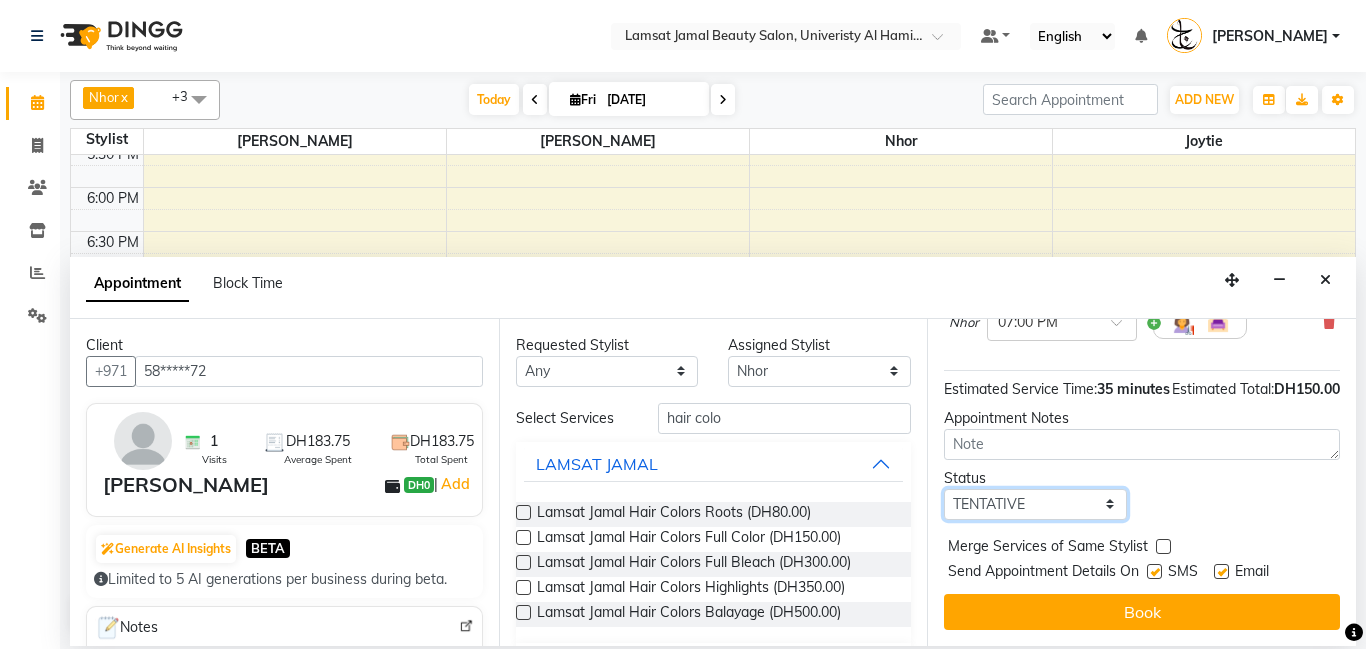 click on "Select TENTATIVE CONFIRM CHECK-IN UPCOMING" at bounding box center (1035, 504) 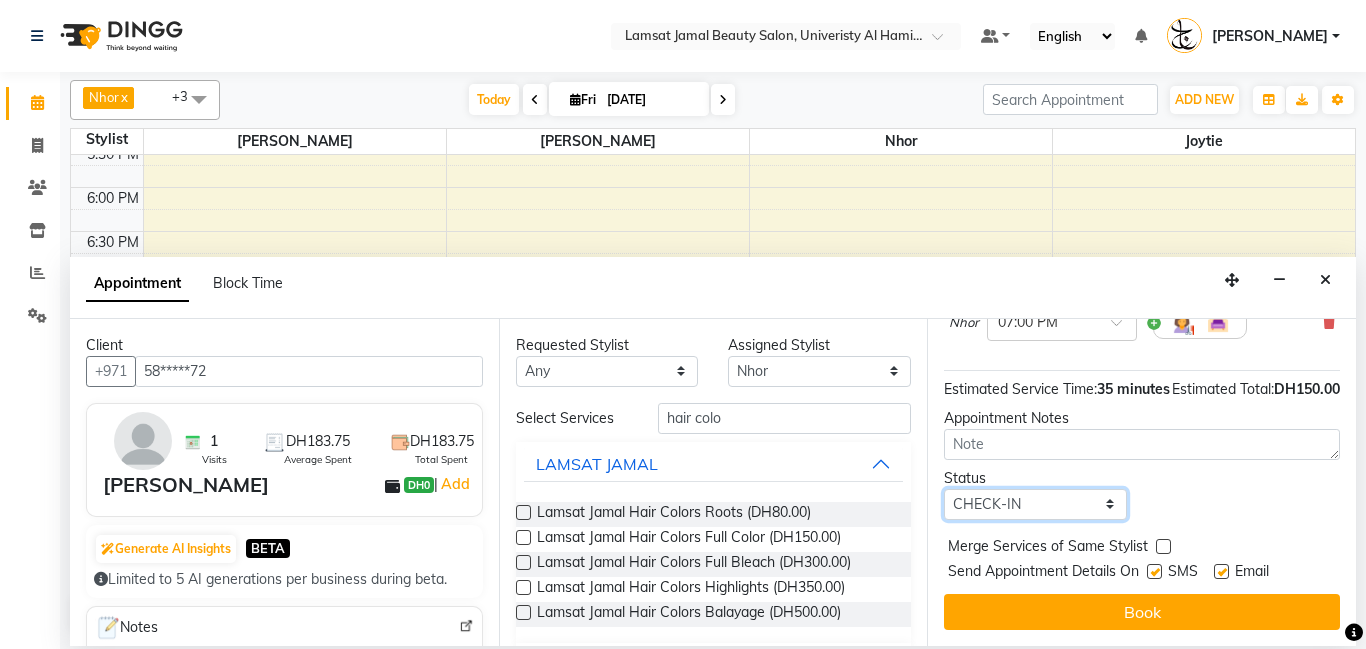 click on "Select TENTATIVE CONFIRM CHECK-IN UPCOMING" at bounding box center (1035, 504) 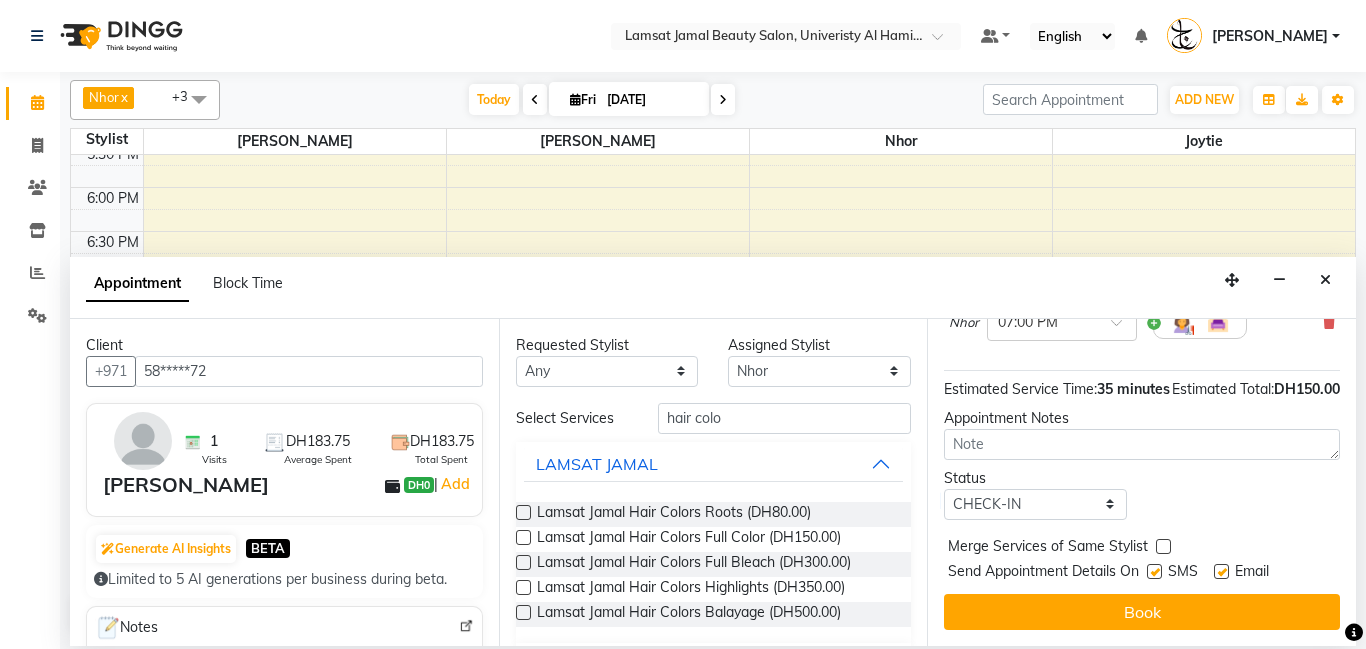 click at bounding box center [1163, 546] 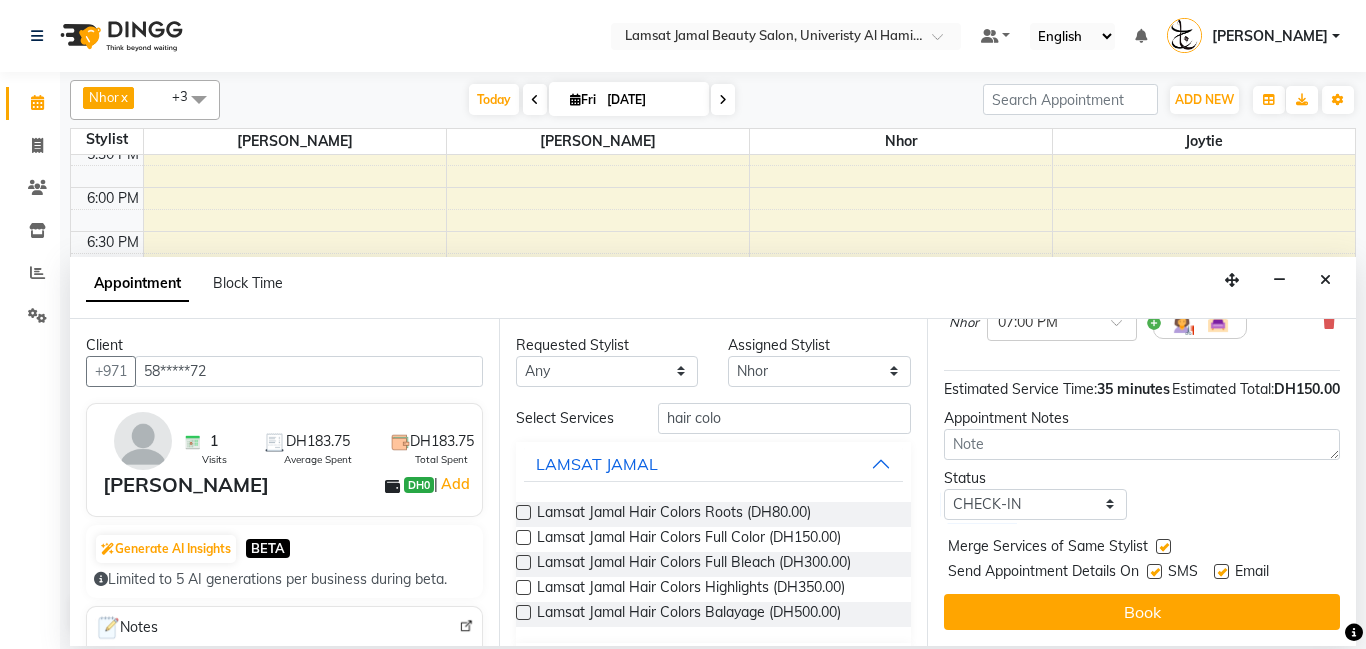 click on "Book" at bounding box center [1142, 612] 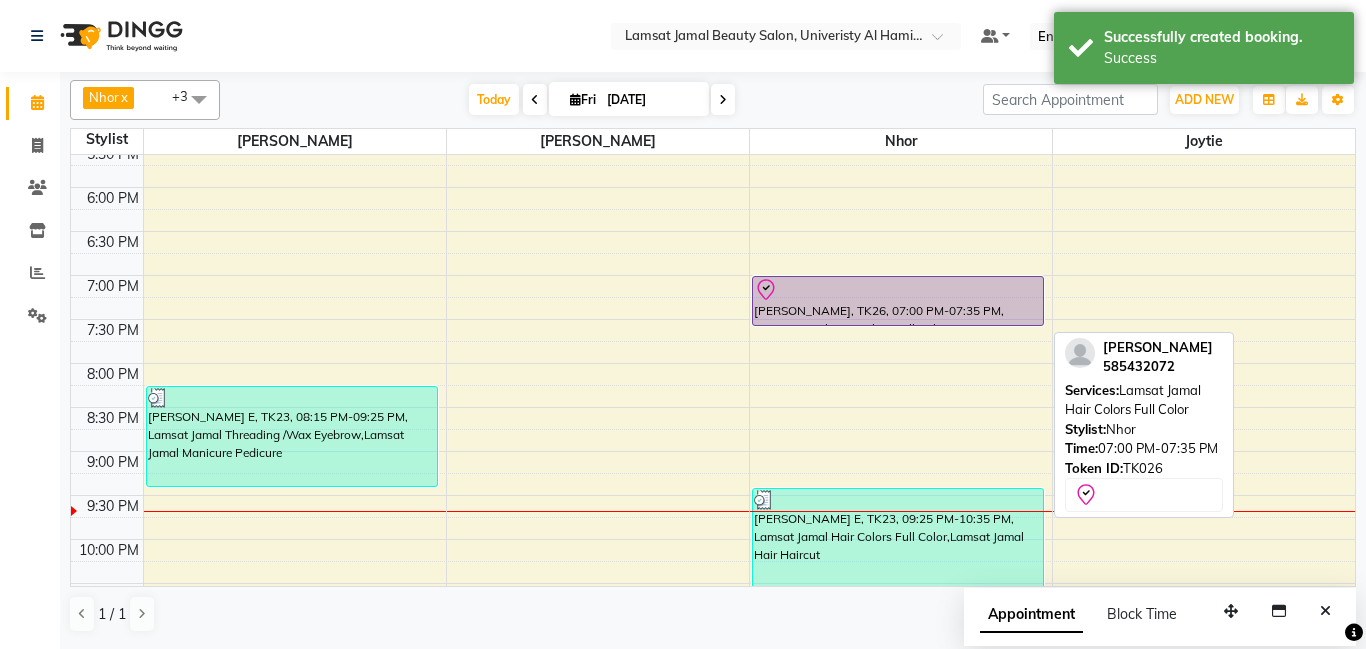 click at bounding box center (898, 325) 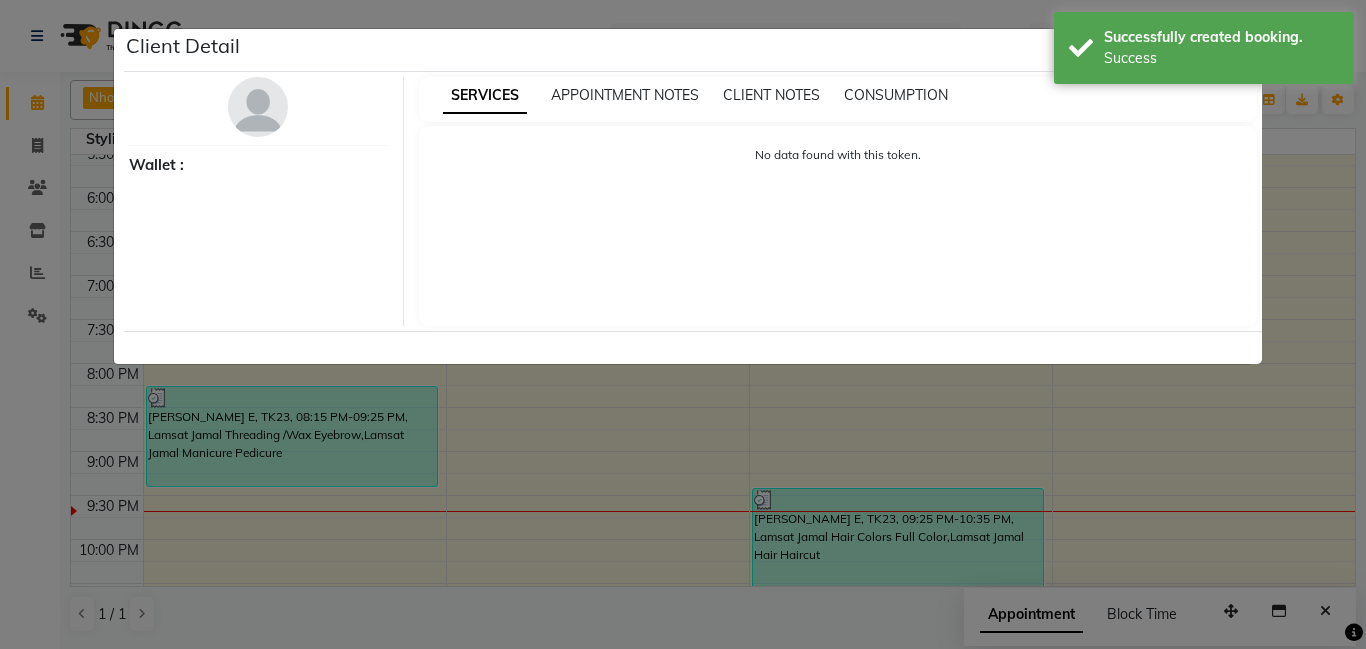 select on "8" 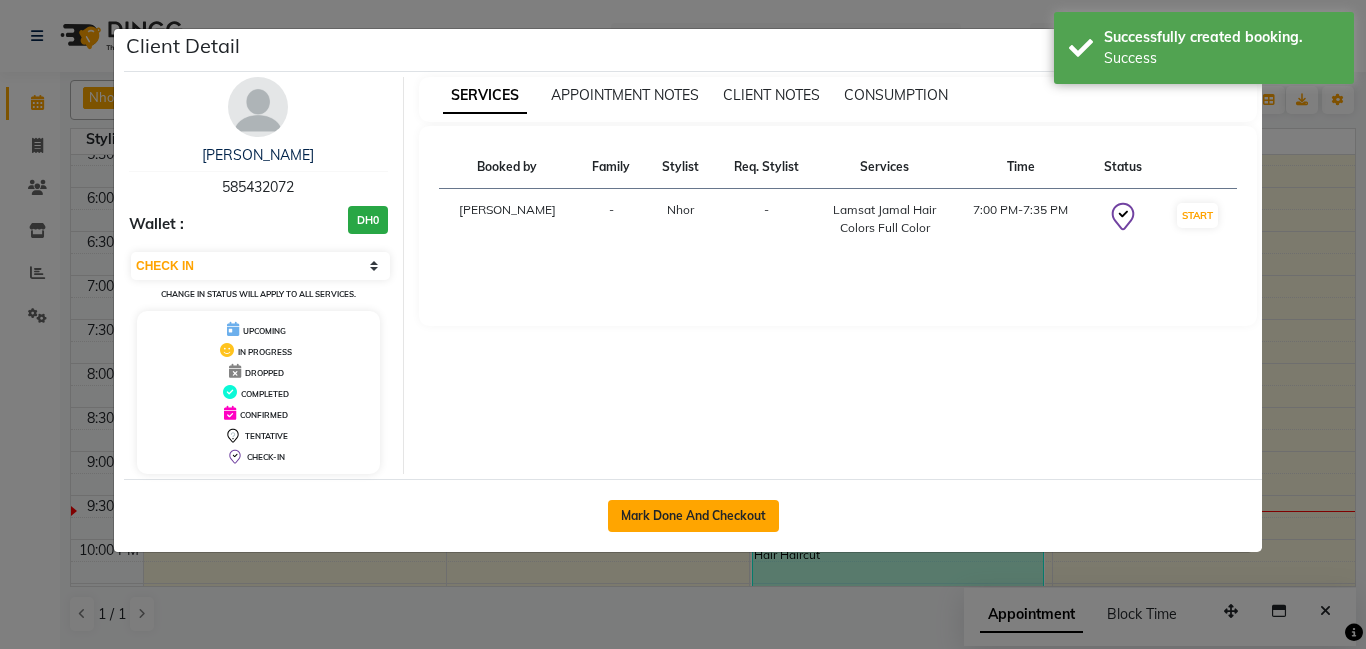 click on "Mark Done And Checkout" 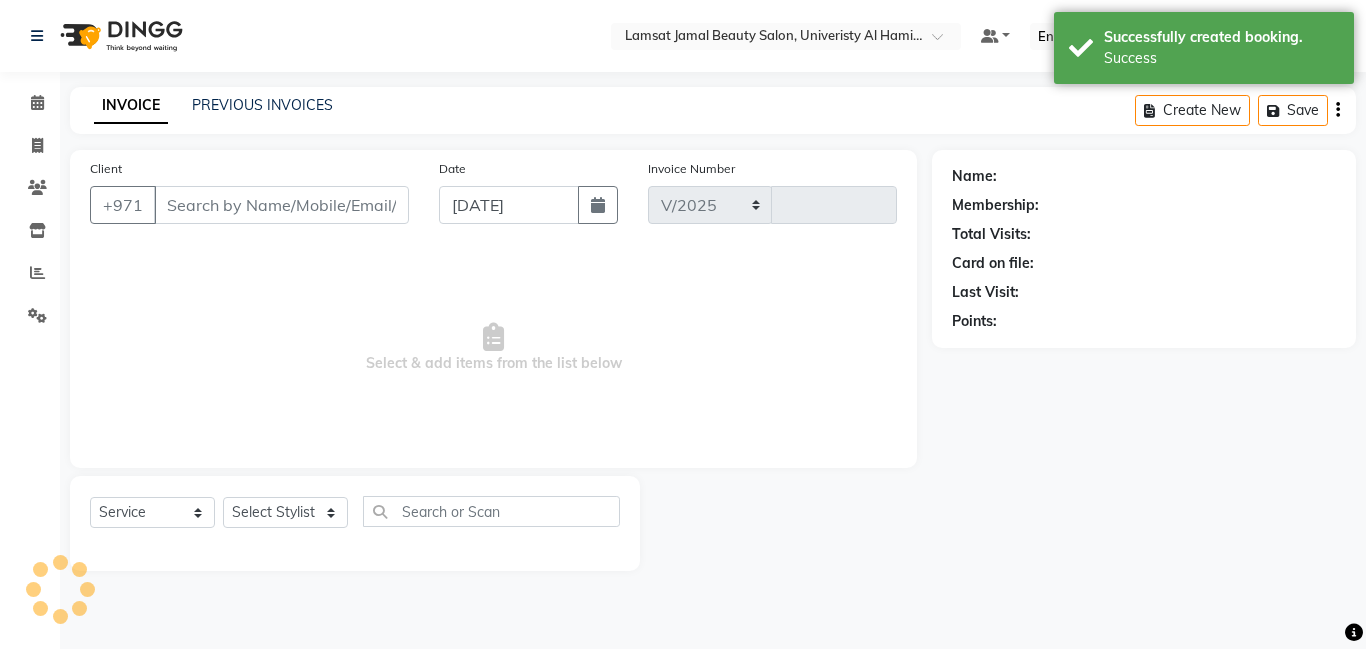 select on "8294" 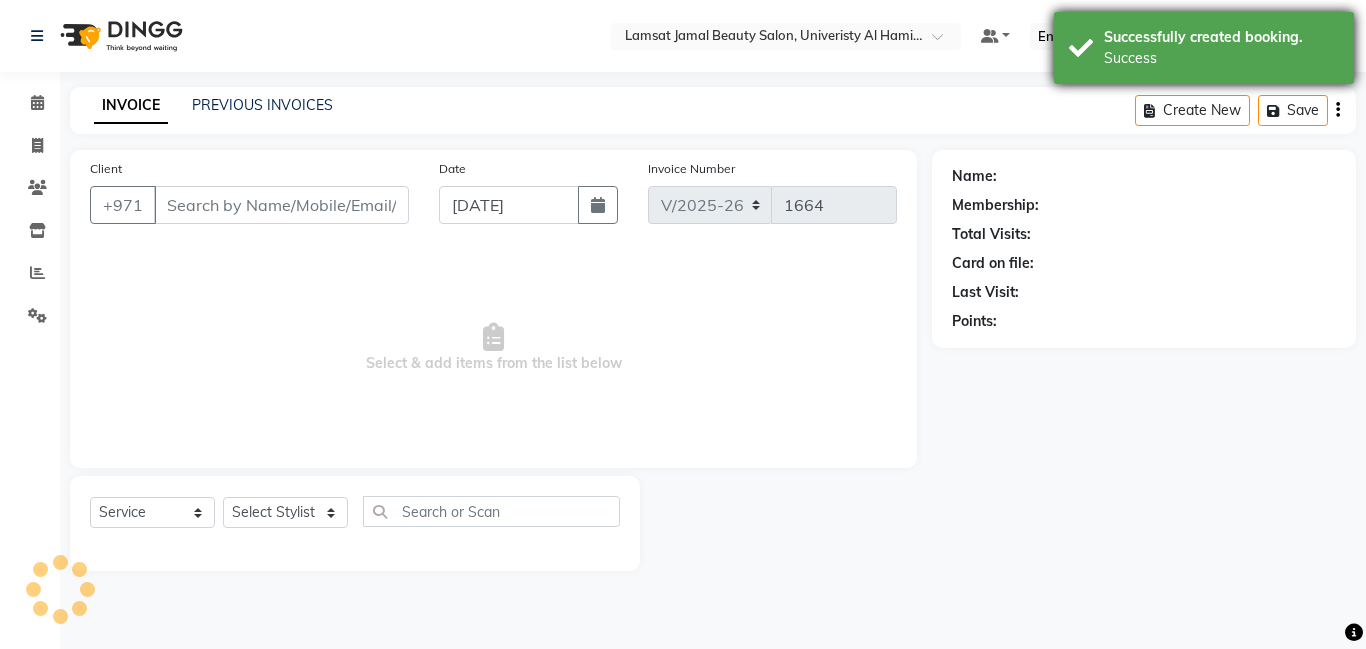 click on "Successfully created booking.   Success" at bounding box center [1204, 48] 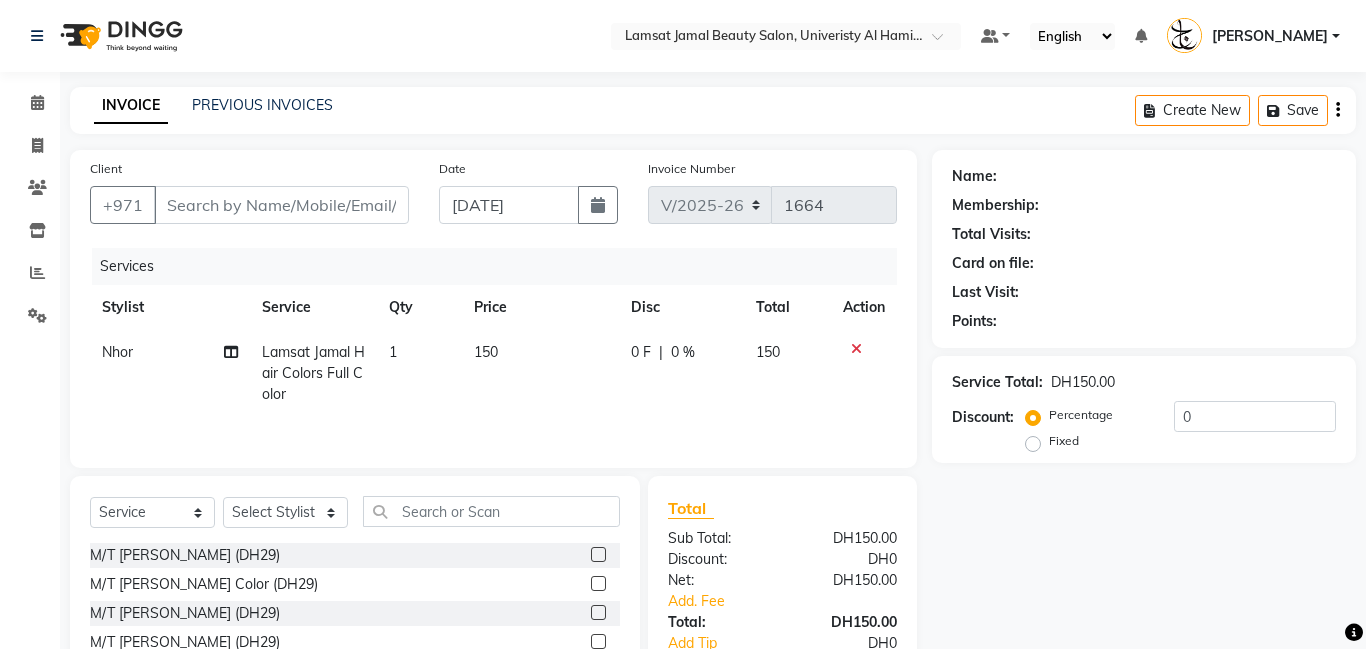type on "58*****72" 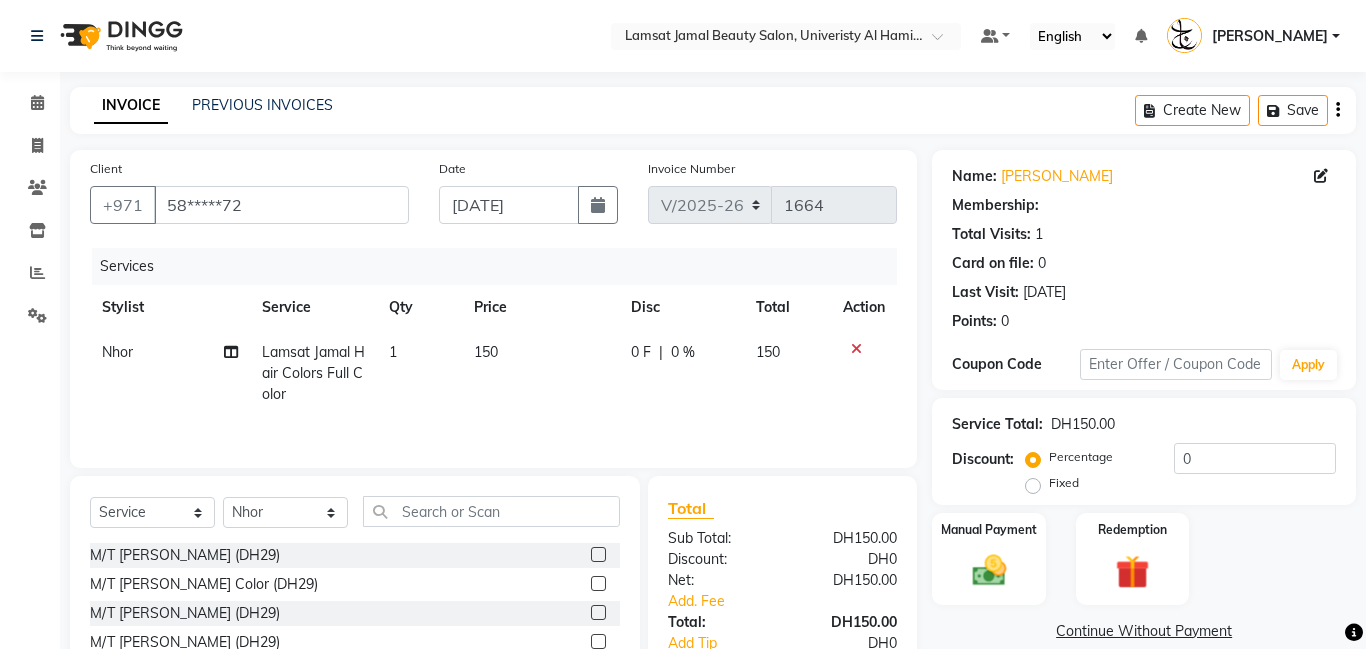 click on "Fixed" 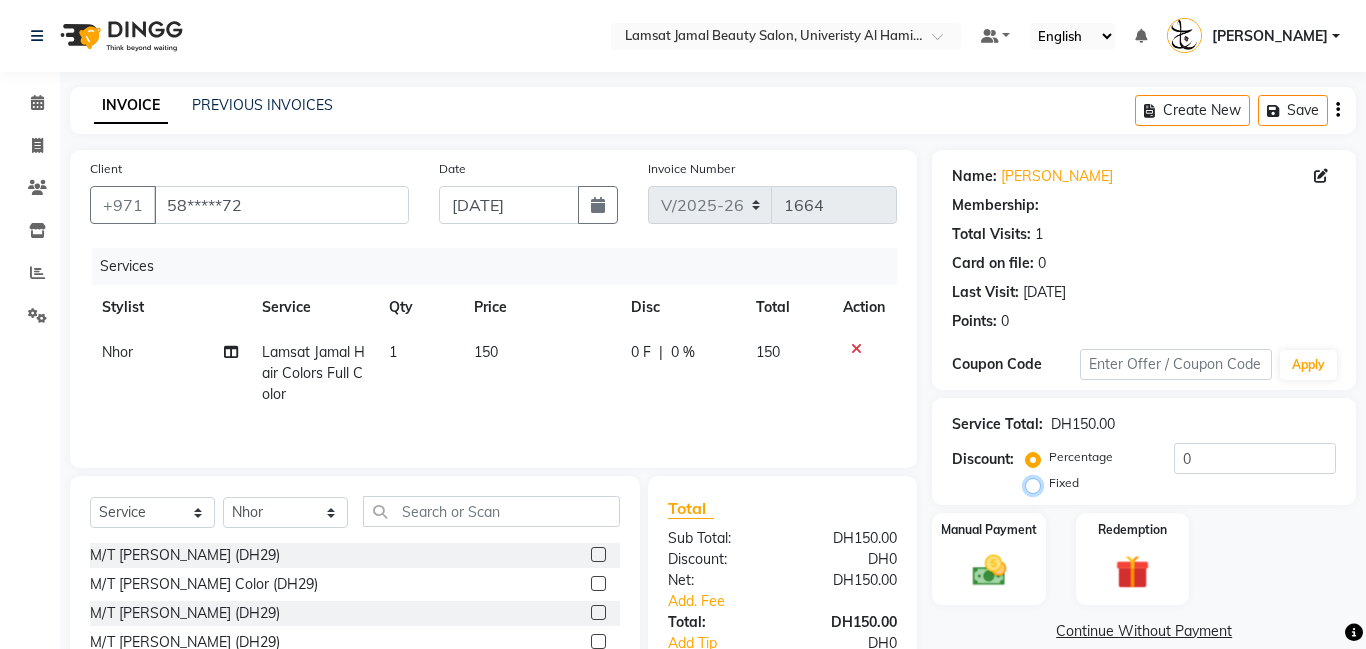 click on "Fixed" at bounding box center (1037, 483) 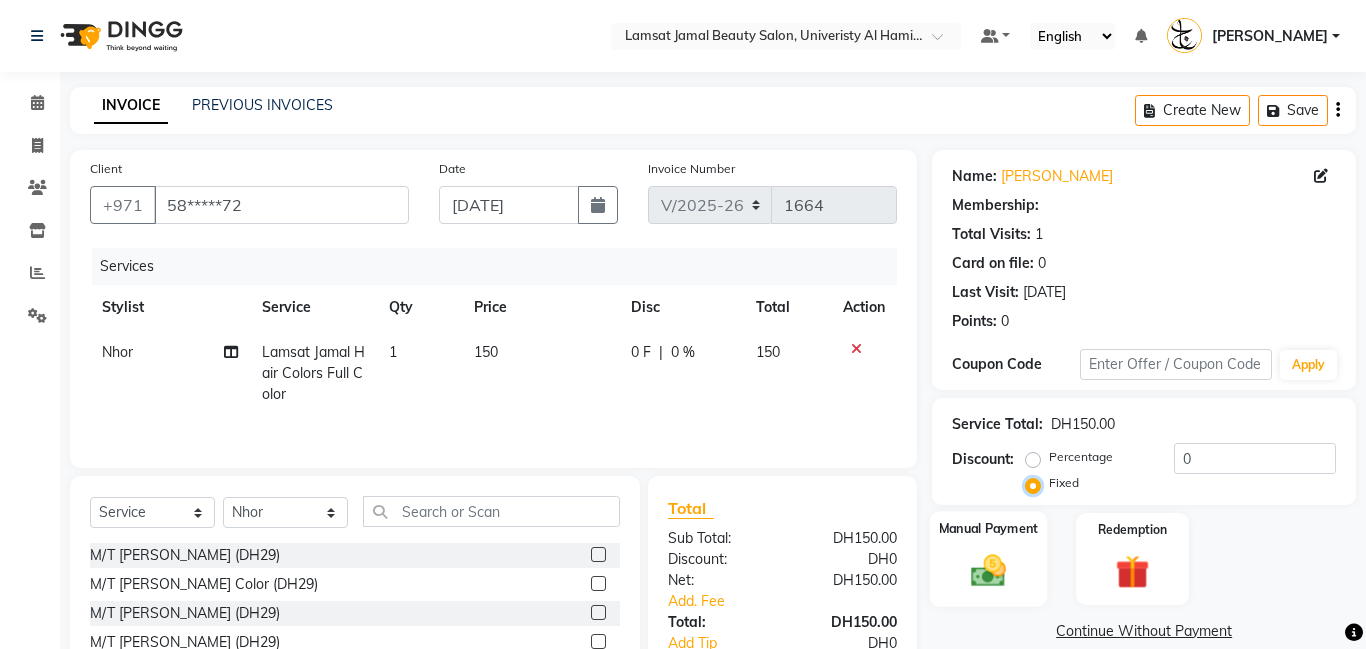 scroll, scrollTop: 152, scrollLeft: 0, axis: vertical 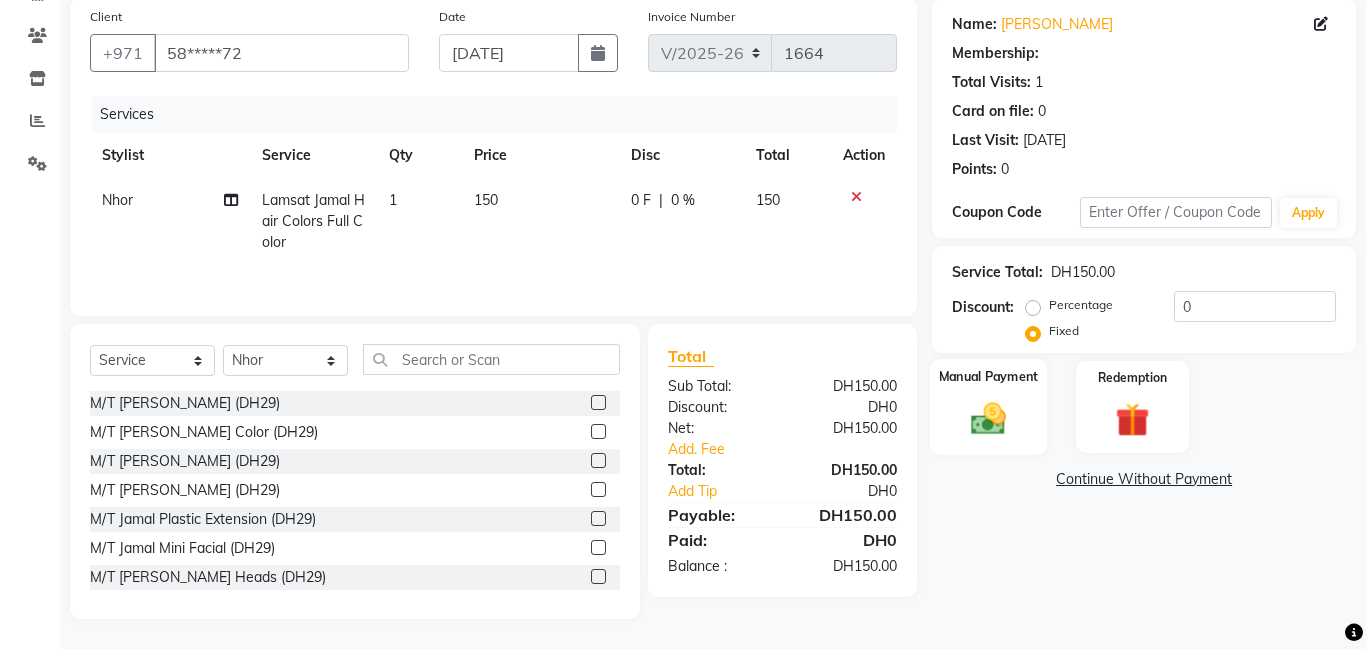 click on "Manual Payment" 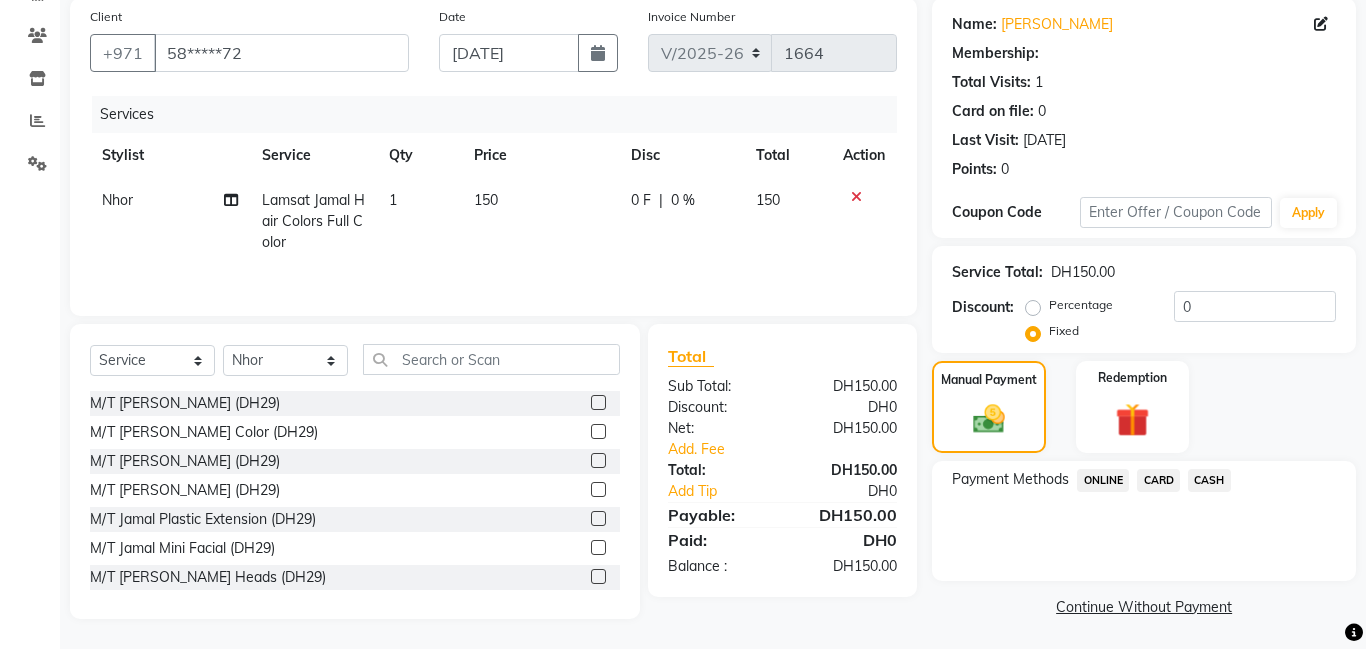 click on "ONLINE" 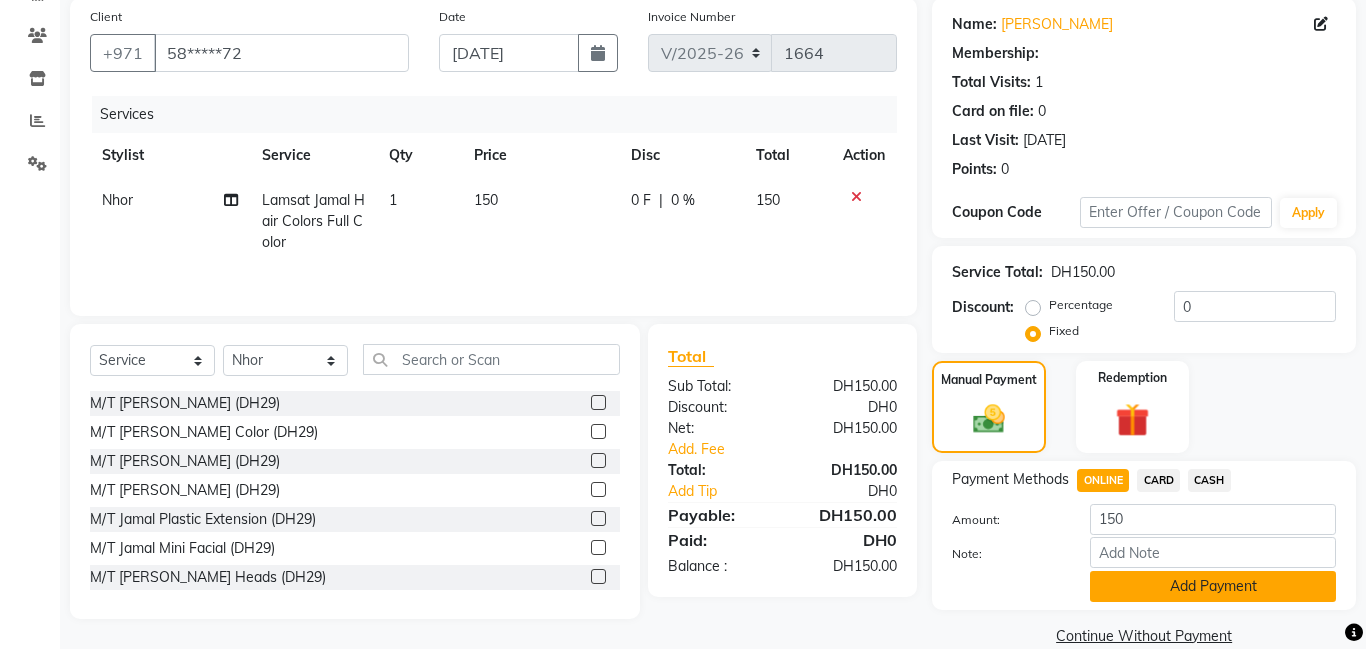 click on "Add Payment" 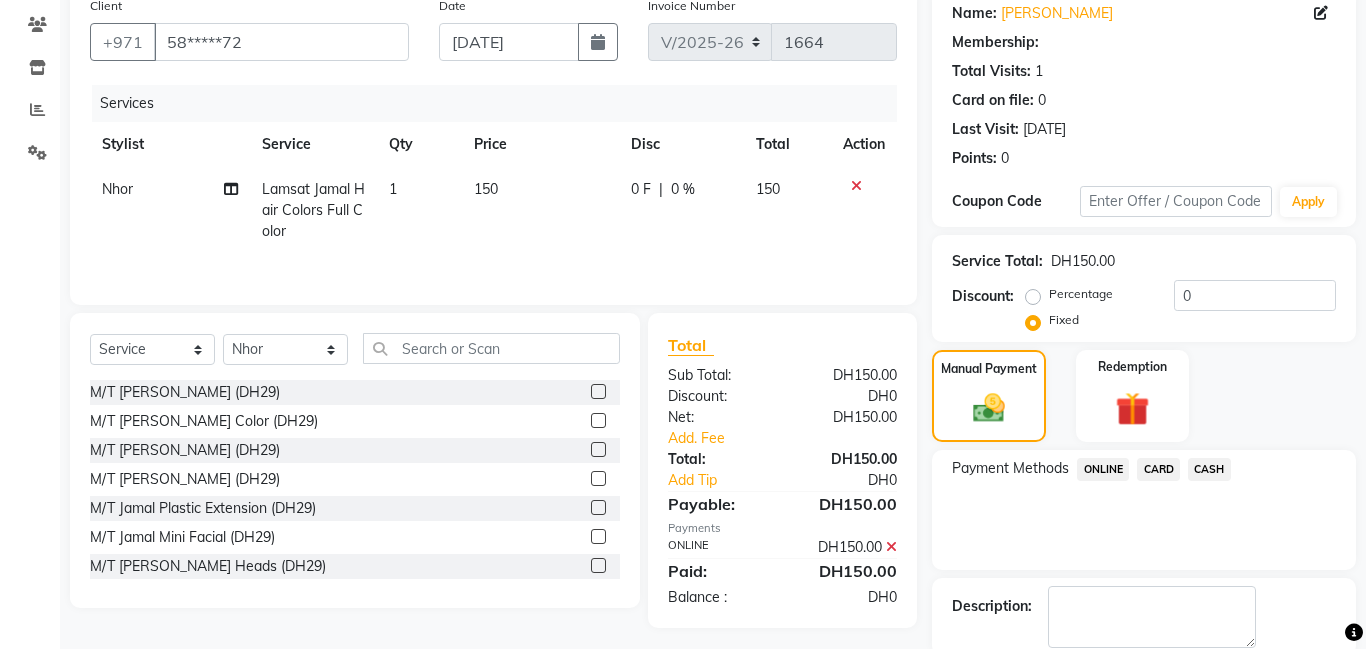 scroll, scrollTop: 268, scrollLeft: 0, axis: vertical 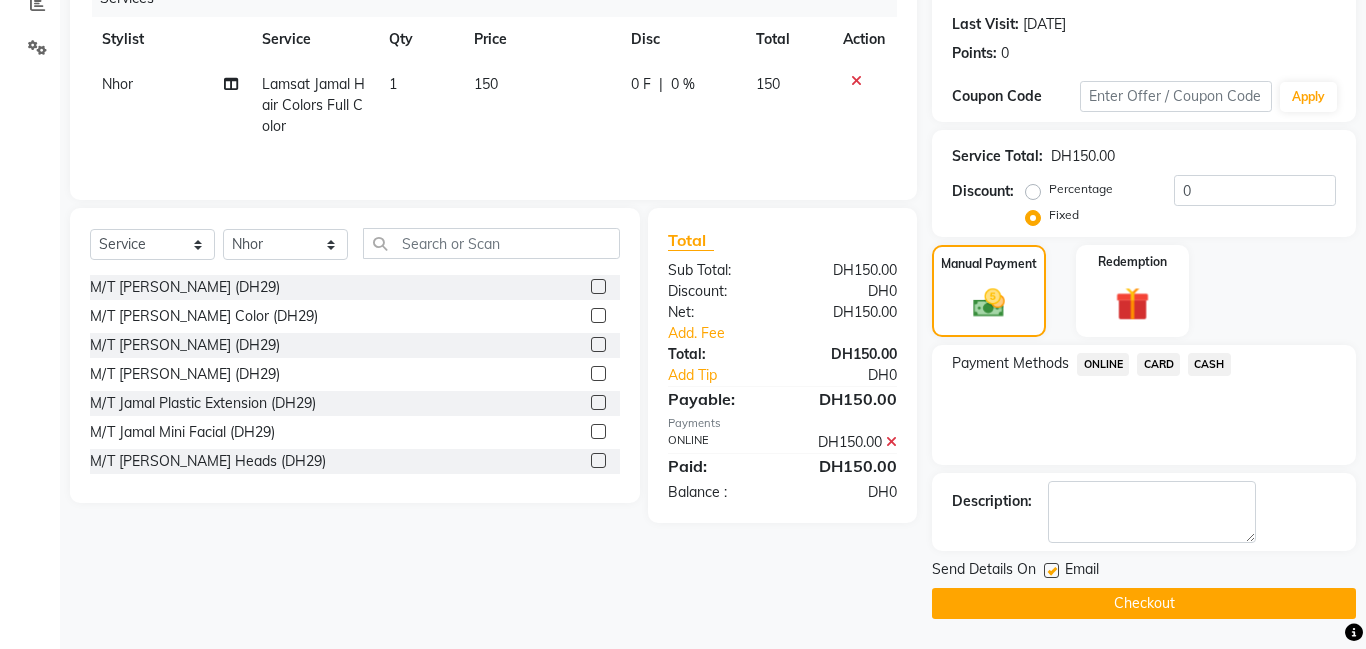 click on "Checkout" 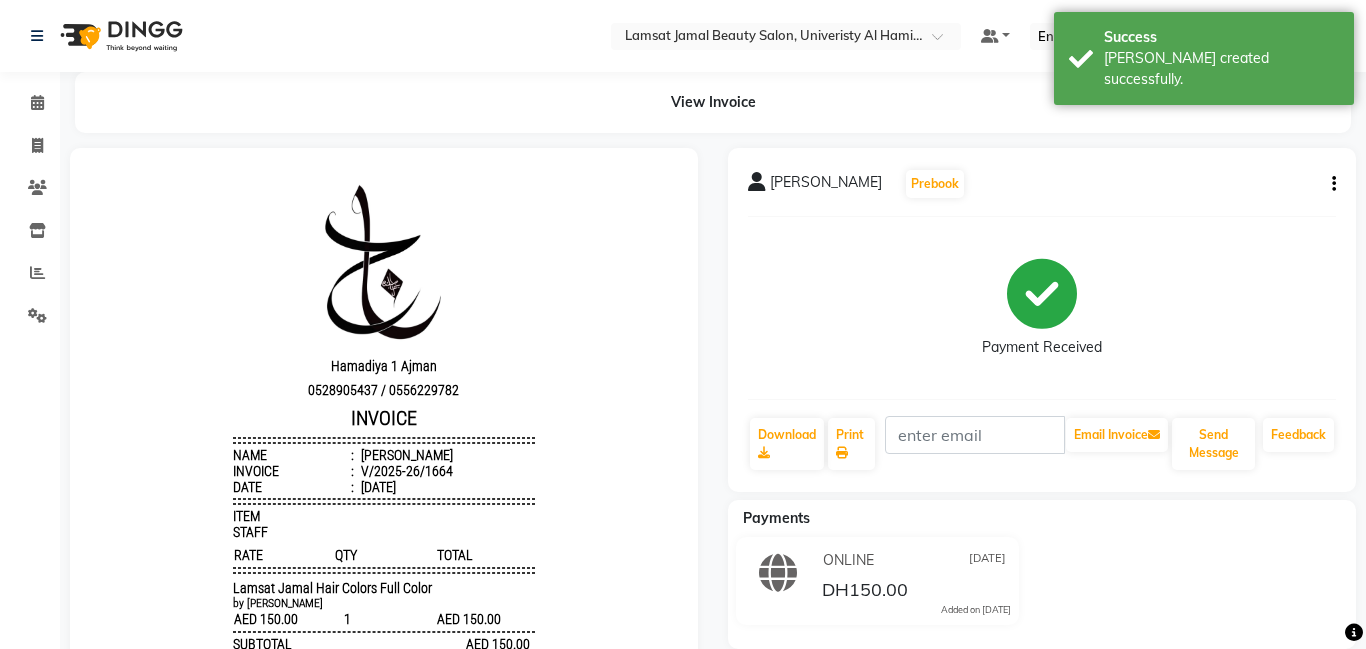 scroll, scrollTop: 0, scrollLeft: 0, axis: both 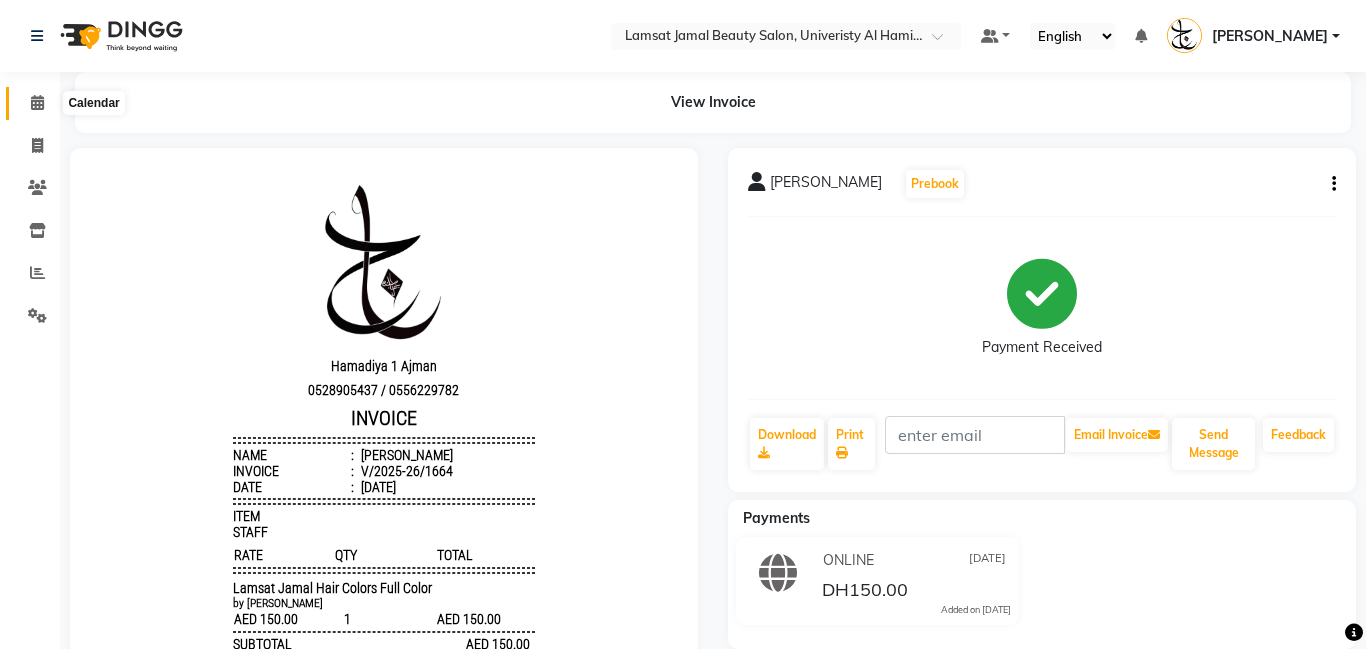 click 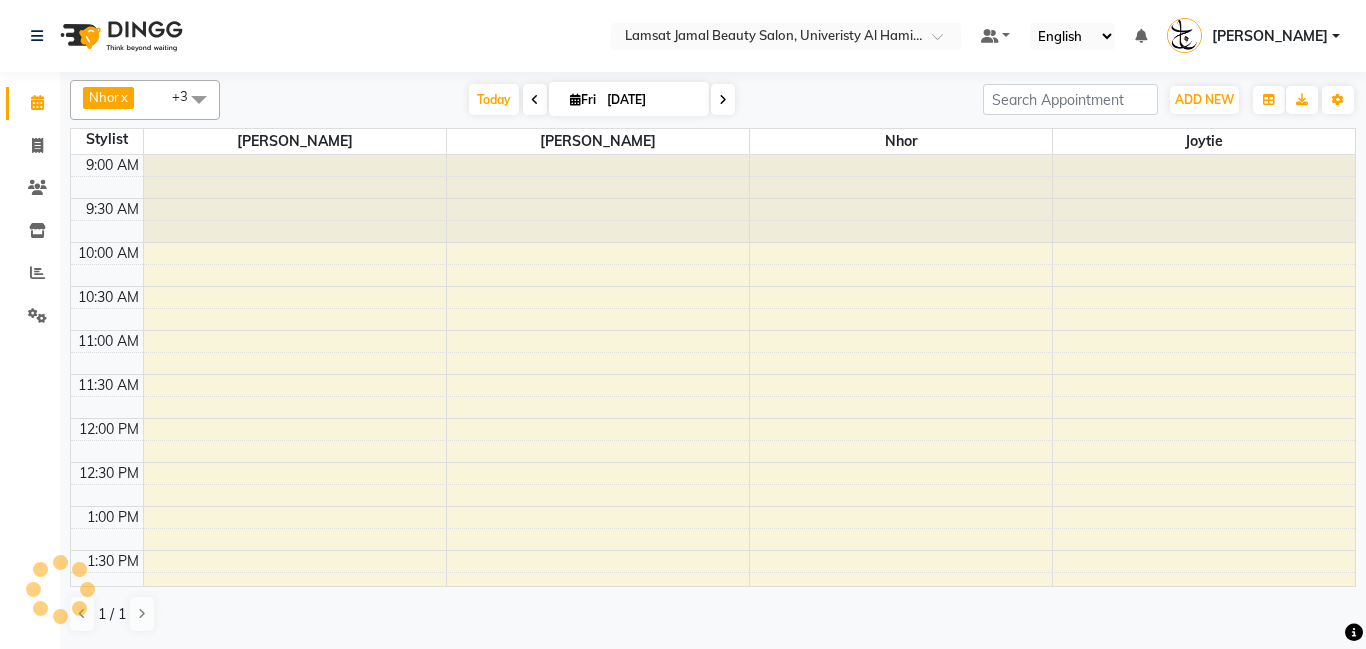 scroll, scrollTop: 888, scrollLeft: 0, axis: vertical 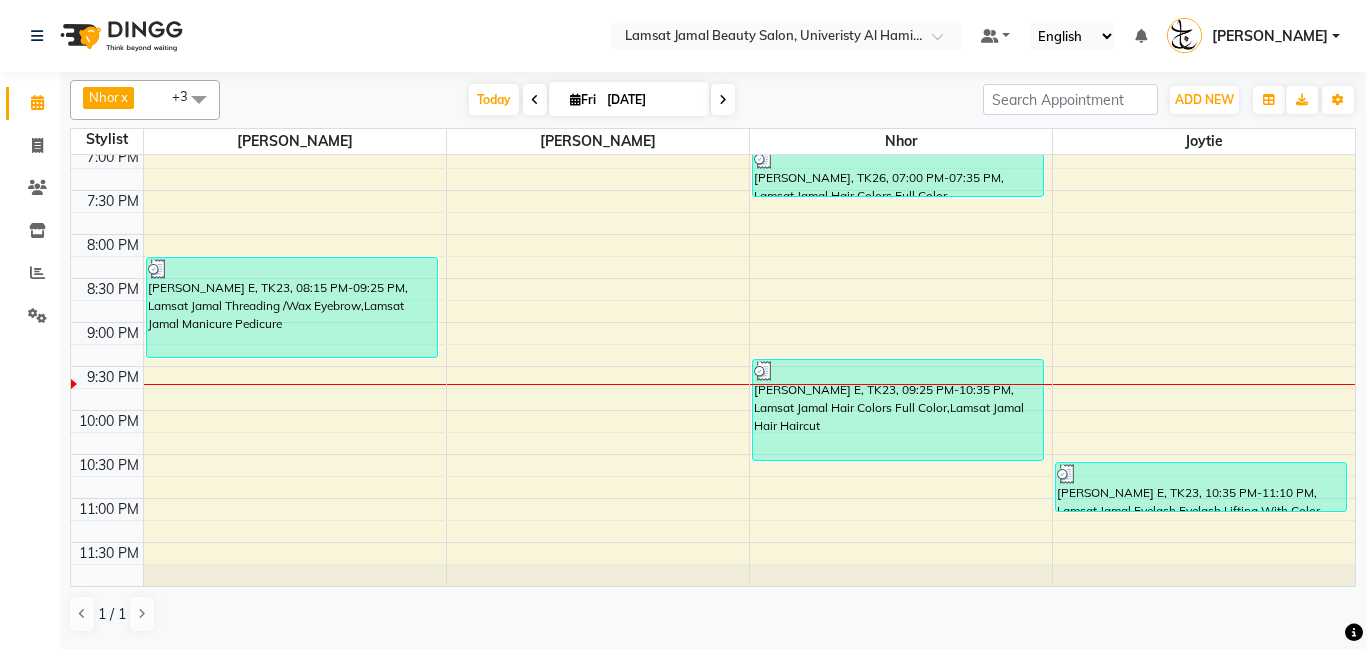 click on "9:00 AM 9:30 AM 10:00 AM 10:30 AM 11:00 AM 11:30 AM 12:00 PM 12:30 PM 1:00 PM 1:30 PM 2:00 PM 2:30 PM 3:00 PM 3:30 PM 4:00 PM 4:30 PM 5:00 PM 5:30 PM 6:00 PM 6:30 PM 7:00 PM 7:30 PM 8:00 PM 8:30 PM 9:00 PM 9:30 PM 10:00 PM 10:30 PM 11:00 PM 11:30 PM     [PERSON_NAME][GEOGRAPHIC_DATA], 08:15 PM-09:25 PM, Lamsat Jamal Threading /Wax Eyebrow,Lamsat Jamal Manicure Pedicure     [PERSON_NAME], TK26, 07:00 PM-07:35 PM, Lamsat Jamal Hair Colors Full Color     Rama E, TK23, 09:25 PM-10:35 PM, Lamsat Jamal Hair Colors Full Color,Lamsat Jamal Hair Haircut     Rama E, TK23, 10:35 PM-11:10 PM, Lamsat Jamal Eyelash Eyelash Lifting With Color" at bounding box center [713, -74] 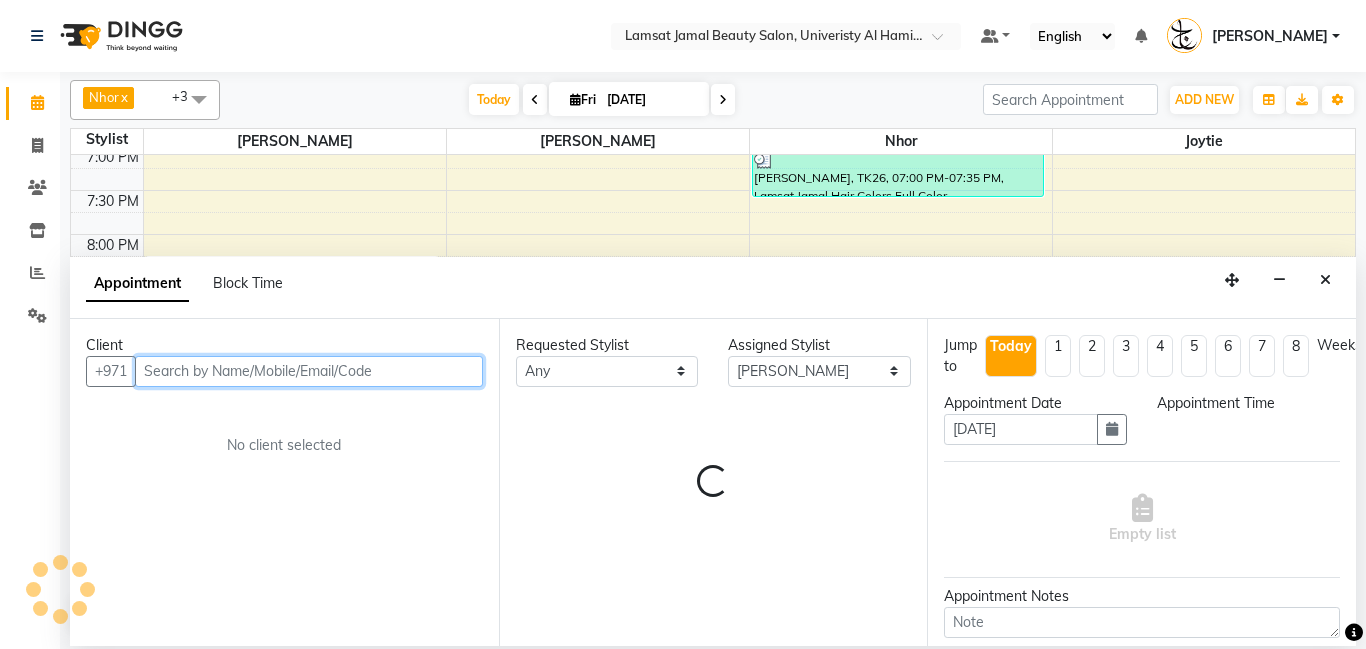 select on "1260" 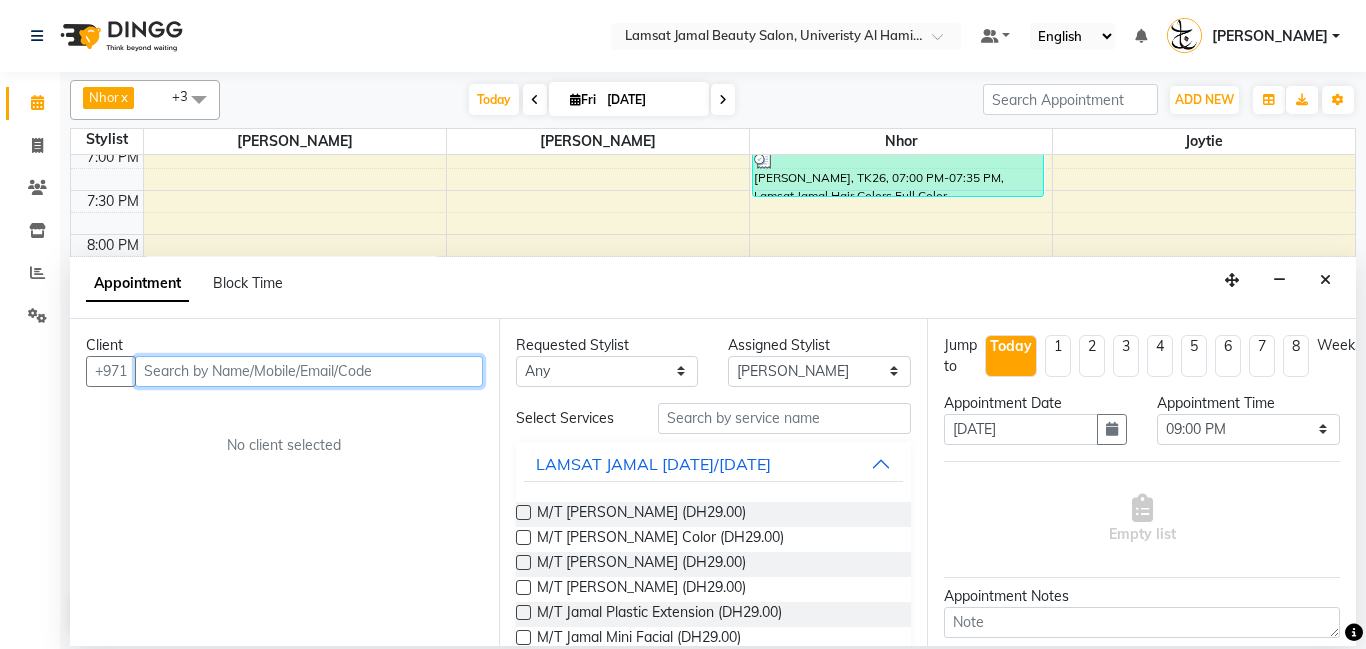click at bounding box center [309, 371] 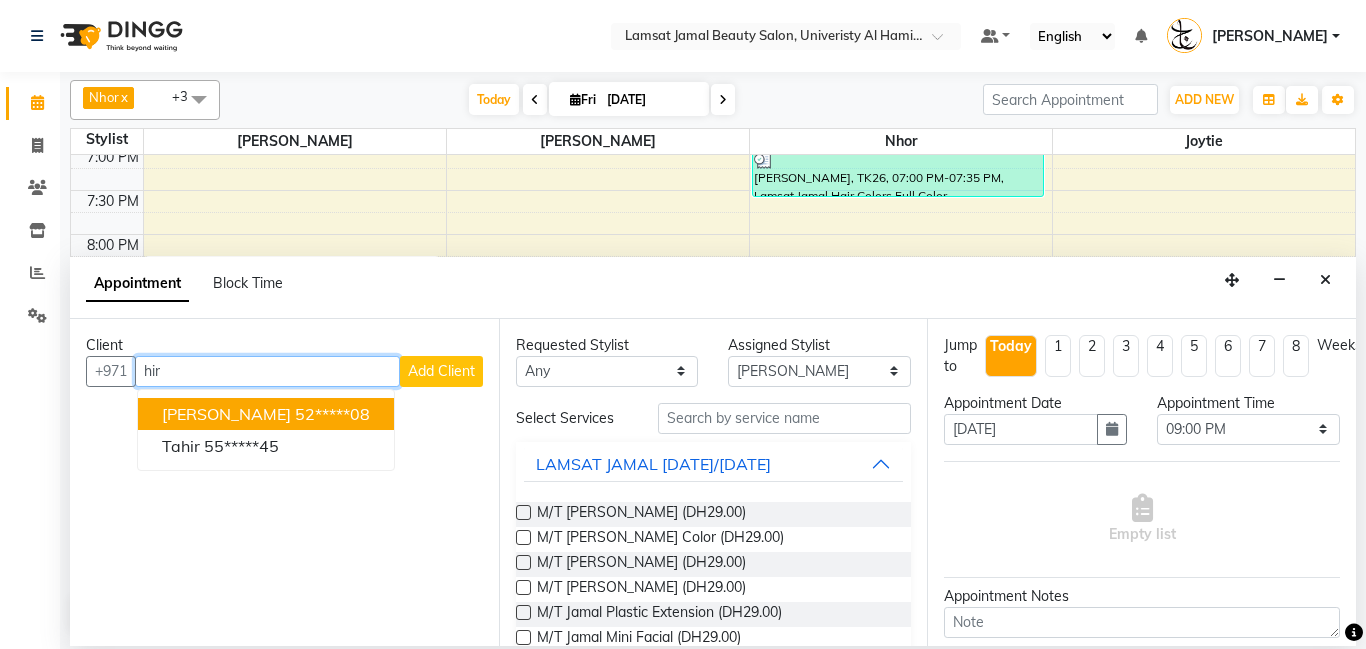 click on "52*****08" at bounding box center [332, 414] 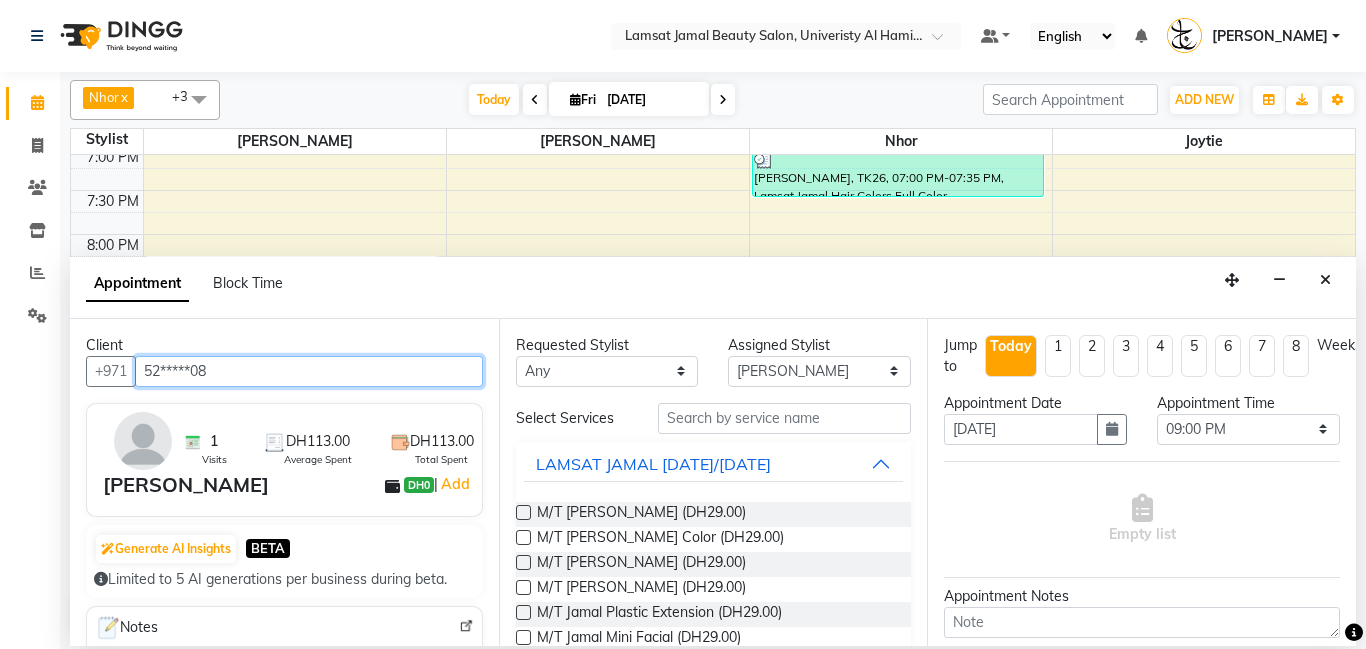 type on "52*****08" 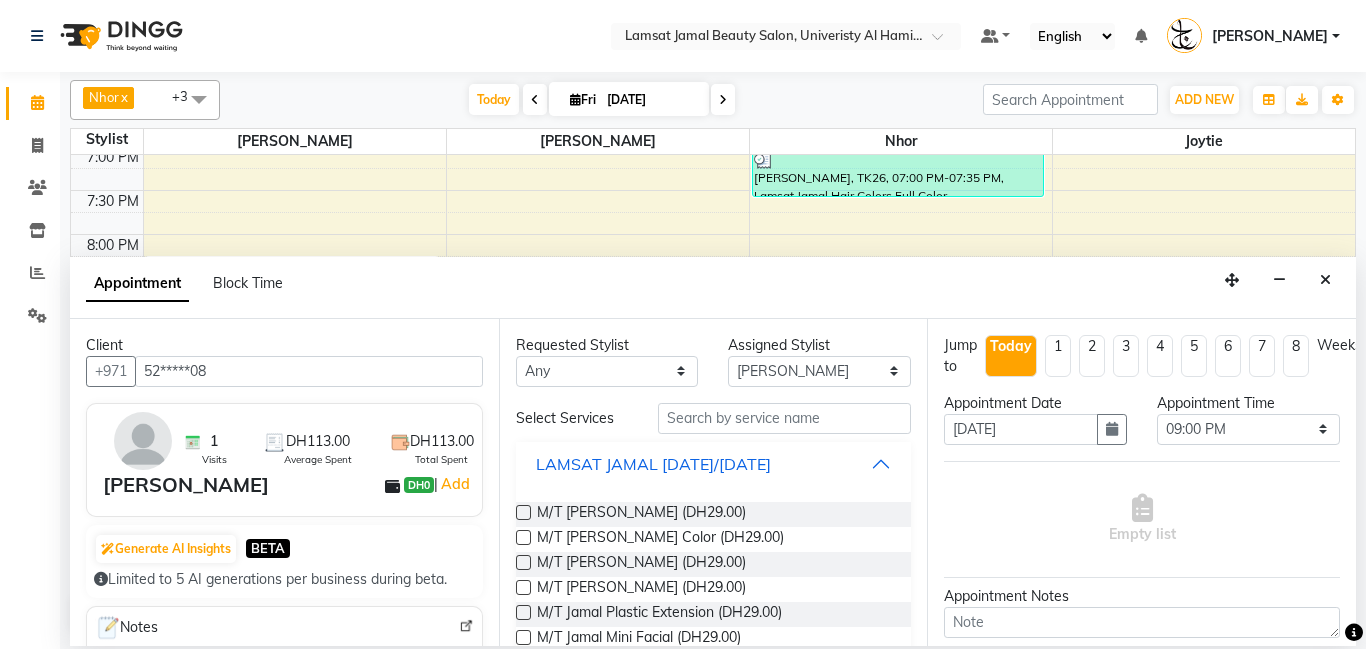 click on "LAMSAT JAMAL [DATE]/[DATE]" at bounding box center (714, 464) 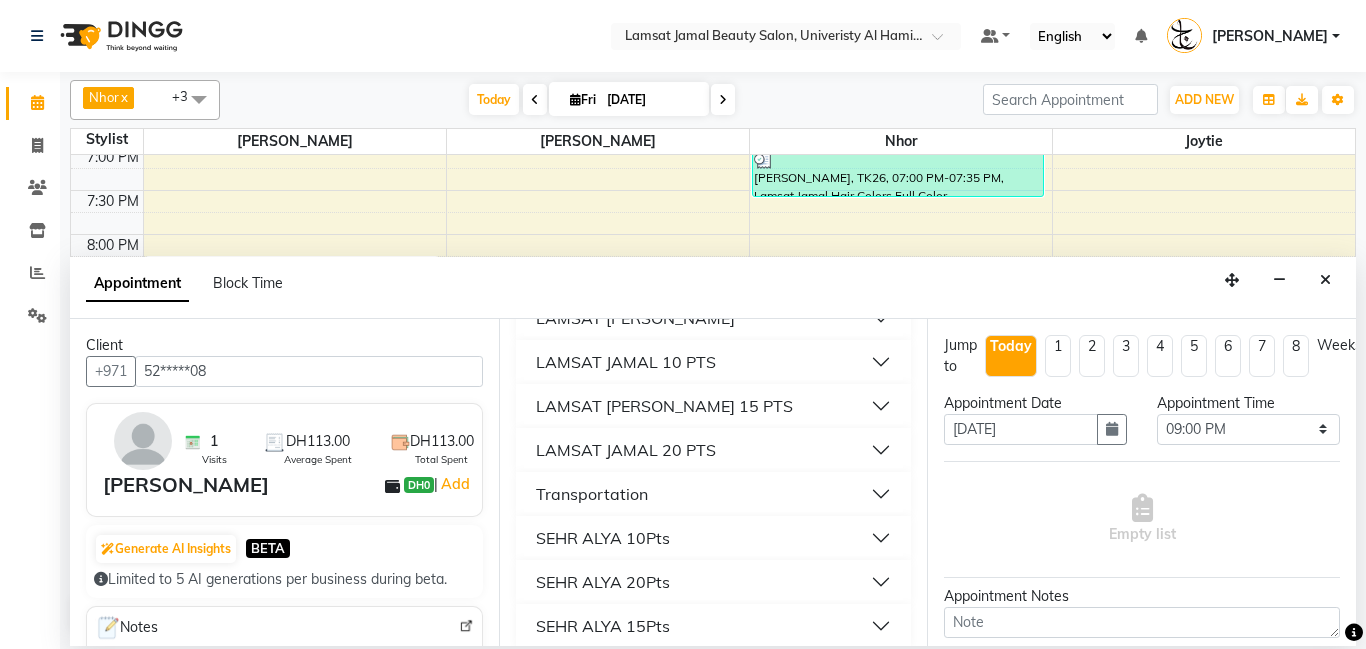scroll, scrollTop: 428, scrollLeft: 0, axis: vertical 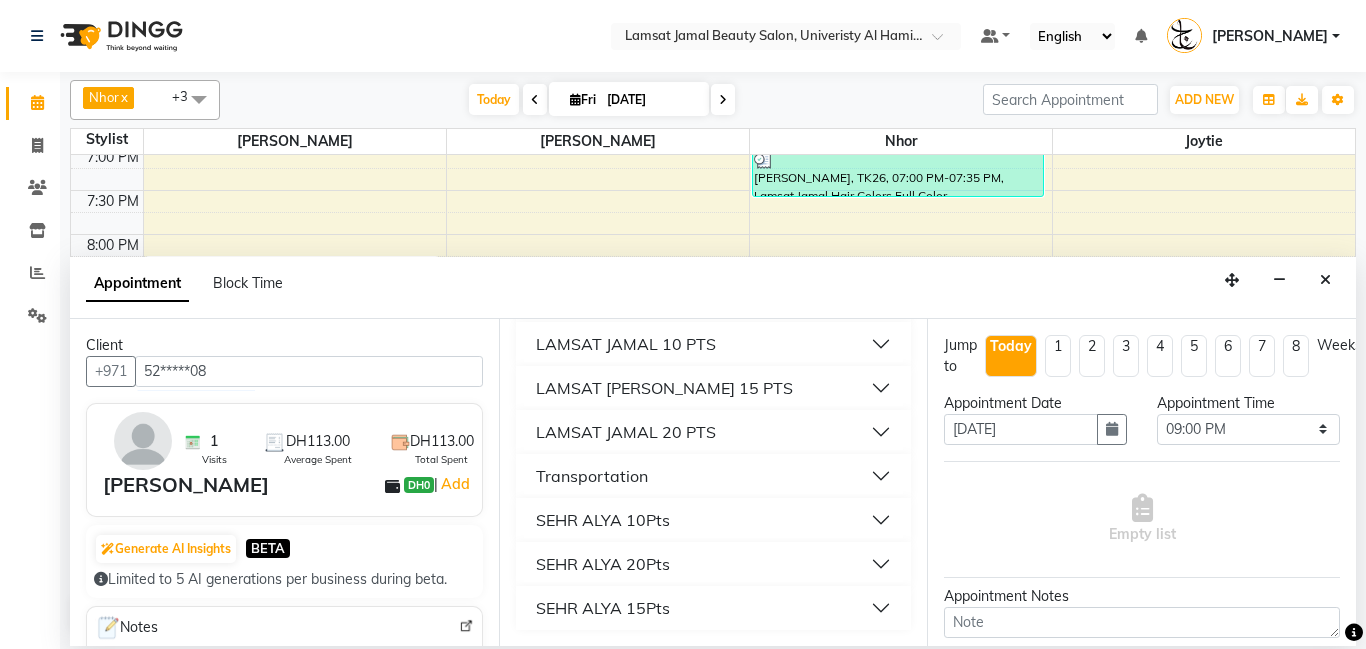 click on "LAMSAT JAMAL 10 PTS" at bounding box center [714, 344] 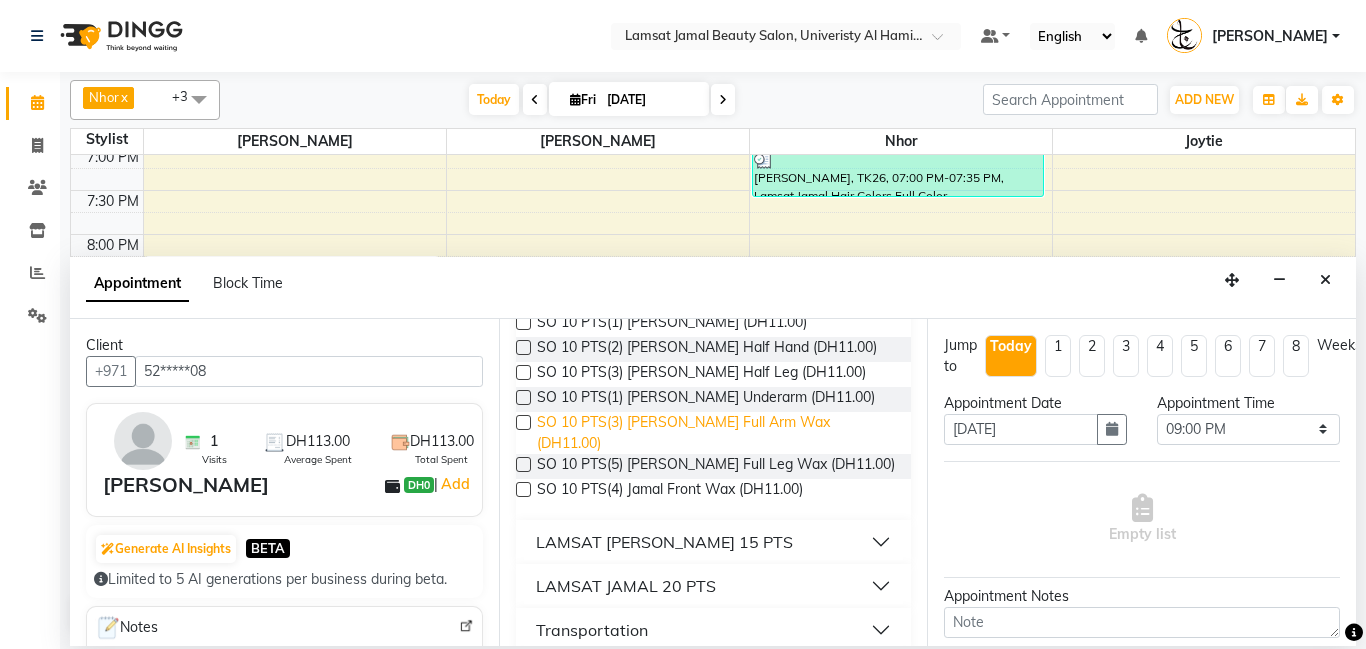 scroll, scrollTop: 1715, scrollLeft: 0, axis: vertical 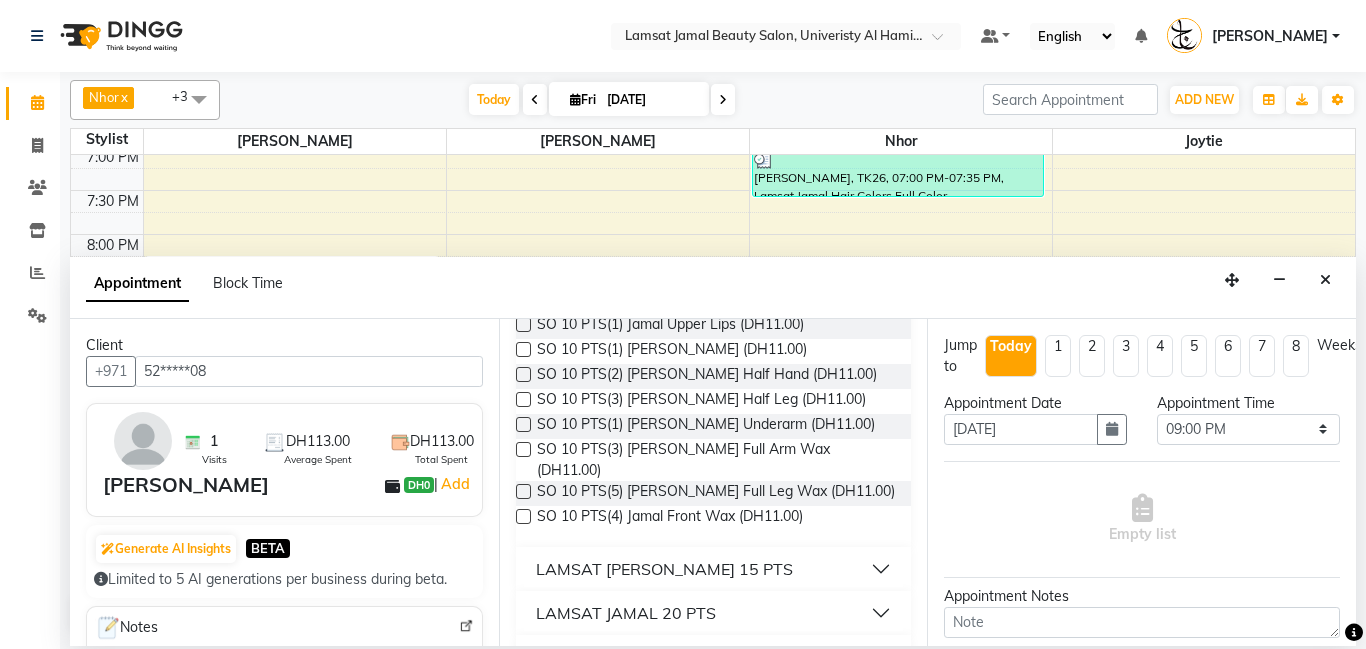 click at bounding box center [523, 491] 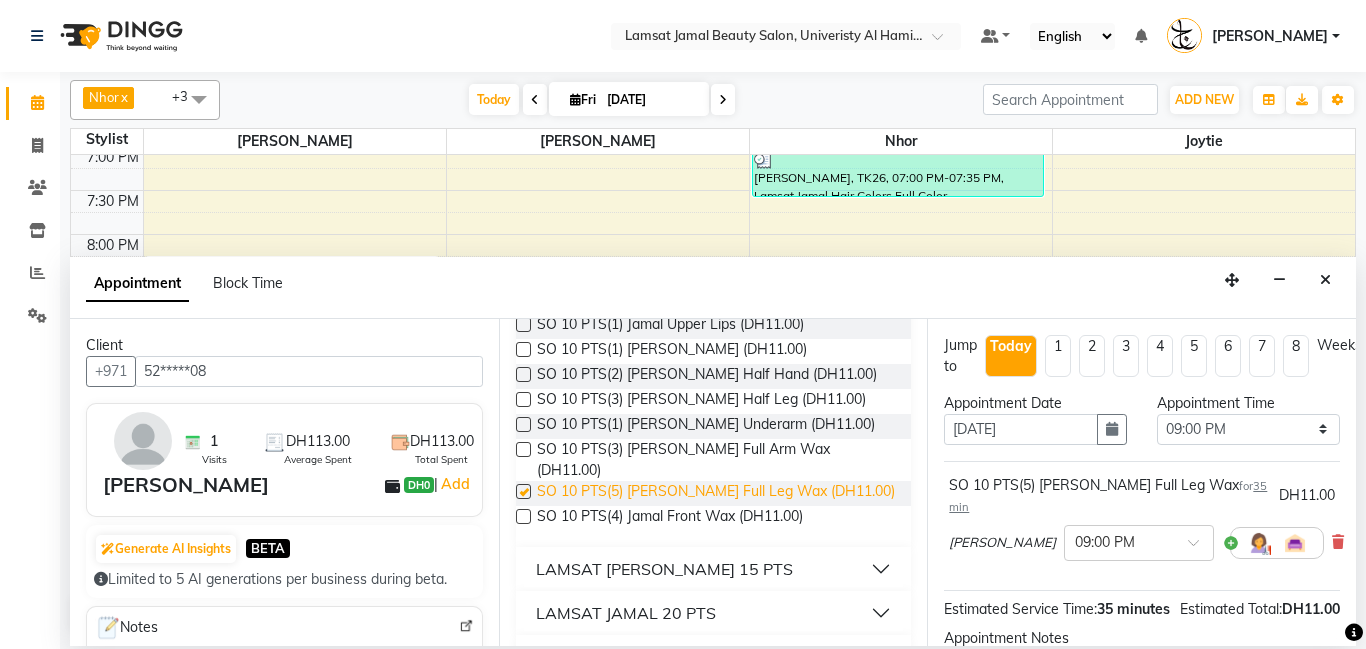checkbox on "false" 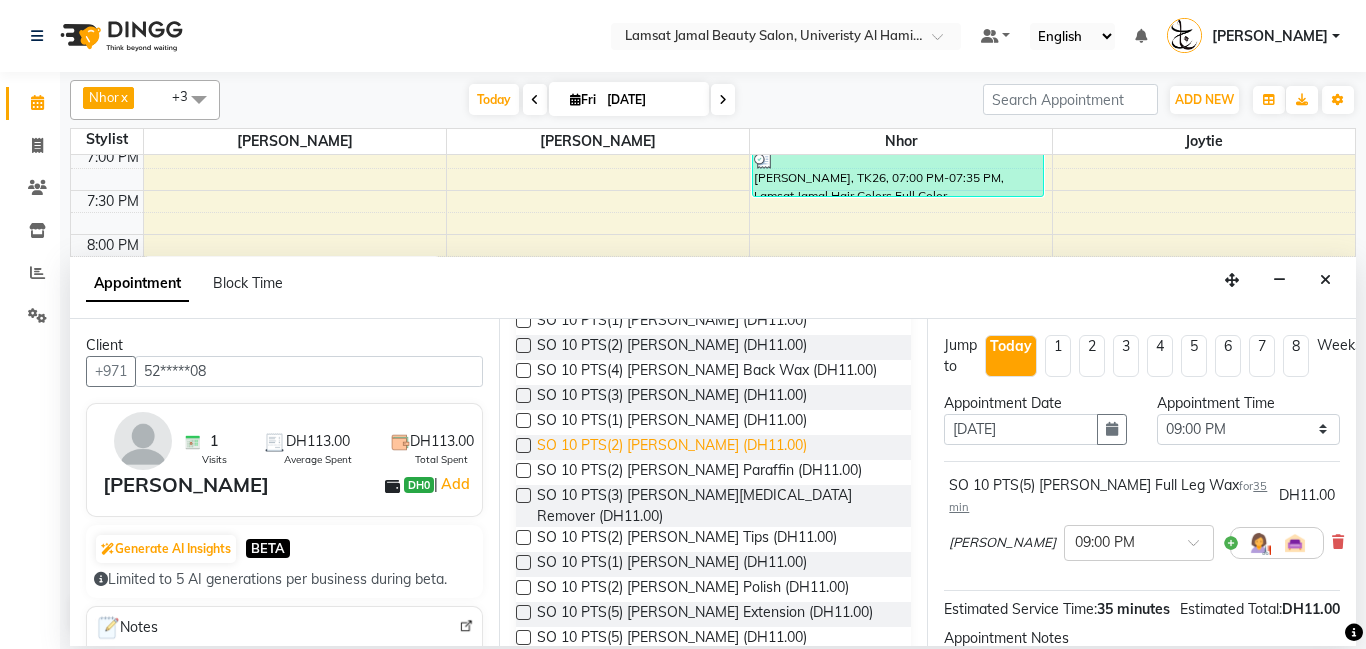 scroll, scrollTop: 1193, scrollLeft: 0, axis: vertical 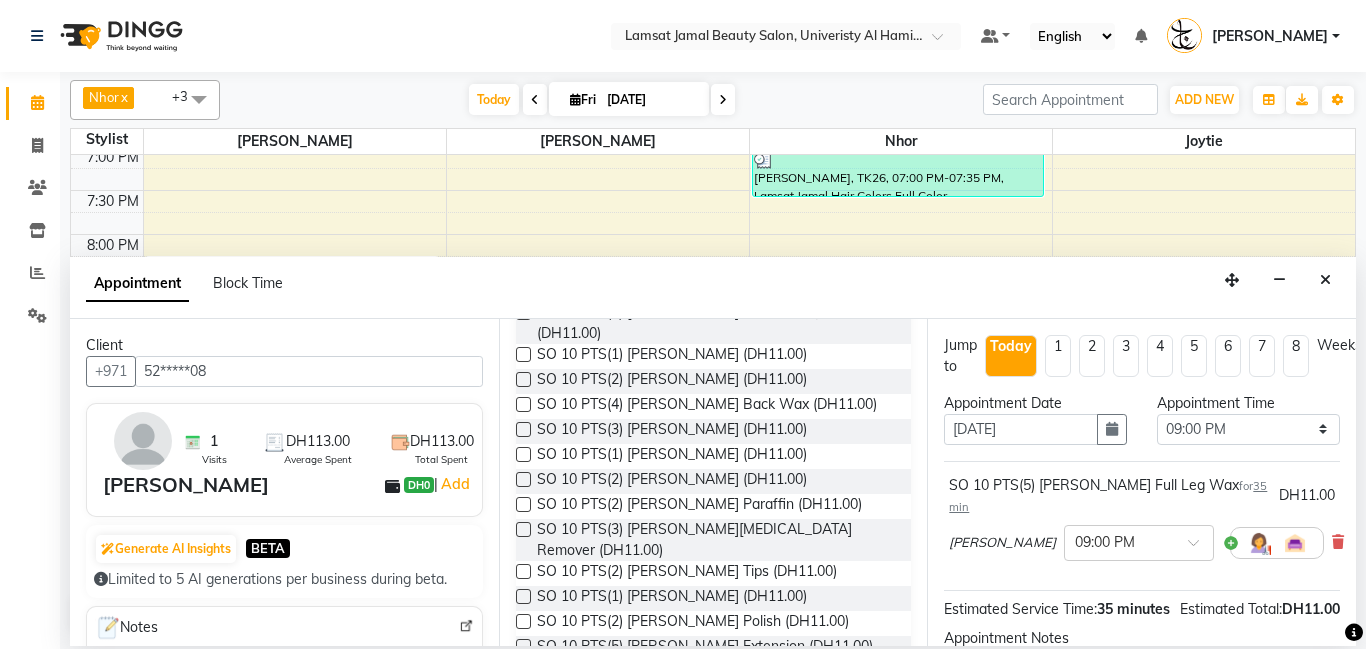 click at bounding box center [523, 429] 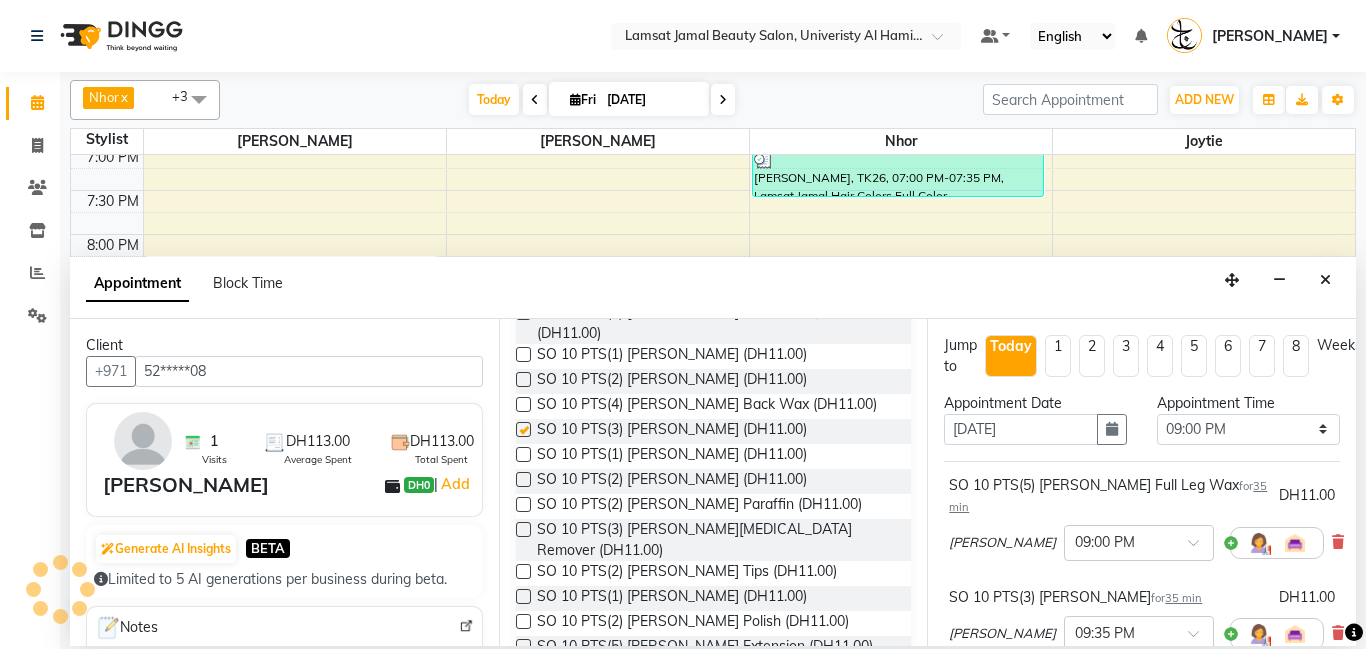 checkbox on "false" 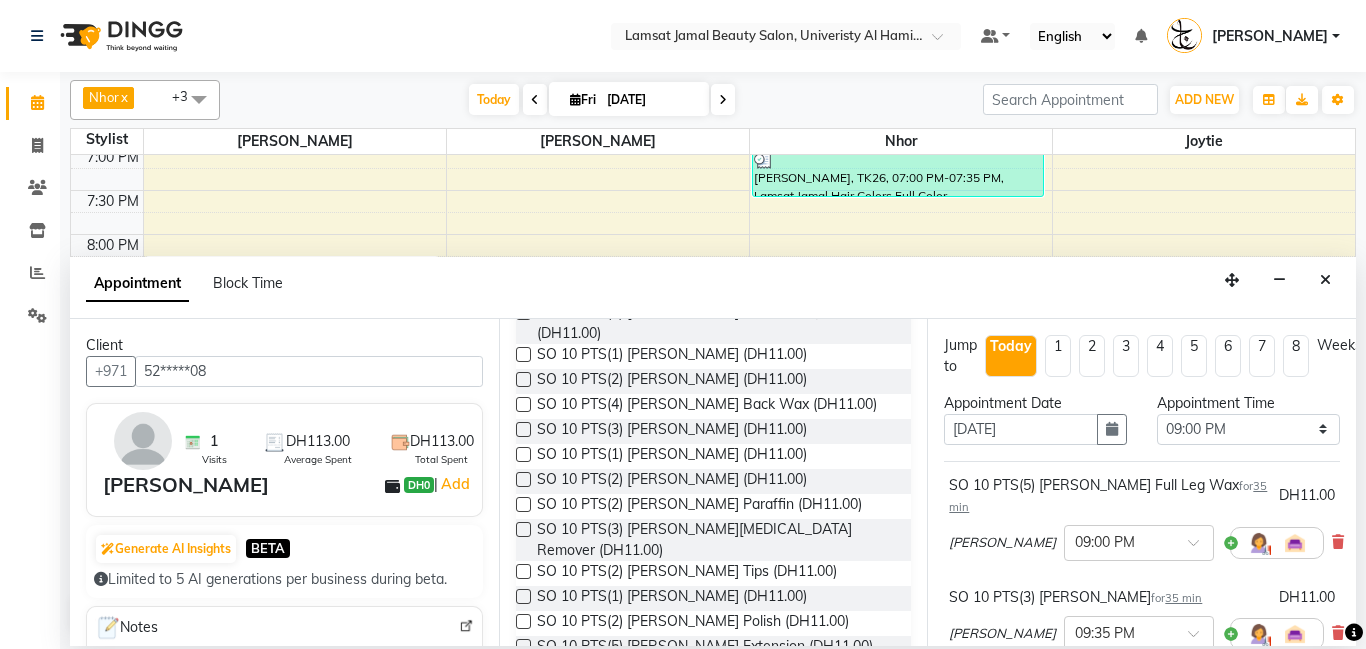 click at bounding box center [523, 454] 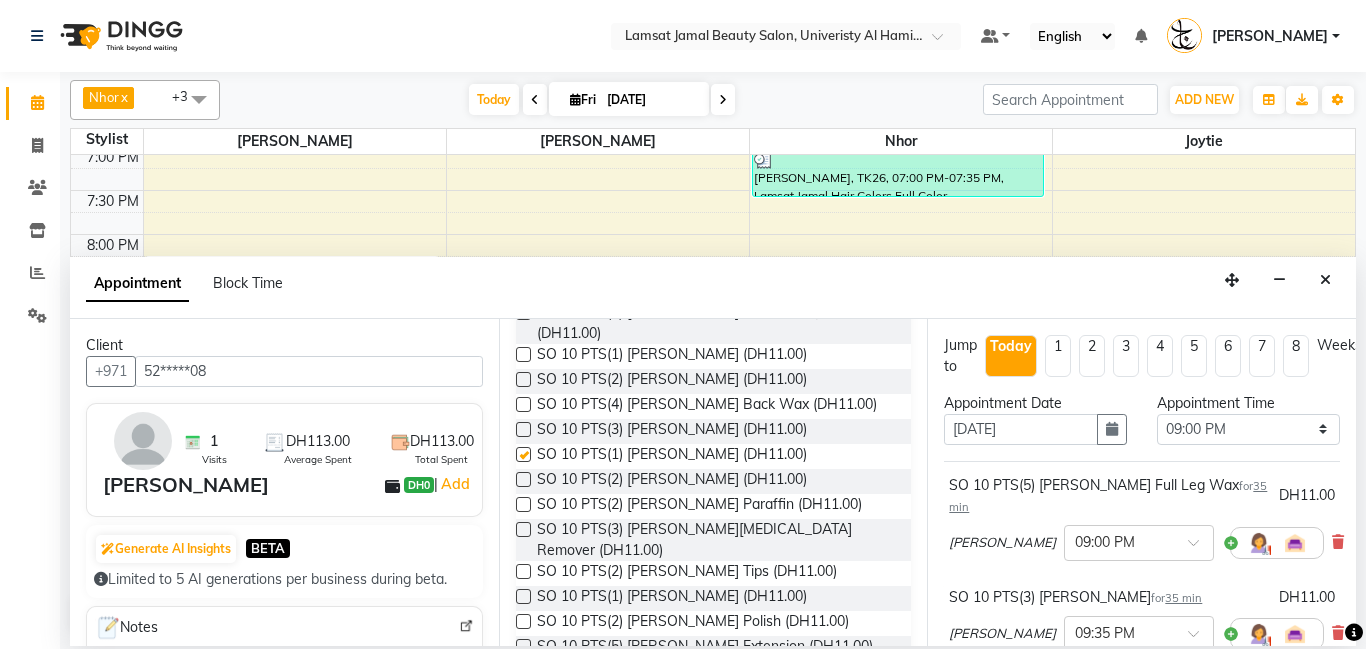 checkbox on "false" 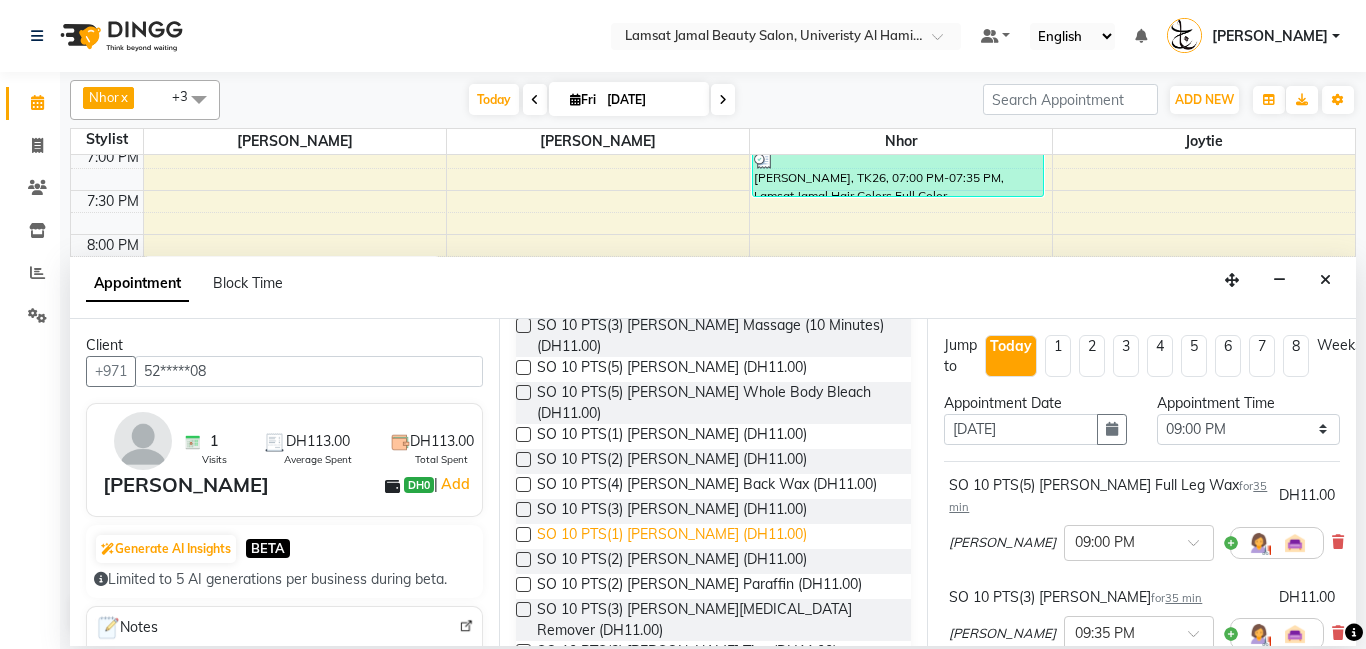 scroll, scrollTop: 1070, scrollLeft: 0, axis: vertical 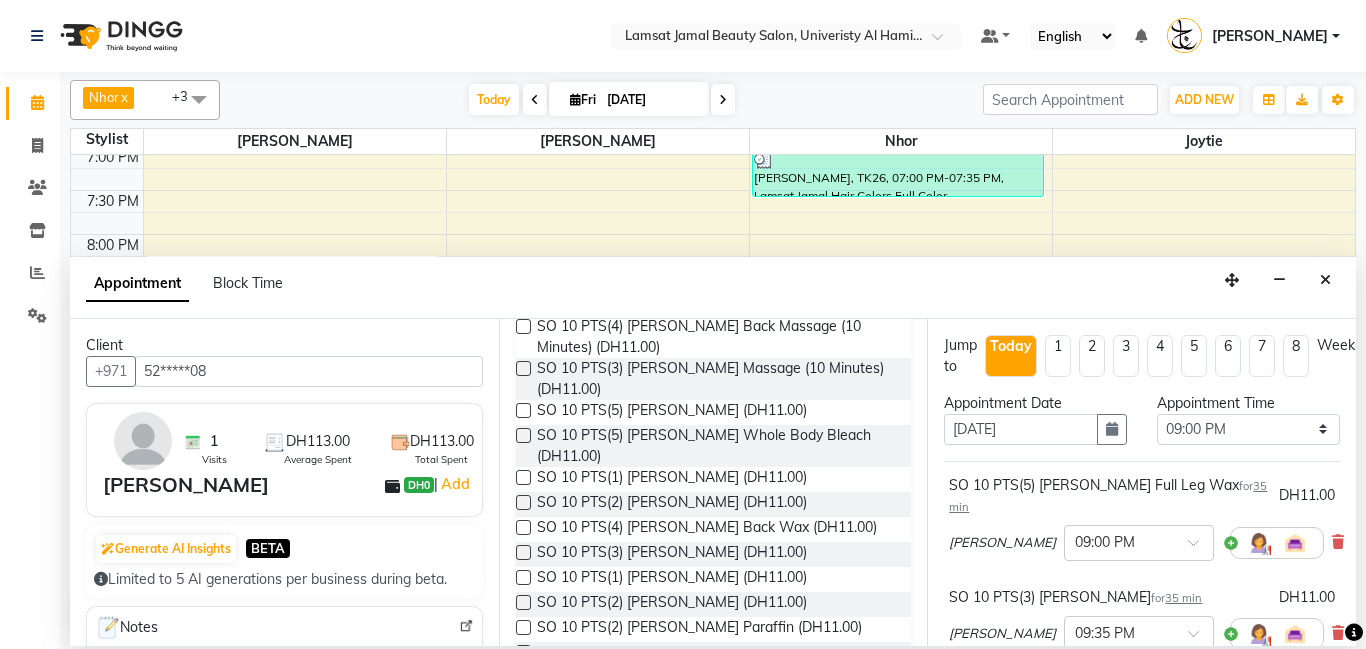 click at bounding box center [523, 477] 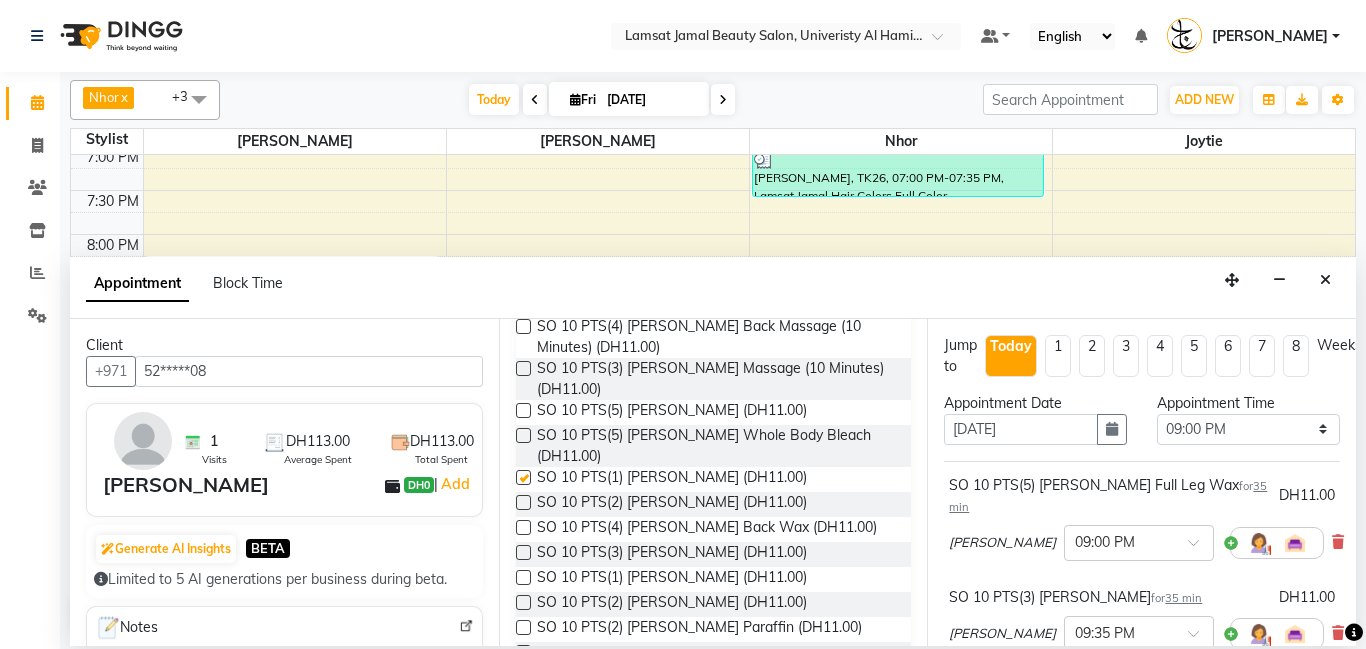 checkbox on "false" 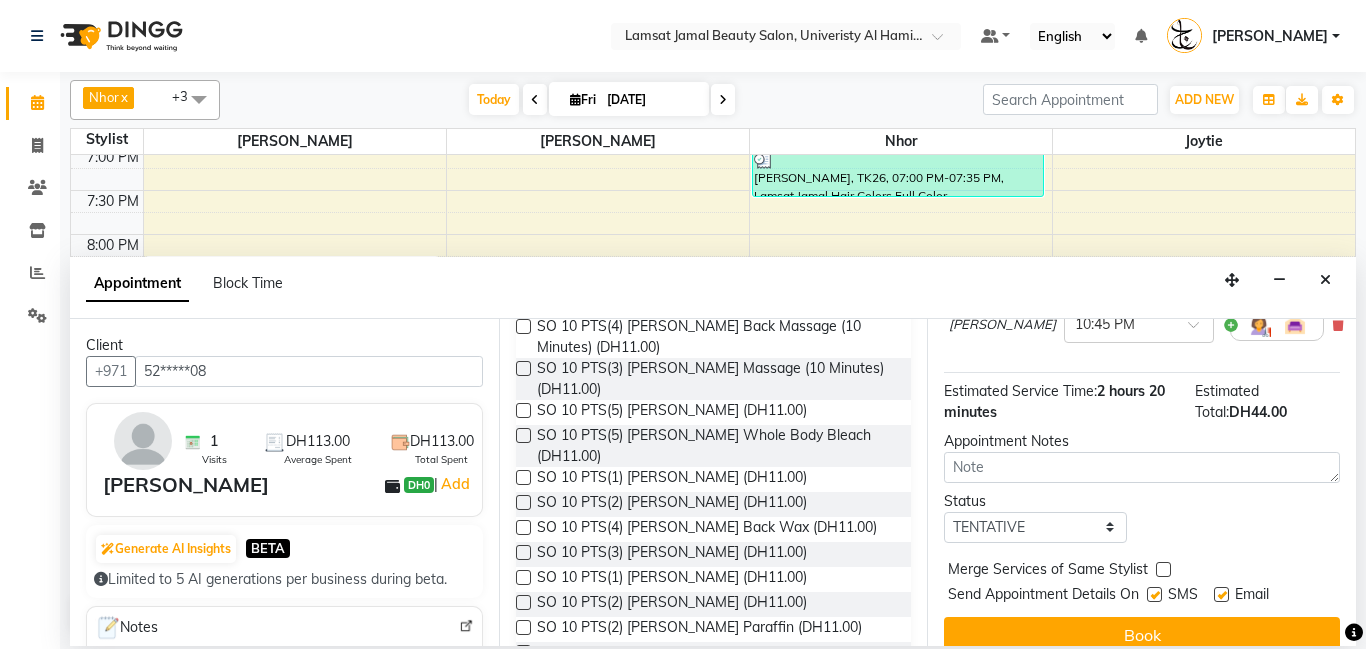 scroll, scrollTop: 493, scrollLeft: 0, axis: vertical 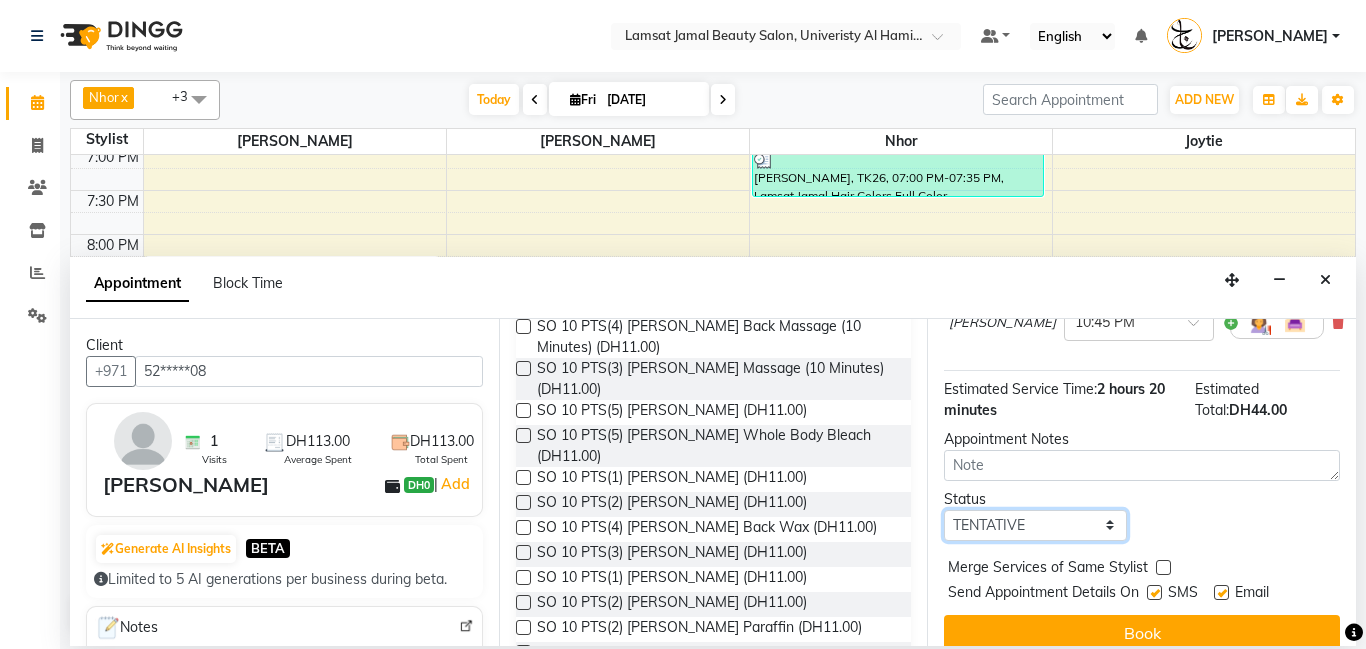 click on "Select TENTATIVE CONFIRM CHECK-IN UPCOMING" at bounding box center [1035, 525] 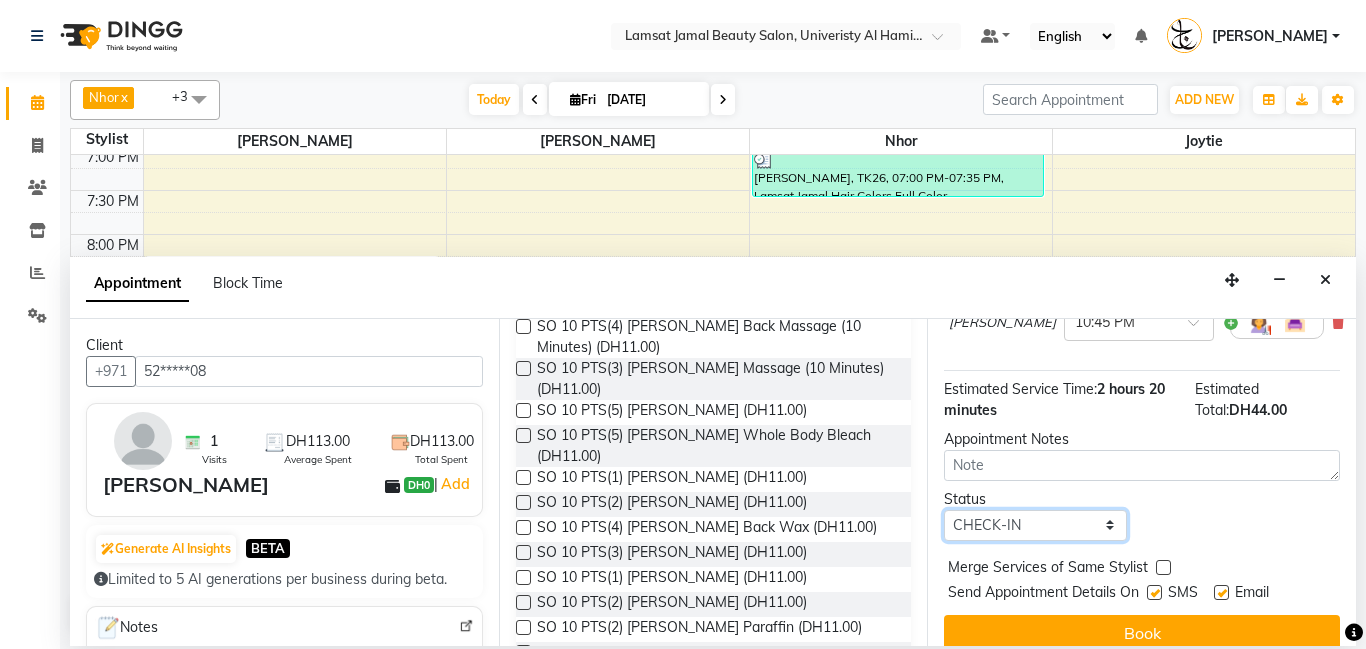 click on "Select TENTATIVE CONFIRM CHECK-IN UPCOMING" at bounding box center [1035, 525] 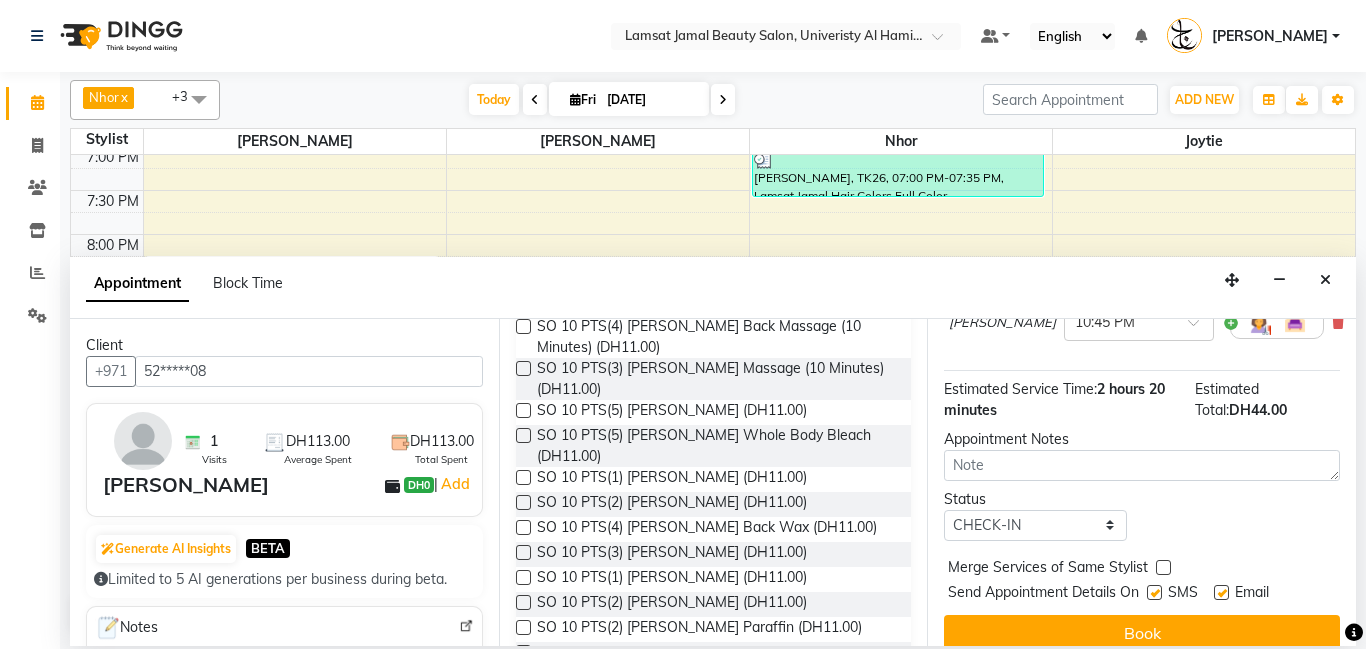 click at bounding box center (1163, 567) 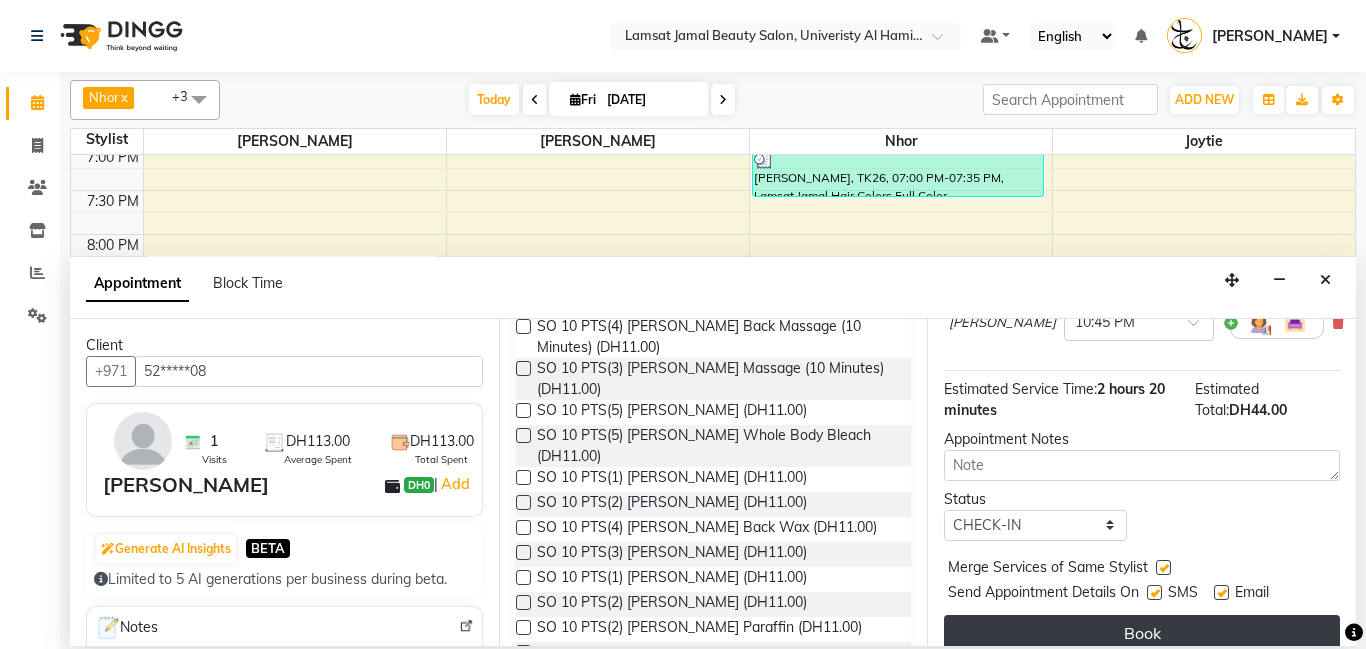 click on "Book" at bounding box center (1142, 633) 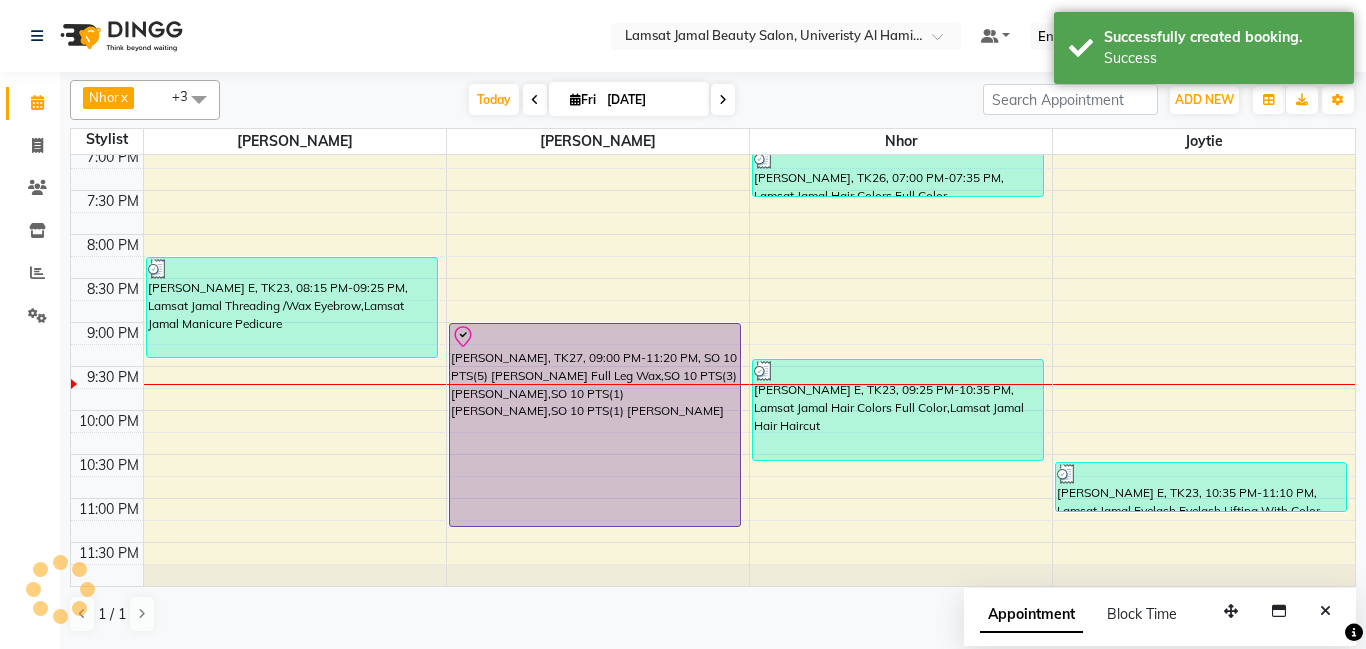 click on "9:00 AM 9:30 AM 10:00 AM 10:30 AM 11:00 AM 11:30 AM 12:00 PM 12:30 PM 1:00 PM 1:30 PM 2:00 PM 2:30 PM 3:00 PM 3:30 PM 4:00 PM 4:30 PM 5:00 PM 5:30 PM 6:00 PM 6:30 PM 7:00 PM 7:30 PM 8:00 PM 8:30 PM 9:00 PM 9:30 PM 10:00 PM 10:30 PM 11:00 PM 11:30 PM     [PERSON_NAME][GEOGRAPHIC_DATA], 08:15 PM-09:25 PM, Lamsat Jamal Threading /Wax Eyebrow,Lamsat Jamal Manicure Pedicure
Madam Hira, TK27, 09:00 PM-11:20 PM, SO 10 PTS(5) [PERSON_NAME] Full Leg Wax,SO 10 PTS(3) [PERSON_NAME],SO 10 PTS(1) [PERSON_NAME],SO 10 PTS(1) [PERSON_NAME] Scrub     [PERSON_NAME], TK26, 07:00 PM-07:35 PM, Lamsat Jamal Hair Colors Full Color     Rama E, TK23, 09:25 PM-10:35 PM, Lamsat Jamal Hair Colors Full Color,Lamsat Jamal Hair Haircut     [PERSON_NAME] E, TK23, 10:35 PM-11:10 PM, Lamsat Jamal Eyelash Eyelash Lifting With Color" at bounding box center (713, -74) 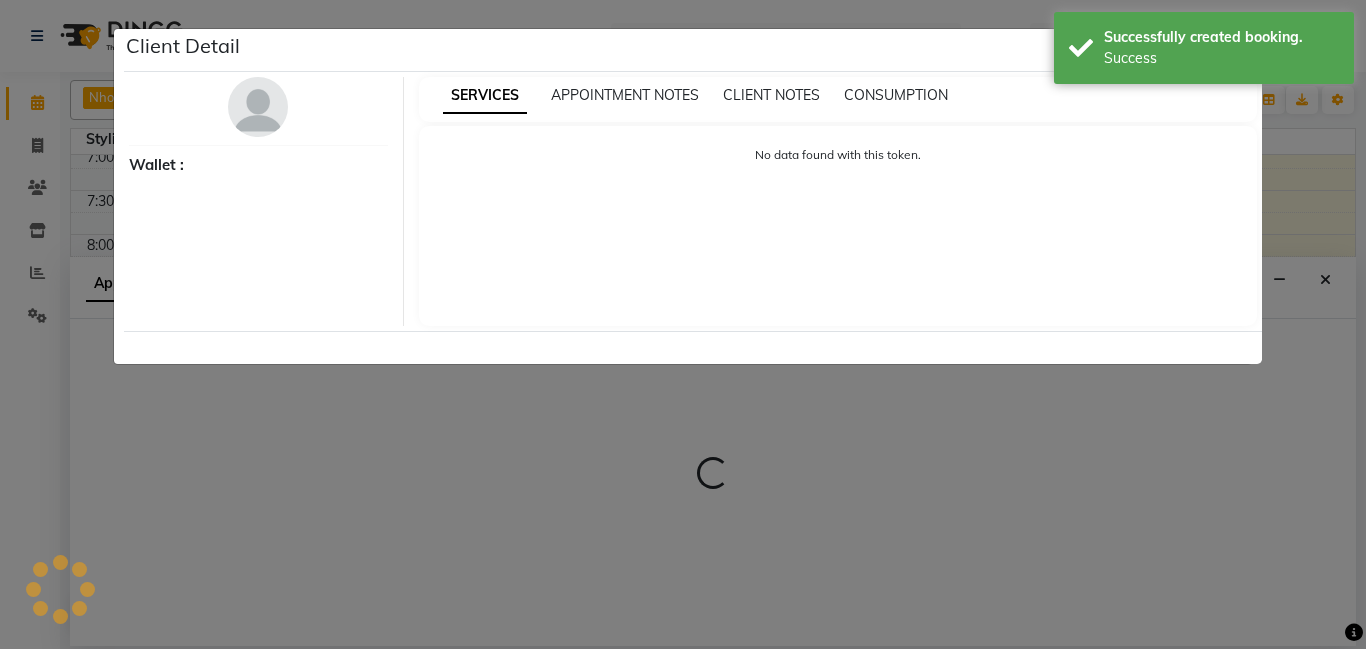 select on "8" 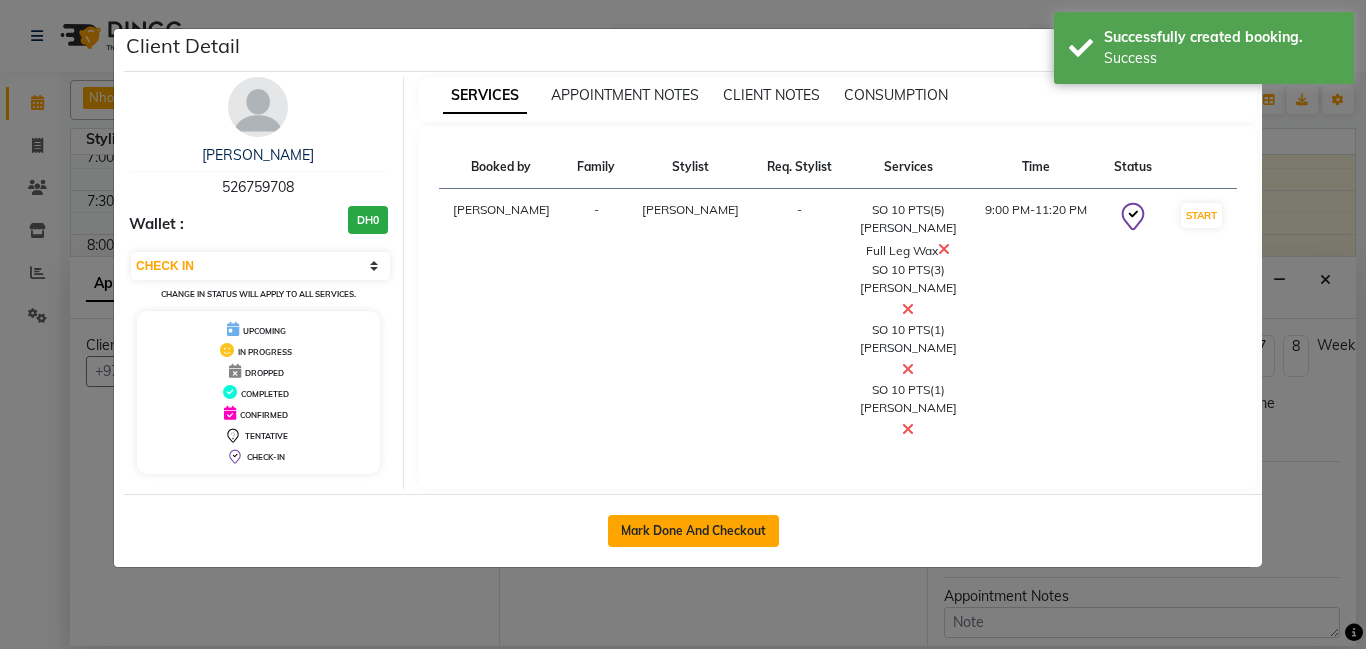 click on "Mark Done And Checkout" 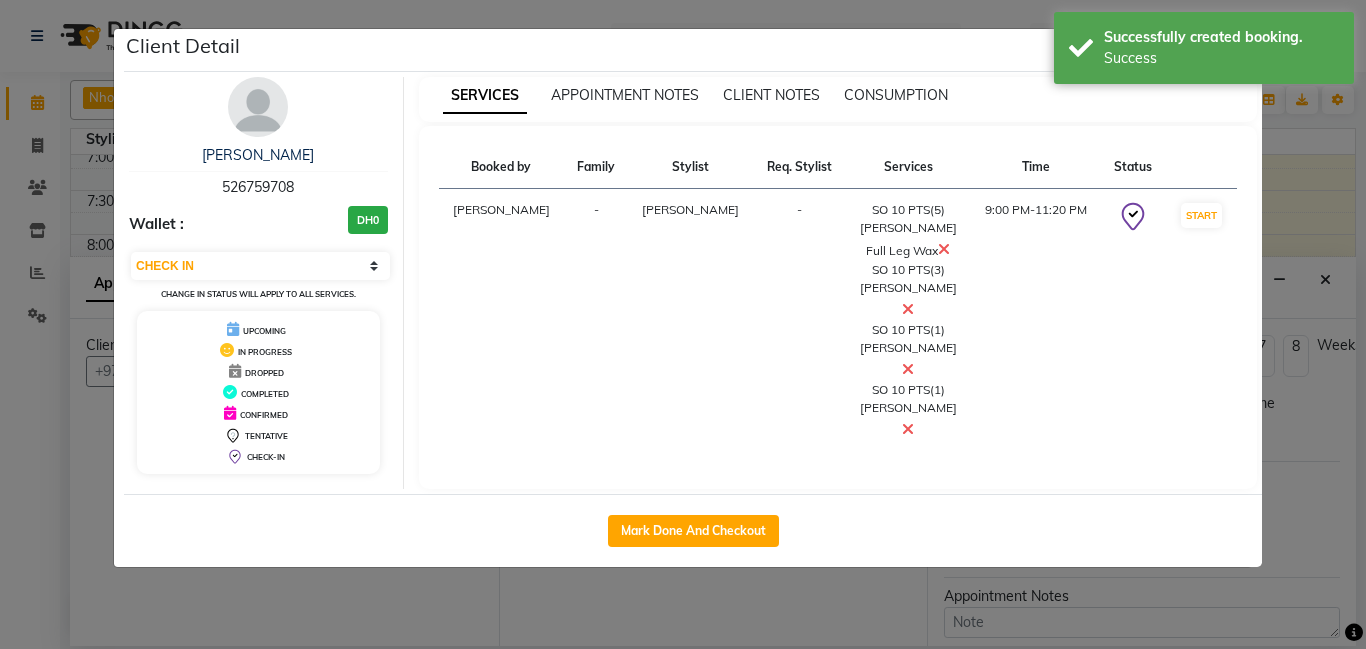 select on "service" 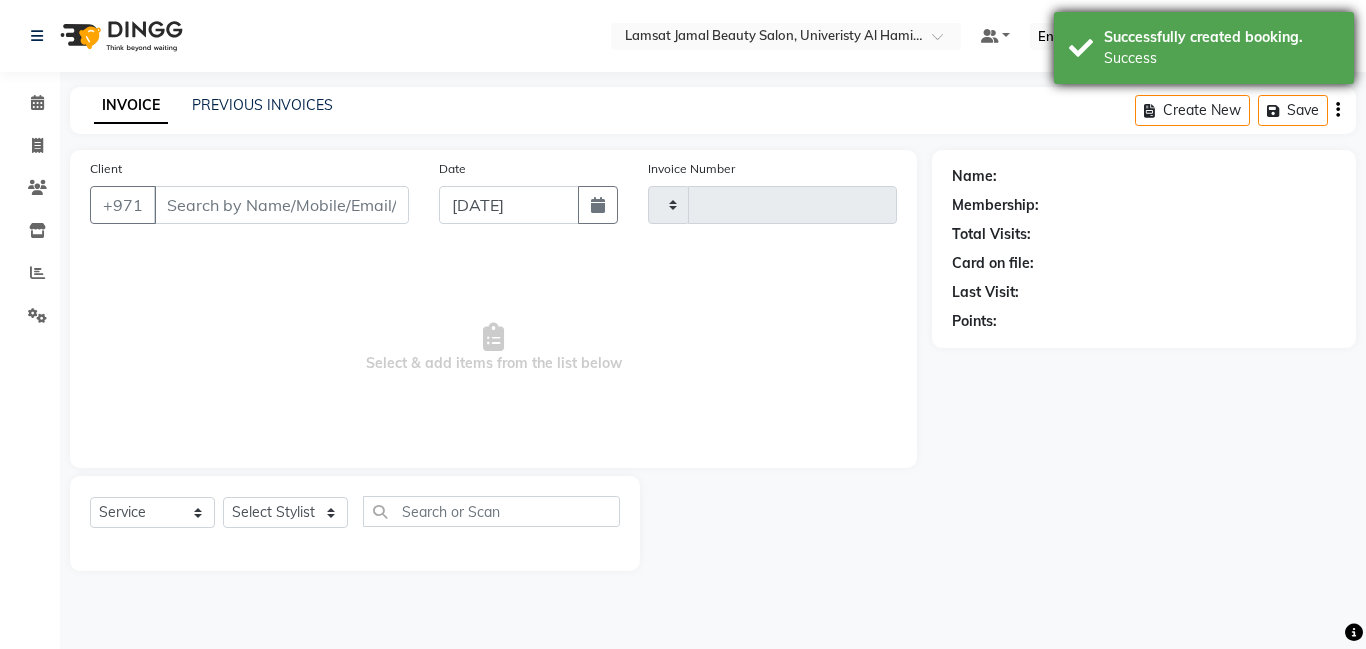 click on "Successfully created booking." at bounding box center (1221, 37) 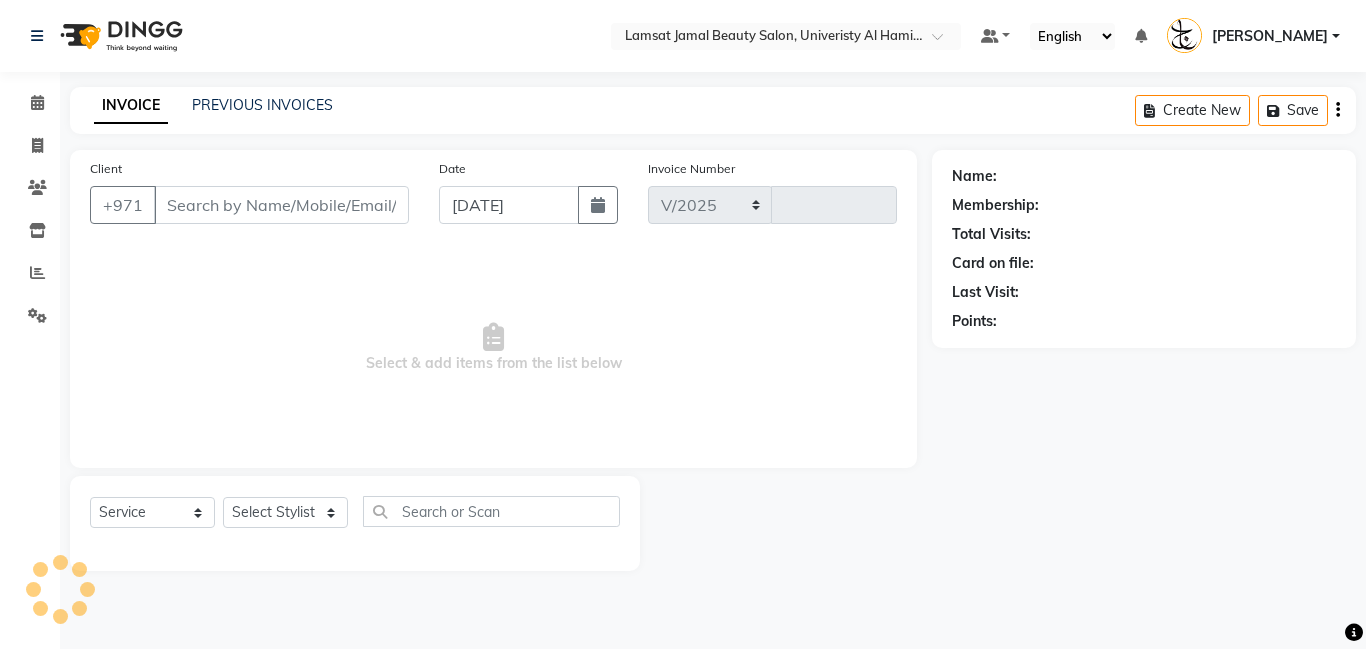 select on "8294" 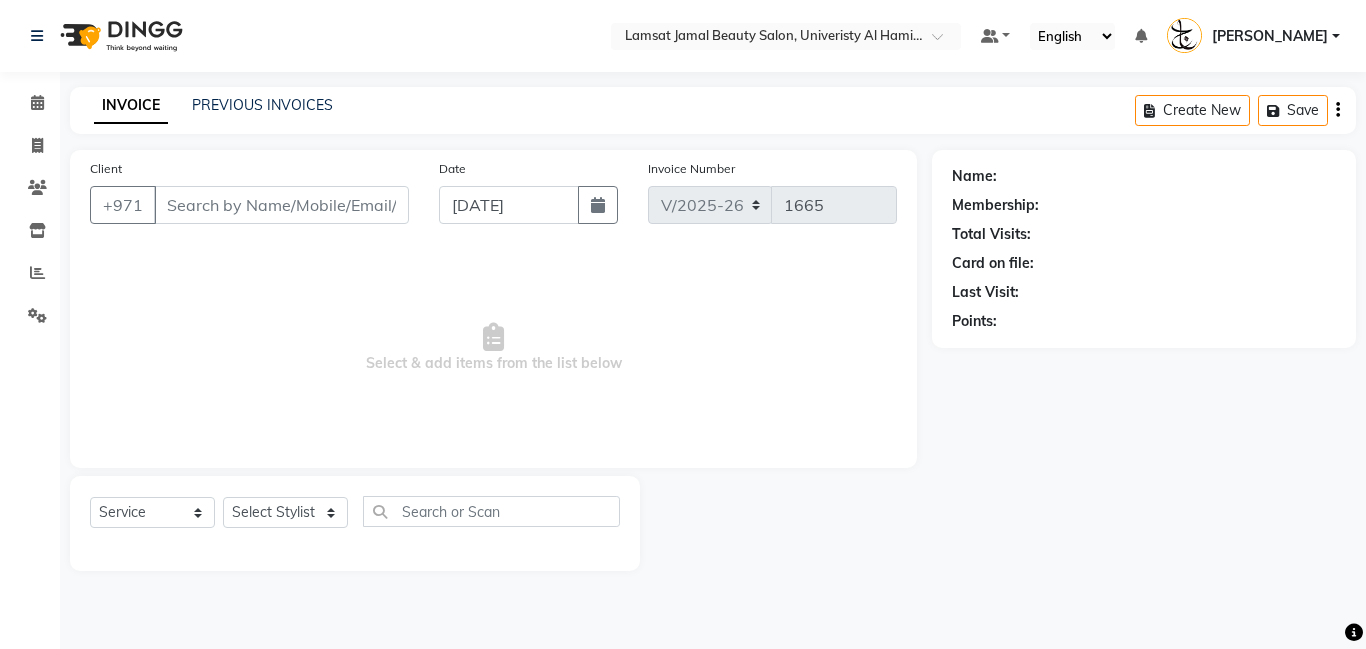 type on "52*****08" 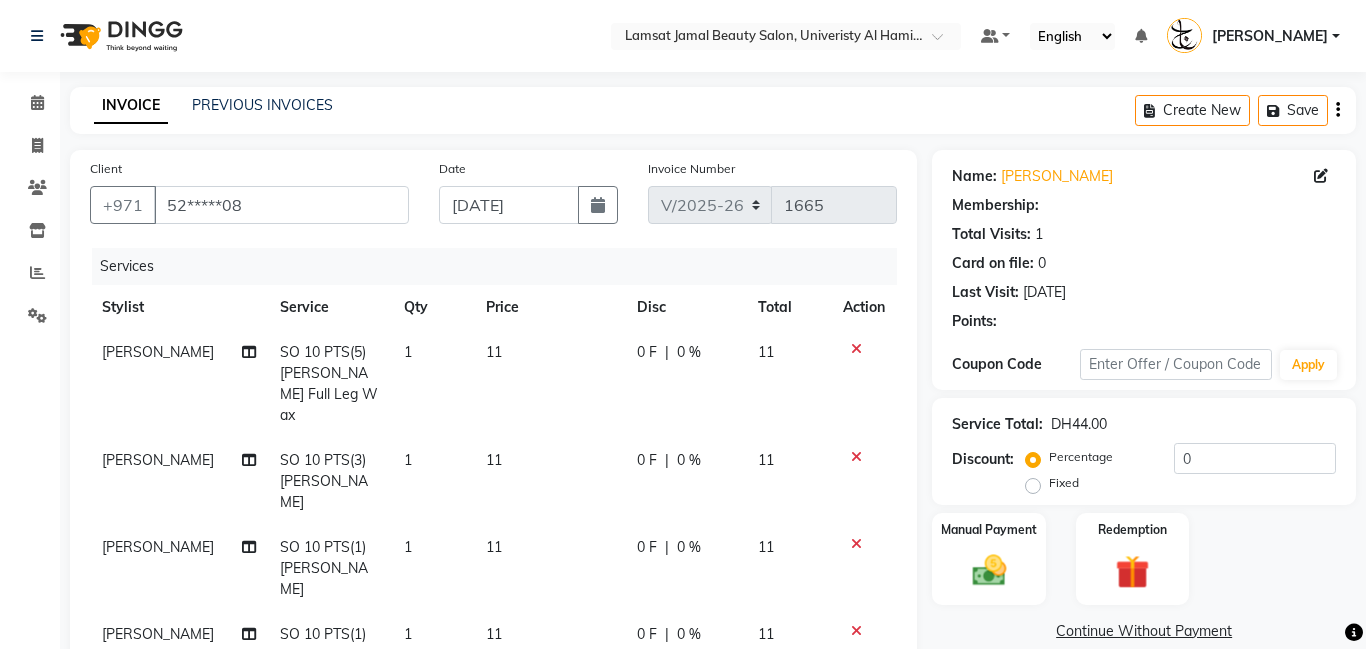 click on "1" 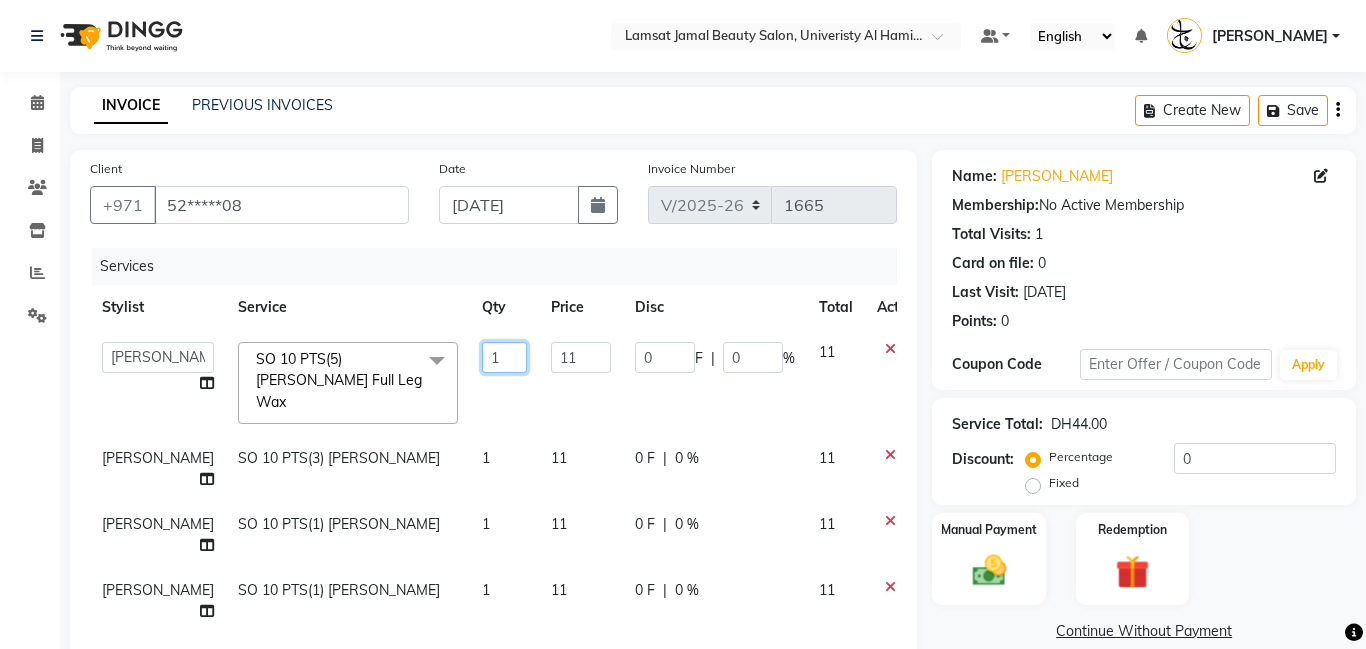 click on "1" 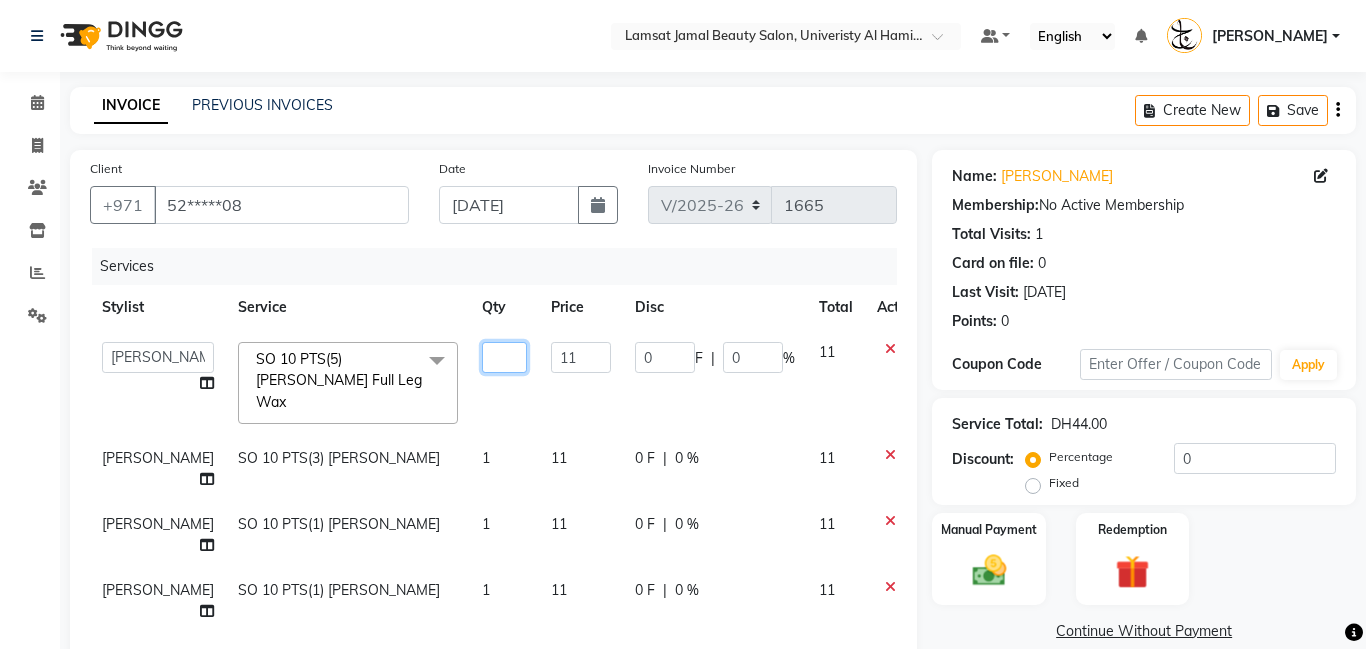 type on "5" 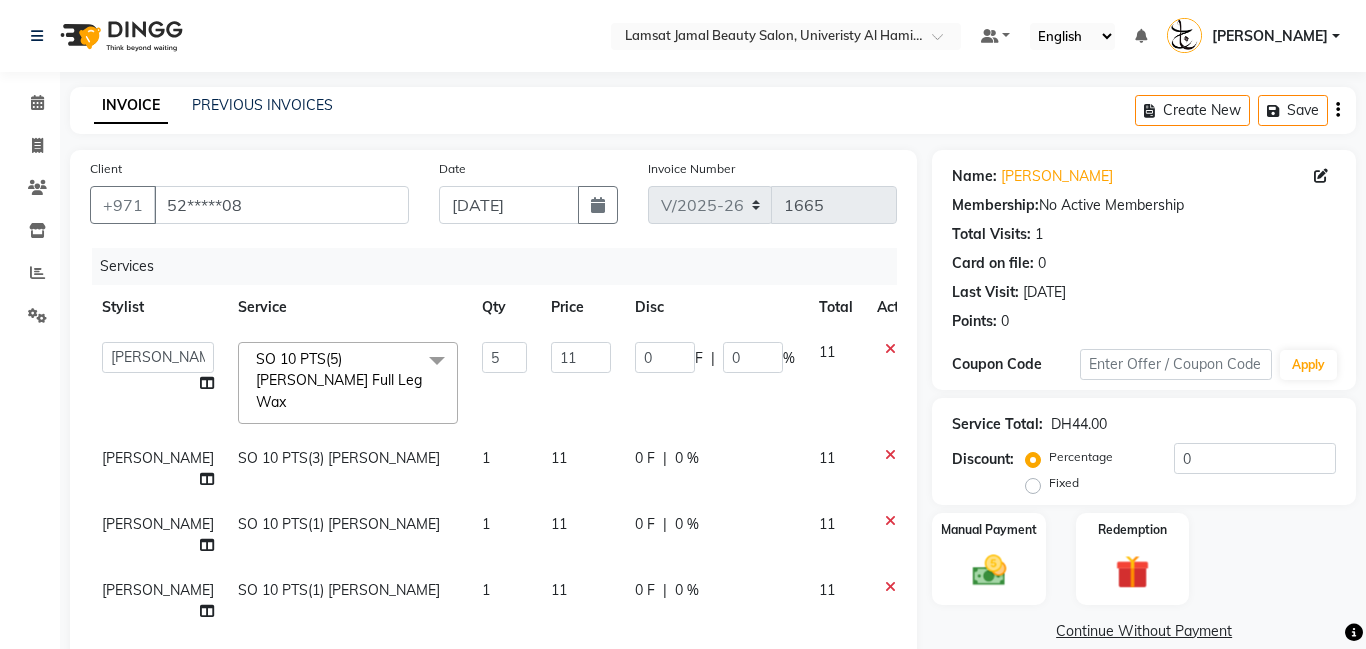 click on "1" 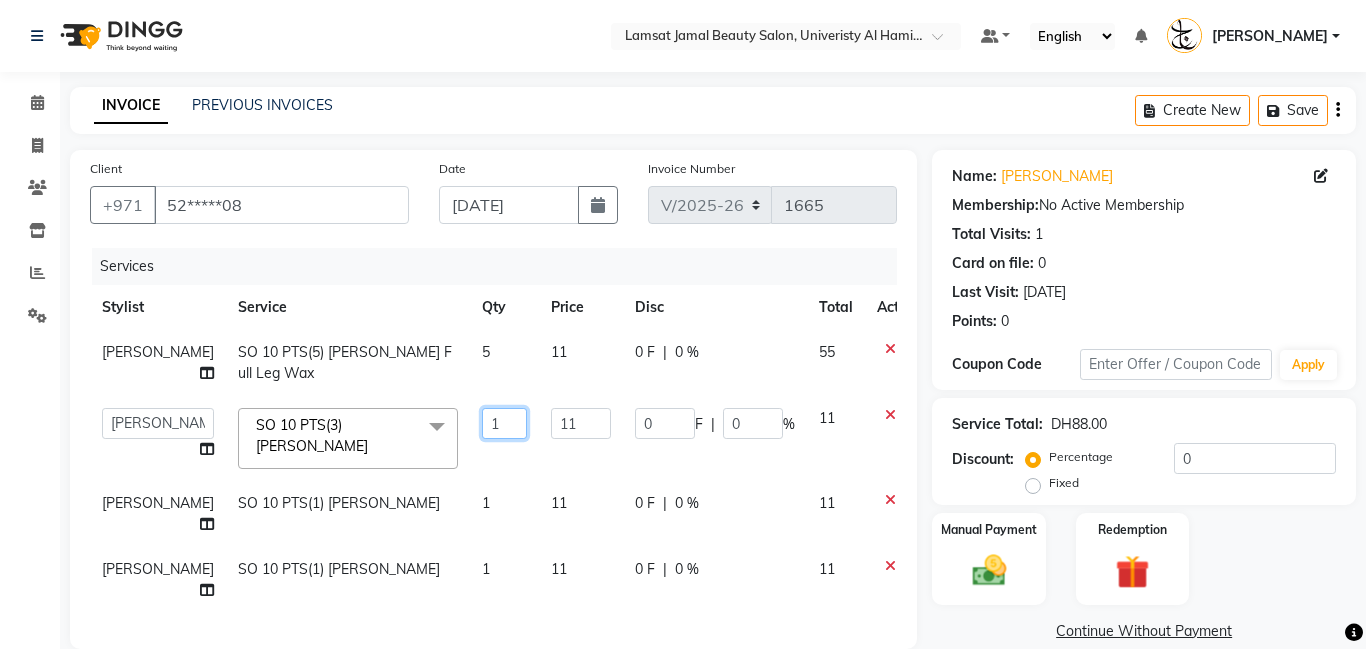 click on "1" 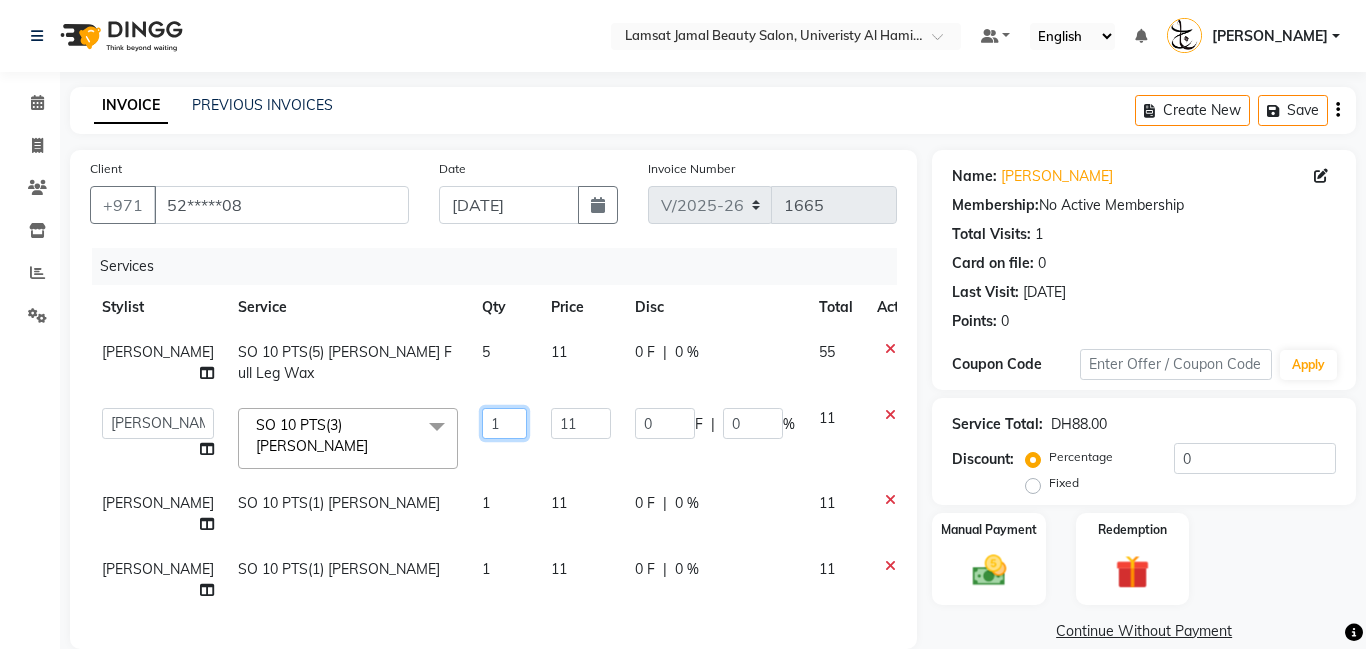 click on "1" 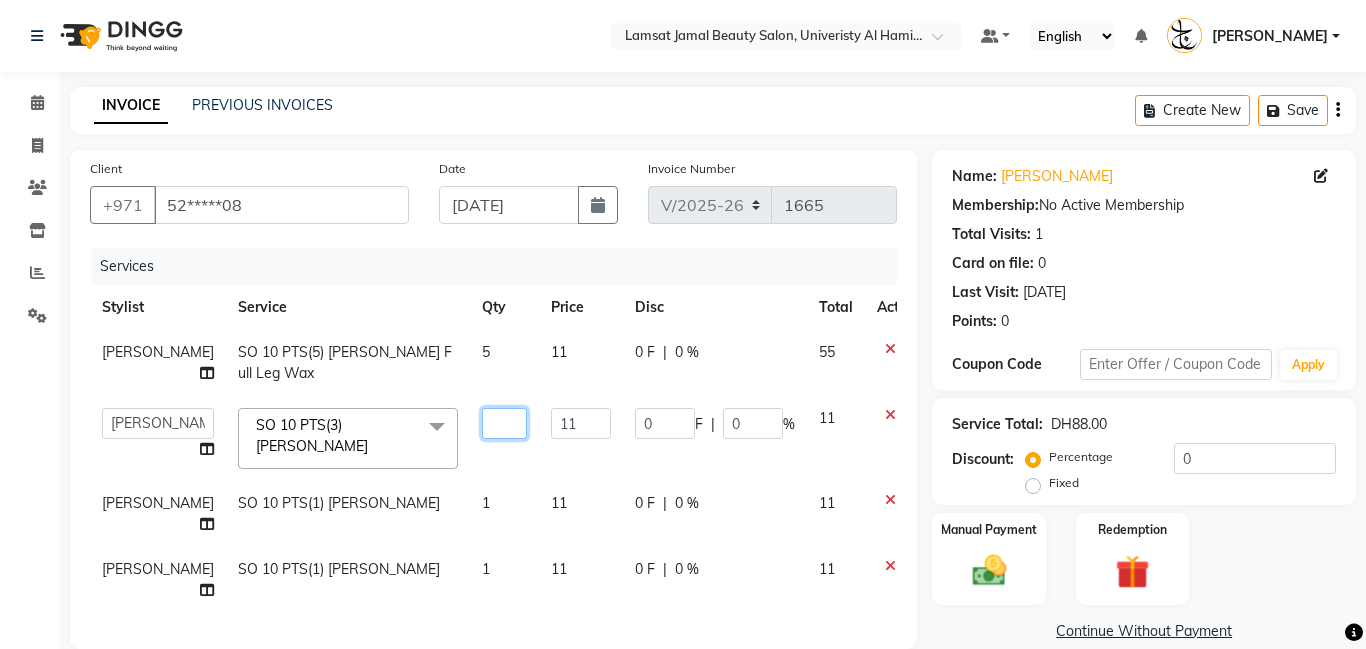 type on "3" 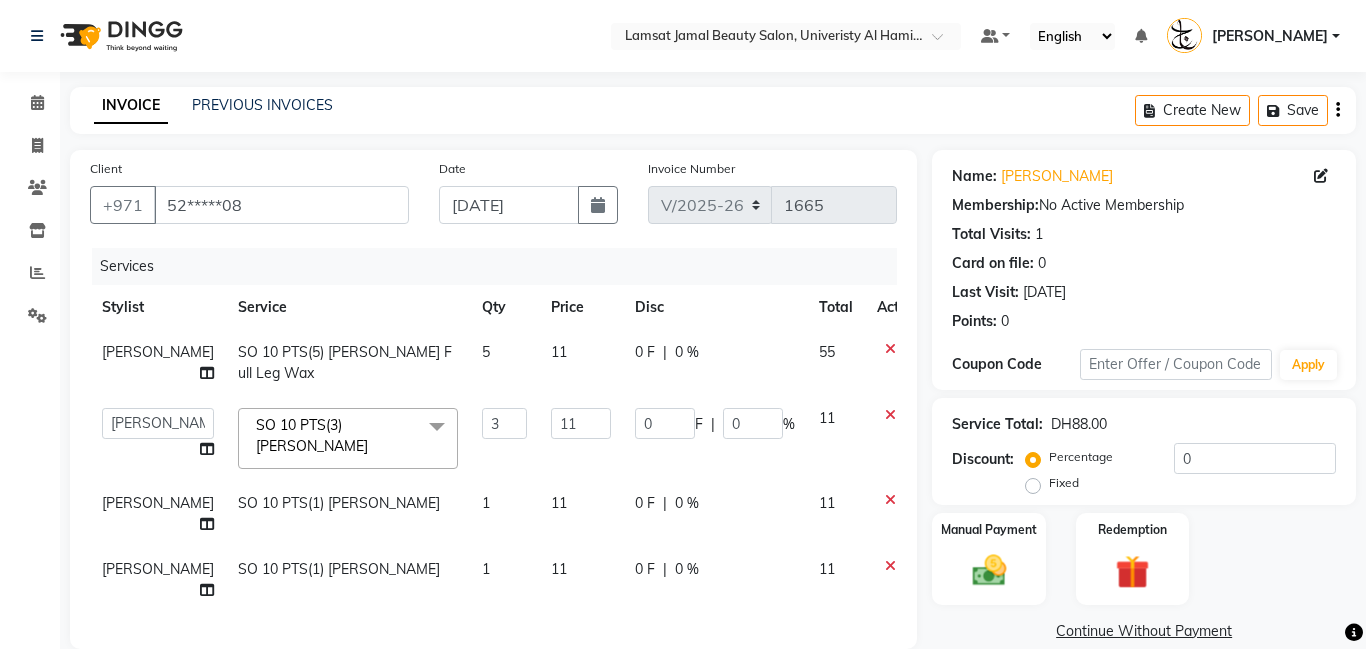 click on "[PERSON_NAME]" 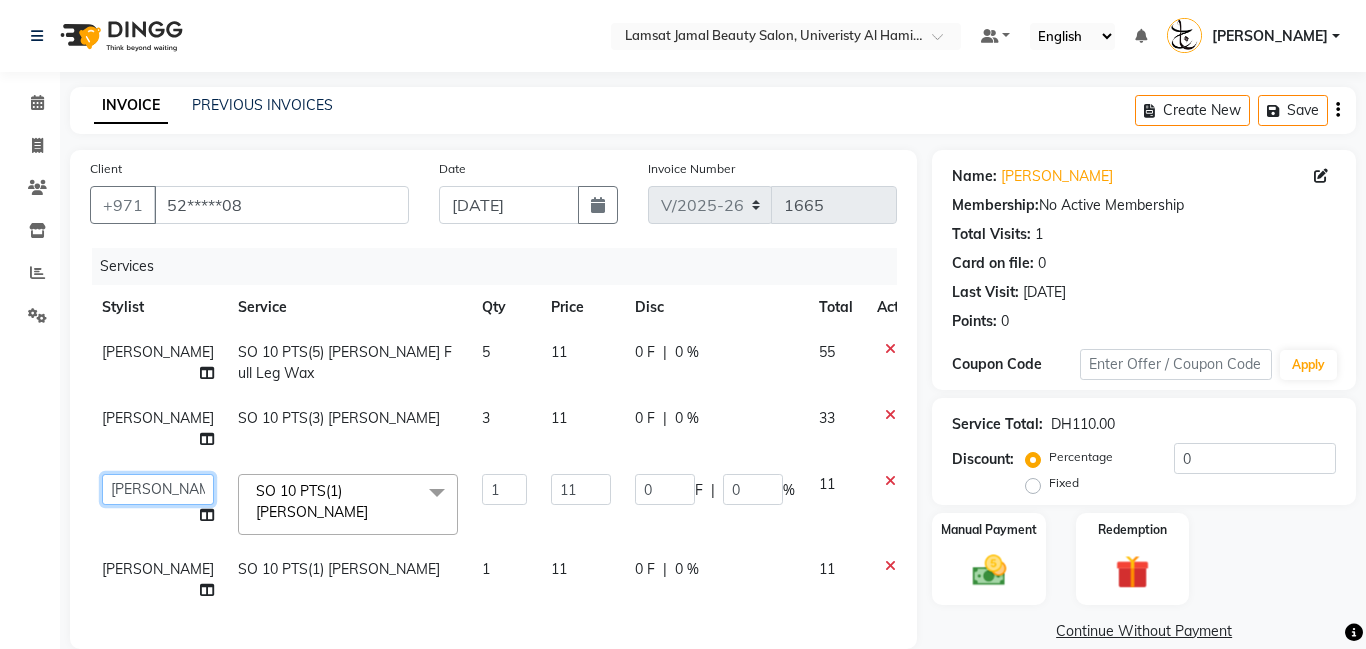 click on "[PERSON_NAME]   Amna   [PERSON_NAME]   [PERSON_NAME] Ebda   Lamsat [PERSON_NAME]   [PERSON_NAME]   [PERSON_NAME]   Neha   Nhor   Owner [PERSON_NAME]   Rods   Sana   Sehr [PERSON_NAME]" 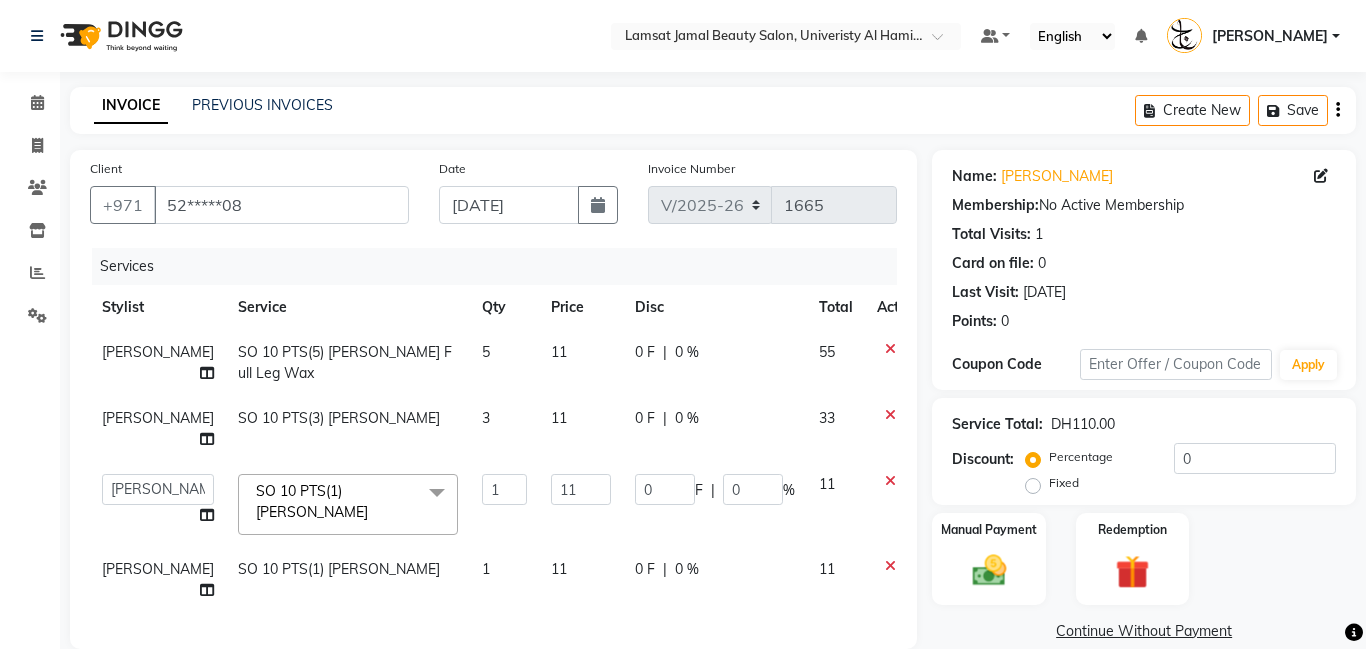 select on "79901" 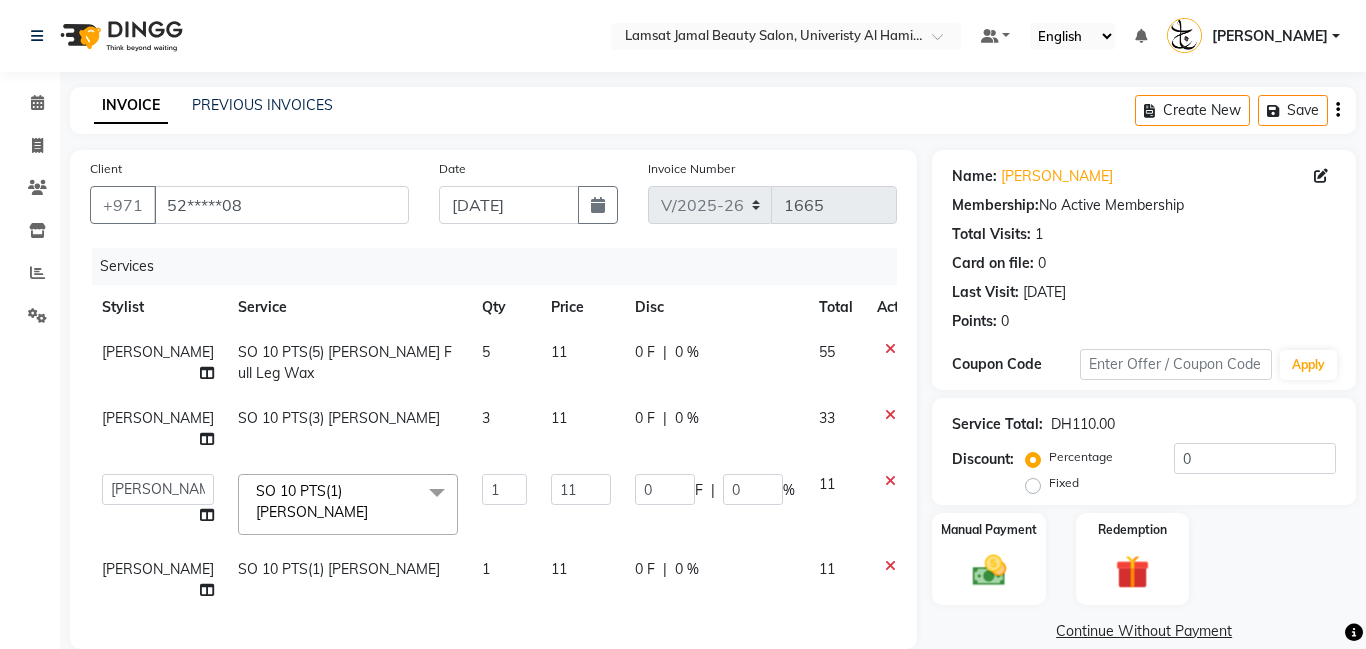 click on "[PERSON_NAME]" 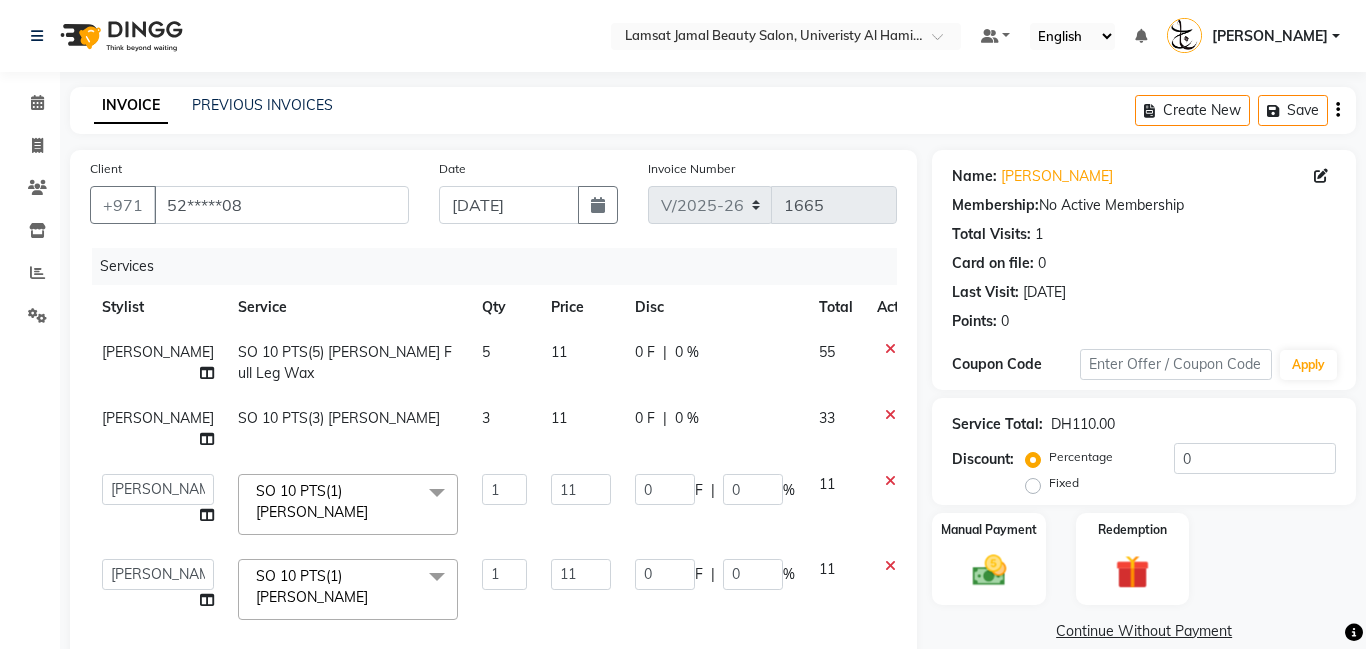 select on "79901" 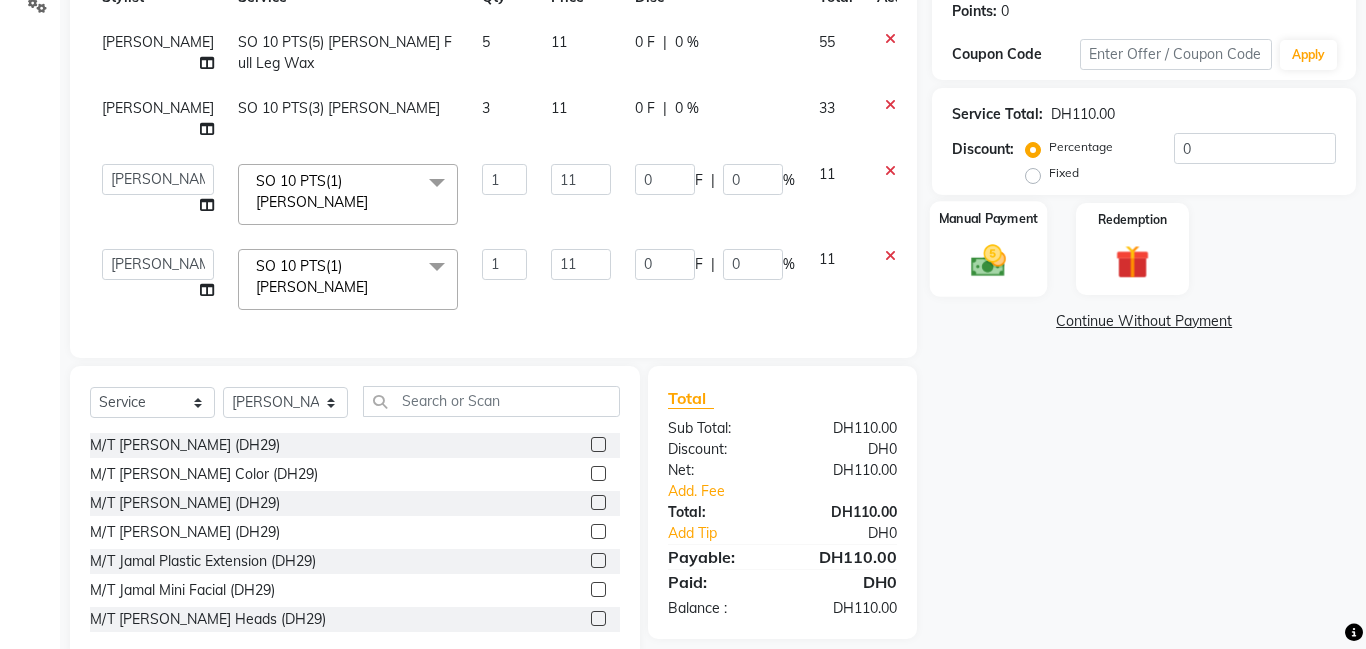 click 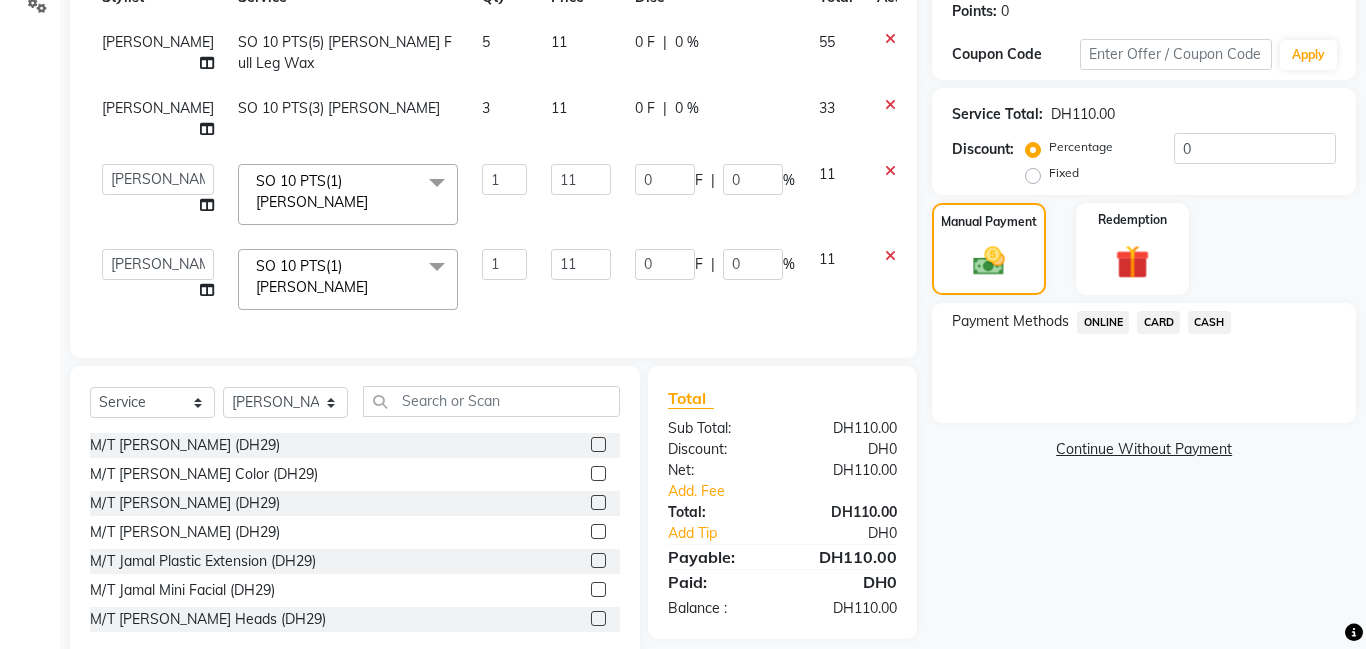 click on "CASH" 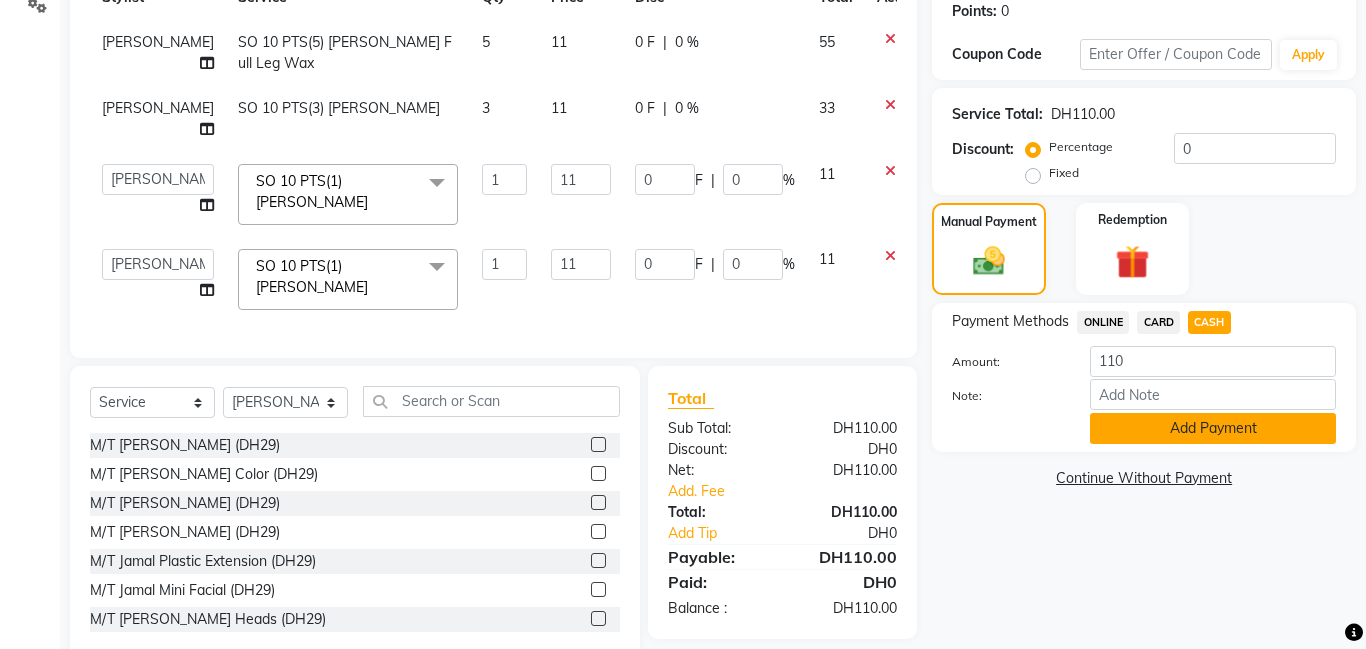 drag, startPoint x: 1230, startPoint y: 448, endPoint x: 1238, endPoint y: 436, distance: 14.422205 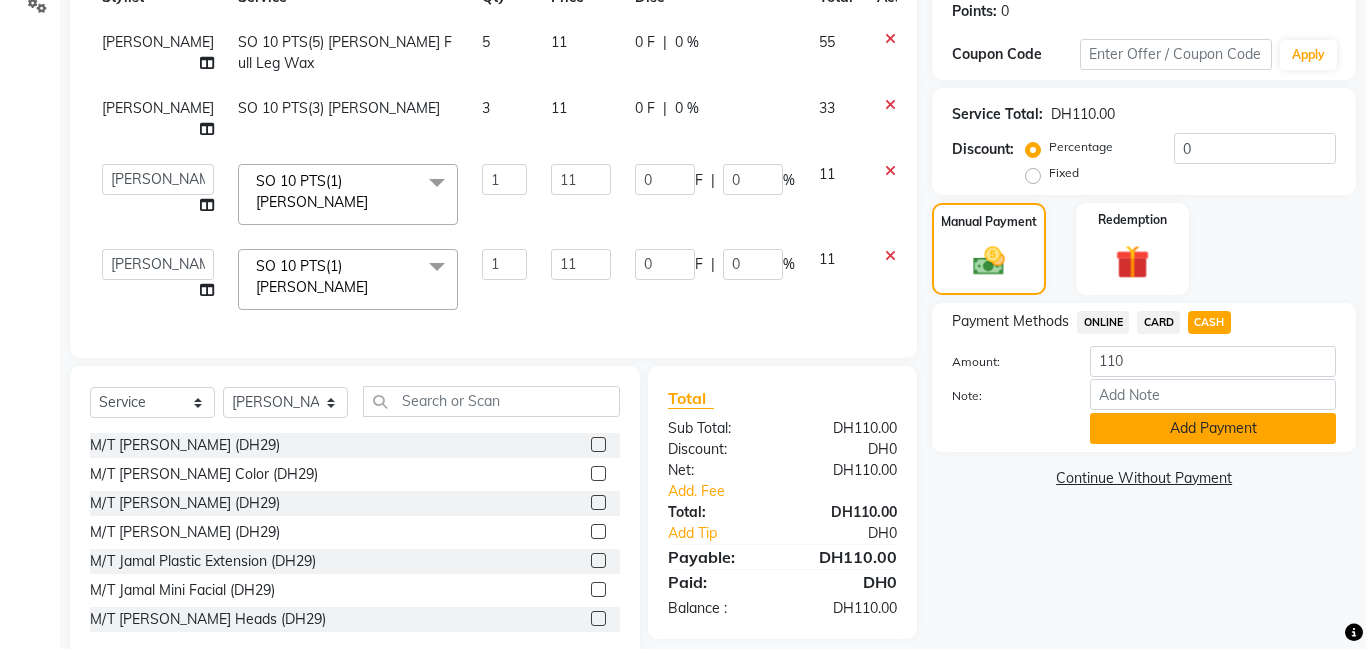 click on "Payment Methods  ONLINE   CARD   CASH  Amount: 110 Note: Add Payment" 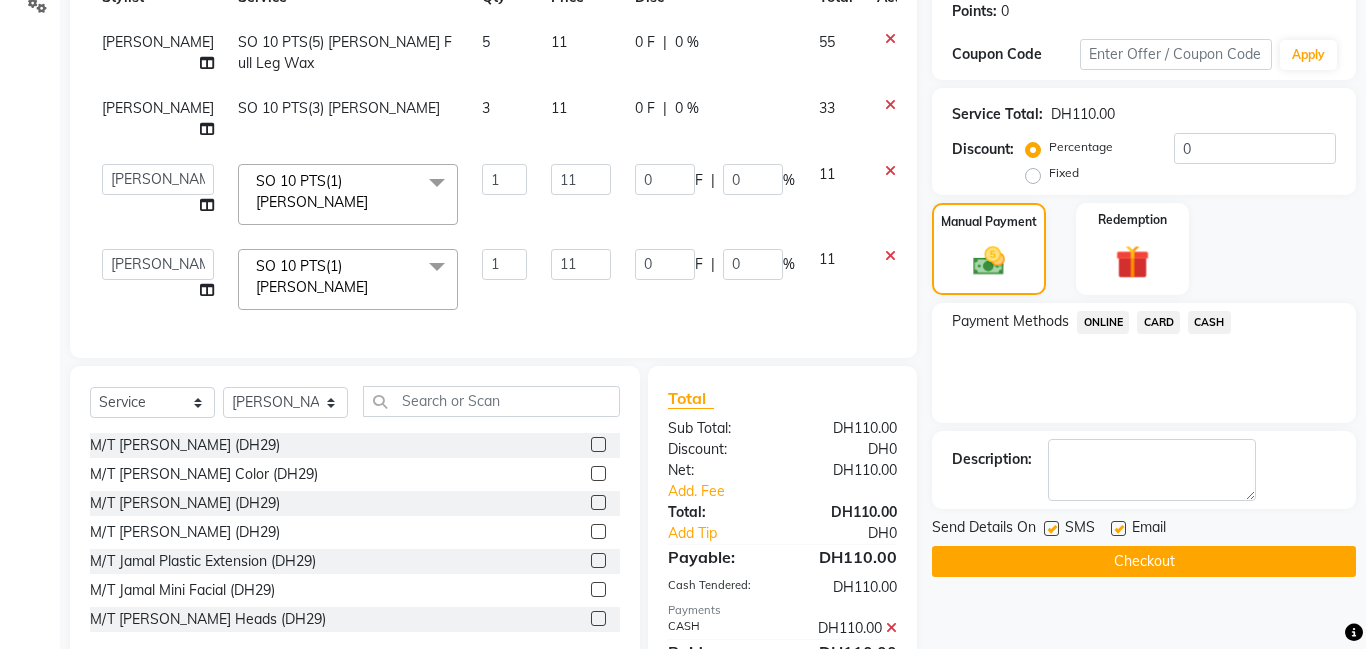 click on "Checkout" 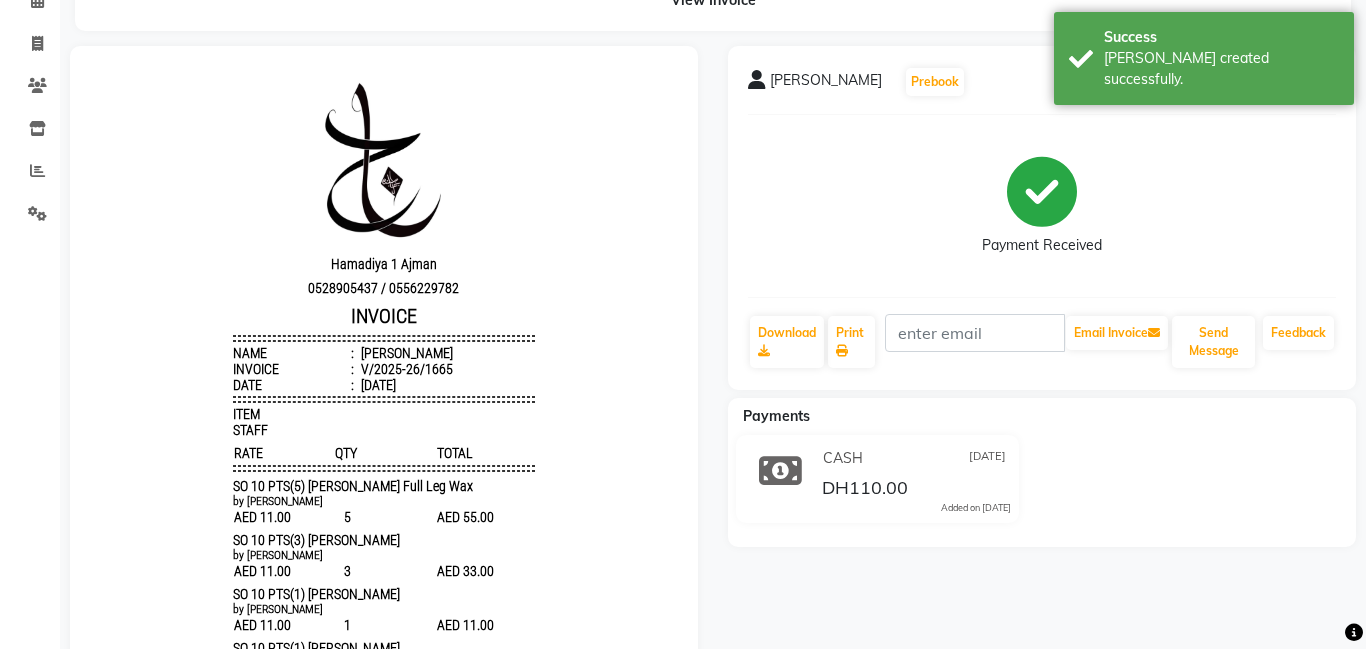 scroll, scrollTop: 112, scrollLeft: 0, axis: vertical 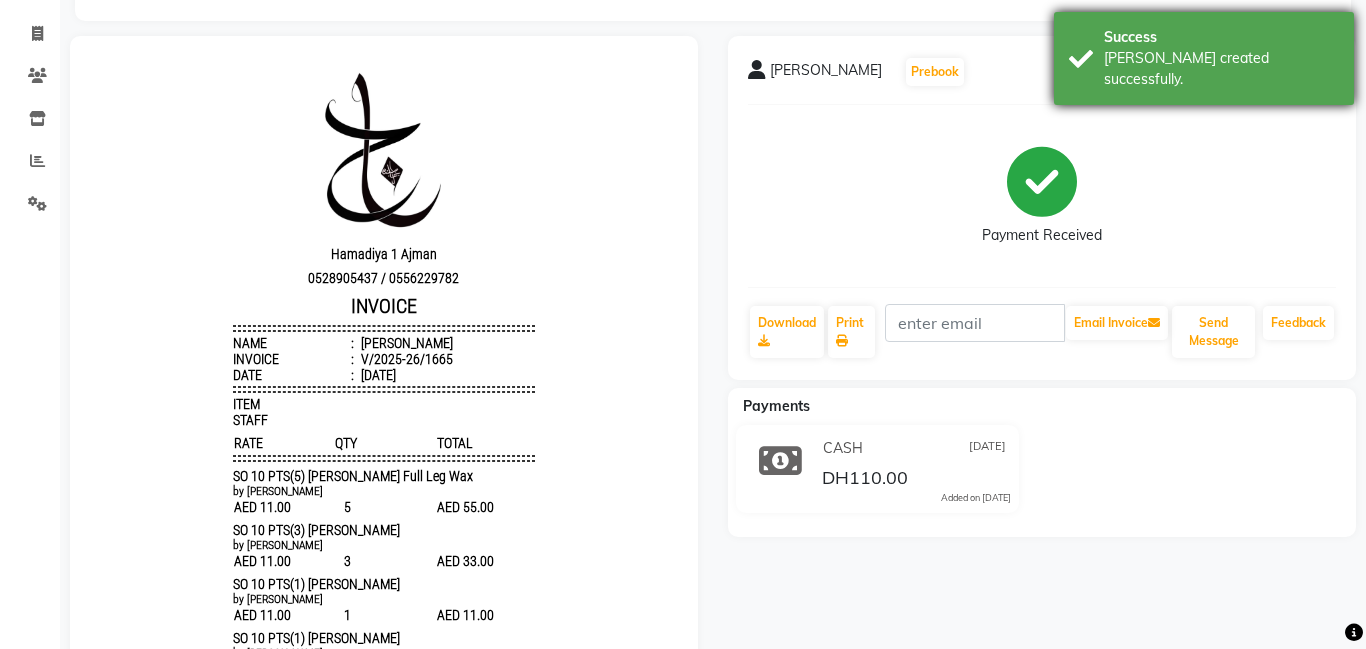 click on "Success   [PERSON_NAME] created successfully." at bounding box center [1204, 58] 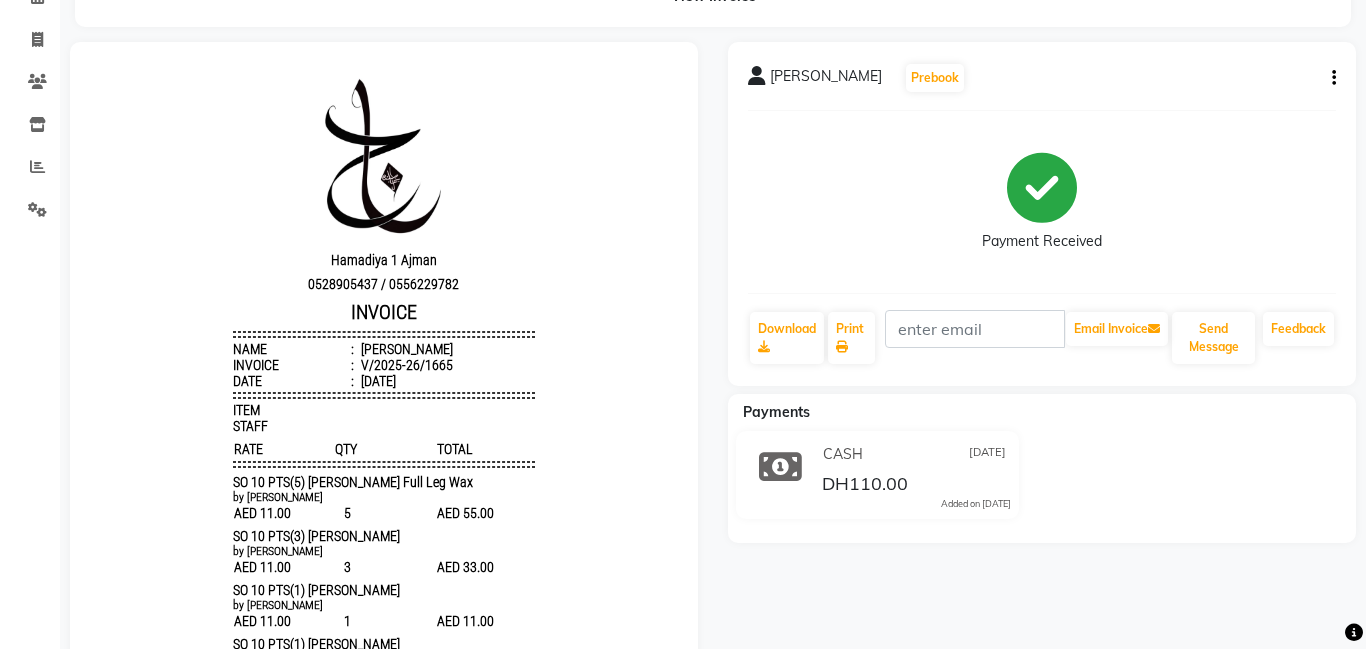 scroll, scrollTop: 0, scrollLeft: 0, axis: both 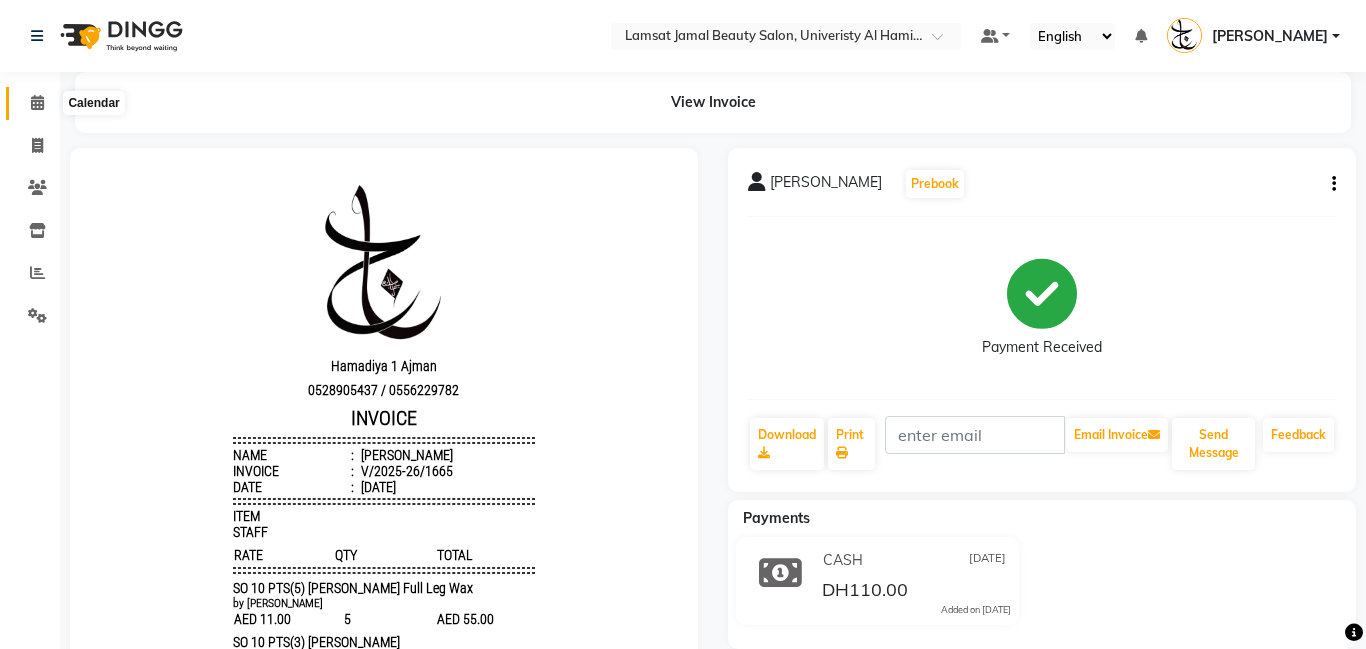 click 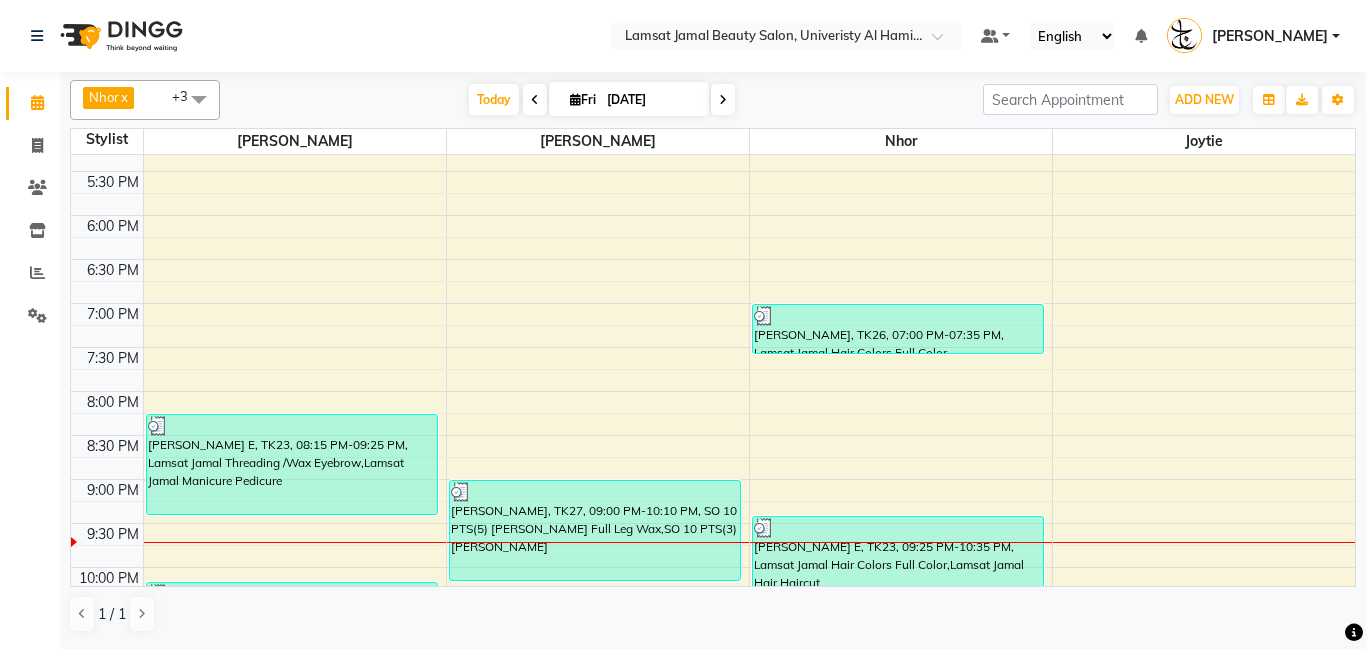 scroll, scrollTop: 729, scrollLeft: 0, axis: vertical 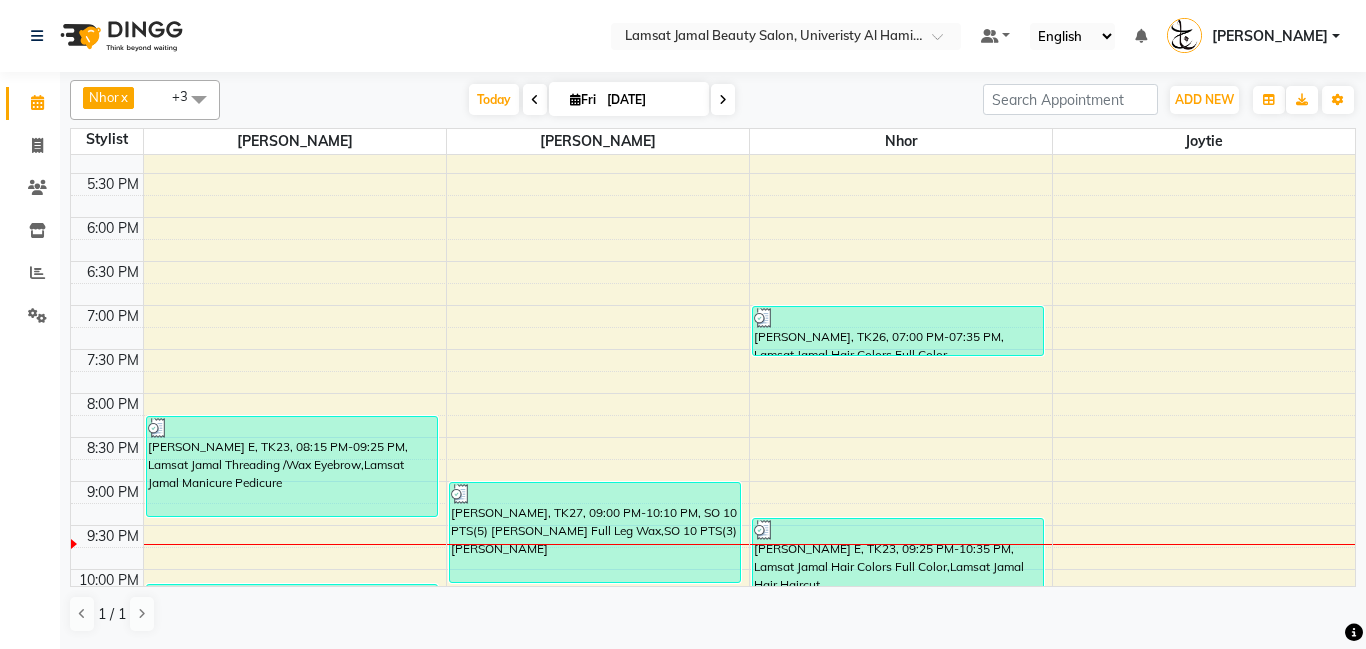 click on "9:00 AM 9:30 AM 10:00 AM 10:30 AM 11:00 AM 11:30 AM 12:00 PM 12:30 PM 1:00 PM 1:30 PM 2:00 PM 2:30 PM 3:00 PM 3:30 PM 4:00 PM 4:30 PM 5:00 PM 5:30 PM 6:00 PM 6:30 PM 7:00 PM 7:30 PM 8:00 PM 8:30 PM 9:00 PM 9:30 PM 10:00 PM 10:30 PM 11:00 PM 11:30 PM     [PERSON_NAME][GEOGRAPHIC_DATA], 08:15 PM-09:25 PM, Lamsat Jamal Threading /Wax Eyebrow,Lamsat Jamal Manicure Pedicure     Madam Hira, TK27, 10:10 PM-11:20 PM, SO 10 PTS(1) [PERSON_NAME],SO 10 PTS(1) [PERSON_NAME] Scrub     Madam Hira, TK27, 09:00 PM-10:10 PM, SO 10 PTS(5) [PERSON_NAME] Full Leg Wax,SO 10 PTS(3) [PERSON_NAME]     [PERSON_NAME], TK26, 07:00 PM-07:35 PM, Lamsat Jamal Hair Colors Full Color     Rama E, TK23, 09:25 PM-10:35 PM, Lamsat Jamal Hair Colors Full Color,Lamsat Jamal Hair Haircut     [PERSON_NAME] E, TK23, 10:35 PM-11:10 PM, [PERSON_NAME] Jamal Eyelash Eyelash Lifting With Color" at bounding box center (713, 85) 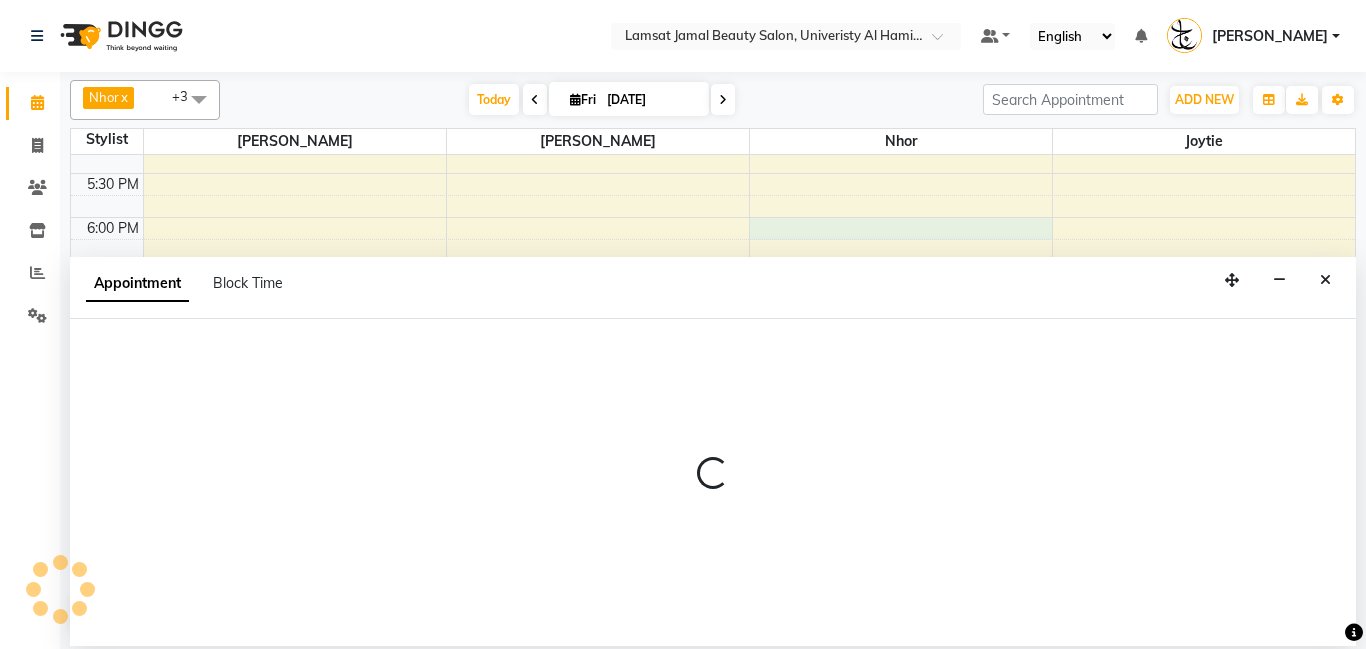 select on "79907" 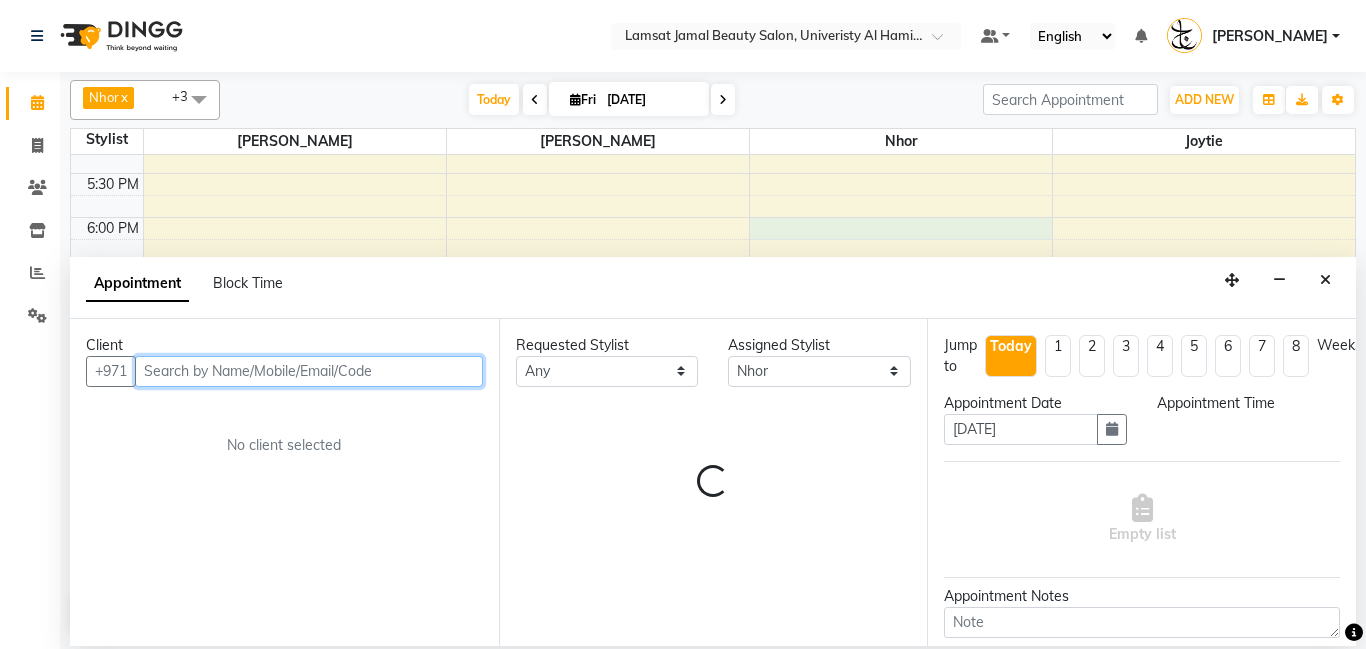select on "1080" 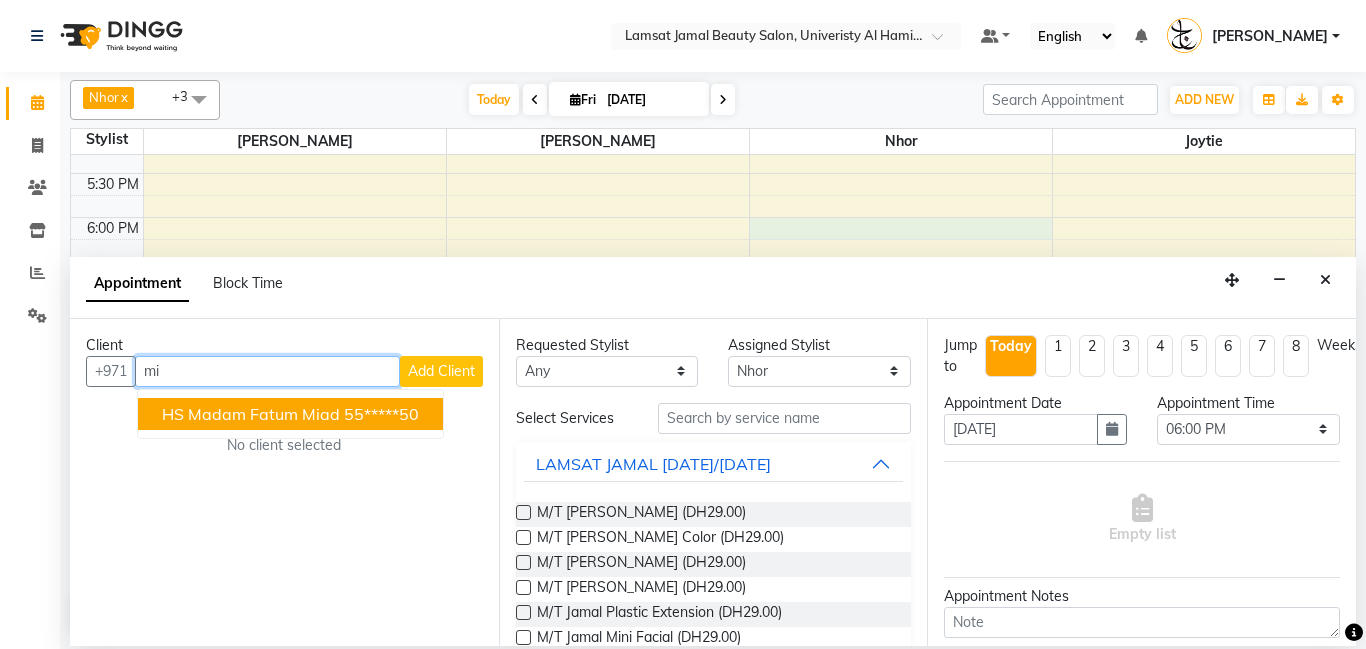 type on "m" 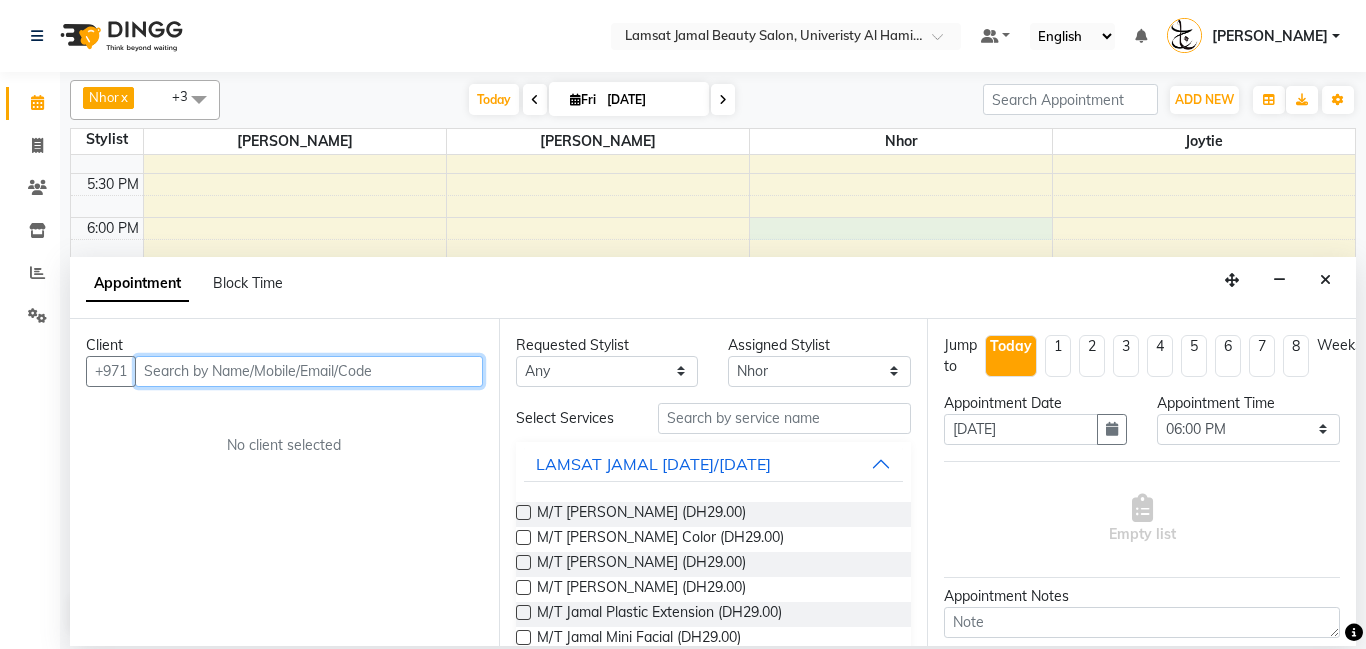 click at bounding box center (309, 371) 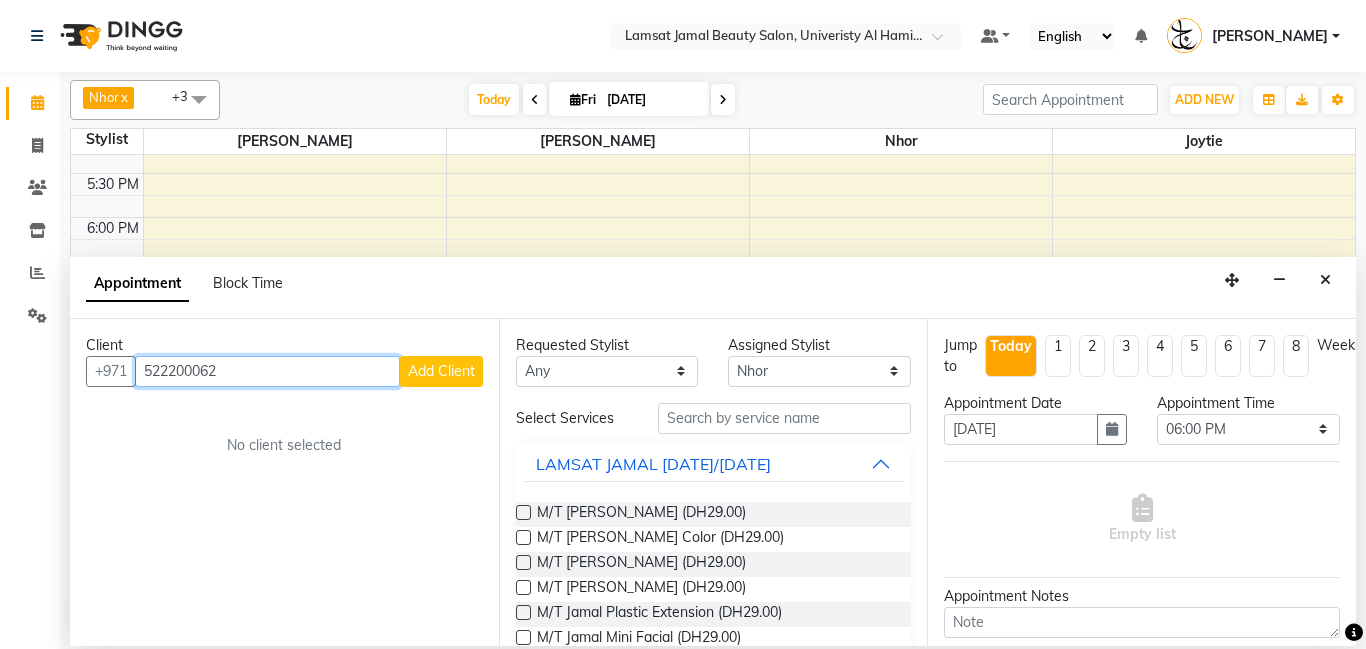 type on "522200062" 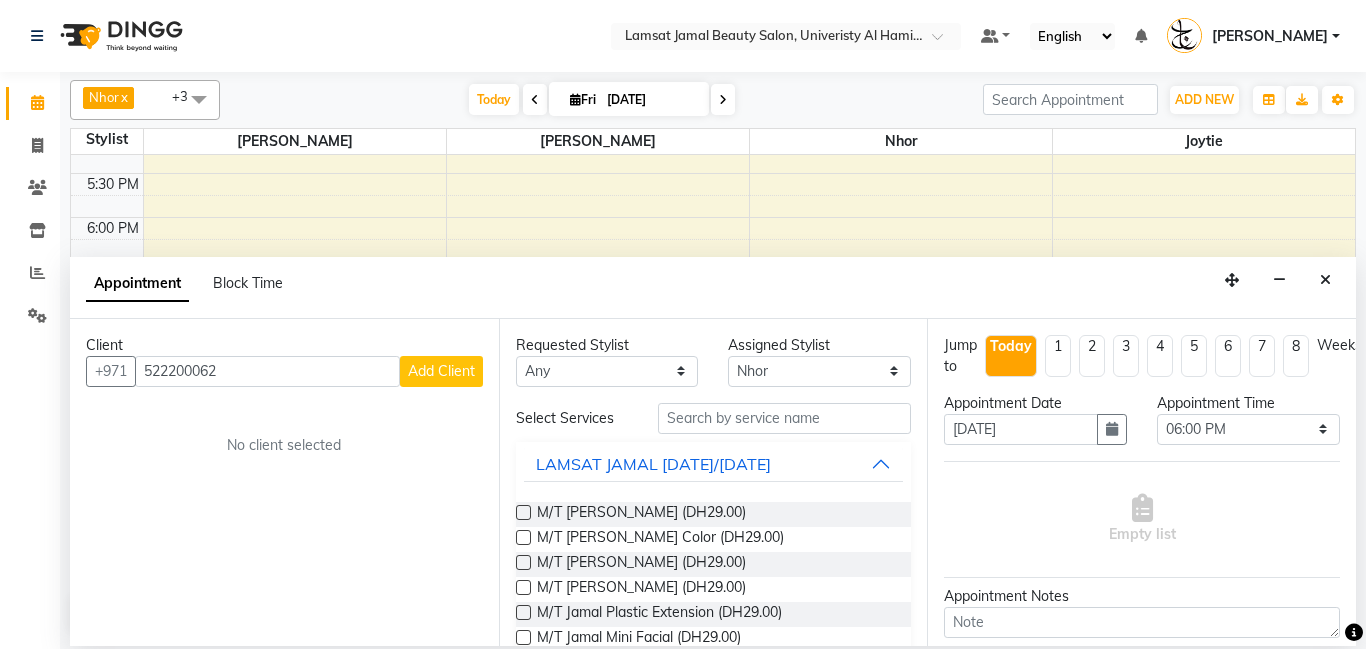click on "Add Client" at bounding box center [441, 371] 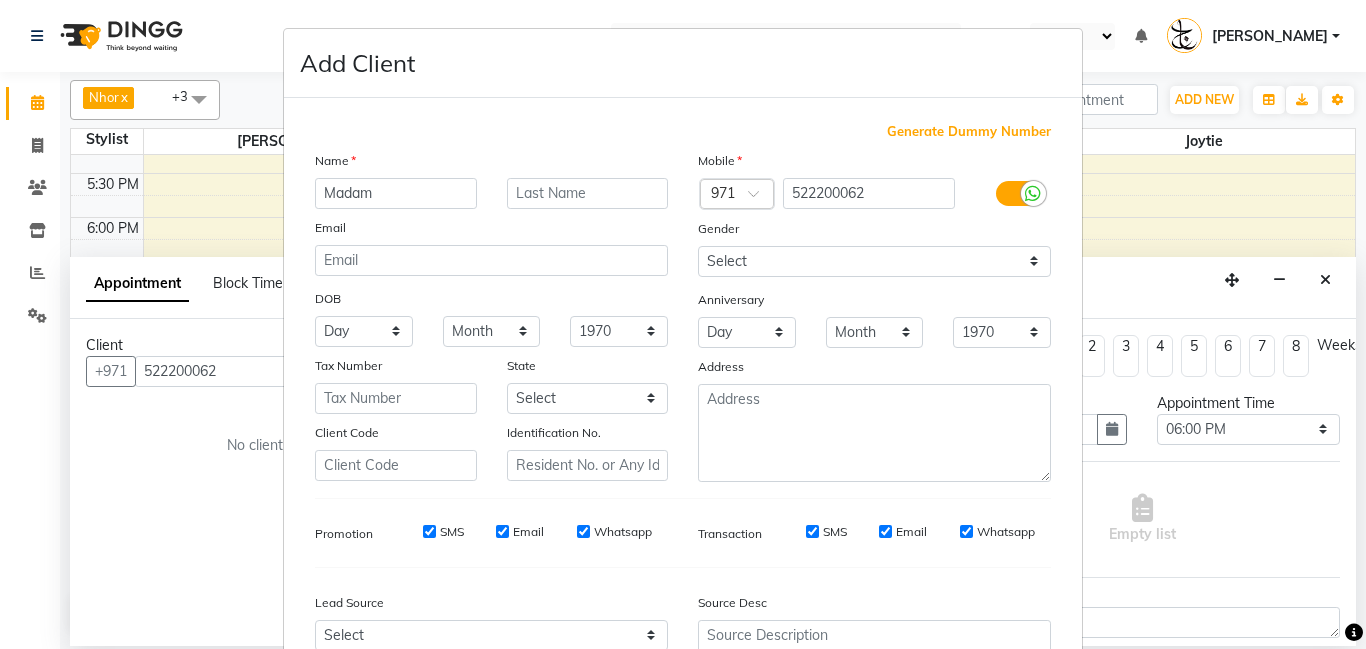 type on "Madam" 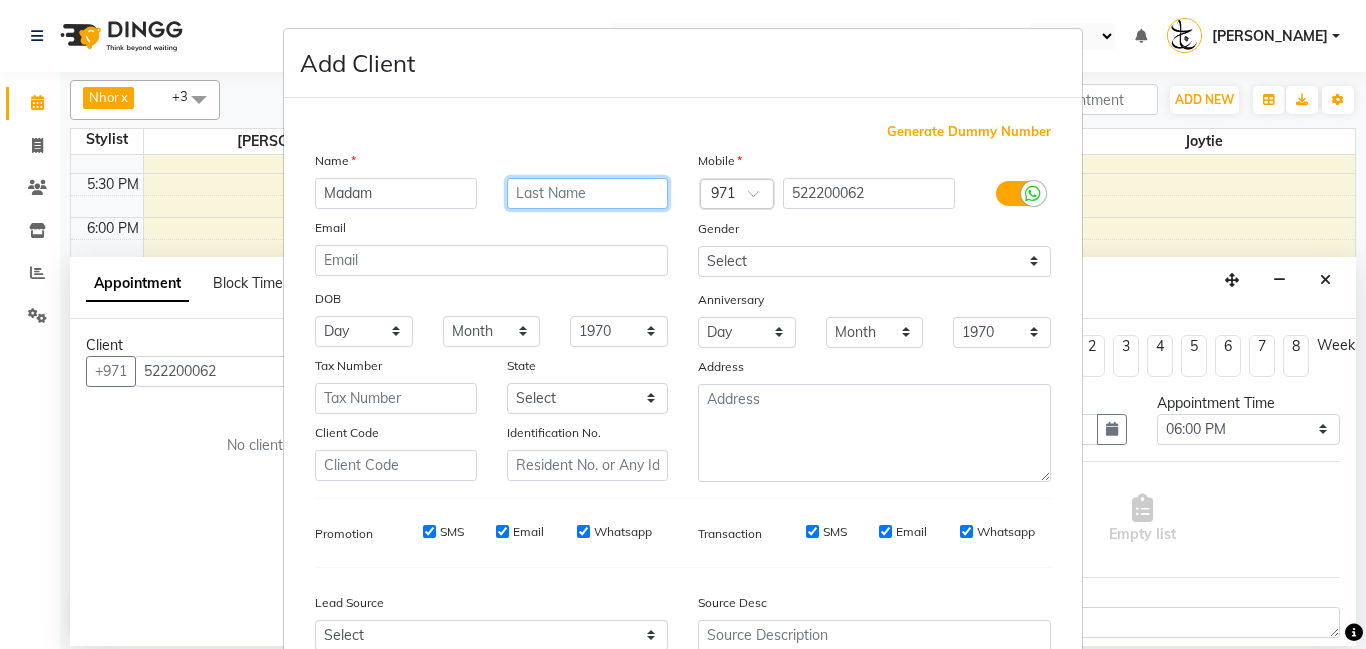 click at bounding box center (588, 193) 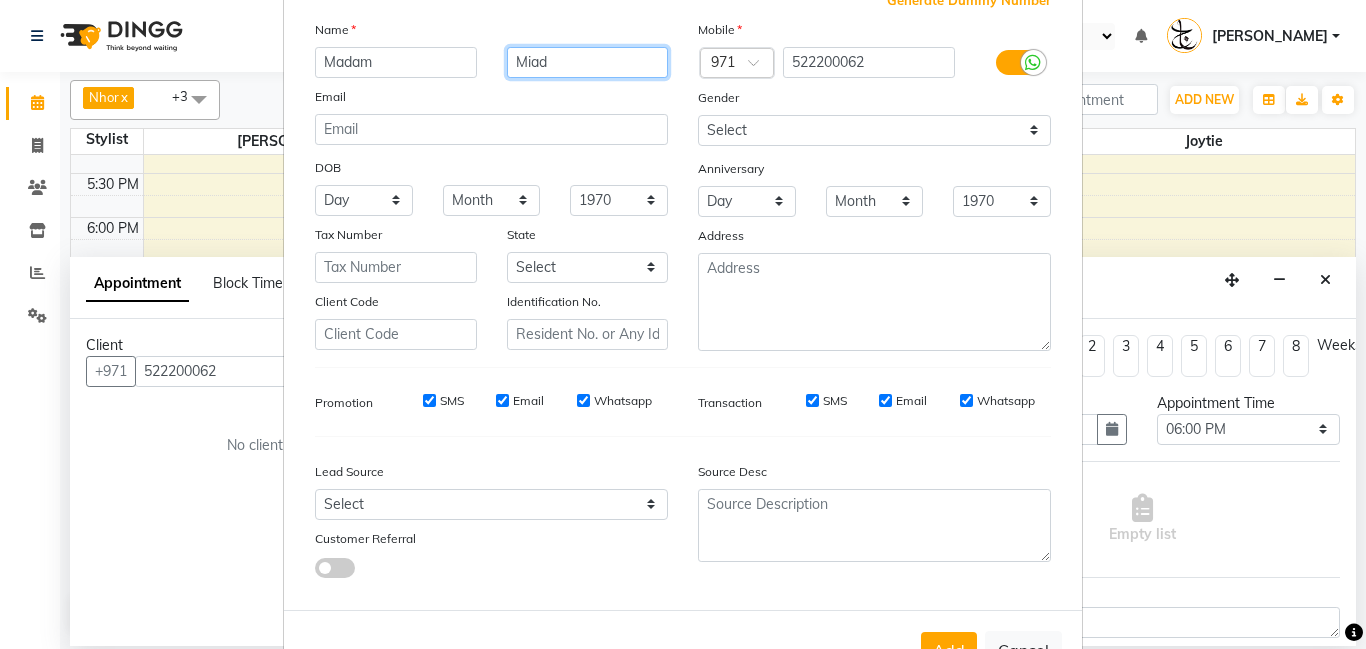 scroll, scrollTop: 200, scrollLeft: 0, axis: vertical 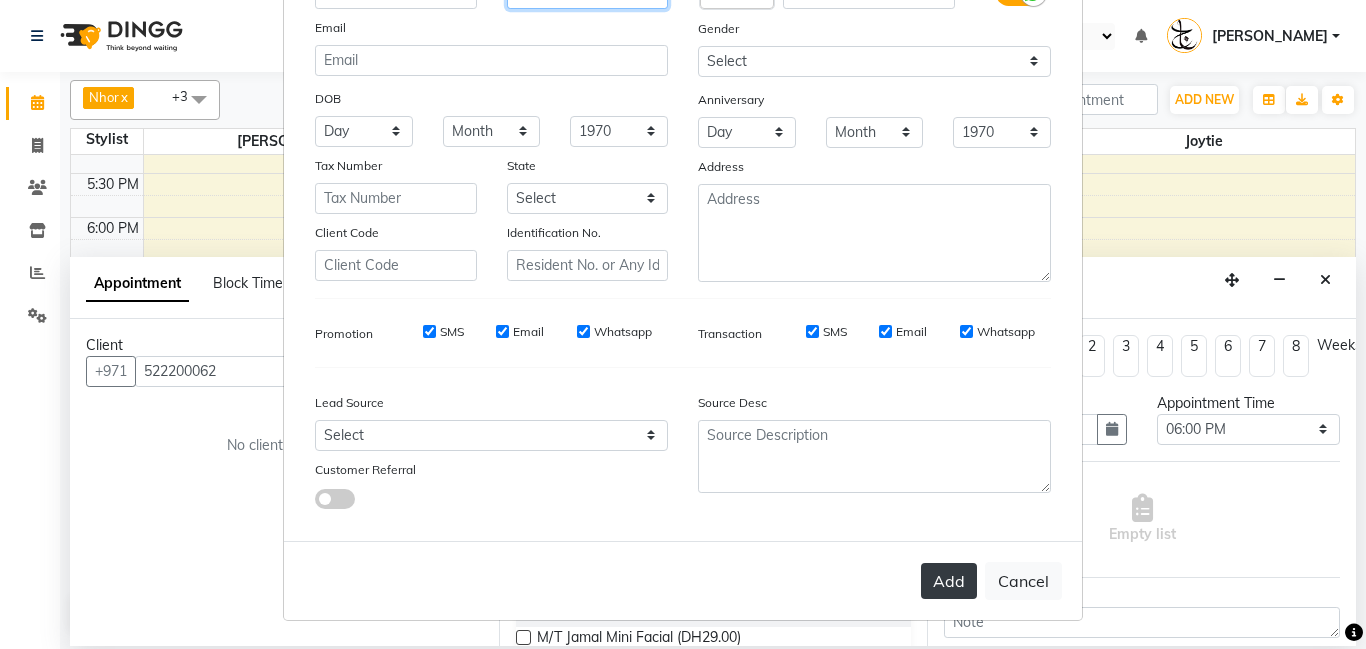 type on "Miad" 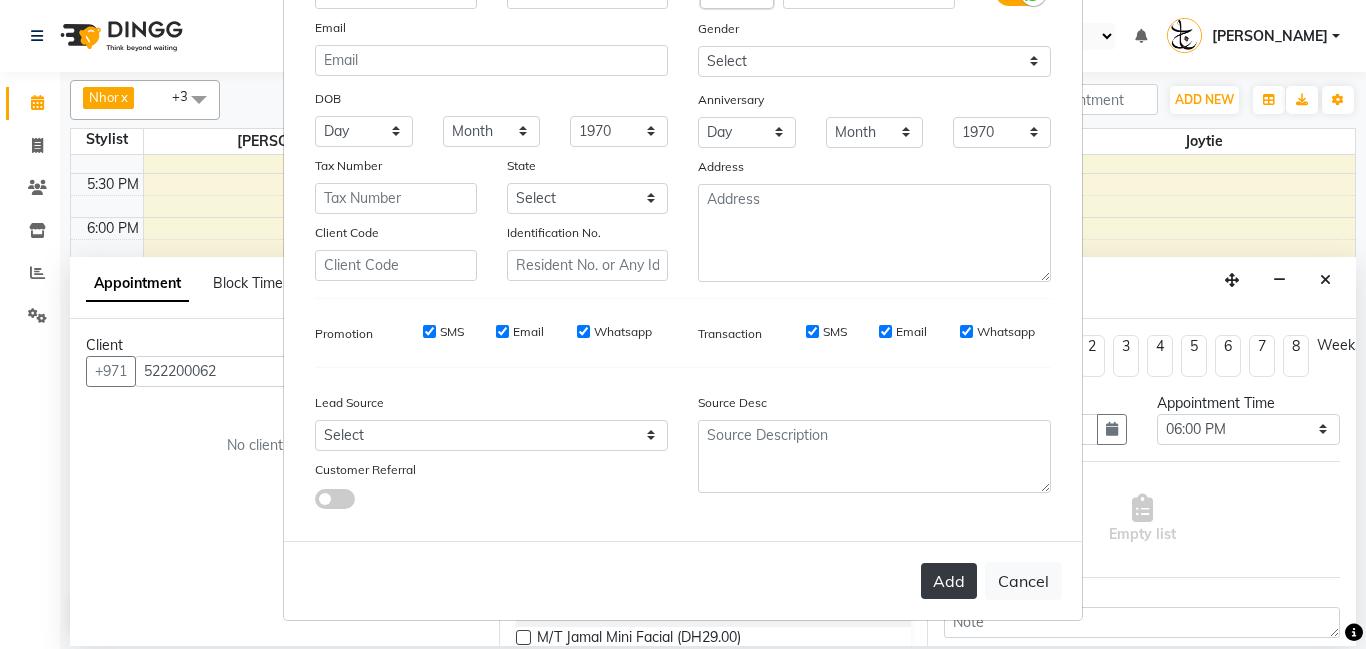 click on "Add" at bounding box center [949, 581] 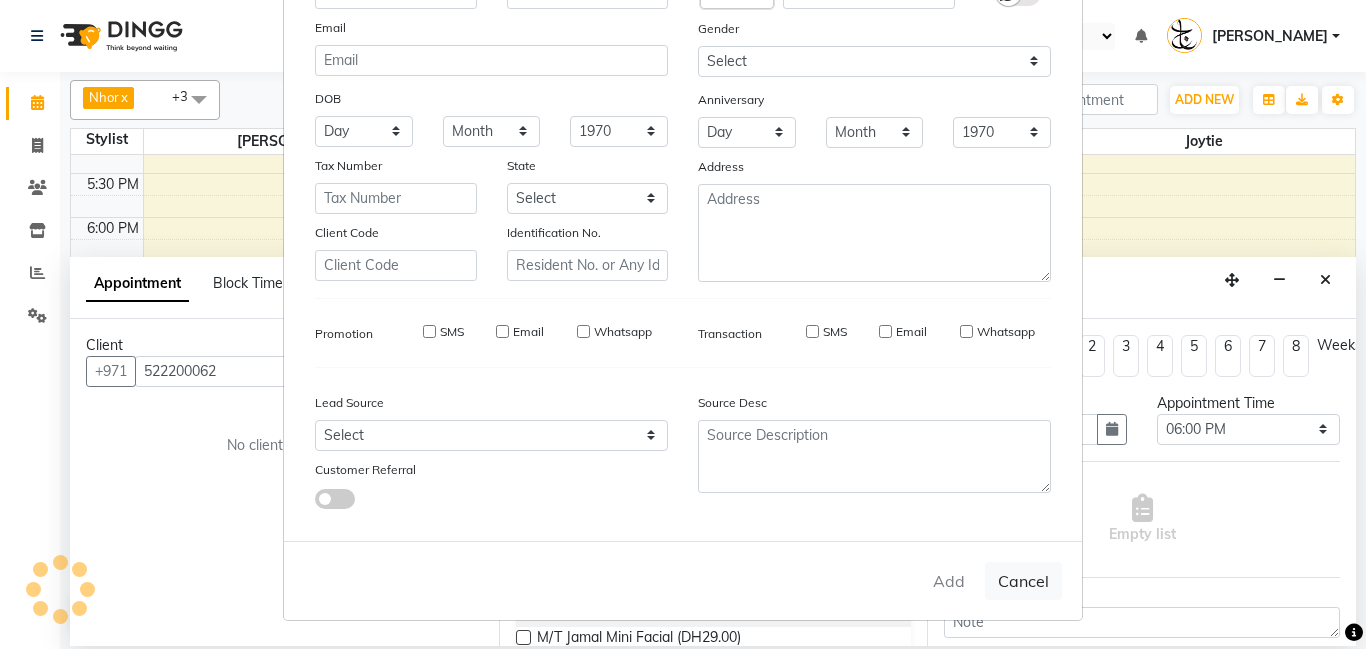 type on "52*****62" 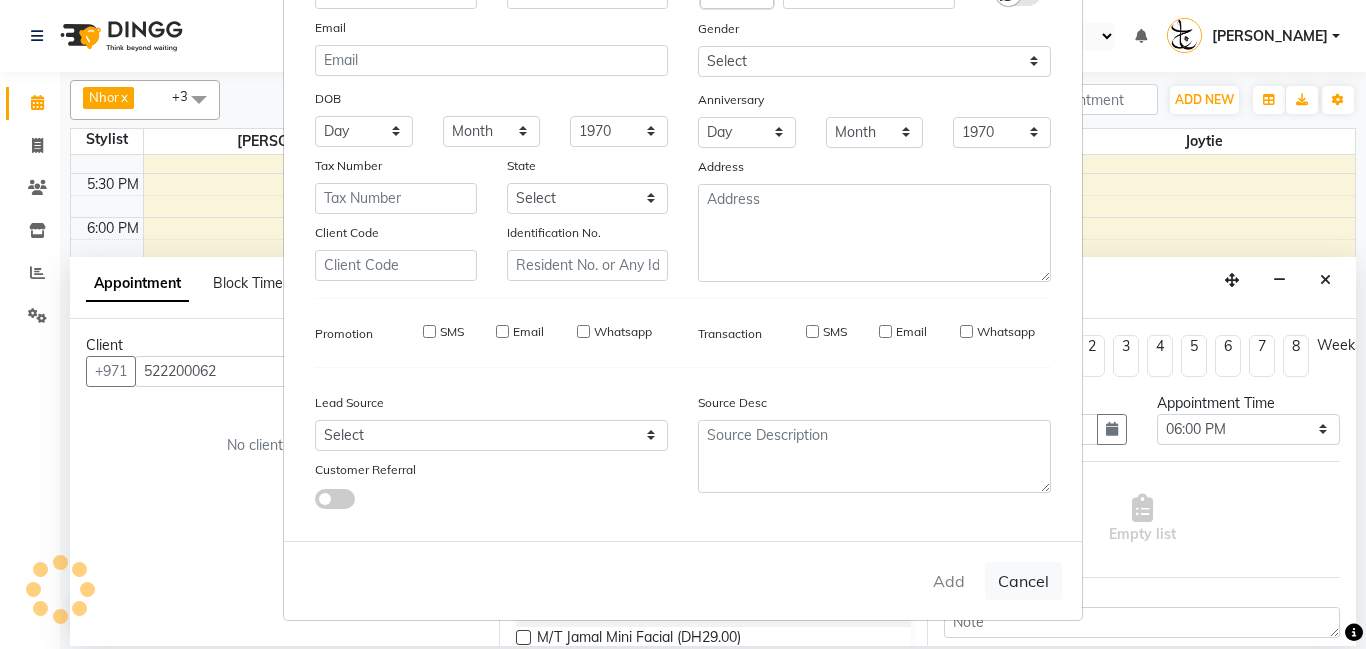 type 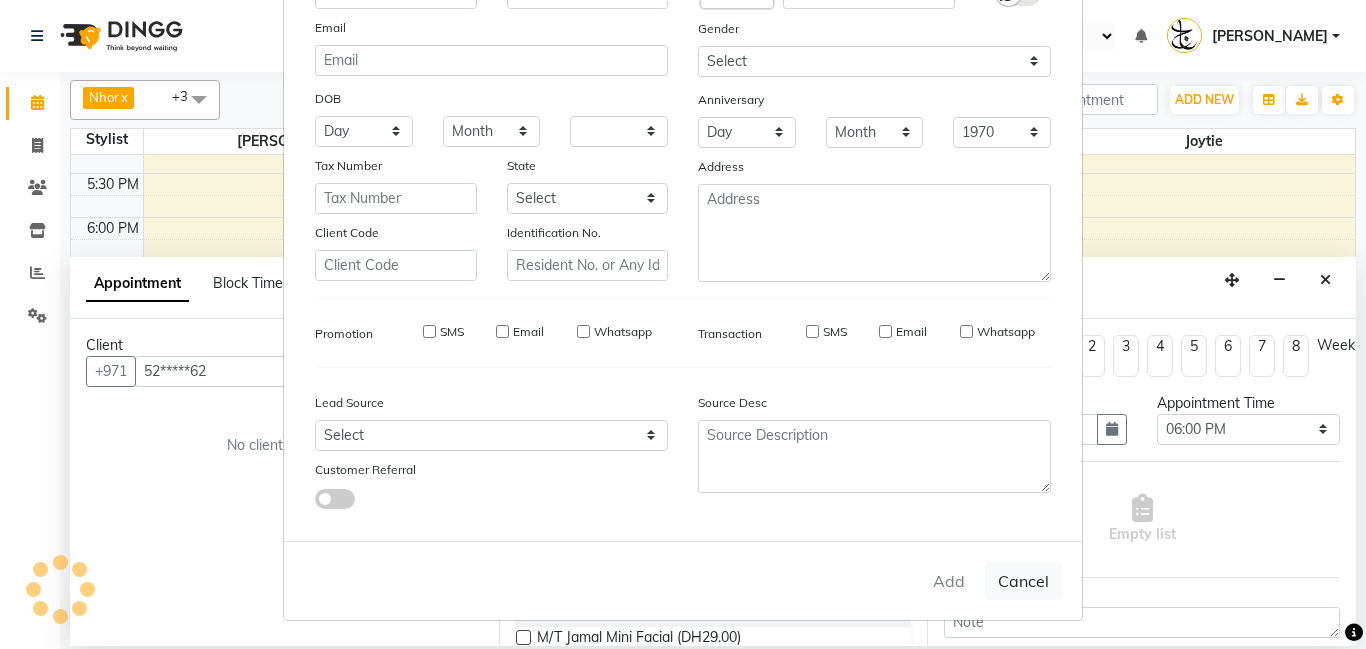 select 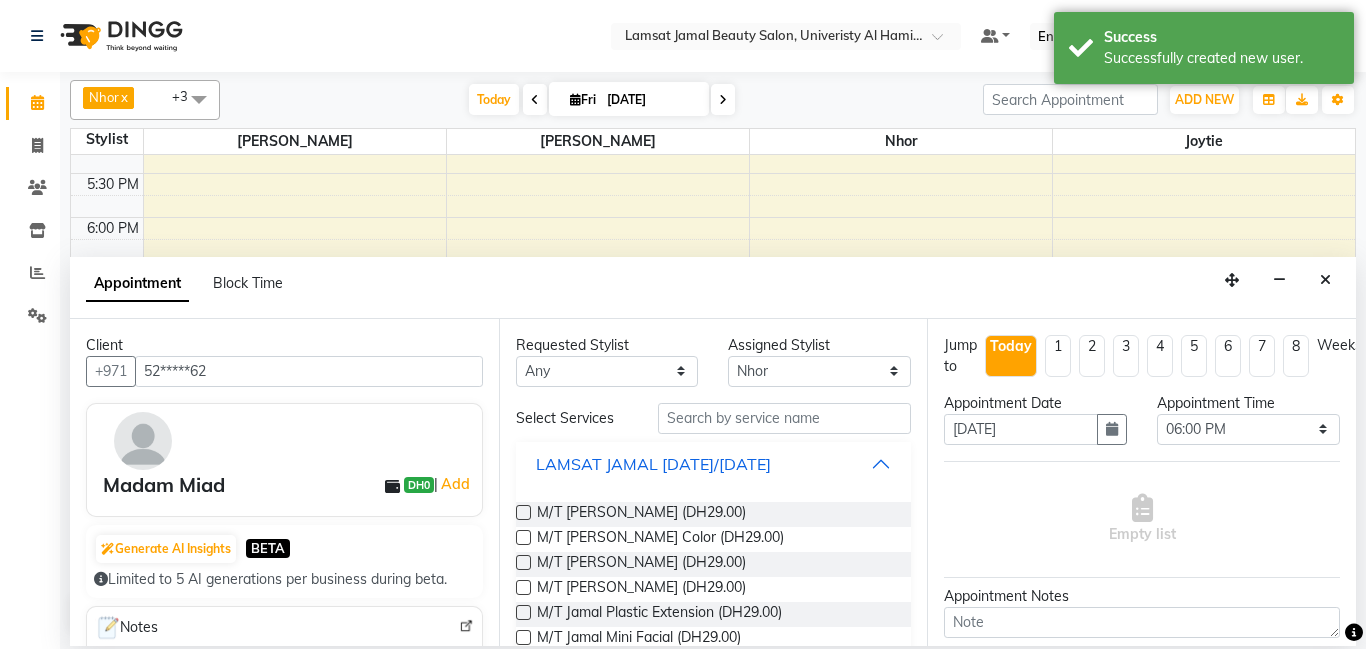 click on "LAMSAT JAMAL [DATE]/[DATE]" at bounding box center [714, 464] 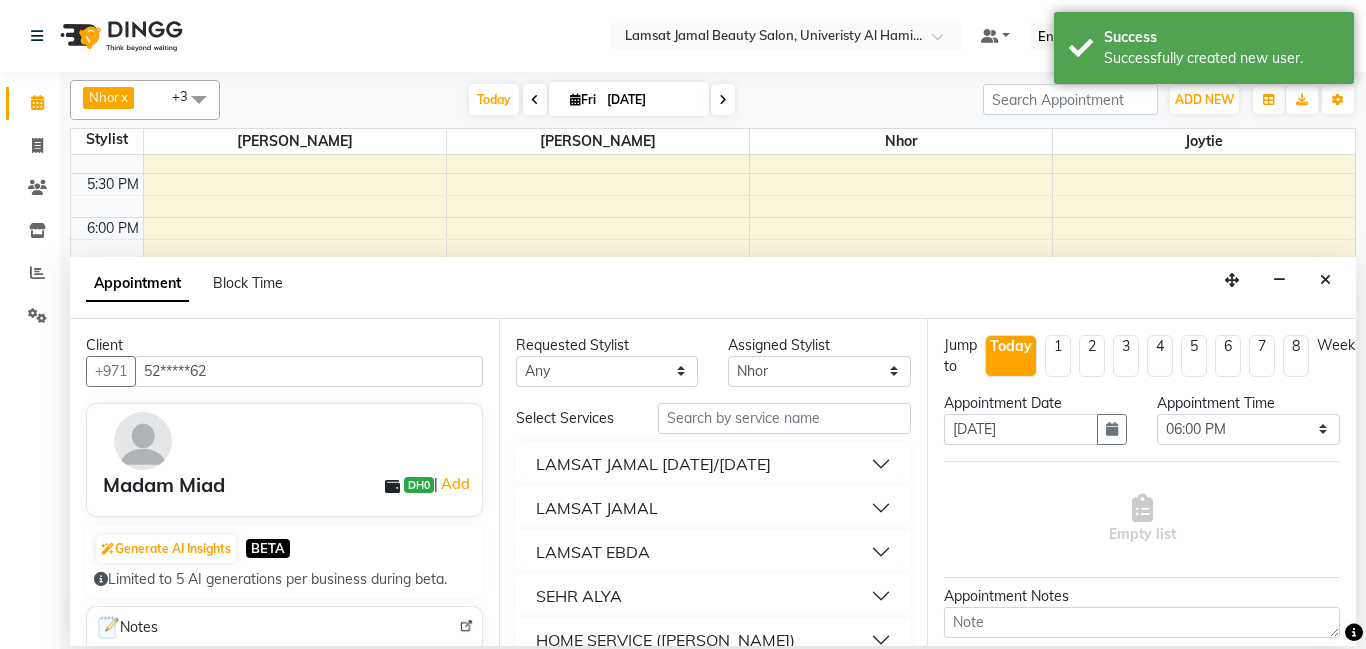 drag, startPoint x: 883, startPoint y: 506, endPoint x: 826, endPoint y: 423, distance: 100.68764 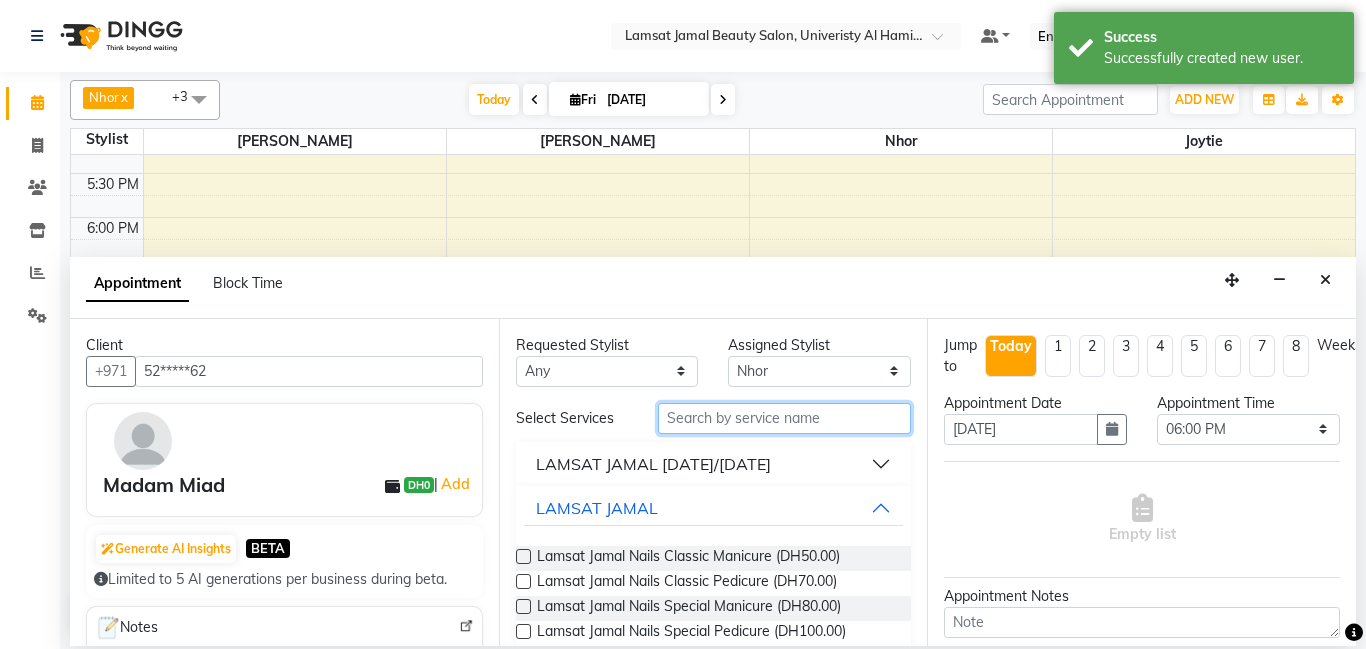 click at bounding box center [785, 418] 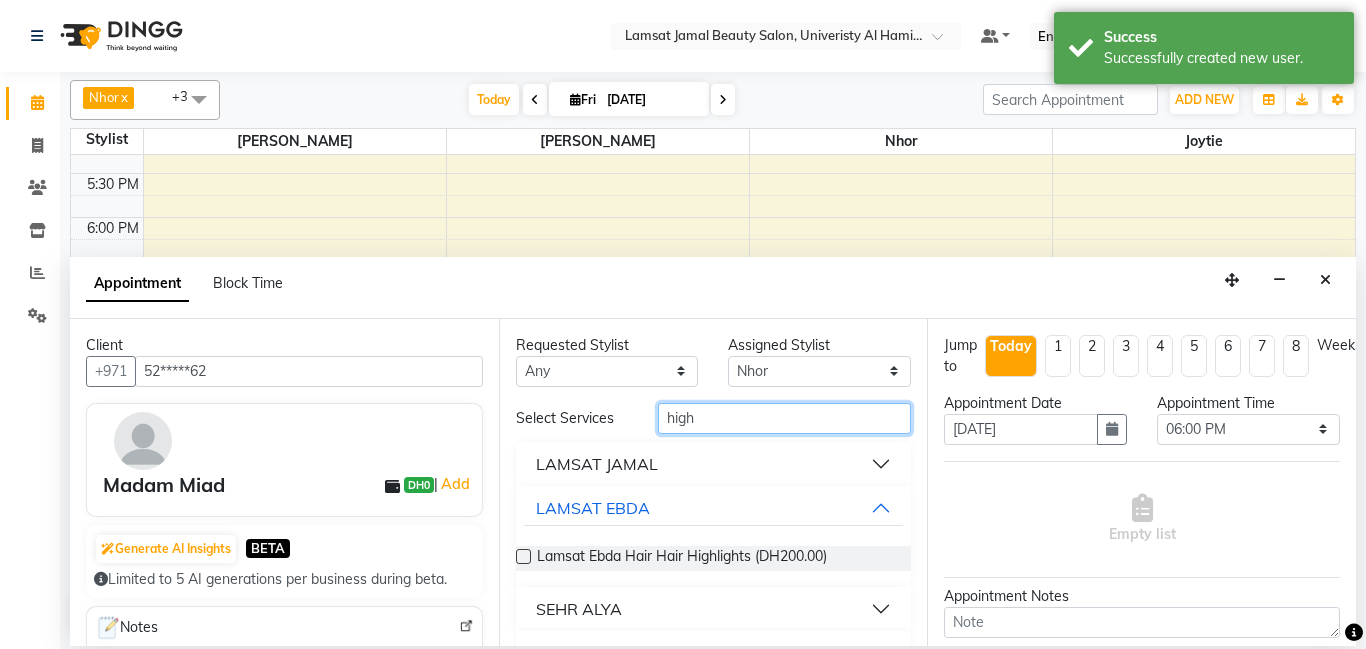 type on "high" 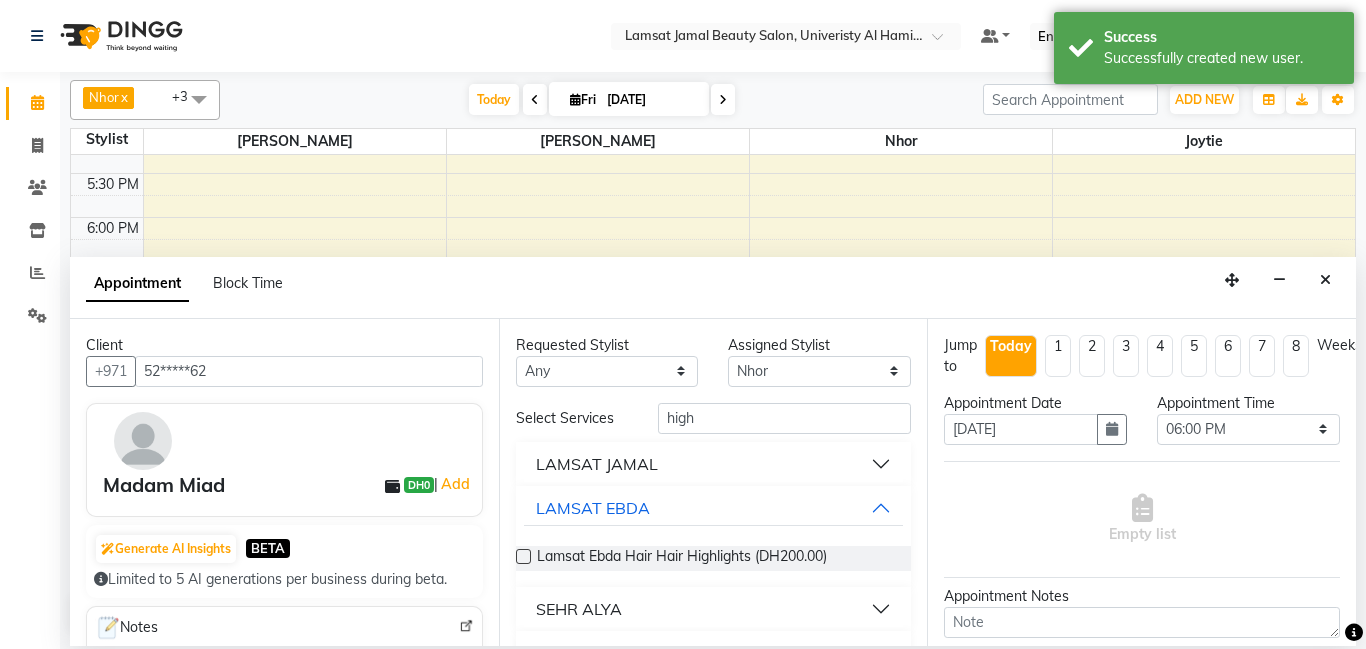 click on "LAMSAT JAMAL" at bounding box center [714, 464] 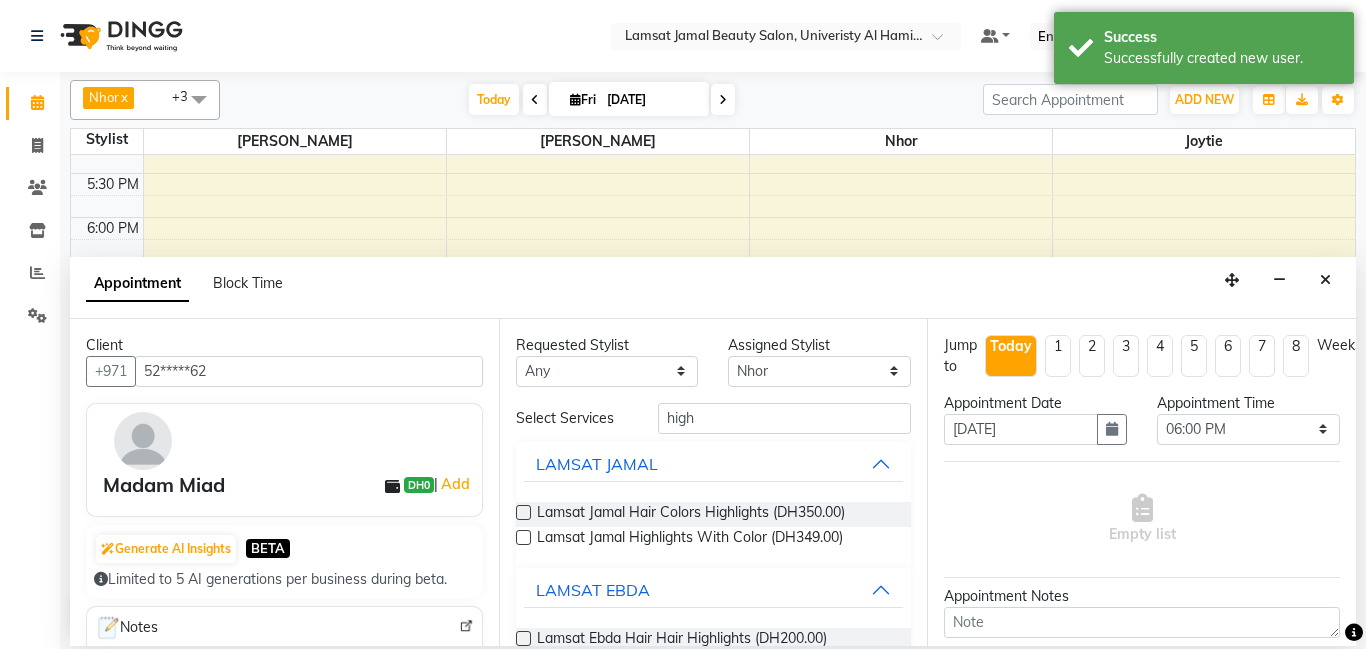 click at bounding box center (523, 512) 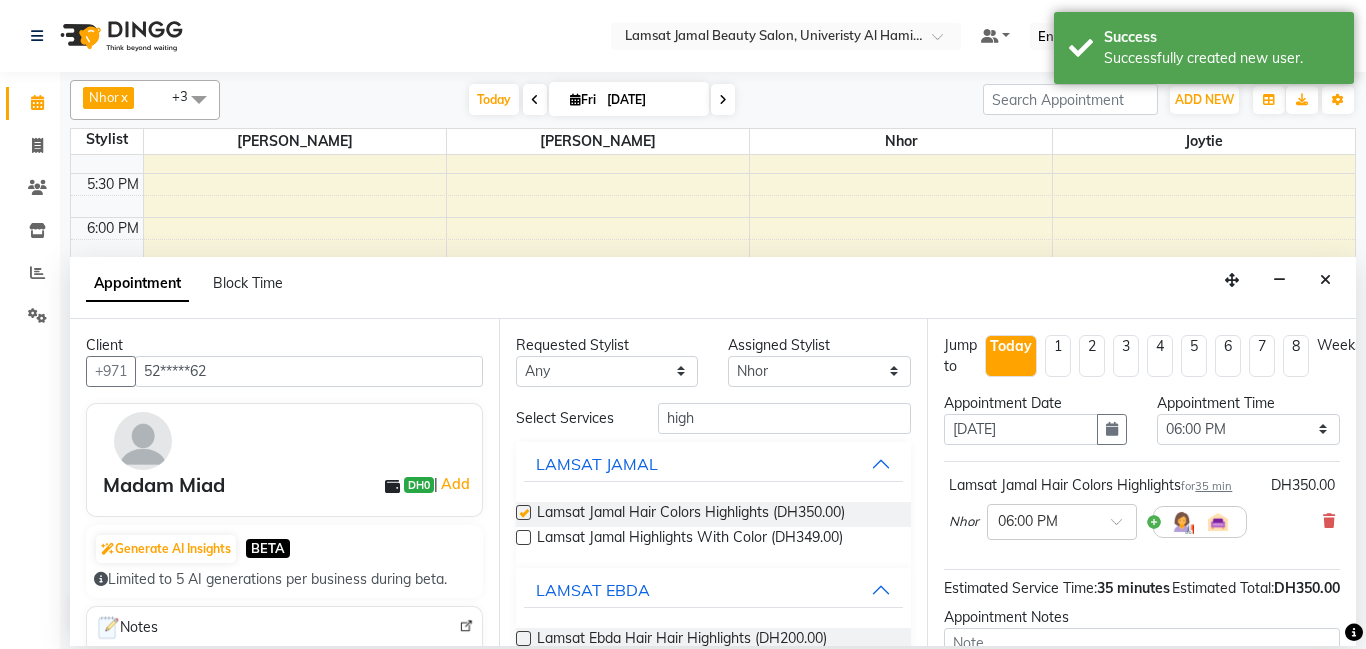 checkbox on "false" 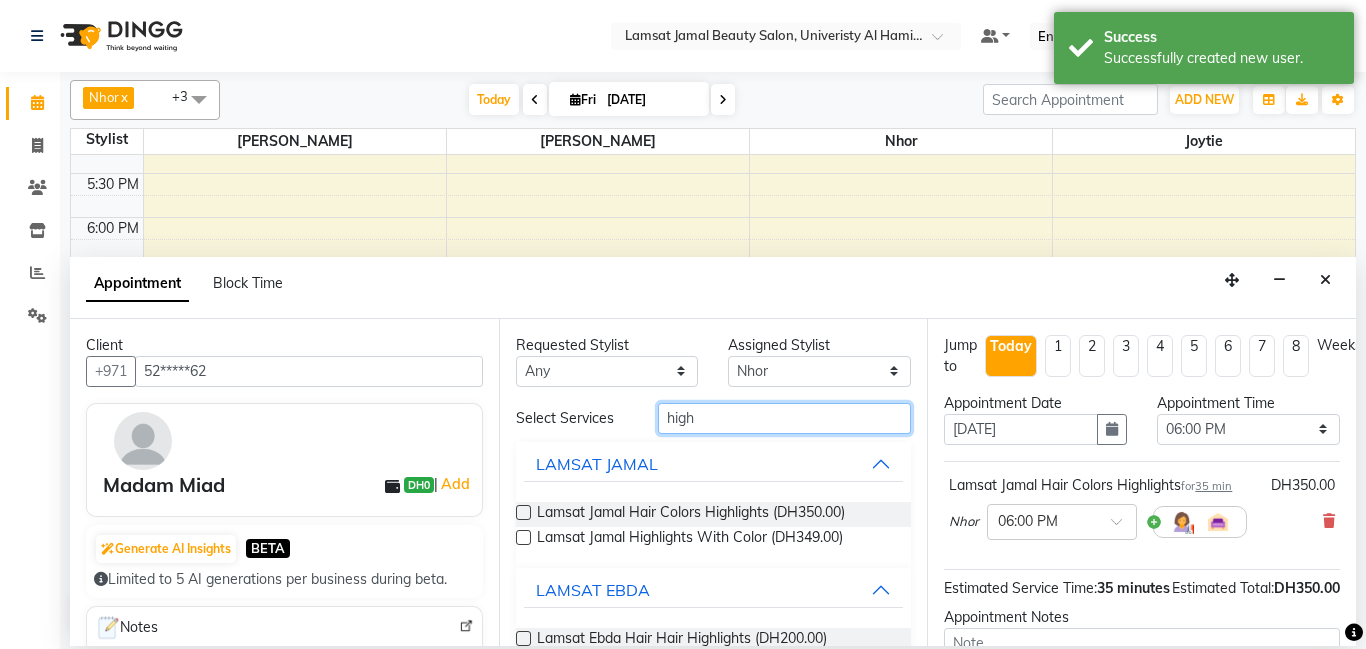 click on "high" at bounding box center [785, 418] 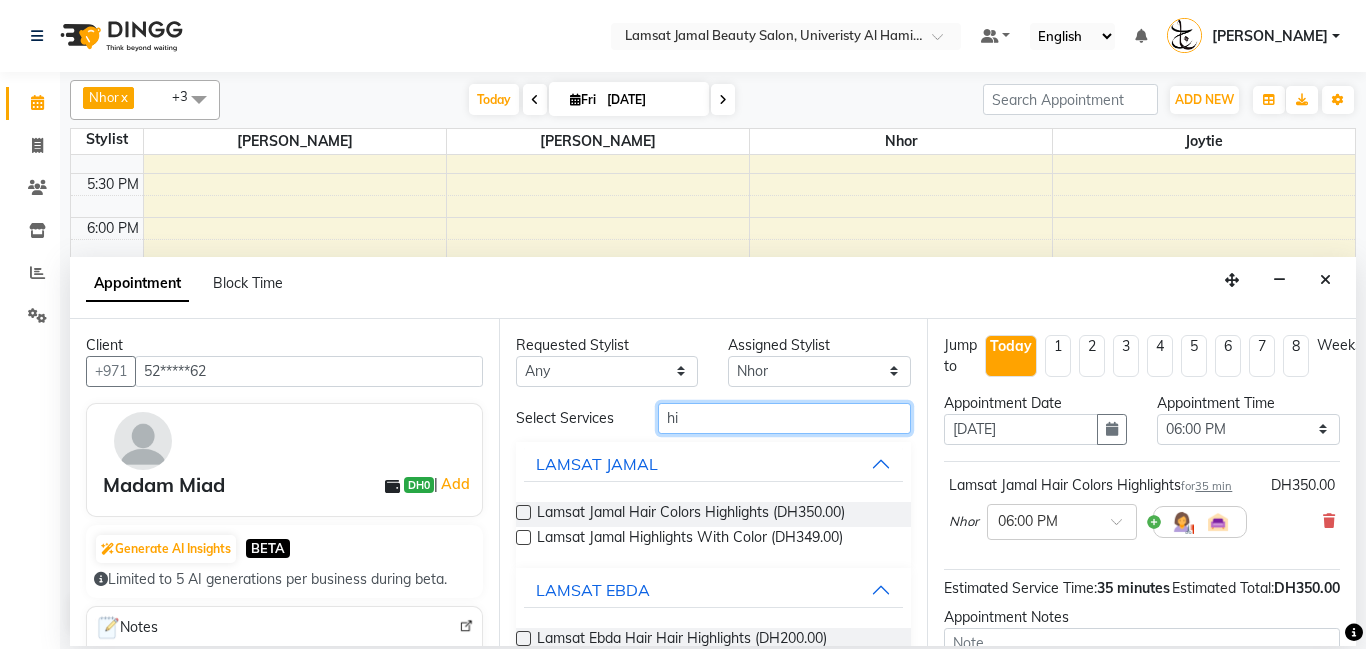type on "h" 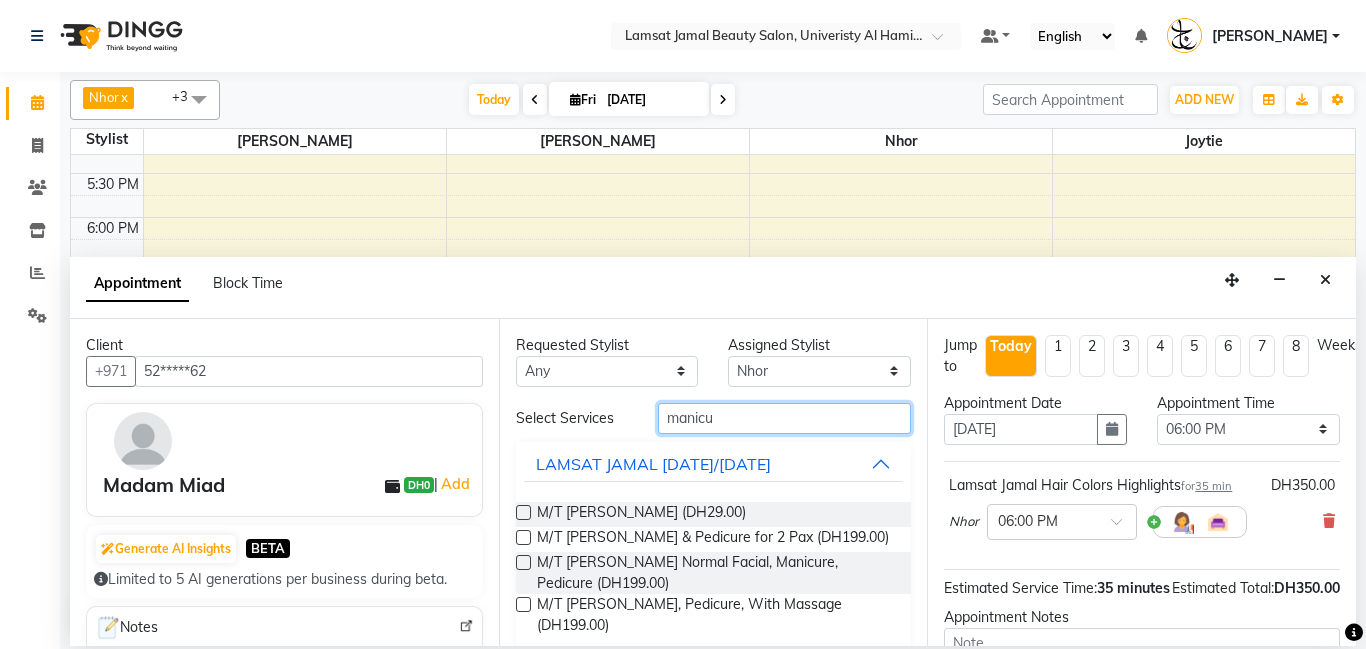 type on "manicu" 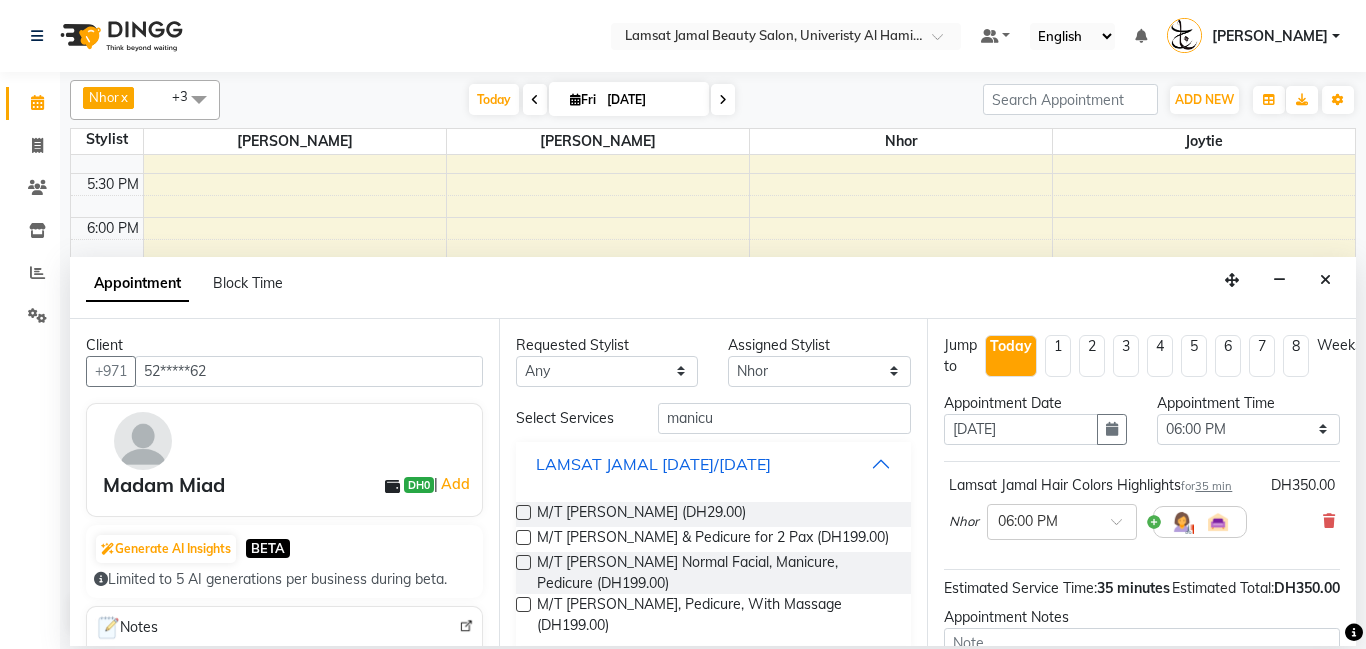 click on "LAMSAT JAMAL [DATE]/[DATE]" at bounding box center (714, 464) 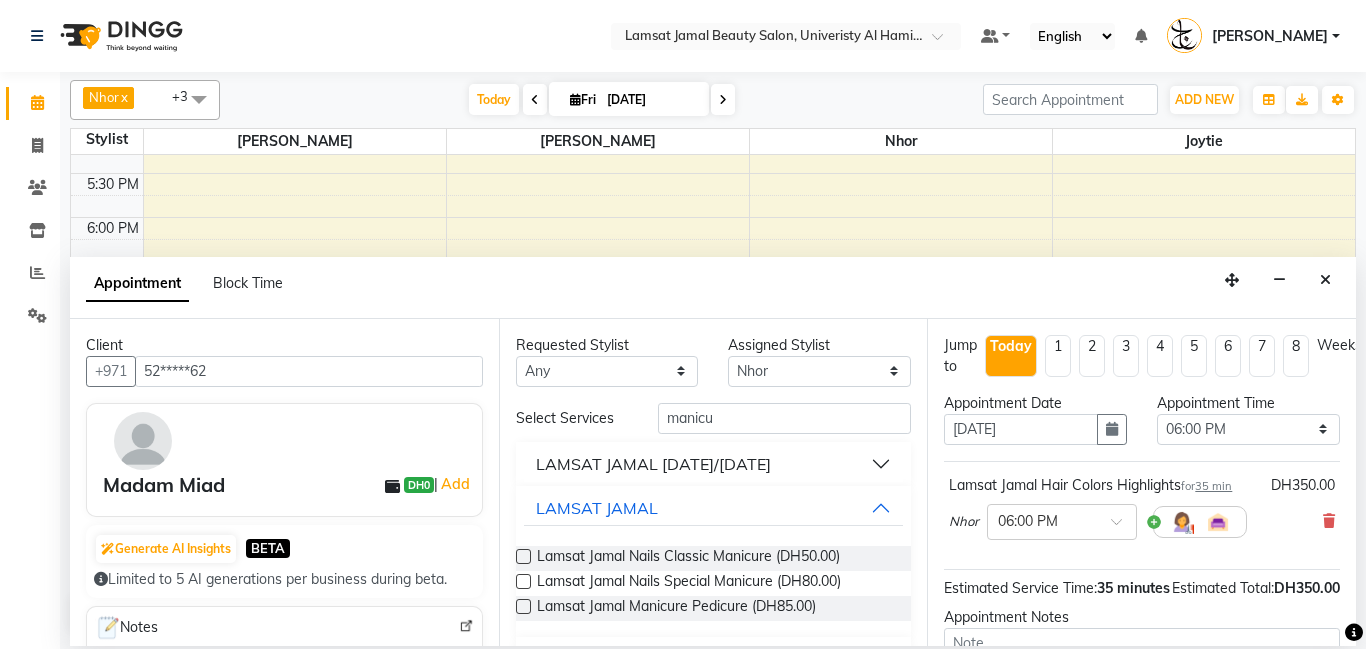 click at bounding box center [523, 606] 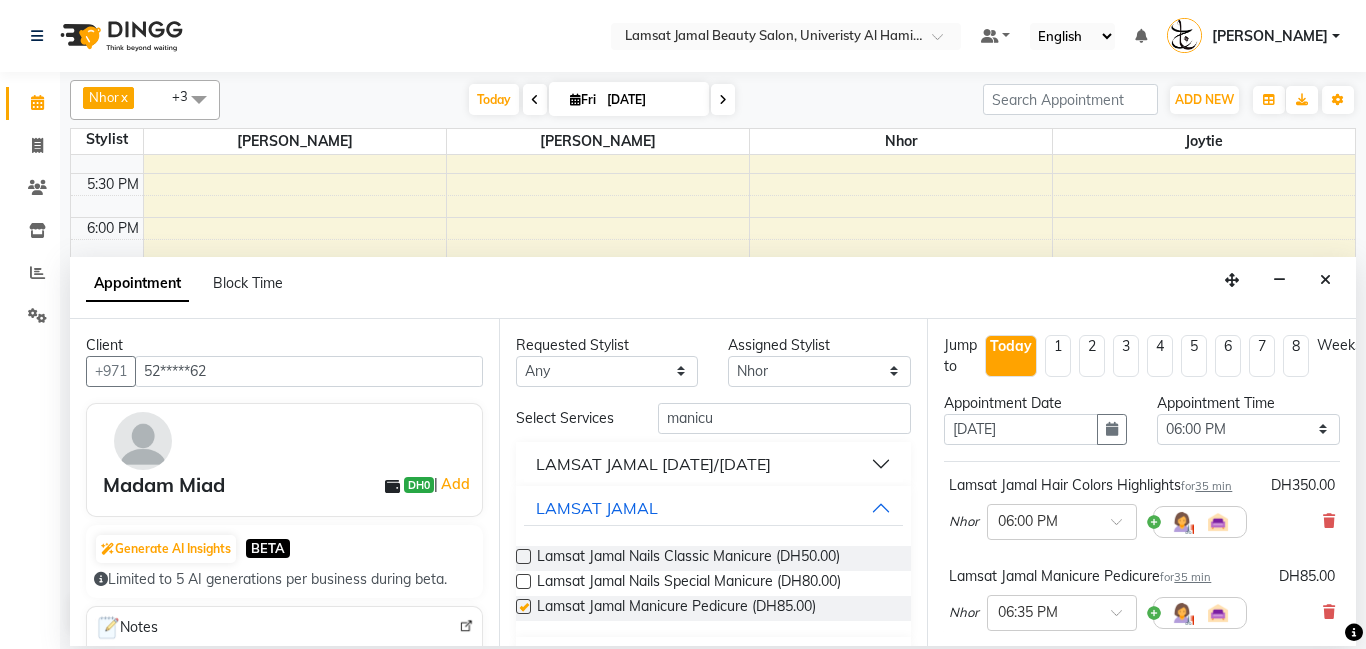 checkbox on "false" 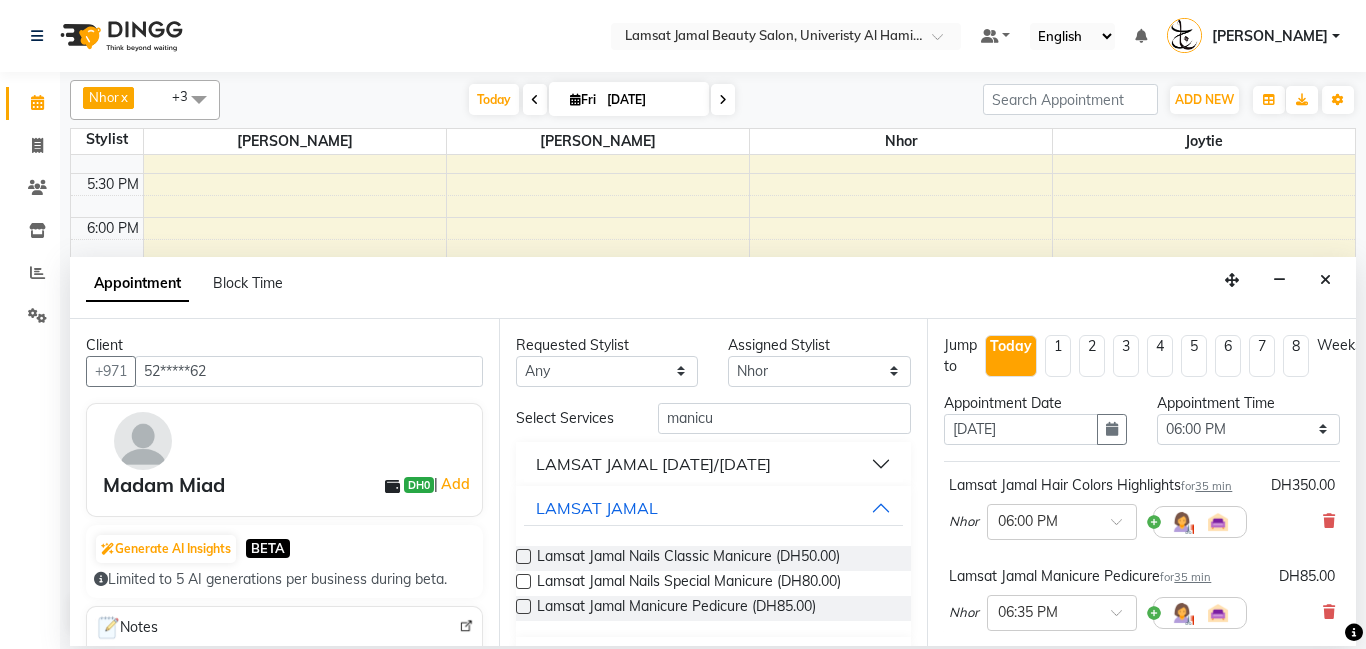 scroll, scrollTop: 311, scrollLeft: 0, axis: vertical 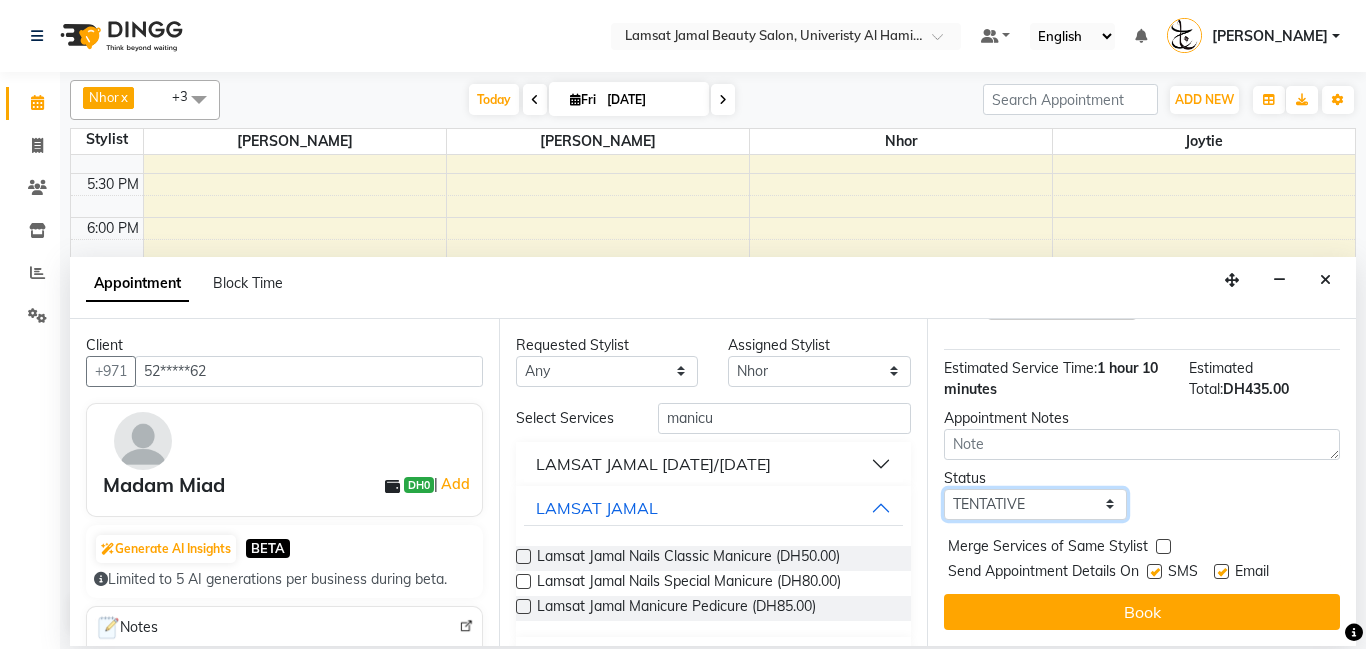 click on "Select TENTATIVE CONFIRM CHECK-IN UPCOMING" at bounding box center [1035, 504] 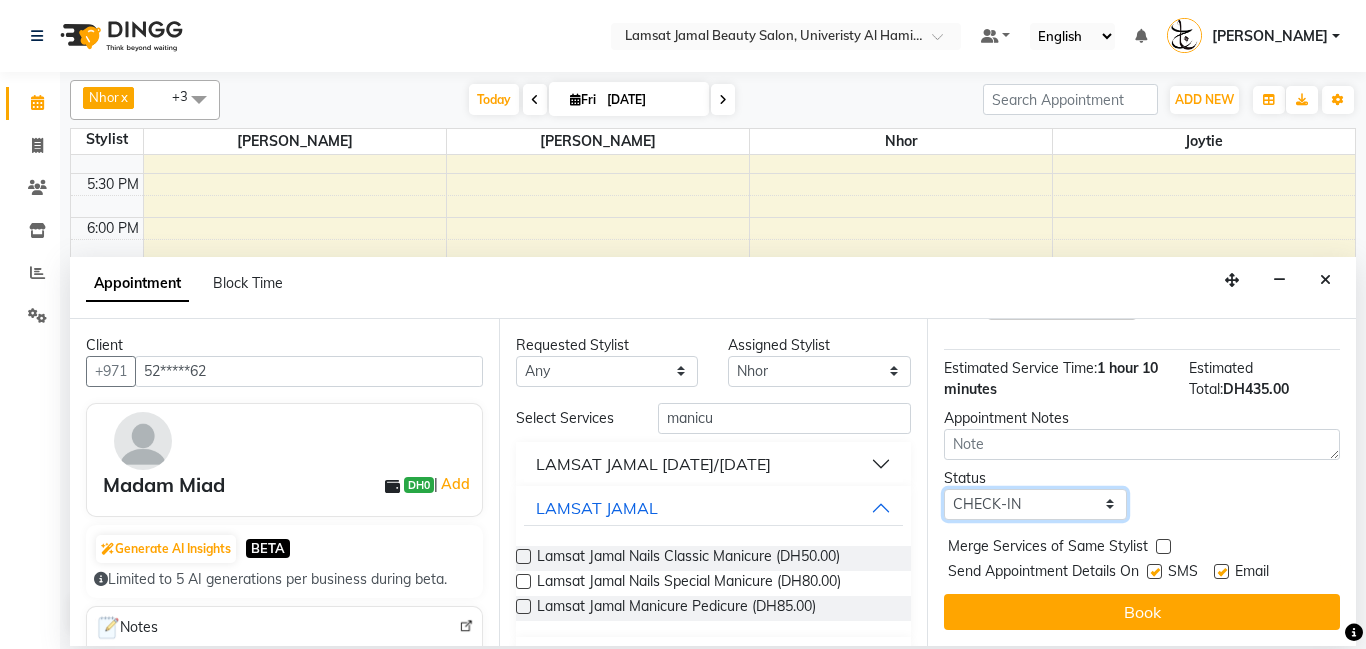 click on "Select TENTATIVE CONFIRM CHECK-IN UPCOMING" at bounding box center (1035, 504) 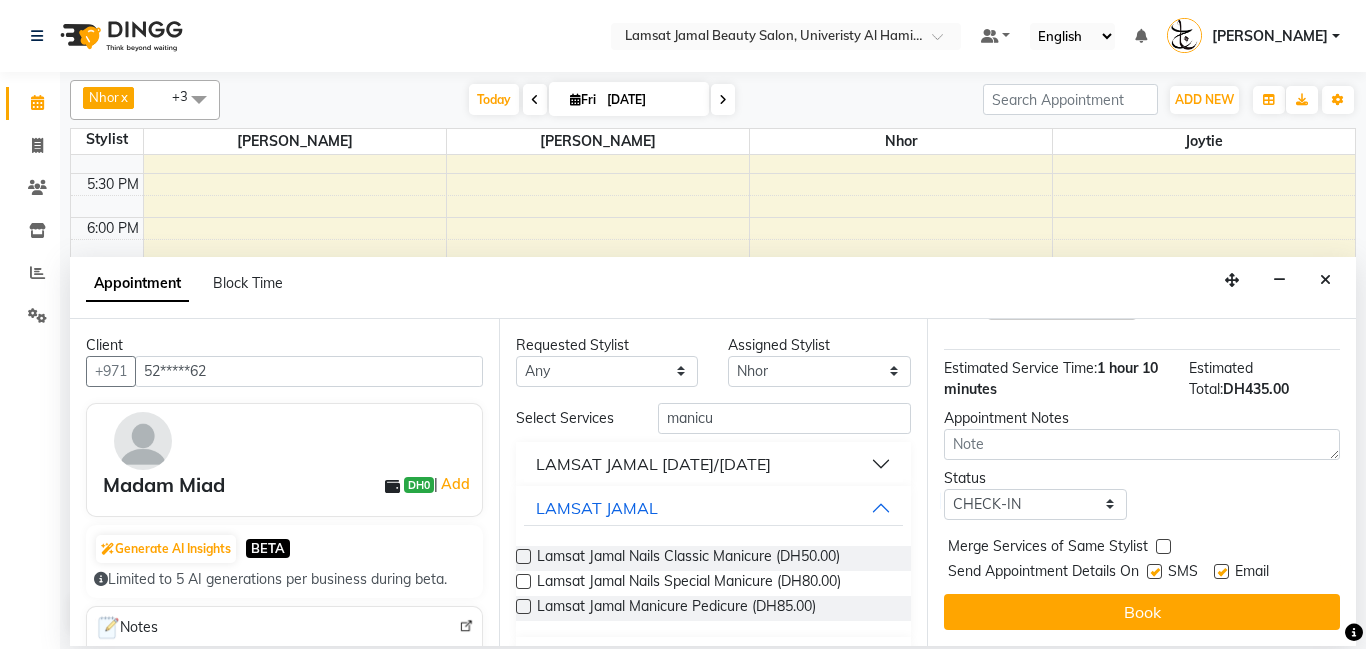 click at bounding box center [1163, 546] 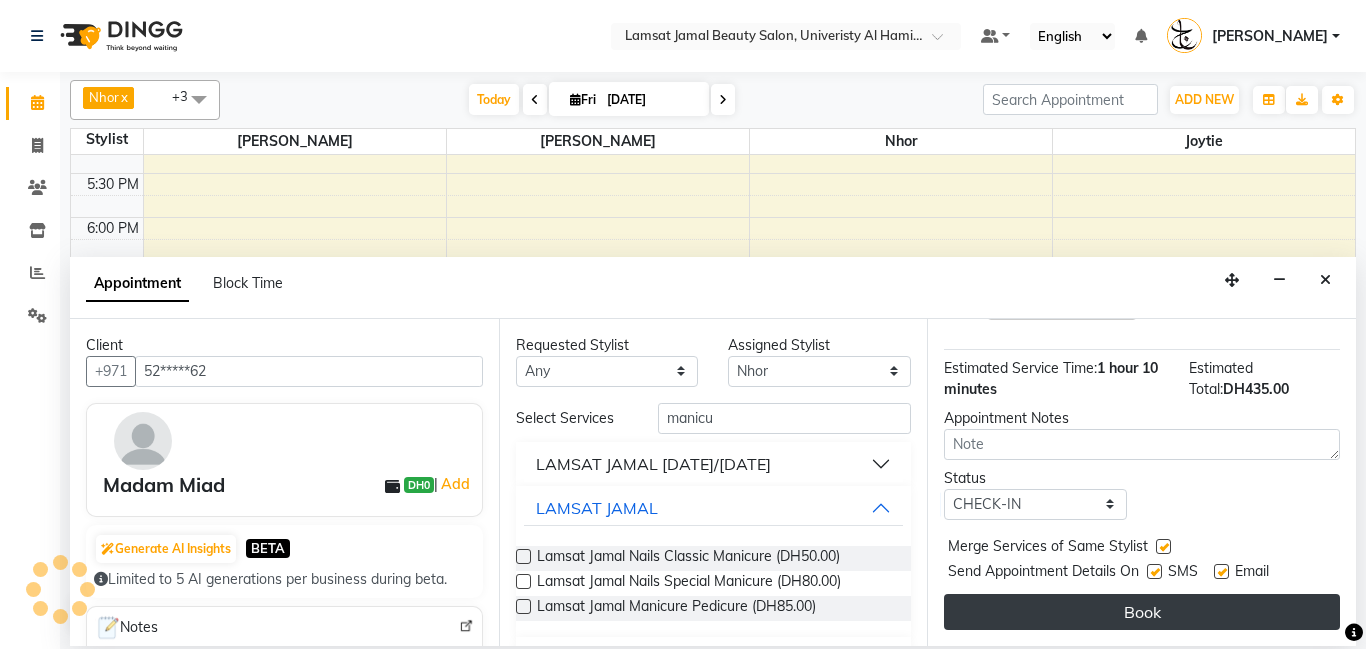 click on "Book" at bounding box center [1142, 612] 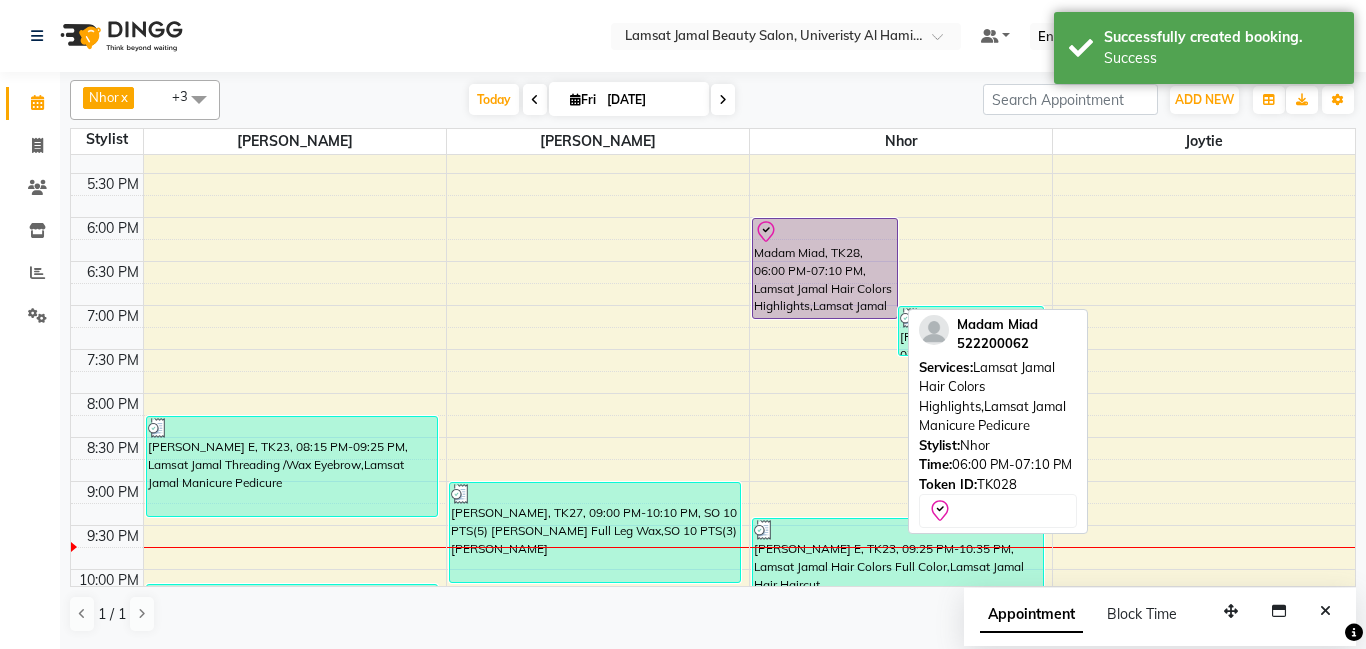 click on "Madam Miad, TK28, 06:00 PM-07:10 PM, Lamsat Jamal Hair Colors Highlights,Lamsat Jamal Manicure Pedicure" at bounding box center [825, 268] 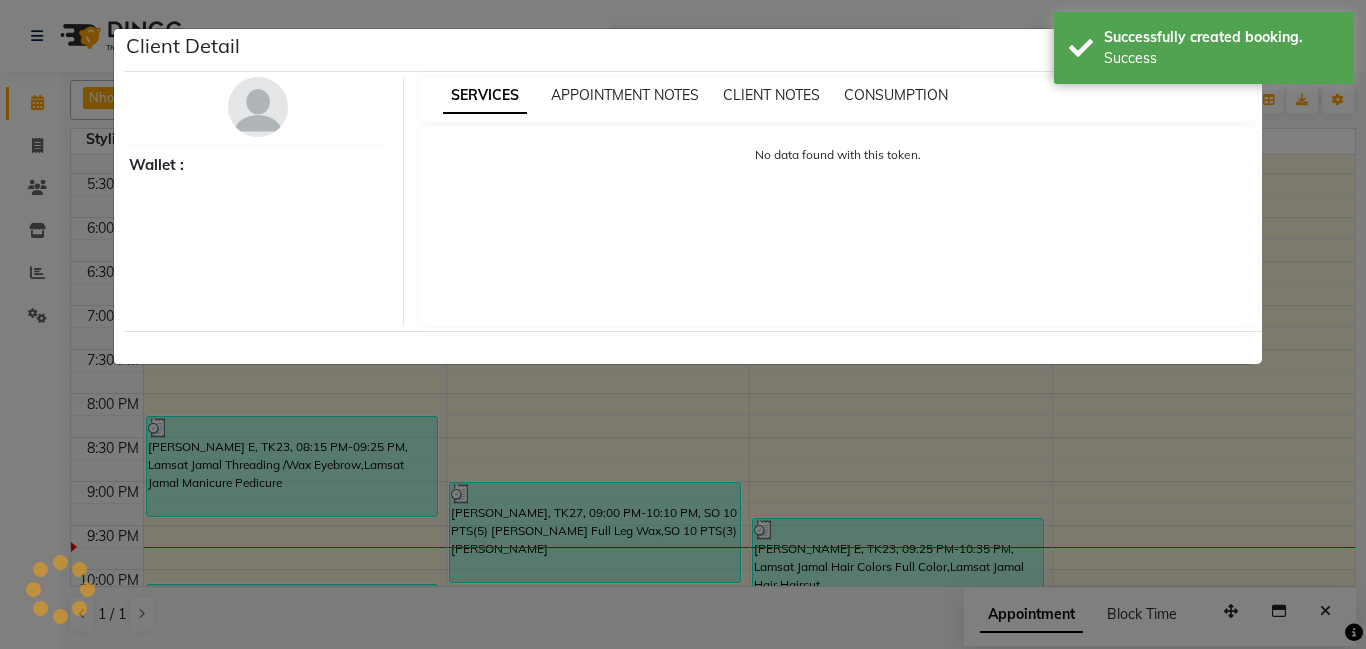 select on "8" 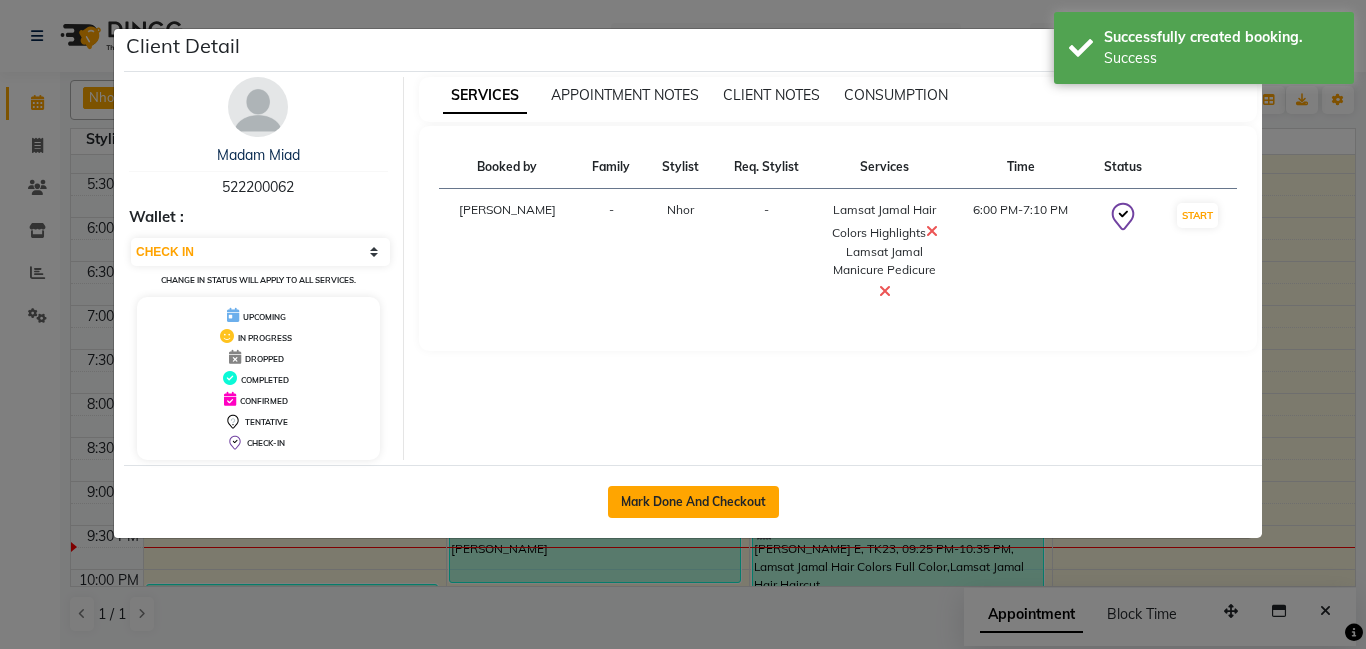 click on "Mark Done And Checkout" 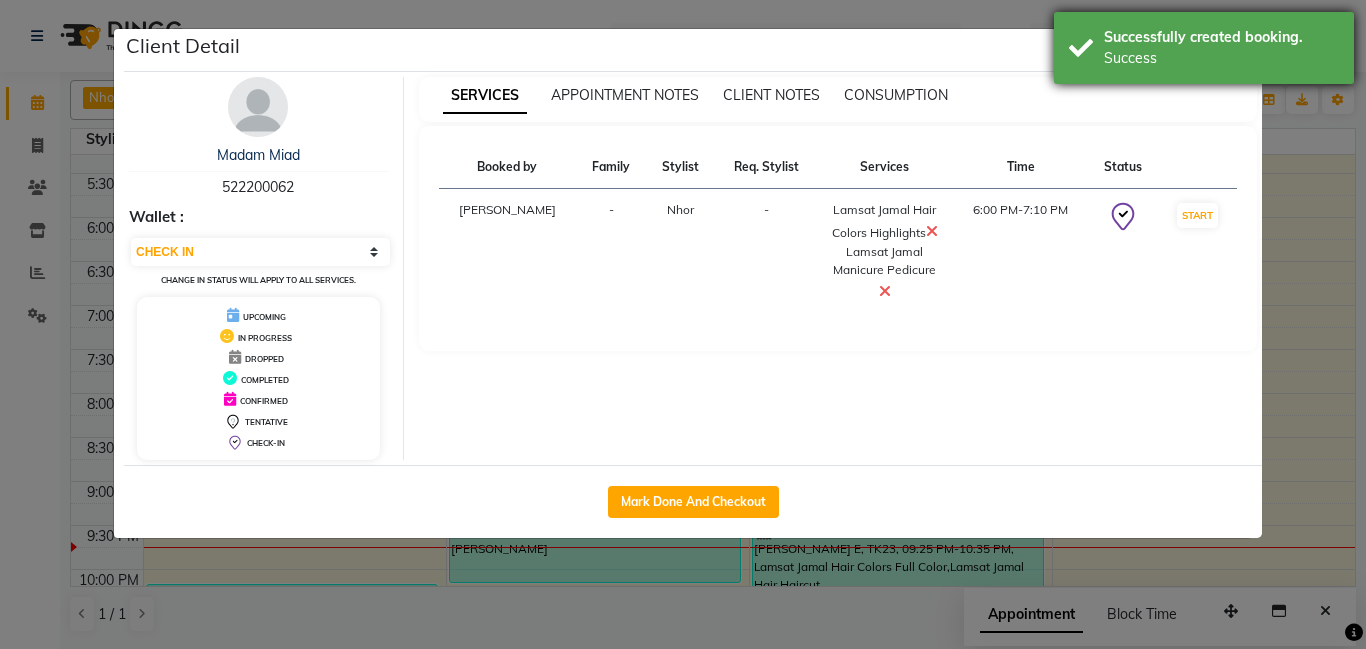 select on "service" 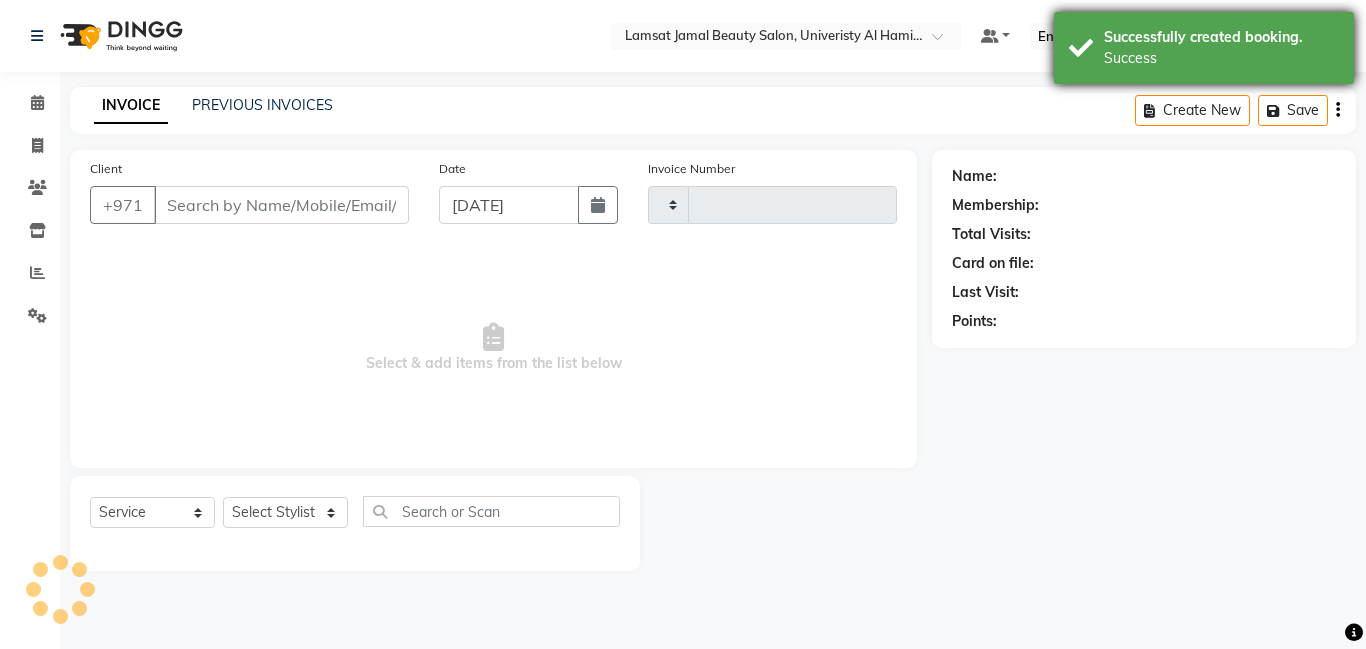 click on "Success" at bounding box center (1221, 58) 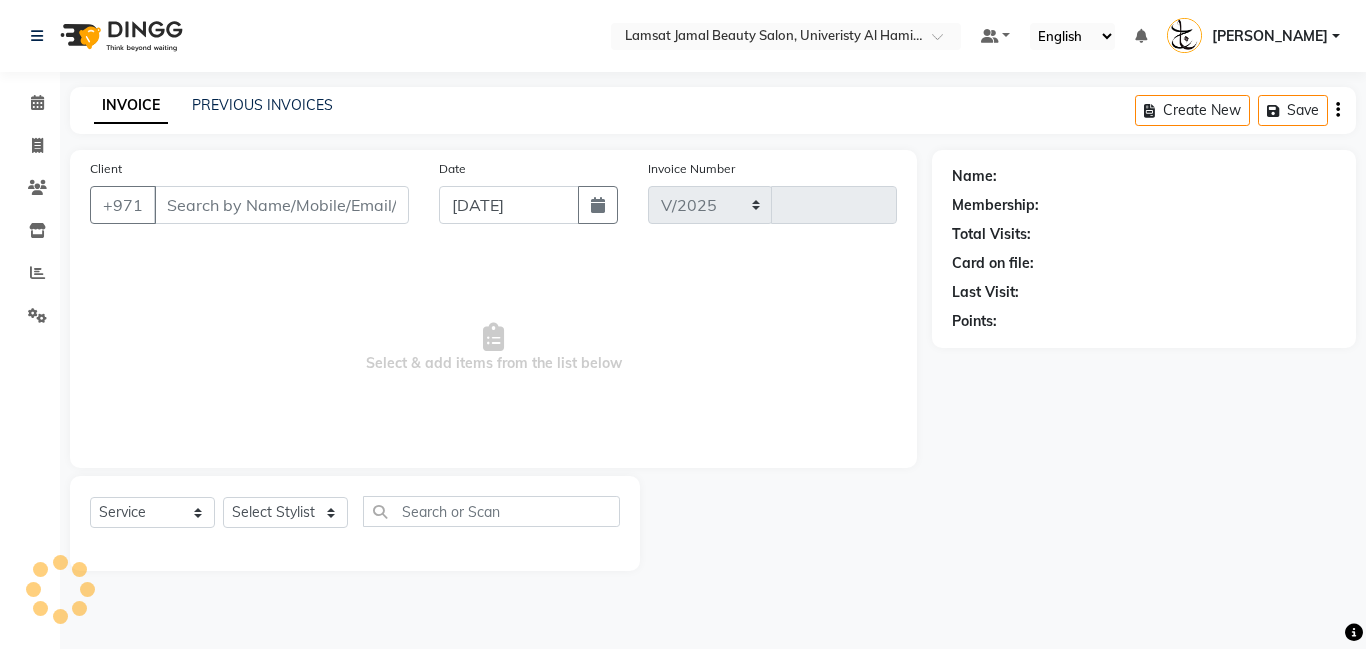 select on "8294" 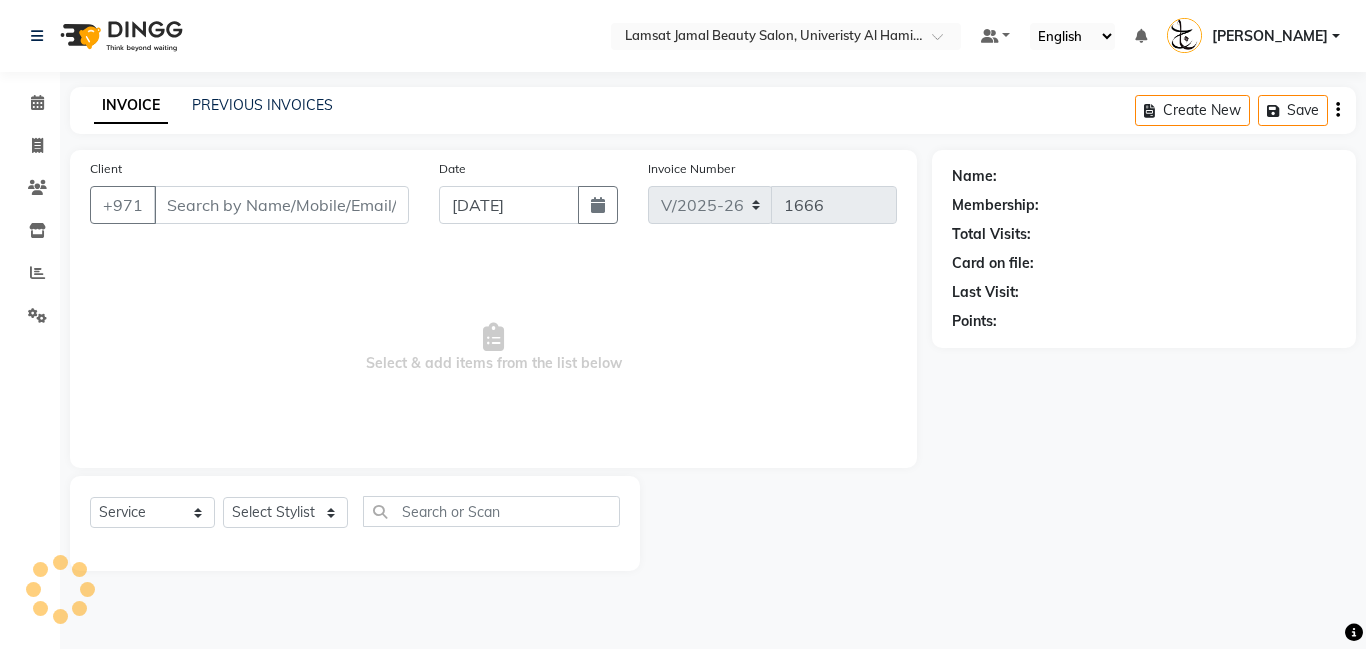 type on "52*****62" 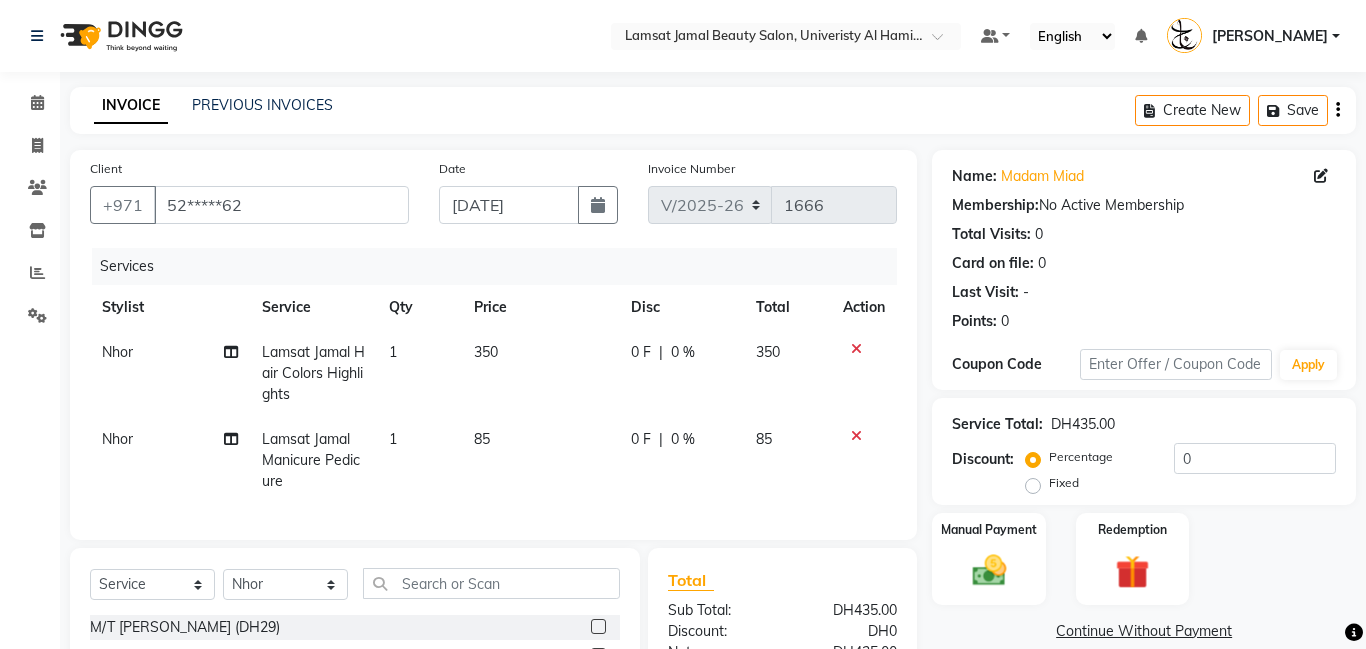 click on "350" 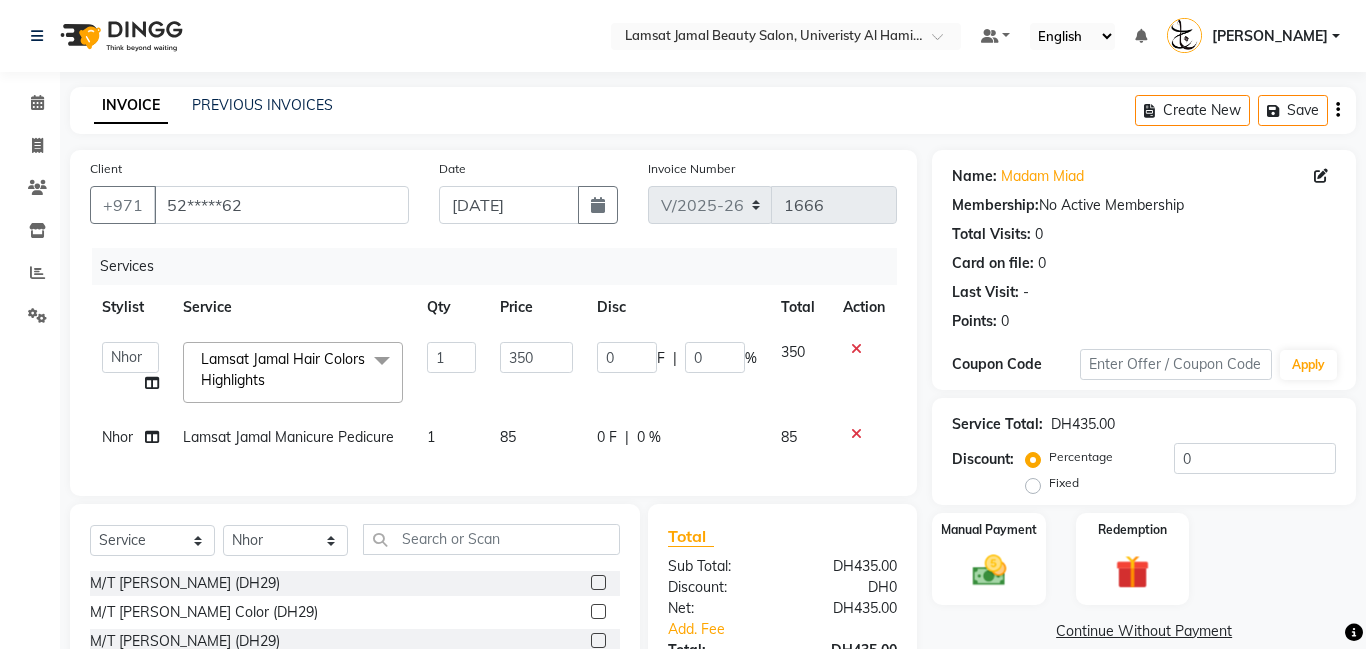 click on "350" 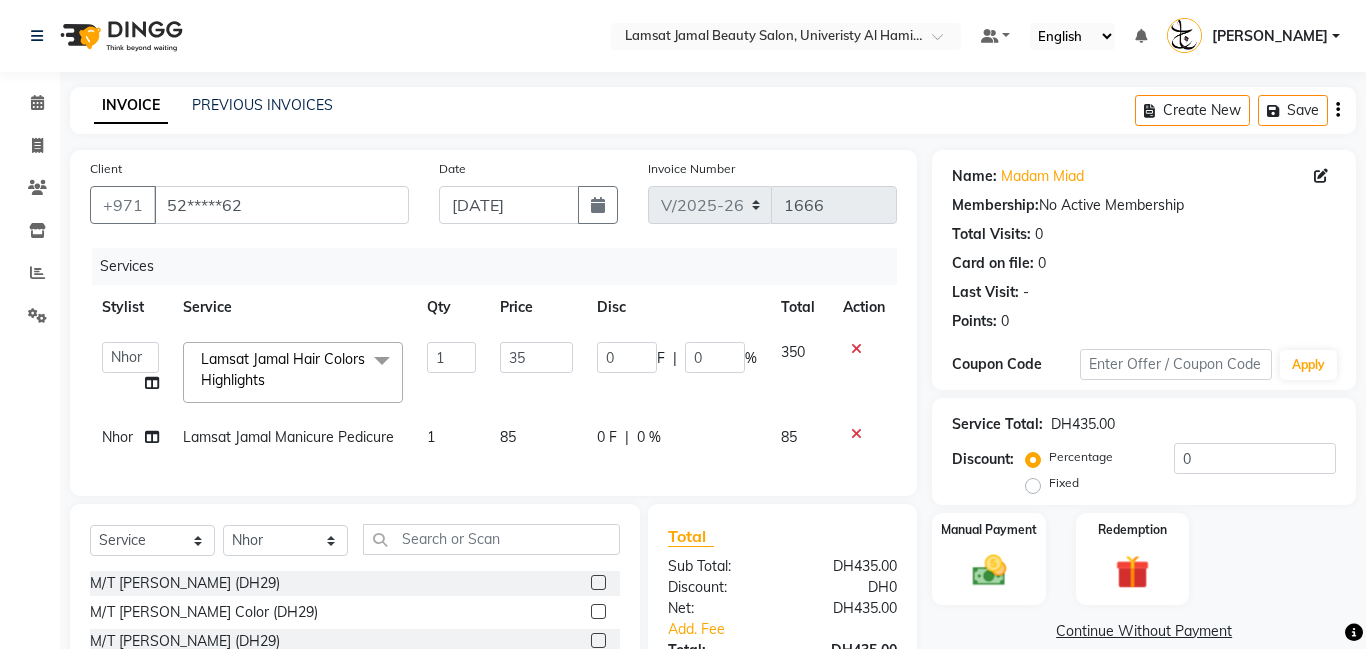 type on "3" 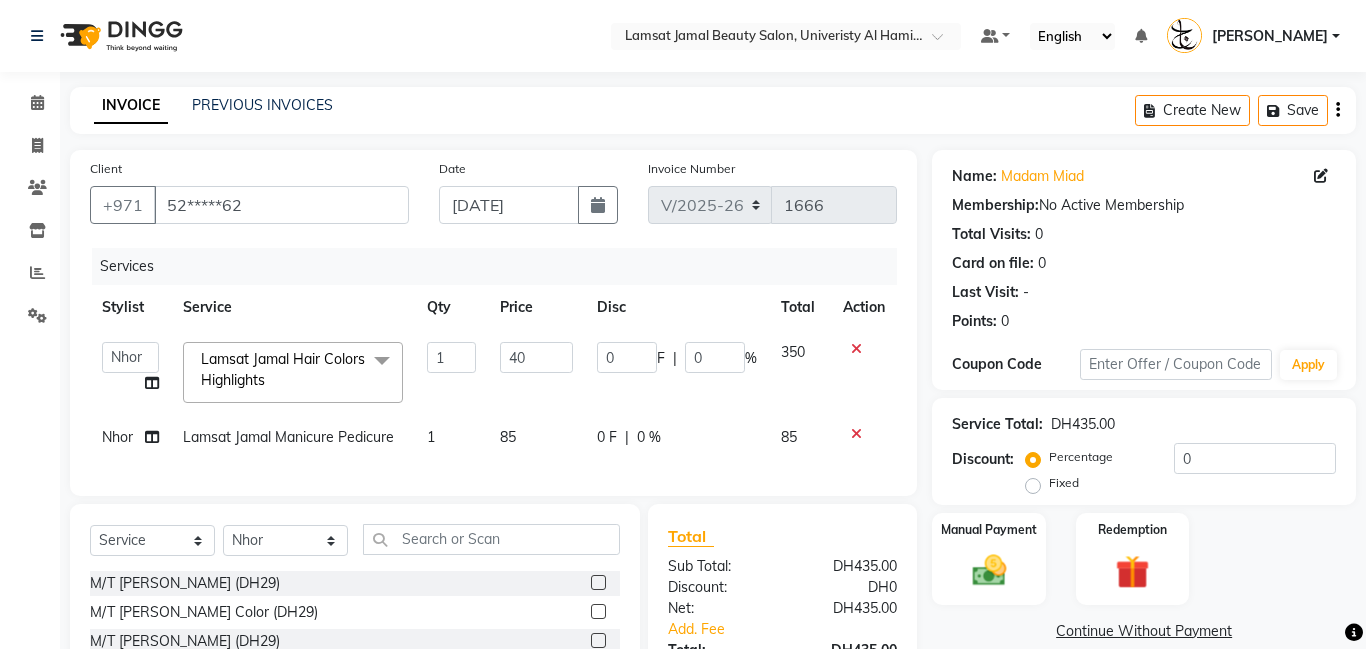 type on "400" 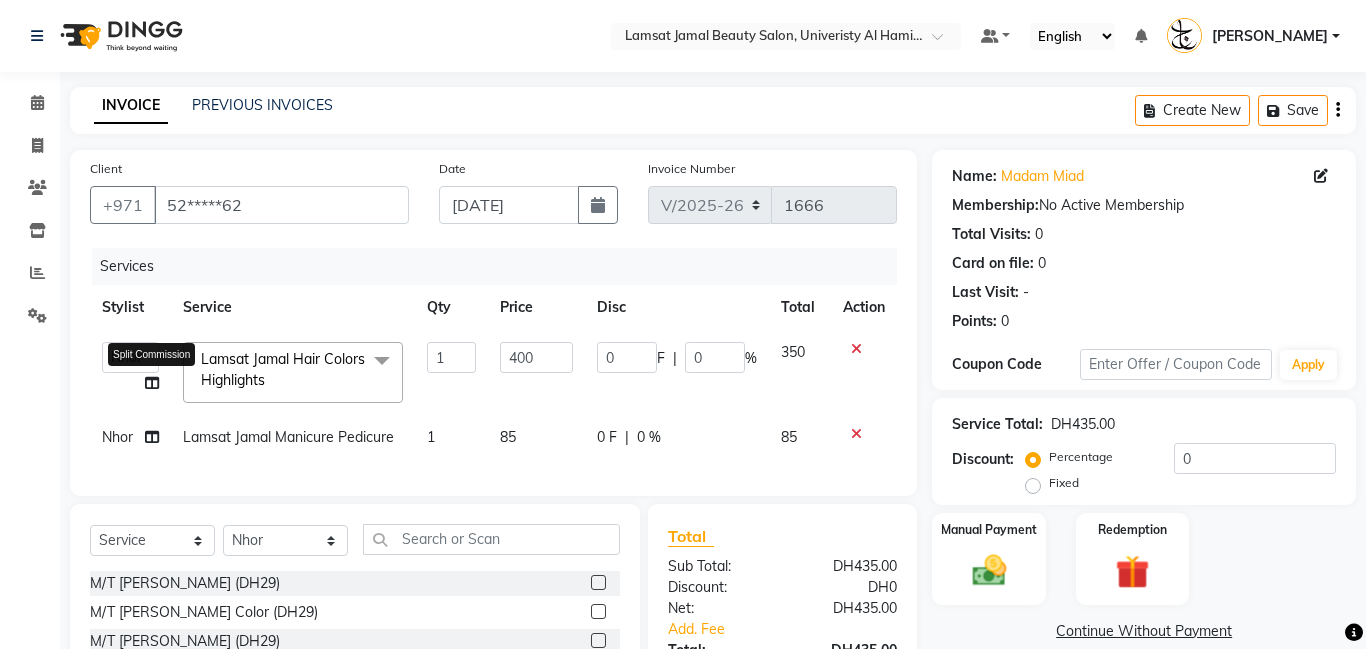 click on "[PERSON_NAME]   Amna   [PERSON_NAME]   [PERSON_NAME] Ebda   Lamsat [PERSON_NAME]   [PERSON_NAME]   [PERSON_NAME]   Nhor   Owner [PERSON_NAME]   Rods   Sana   Sehr [PERSON_NAME]  Split Commission" 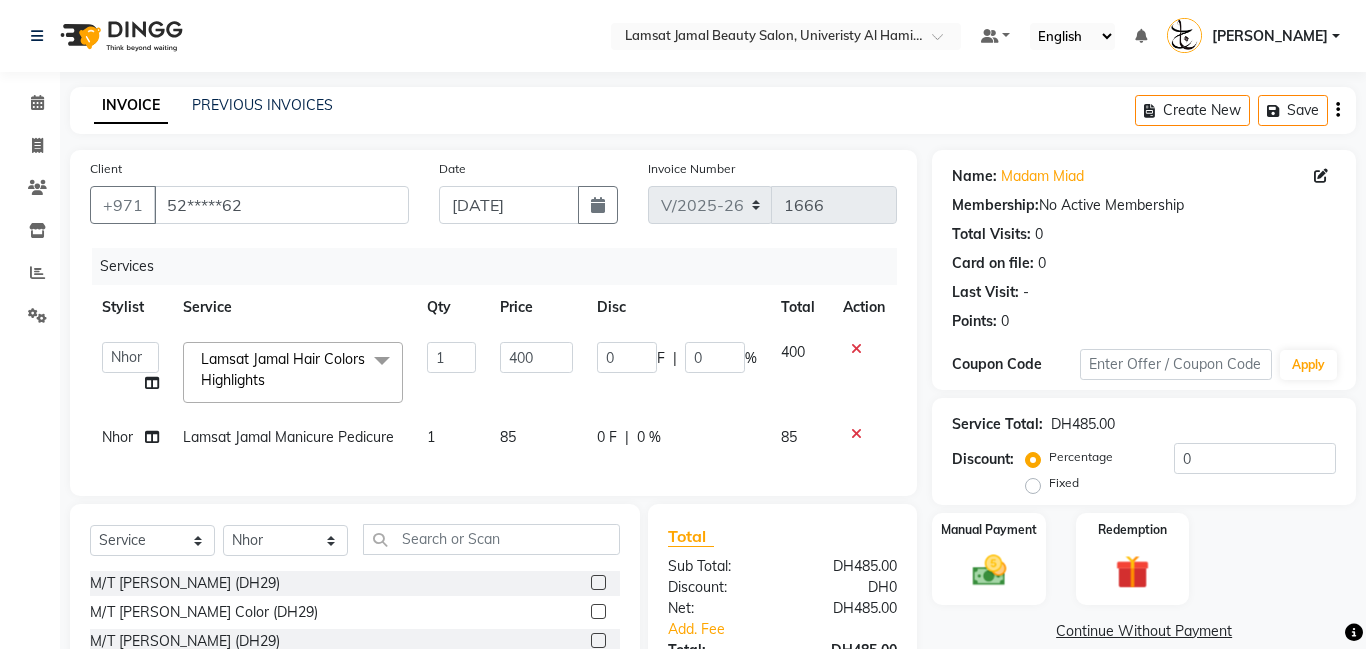 click 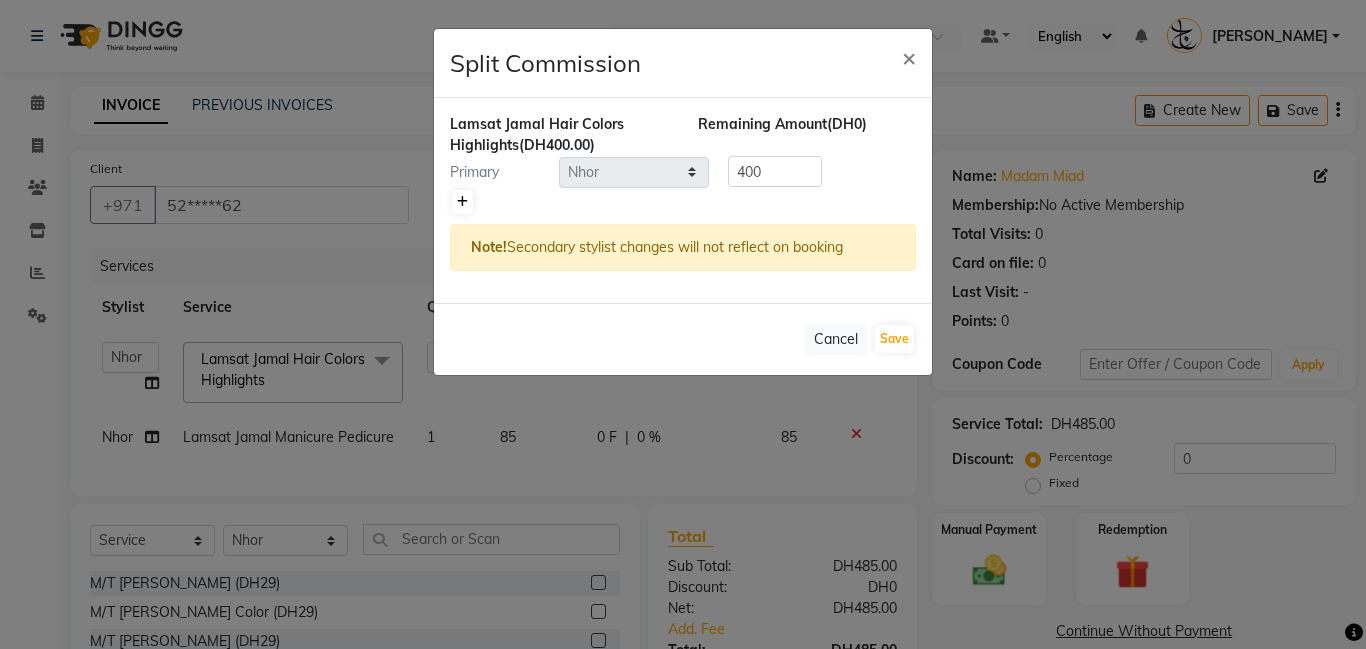 click 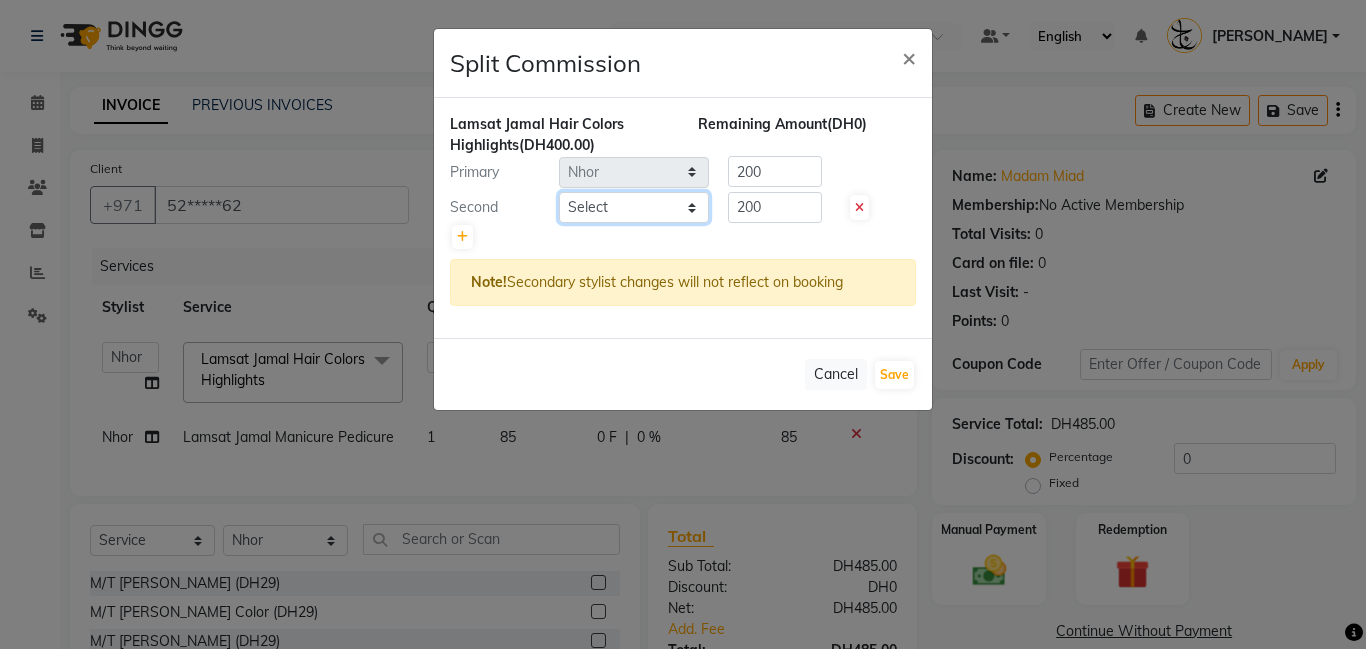 click on "Select  [PERSON_NAME]   Amna   [PERSON_NAME]   [PERSON_NAME] Ebda   Lamsat [PERSON_NAME]   [PERSON_NAME]   [PERSON_NAME]   Neha   Nhor   Owner [PERSON_NAME]   Rods   Sana   Sehr [PERSON_NAME]" 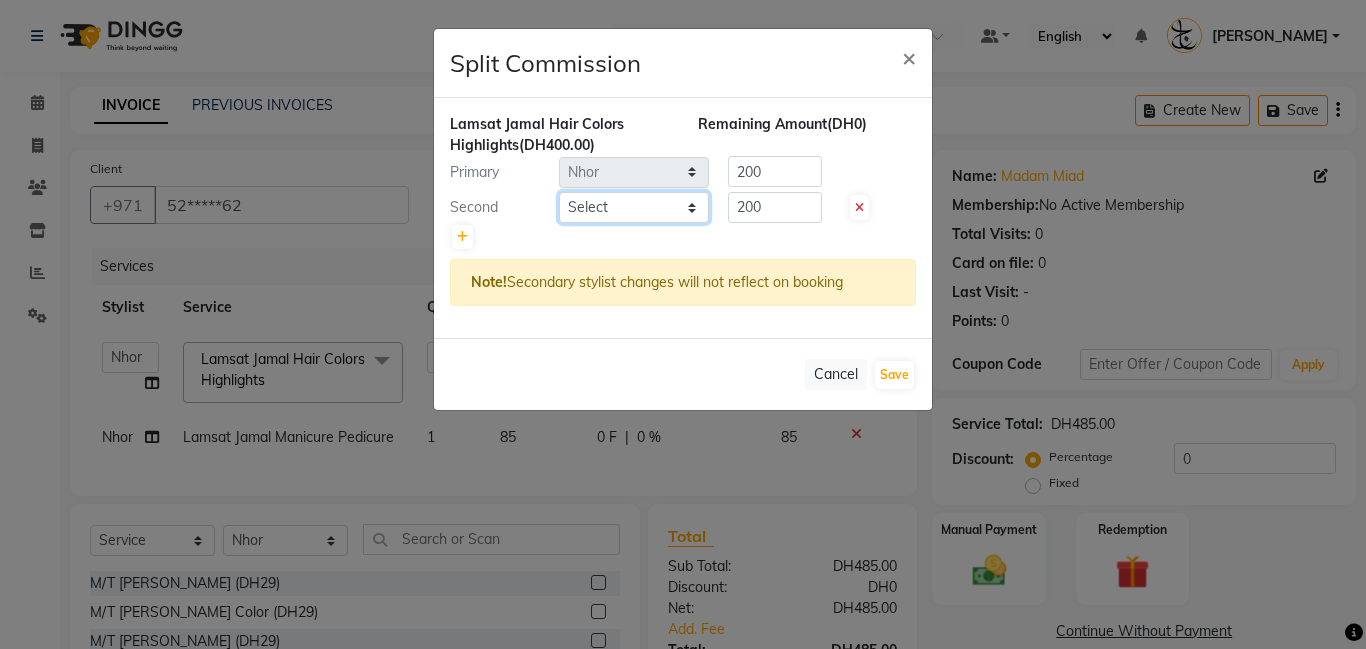 select on "79902" 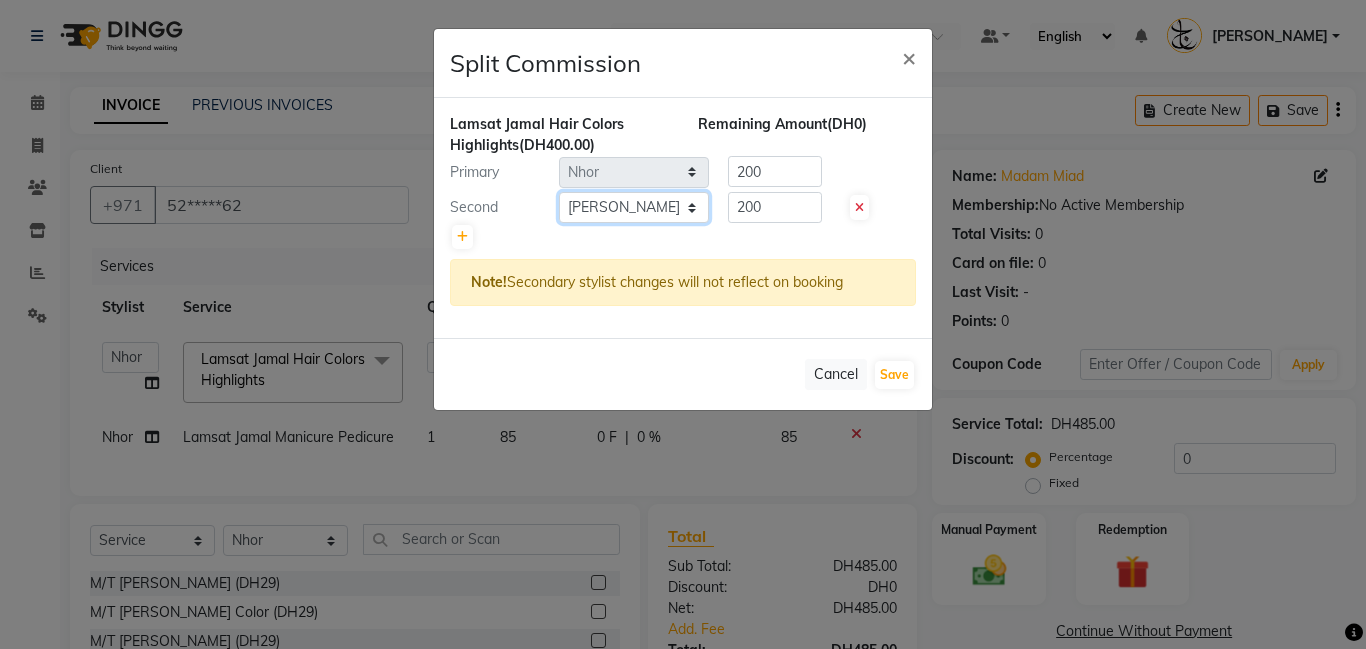 click on "Select  [PERSON_NAME]   Amna   [PERSON_NAME]   [PERSON_NAME] Ebda   Lamsat [PERSON_NAME]   [PERSON_NAME]   [PERSON_NAME]   Neha   Nhor   Owner [PERSON_NAME]   Rods   Sana   Sehr [PERSON_NAME]" 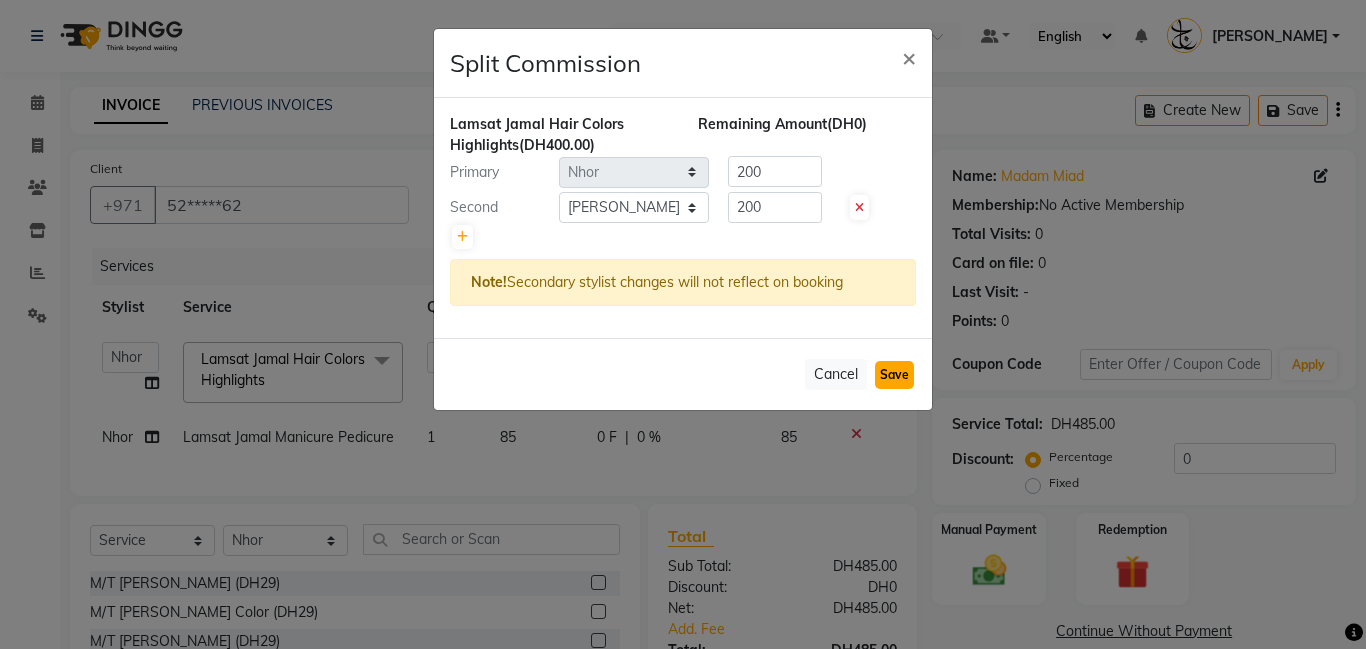 click on "Save" 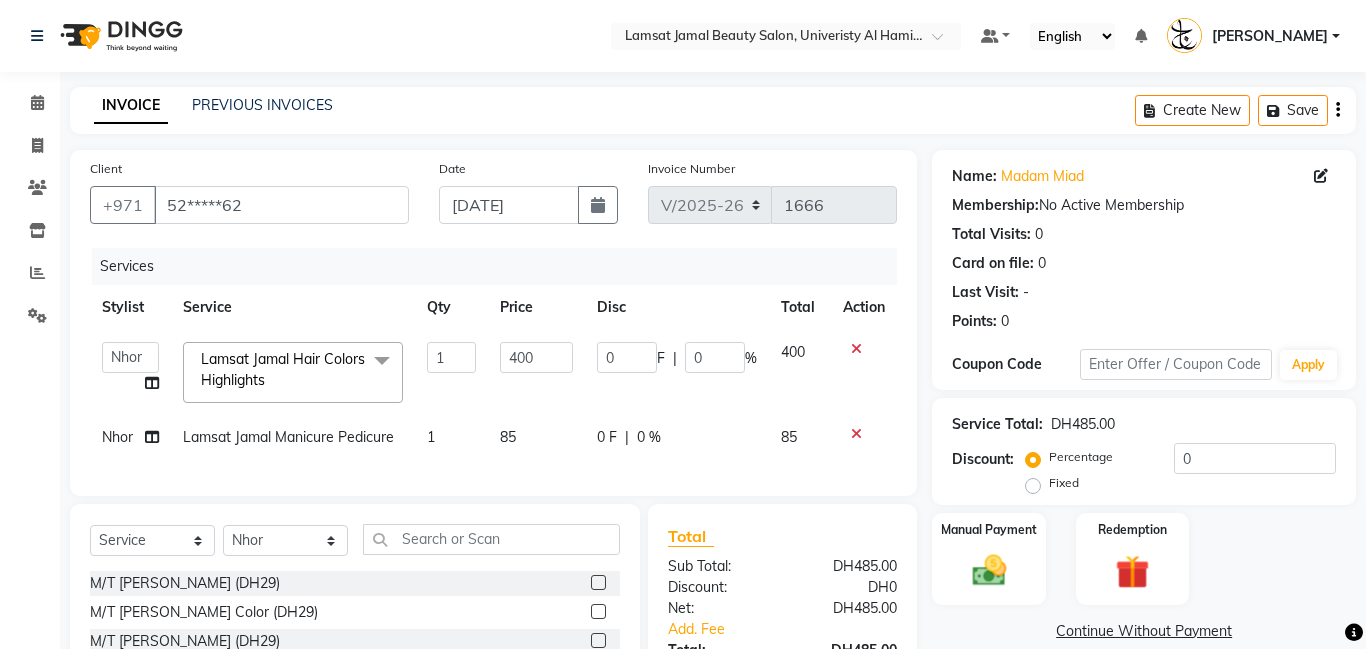 select on "Select" 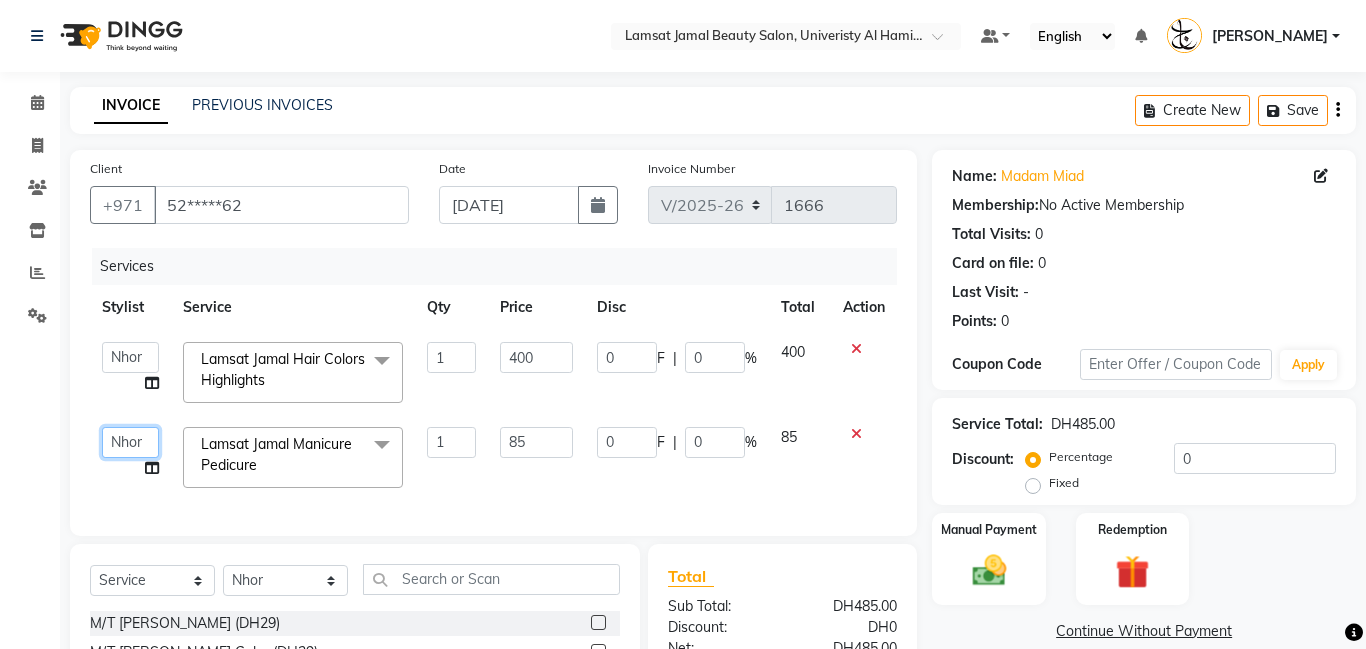 click on "[PERSON_NAME]   Amna   [PERSON_NAME]   [PERSON_NAME] Ebda   Lamsat [PERSON_NAME]   [PERSON_NAME]   [PERSON_NAME]   Neha   Nhor   Owner [PERSON_NAME]   Rods   Sana   Sehr [PERSON_NAME]" 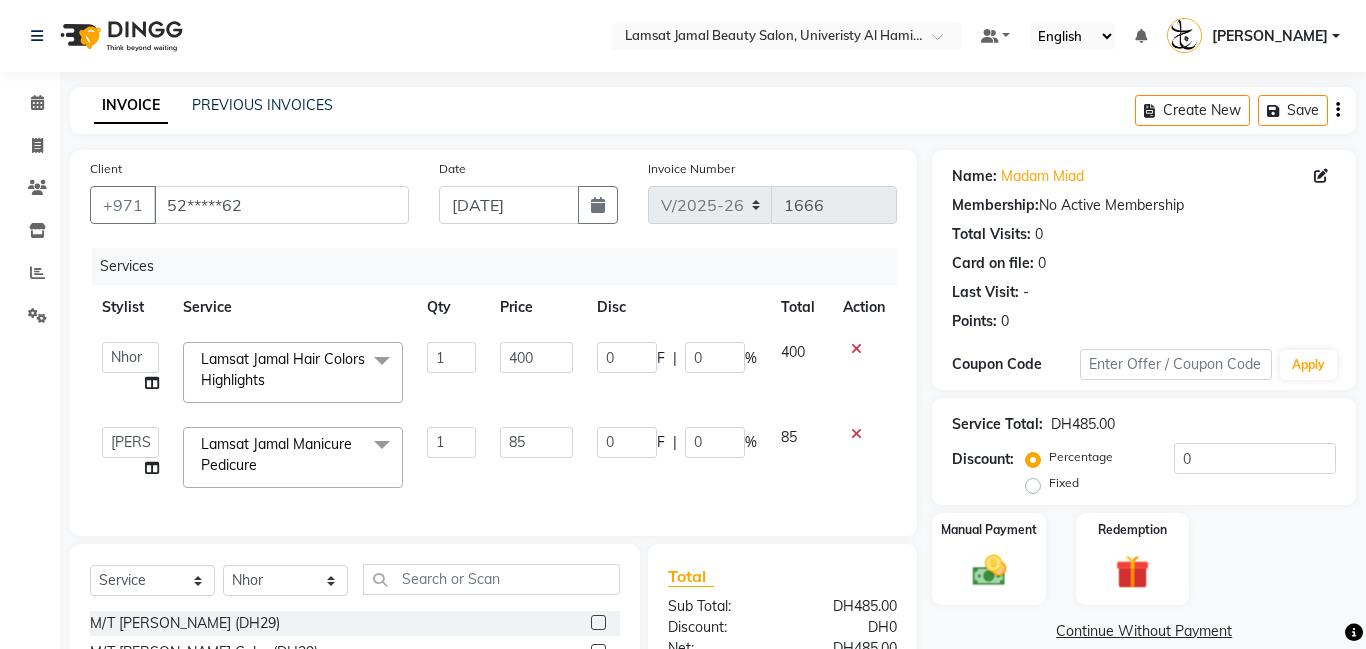 select on "79901" 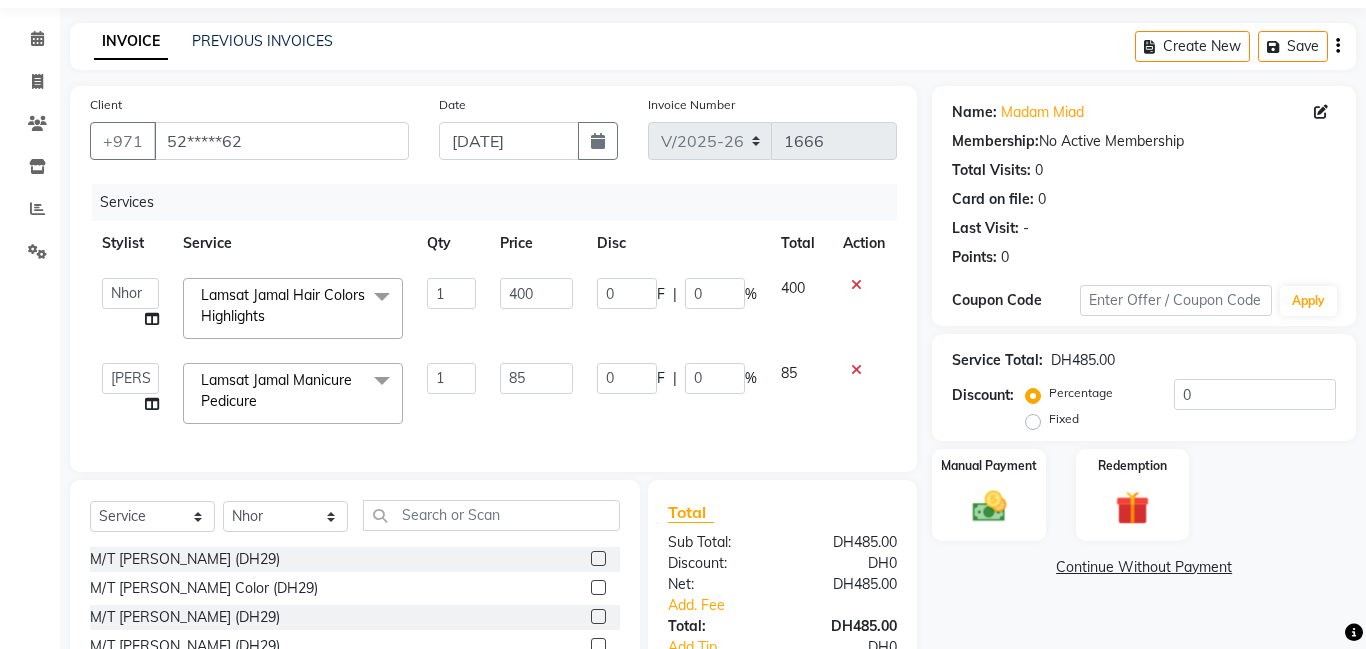 scroll, scrollTop: 220, scrollLeft: 0, axis: vertical 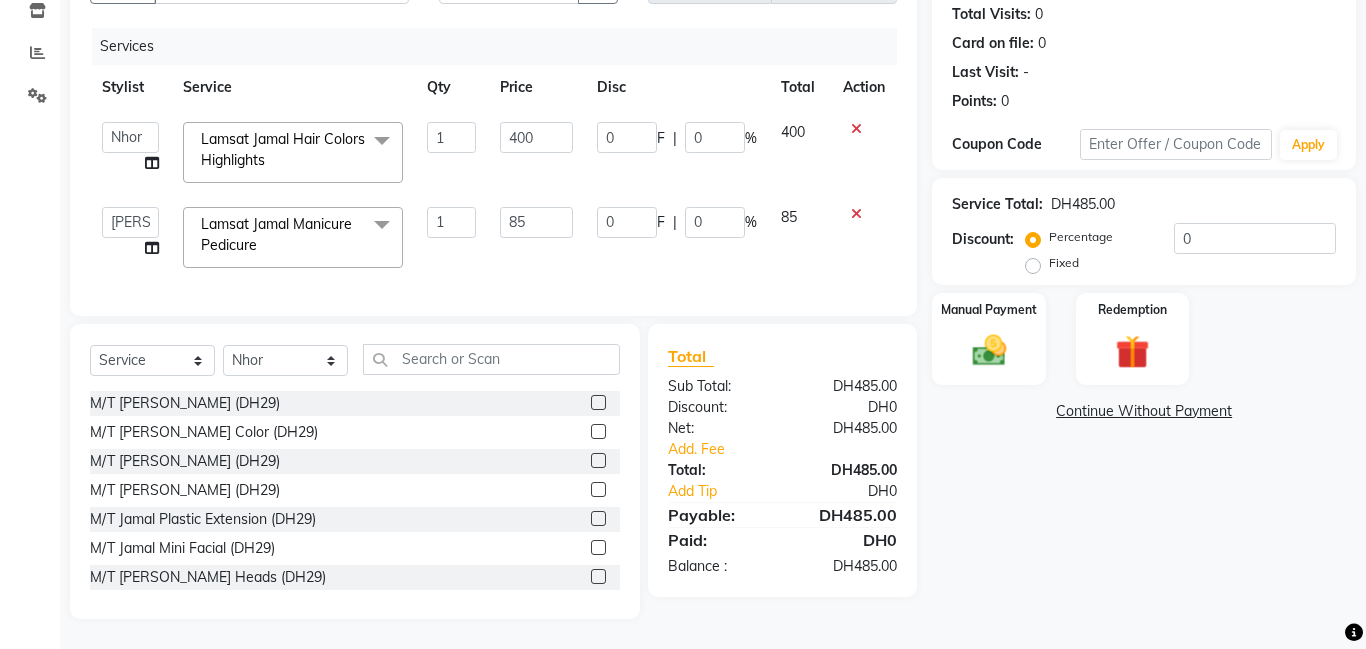 click on "Fixed" 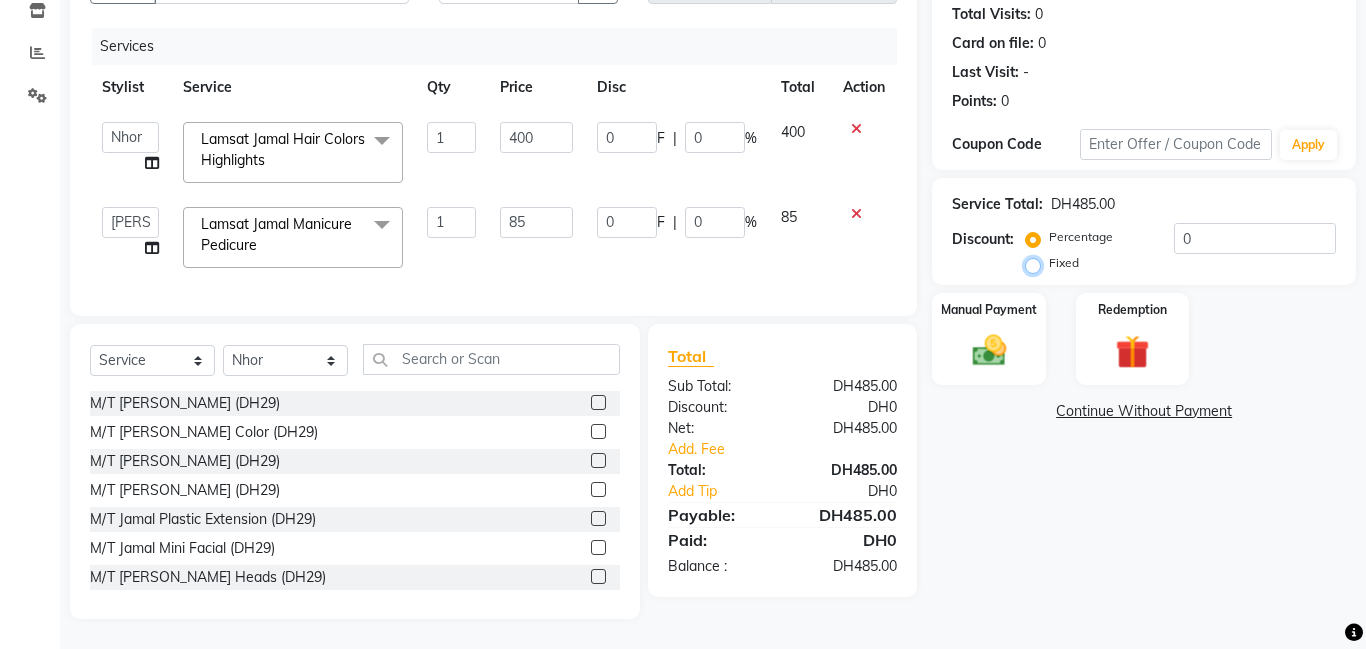 click on "Fixed" at bounding box center [1037, 263] 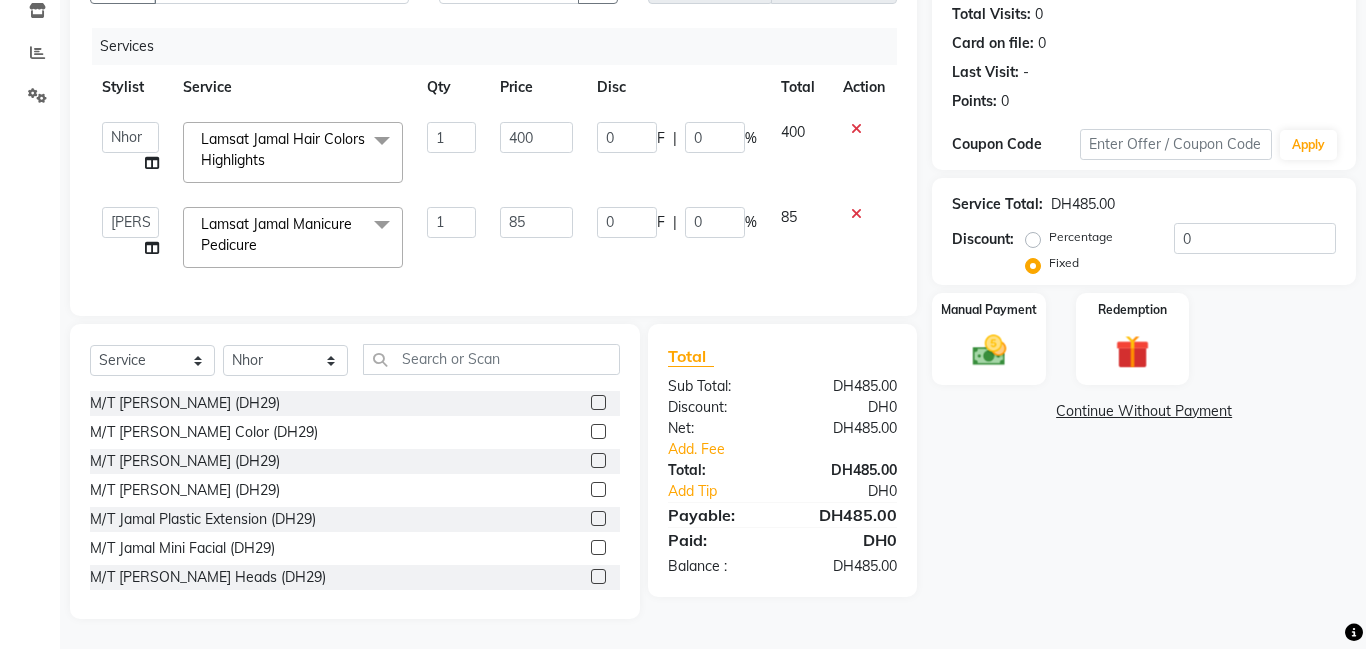 click on "Continue Without Payment" 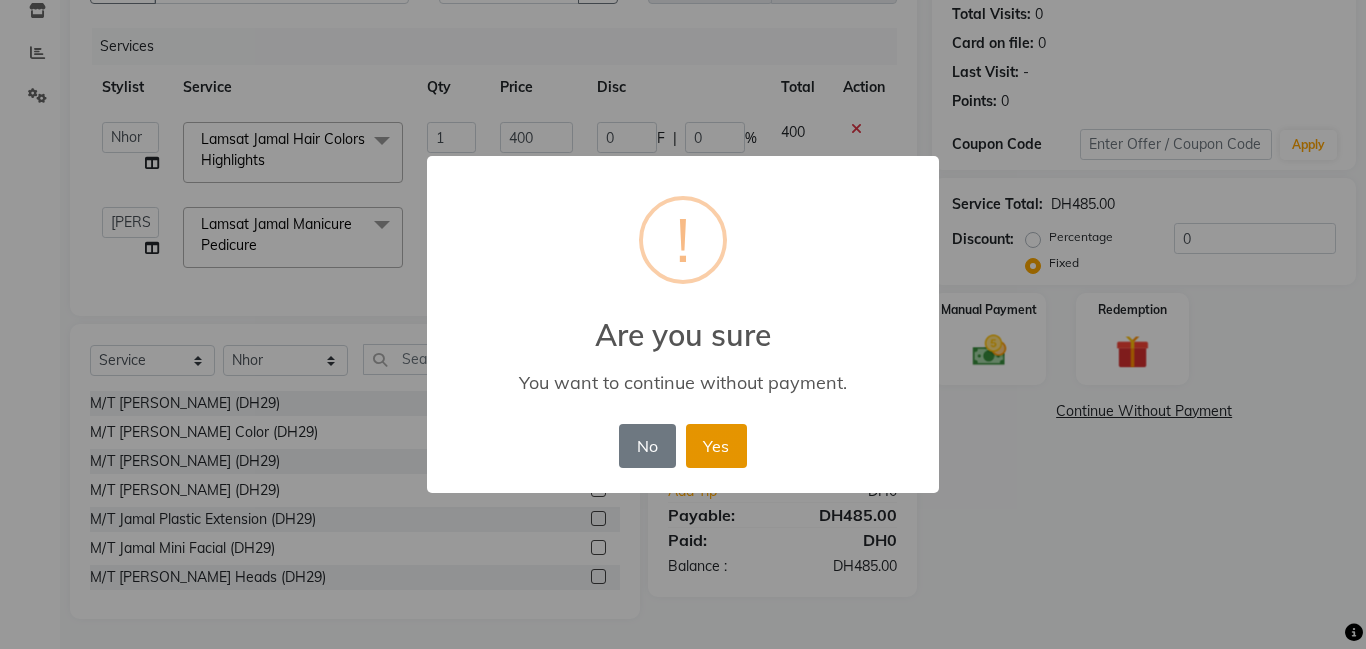 click on "Yes" at bounding box center (716, 446) 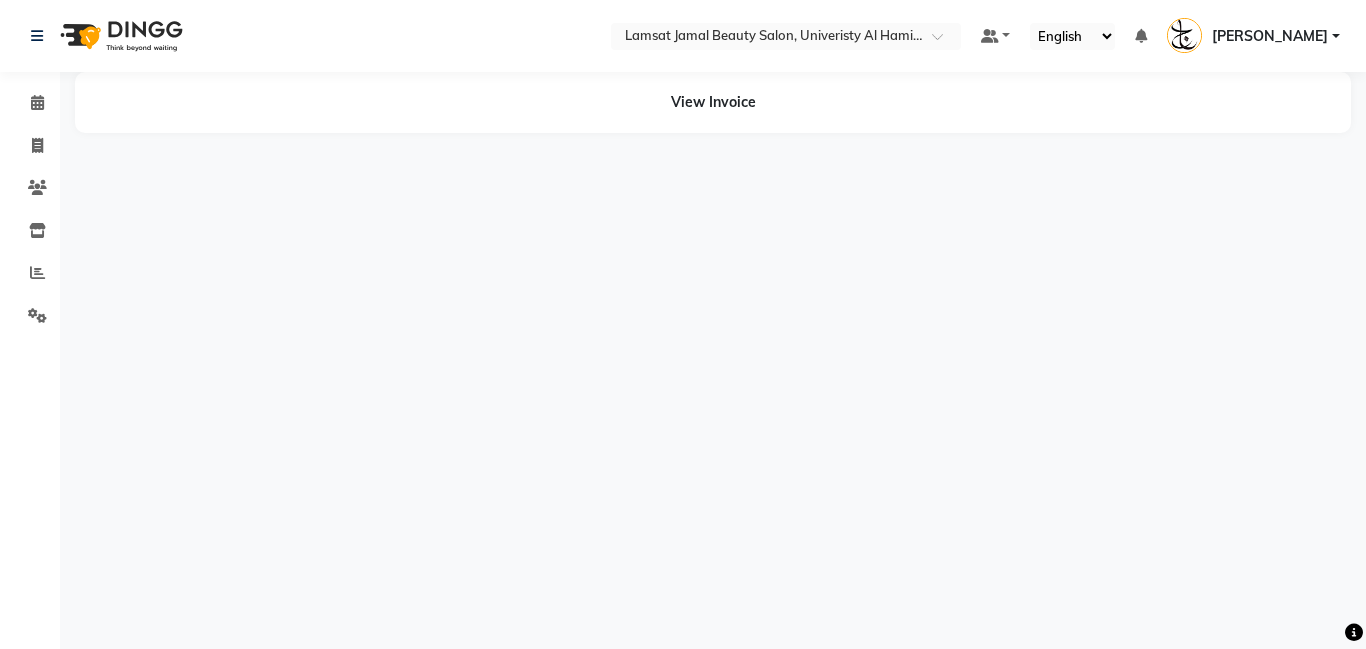 scroll, scrollTop: 0, scrollLeft: 0, axis: both 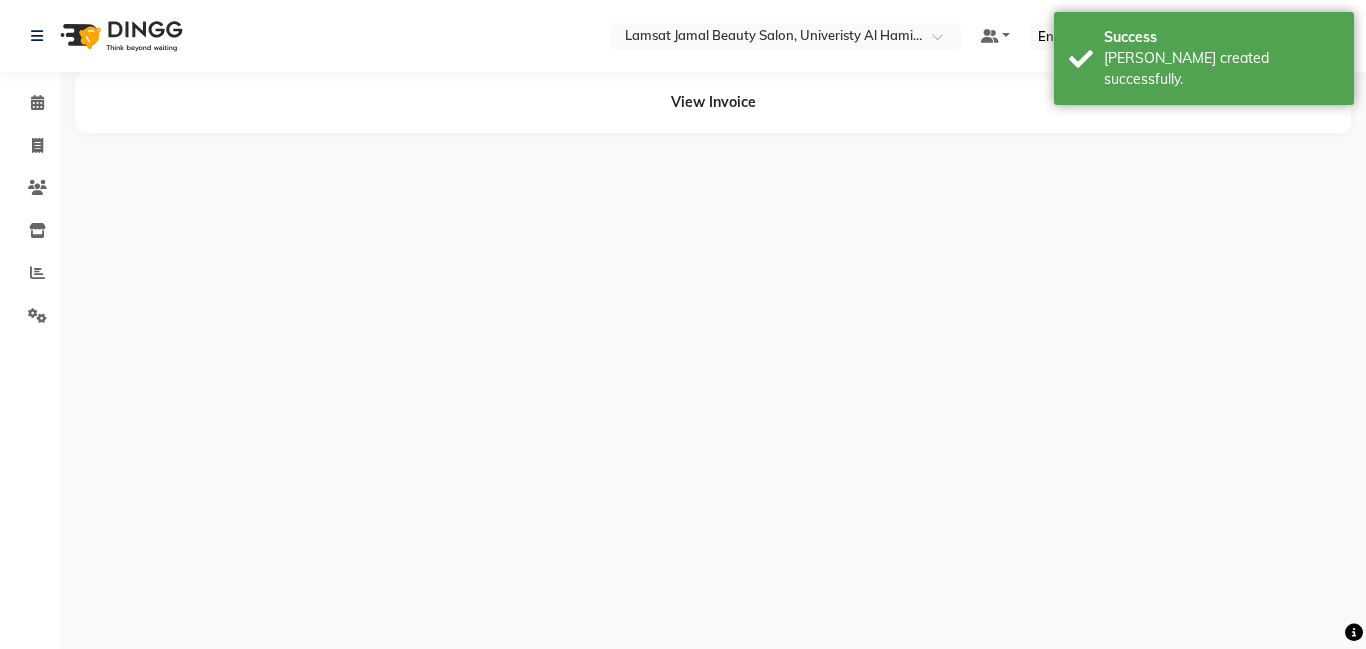 select on "79907" 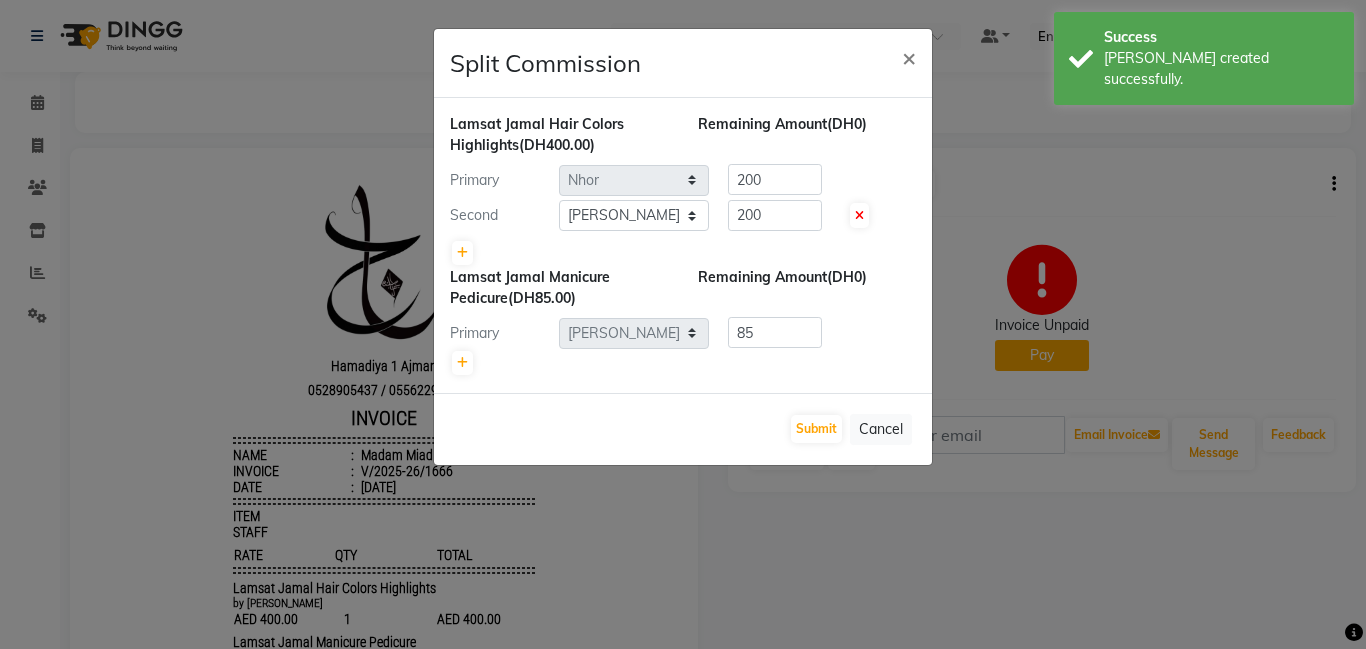 scroll, scrollTop: 0, scrollLeft: 0, axis: both 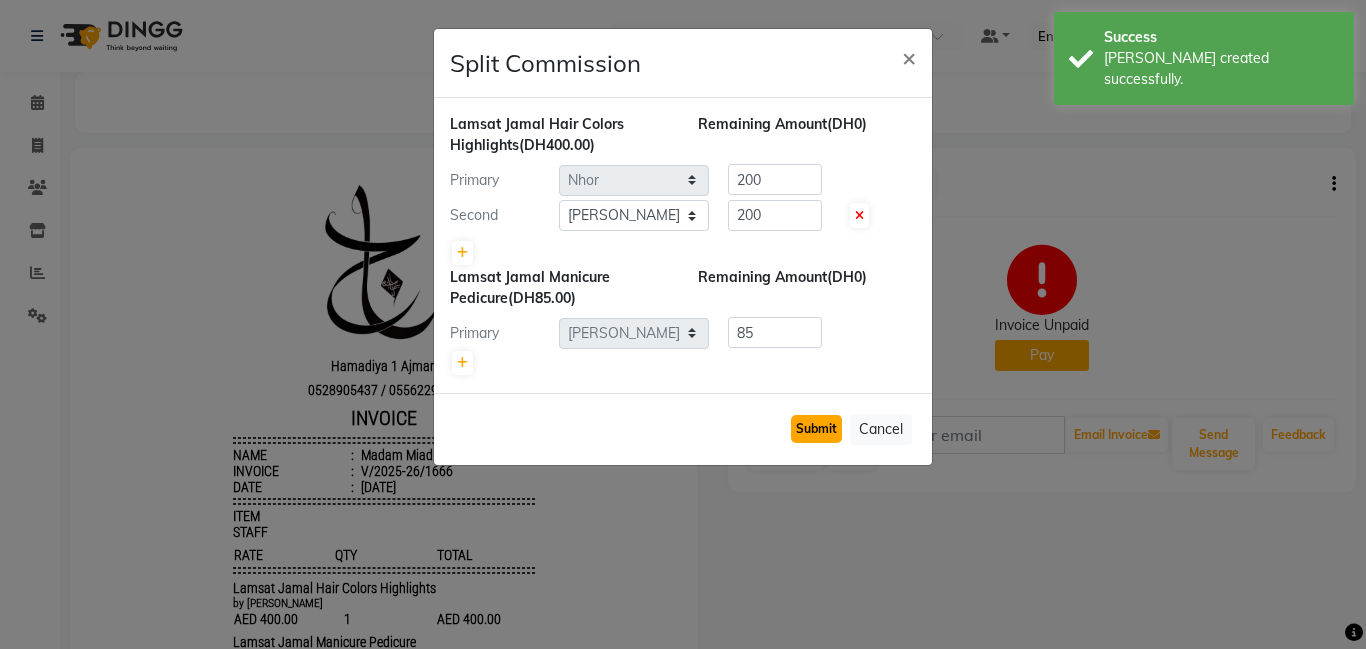 click on "Submit" 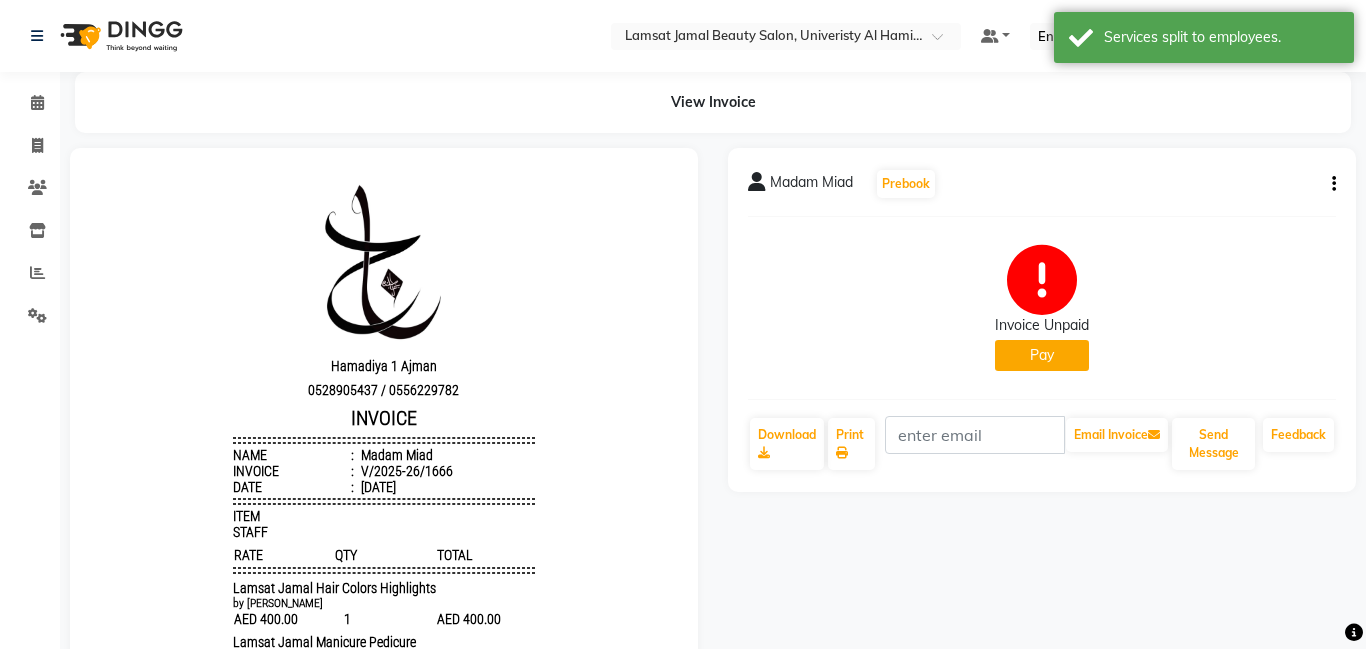 drag, startPoint x: 1087, startPoint y: 35, endPoint x: 753, endPoint y: 110, distance: 342.3171 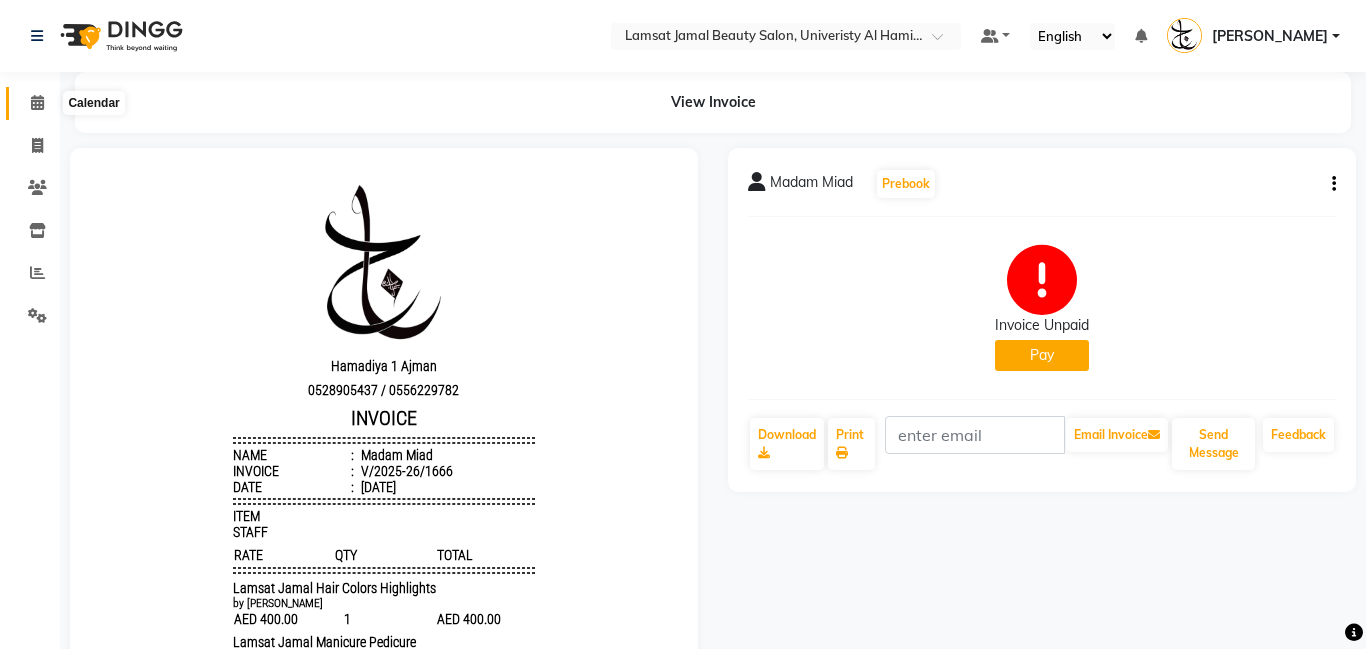 click 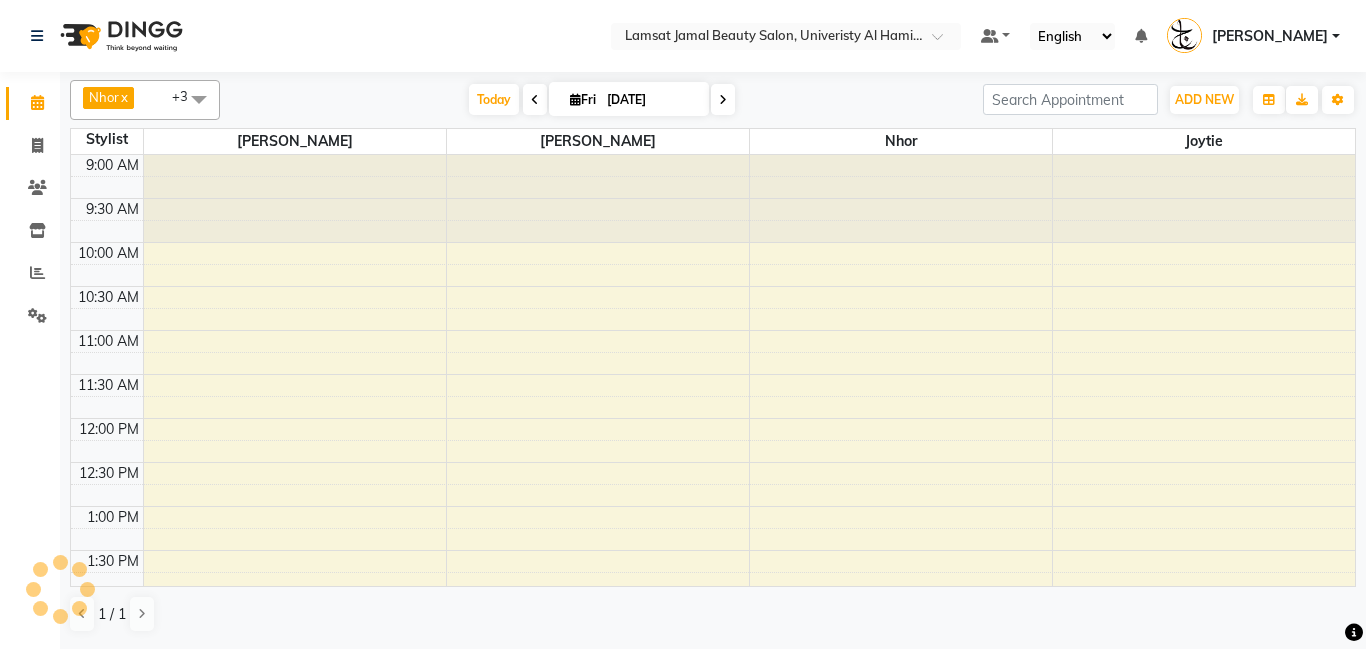 scroll, scrollTop: 0, scrollLeft: 0, axis: both 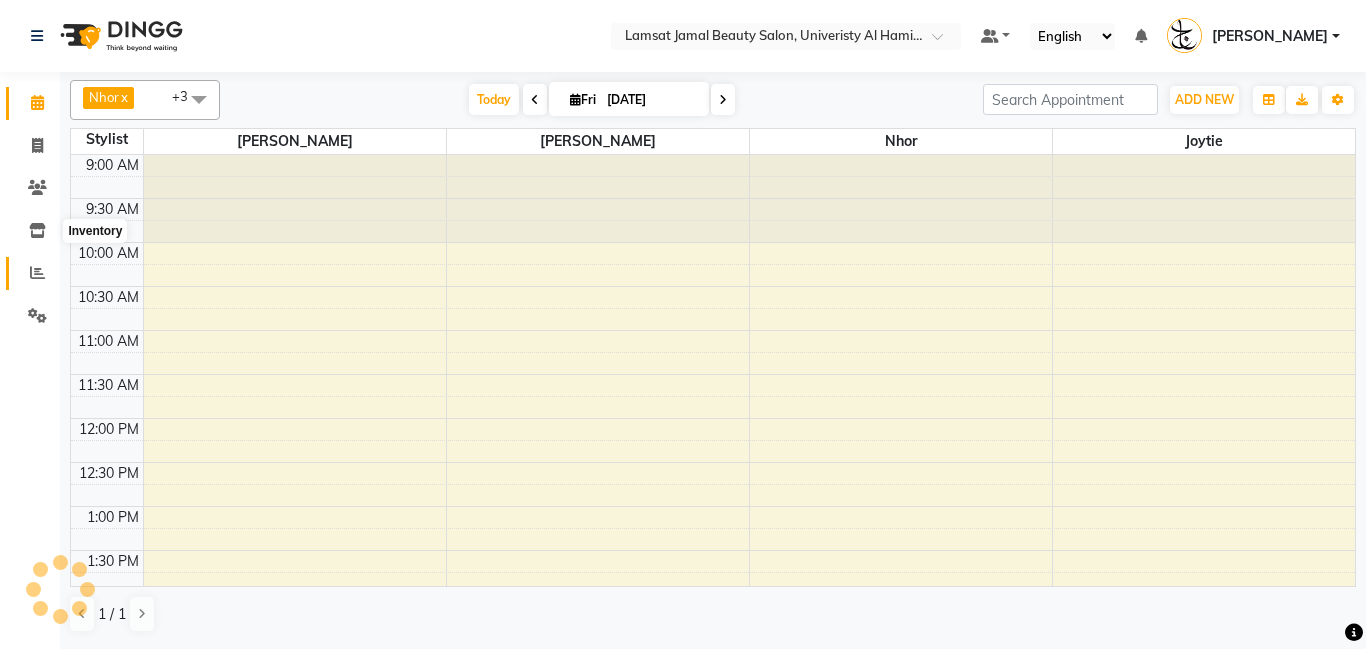 click 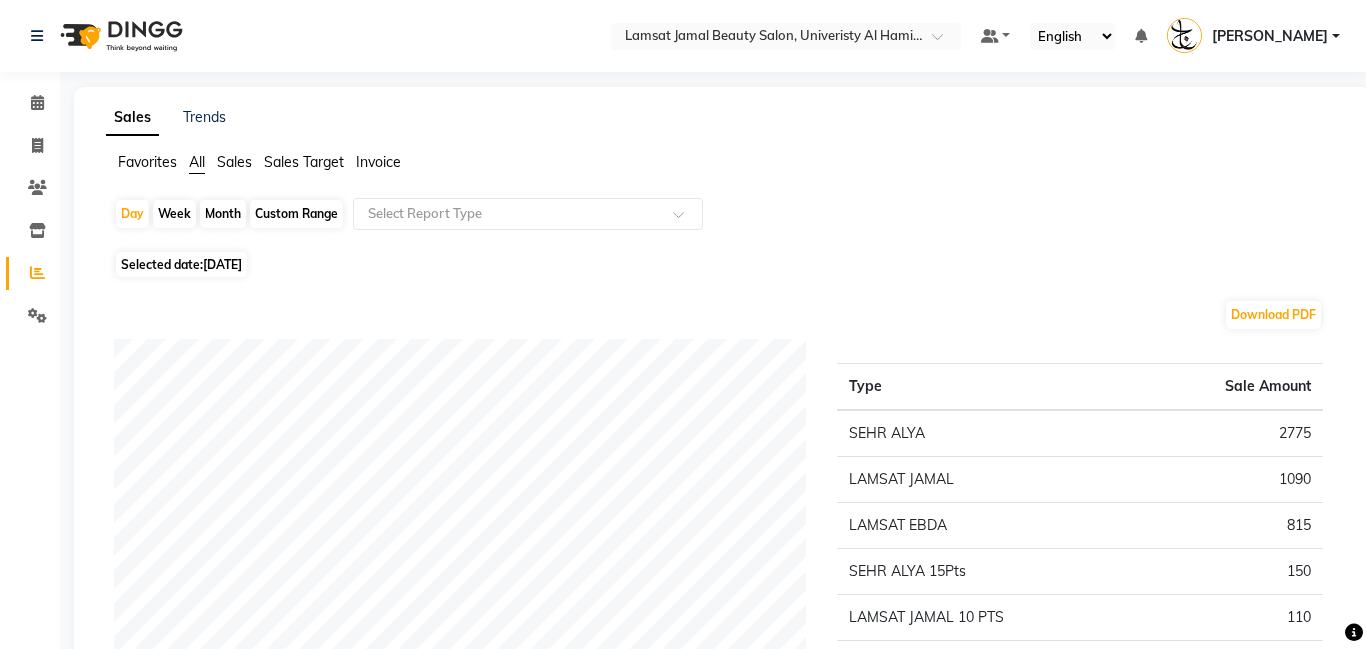 click on "[DATE]" 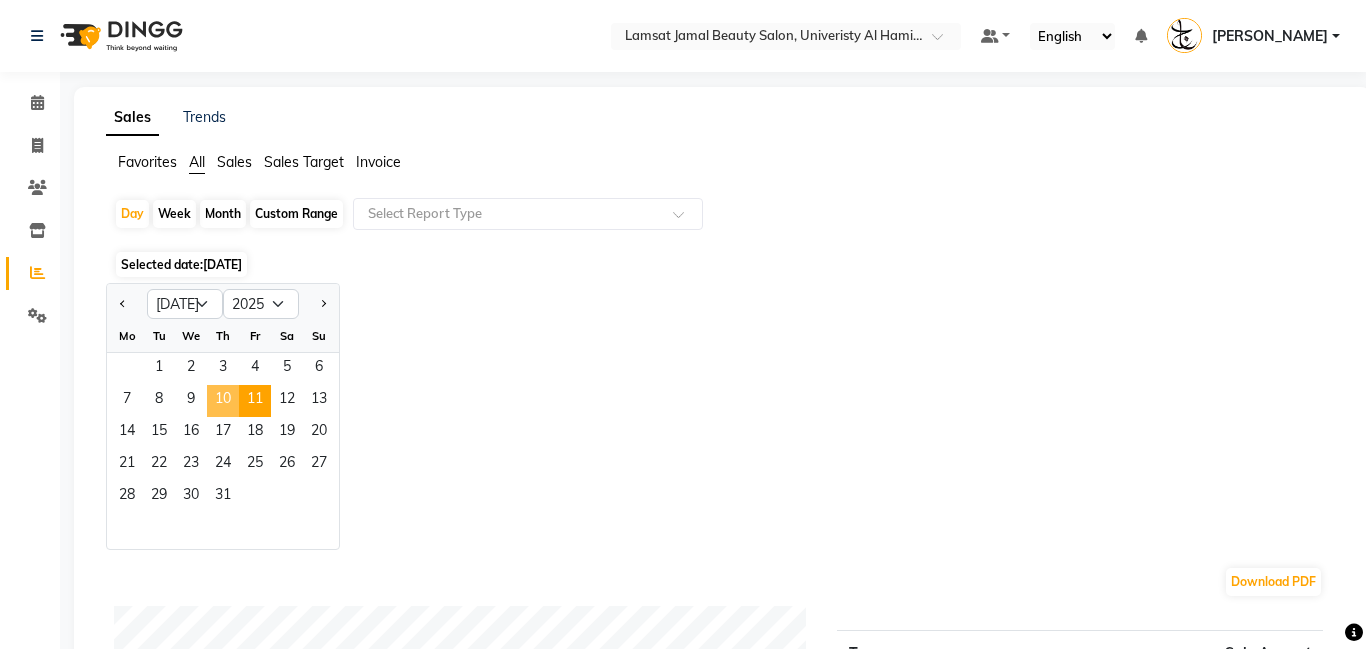 click on "10" 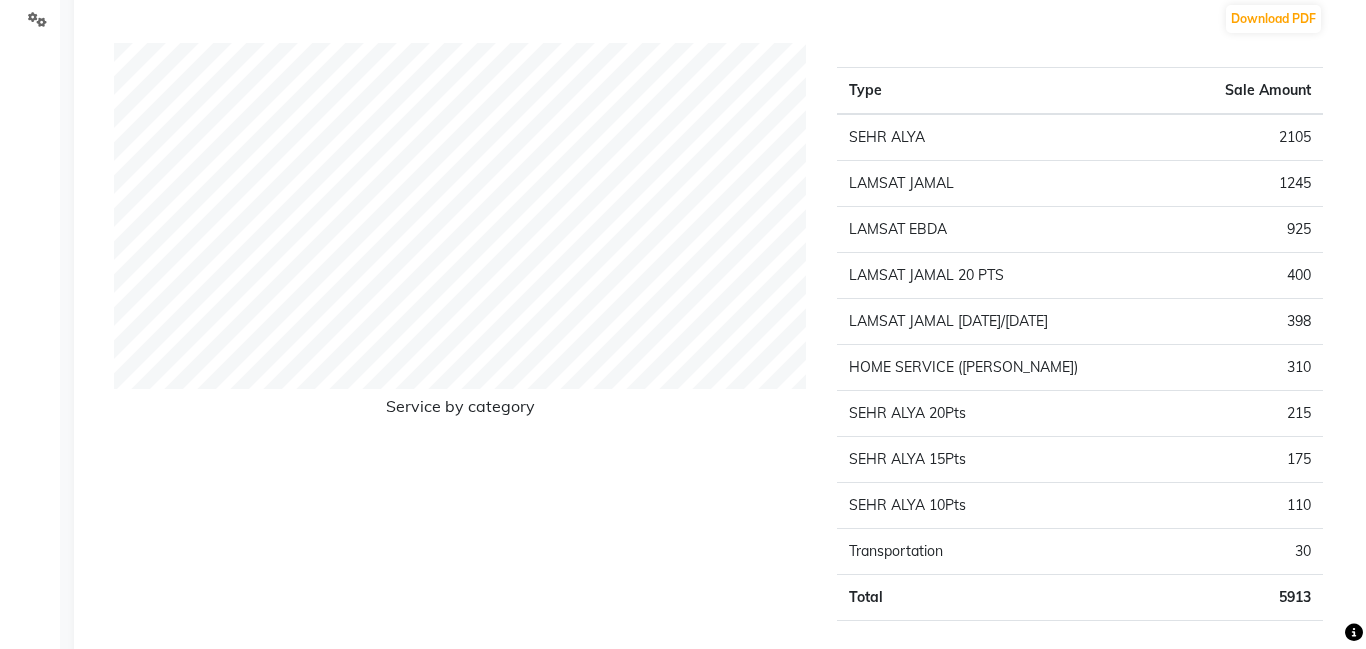 scroll, scrollTop: 0, scrollLeft: 0, axis: both 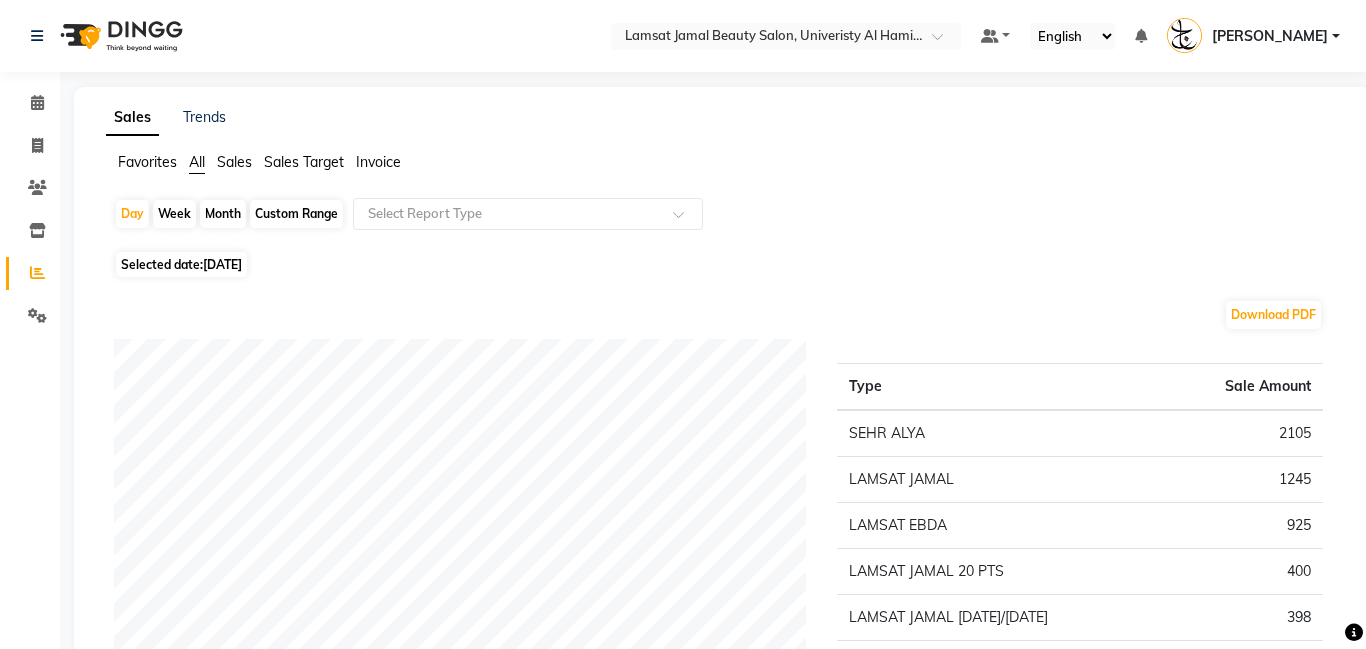 click on "[DATE]" 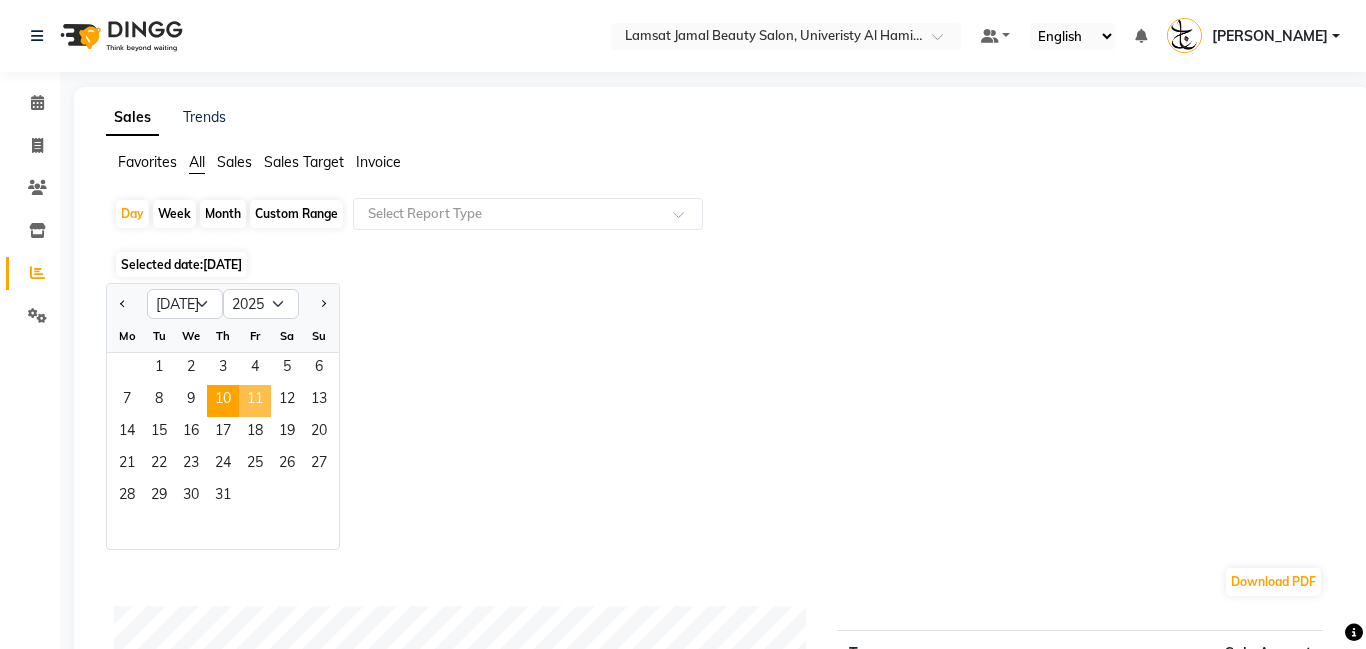 click on "11" 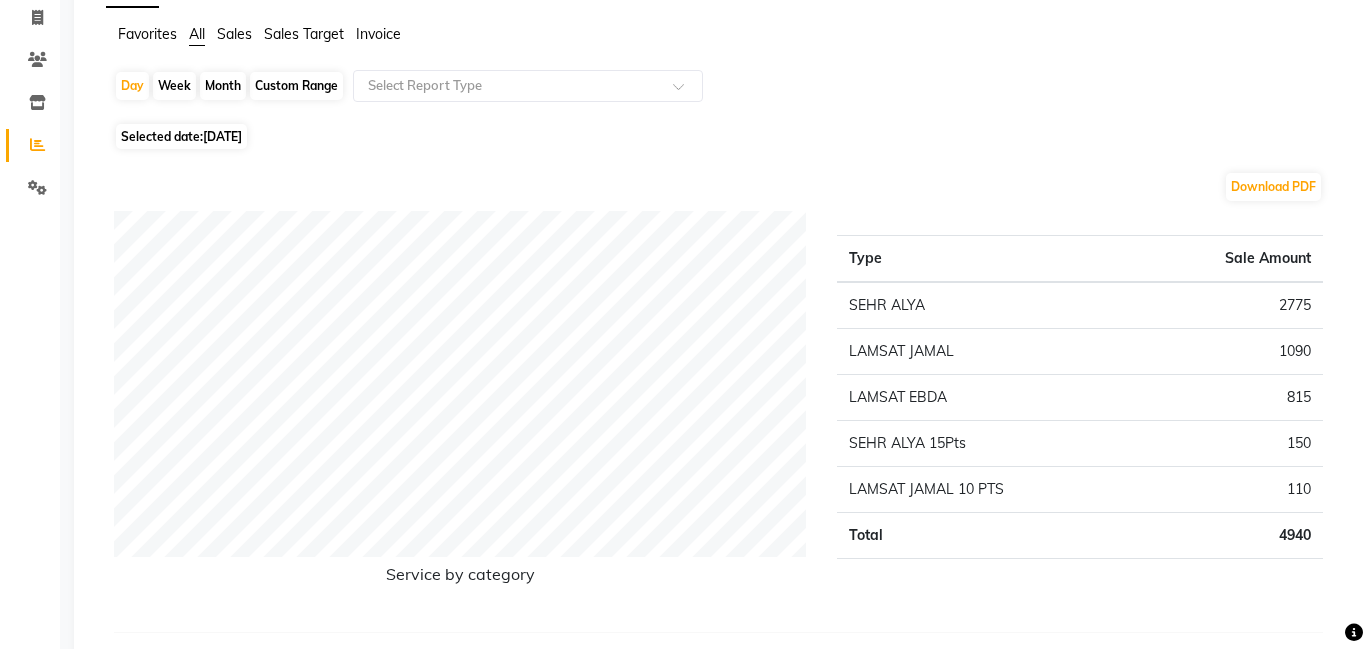 scroll, scrollTop: 0, scrollLeft: 0, axis: both 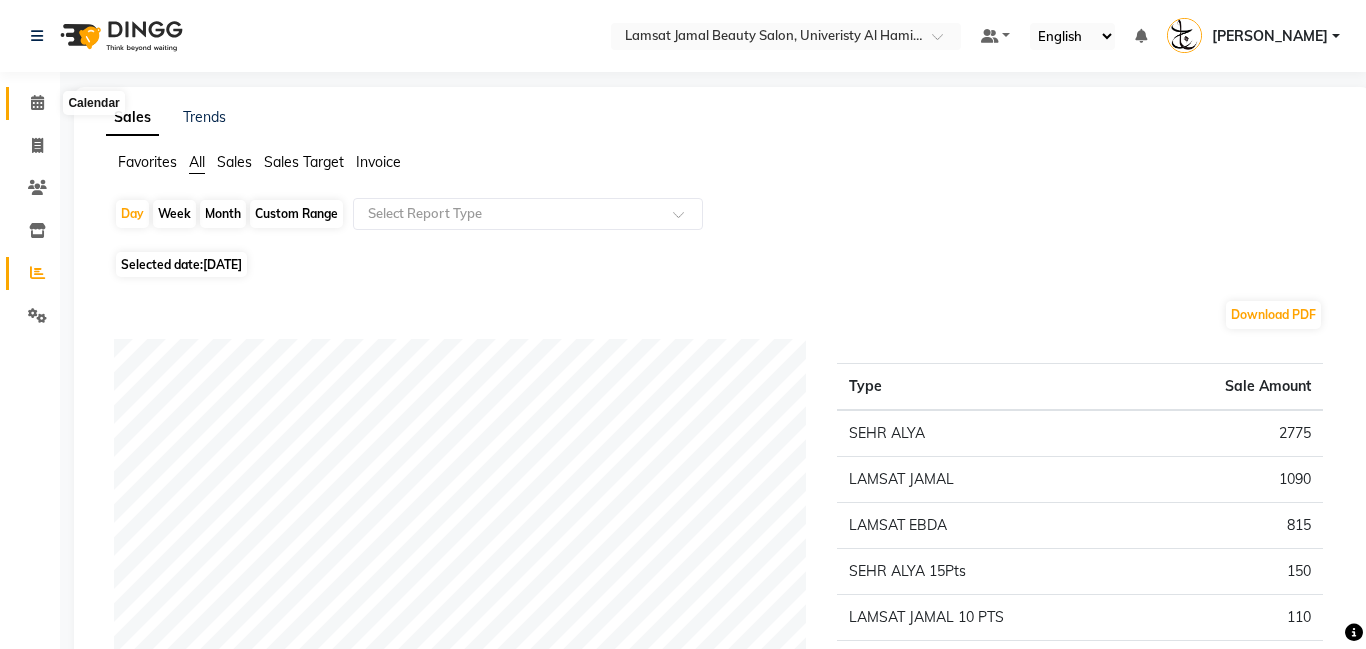click 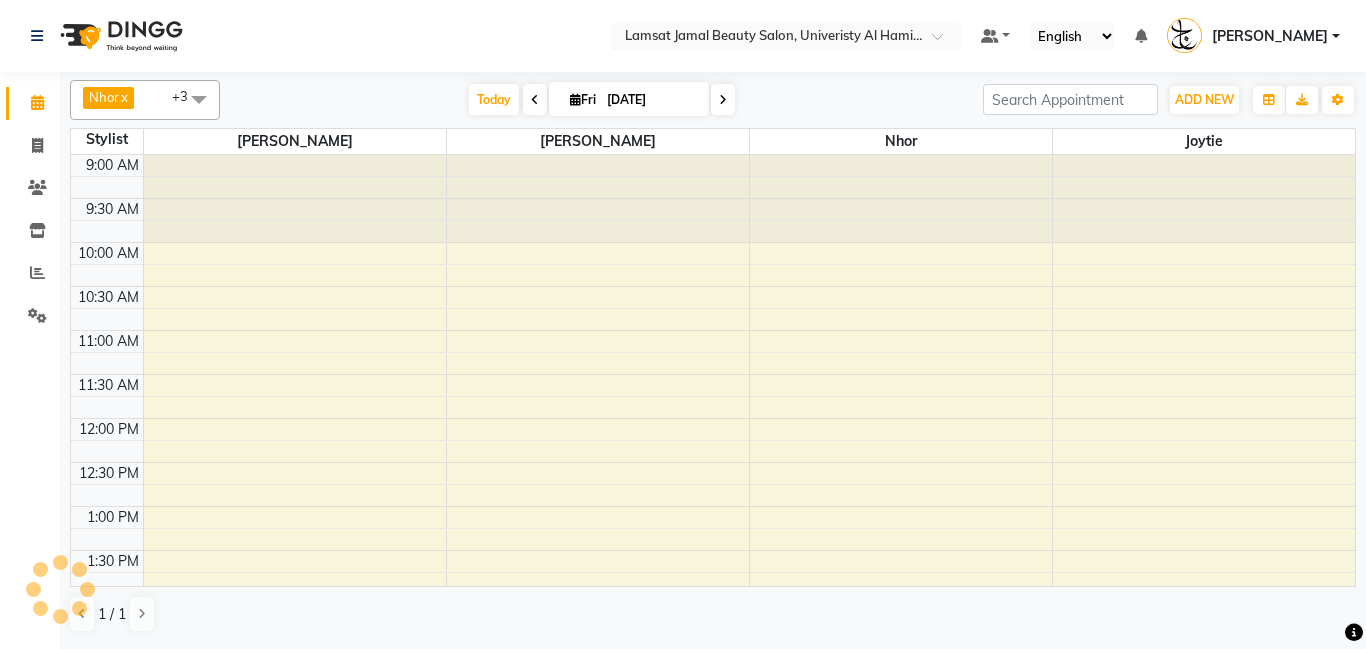 scroll, scrollTop: 0, scrollLeft: 0, axis: both 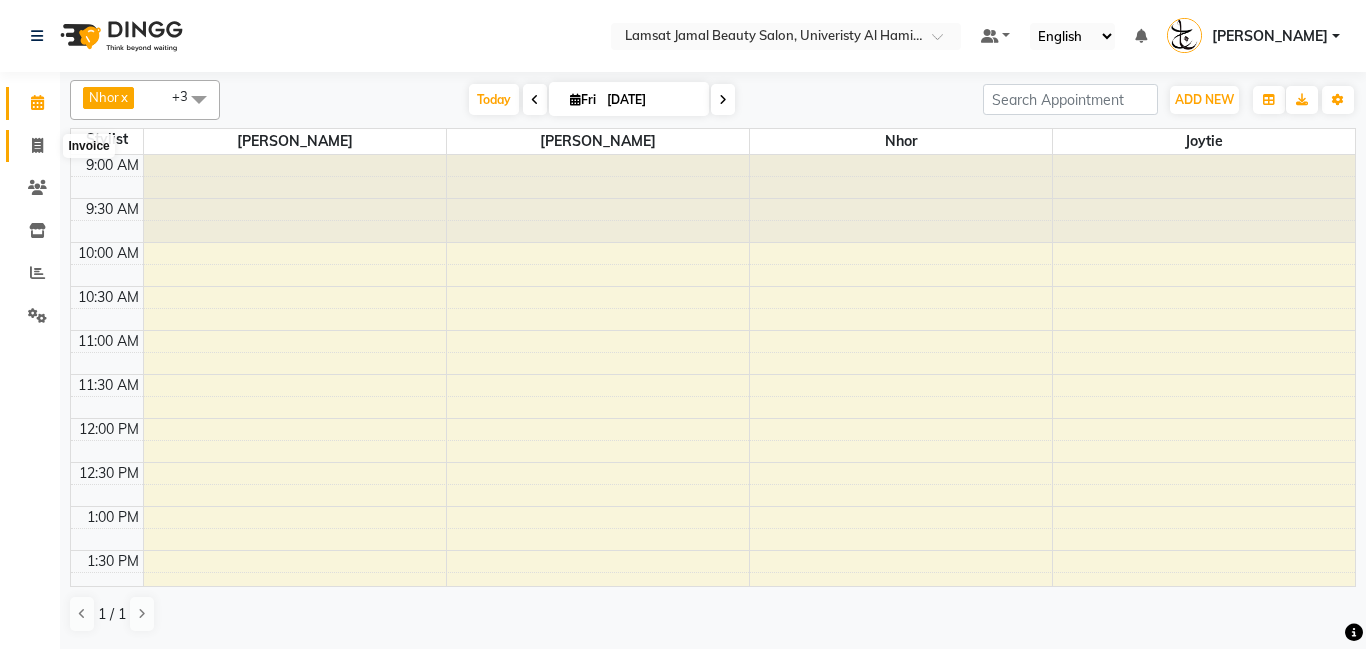 click 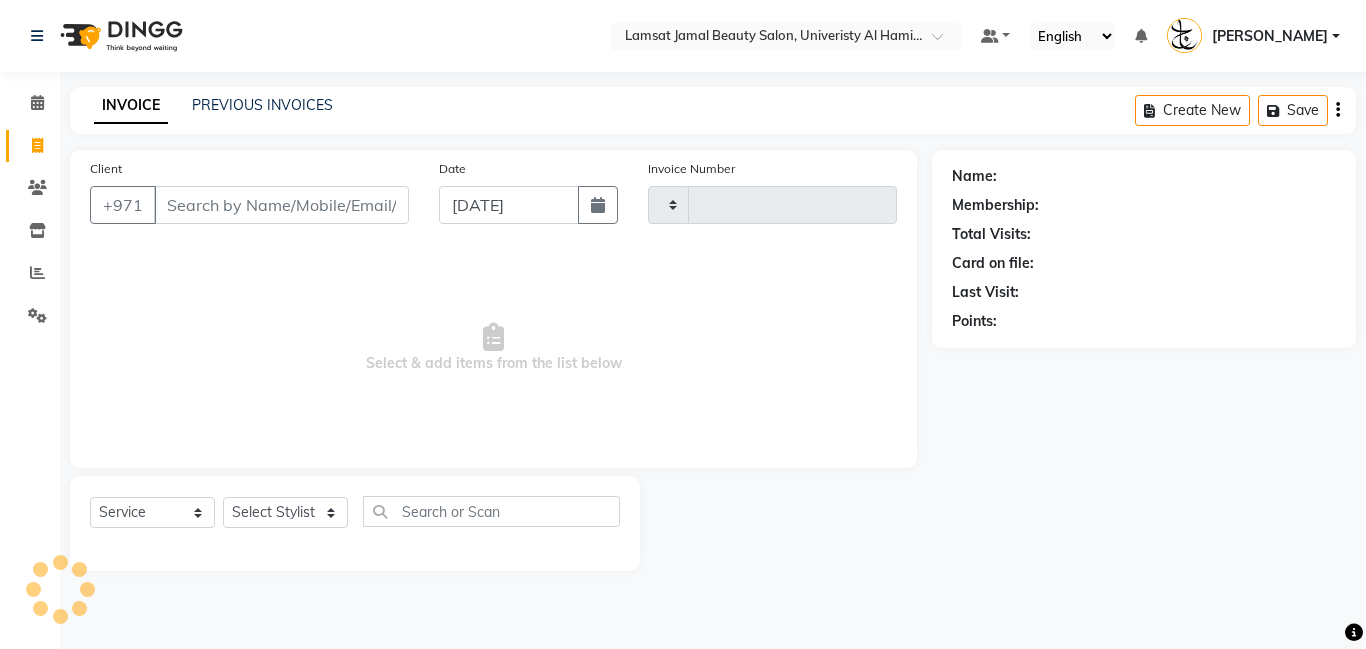 type on "1667" 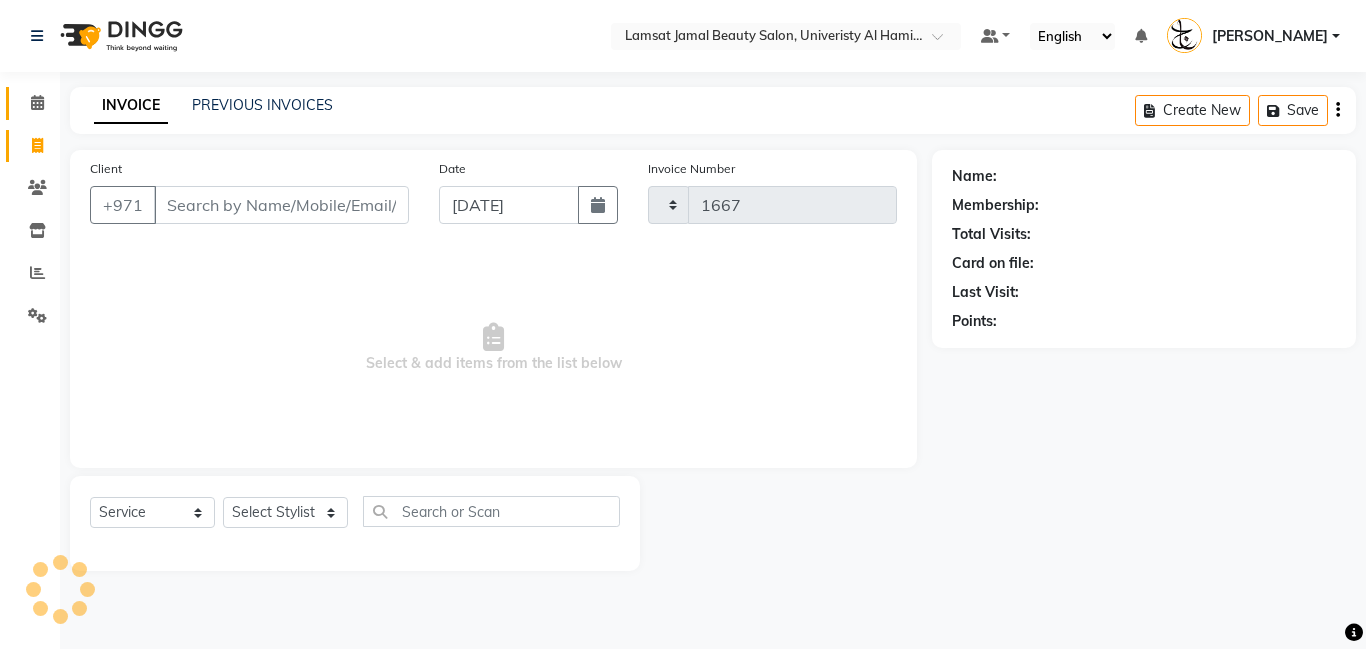 select on "8294" 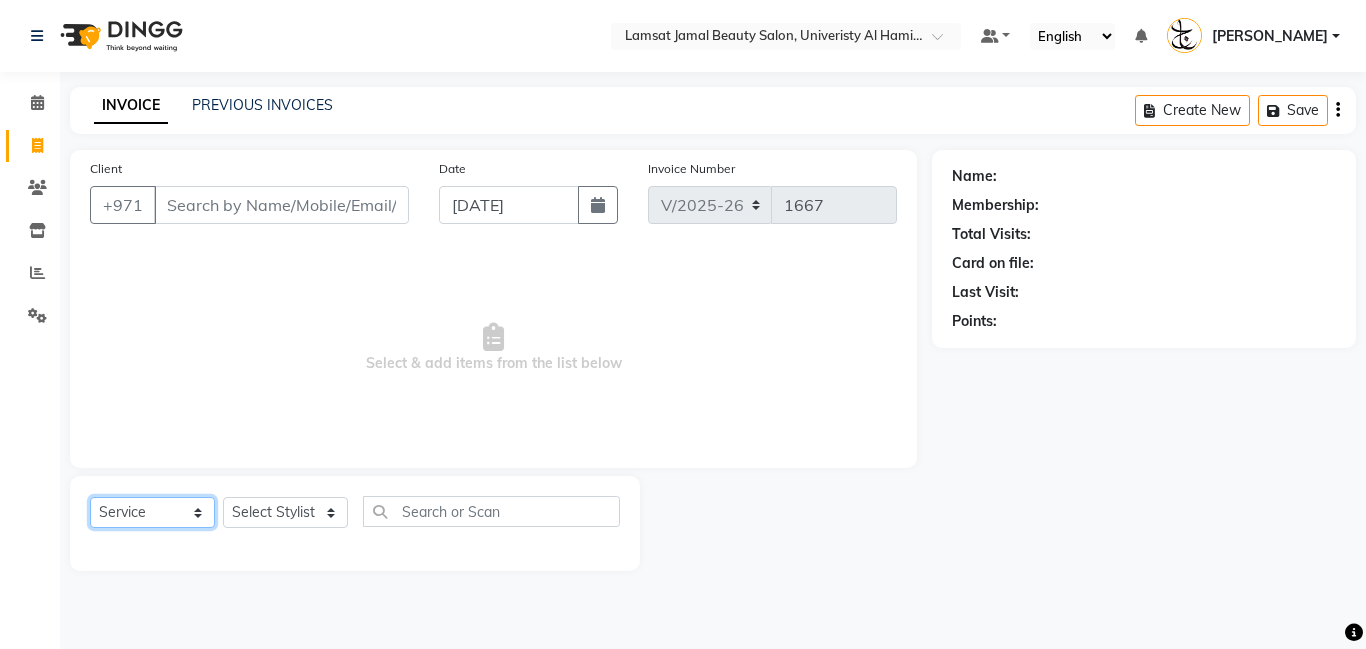 click on "Select  Service  Product  Membership  Package Voucher Prepaid Gift Card" 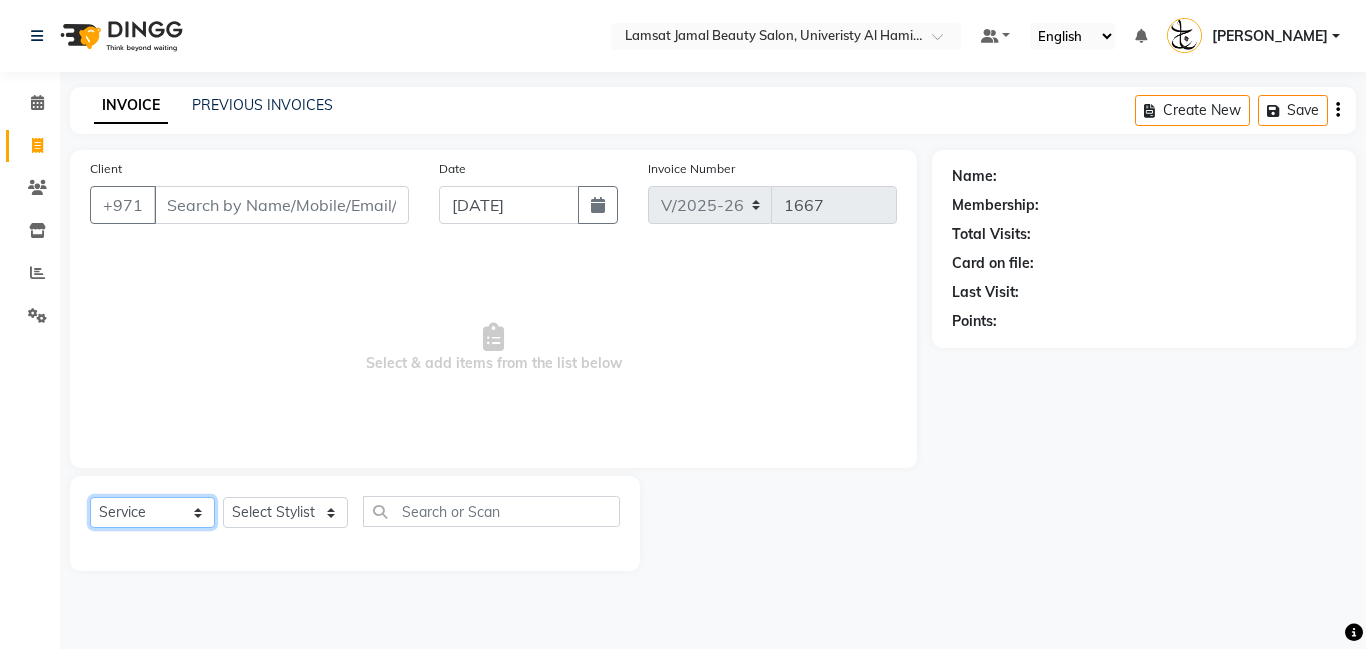 select on "product" 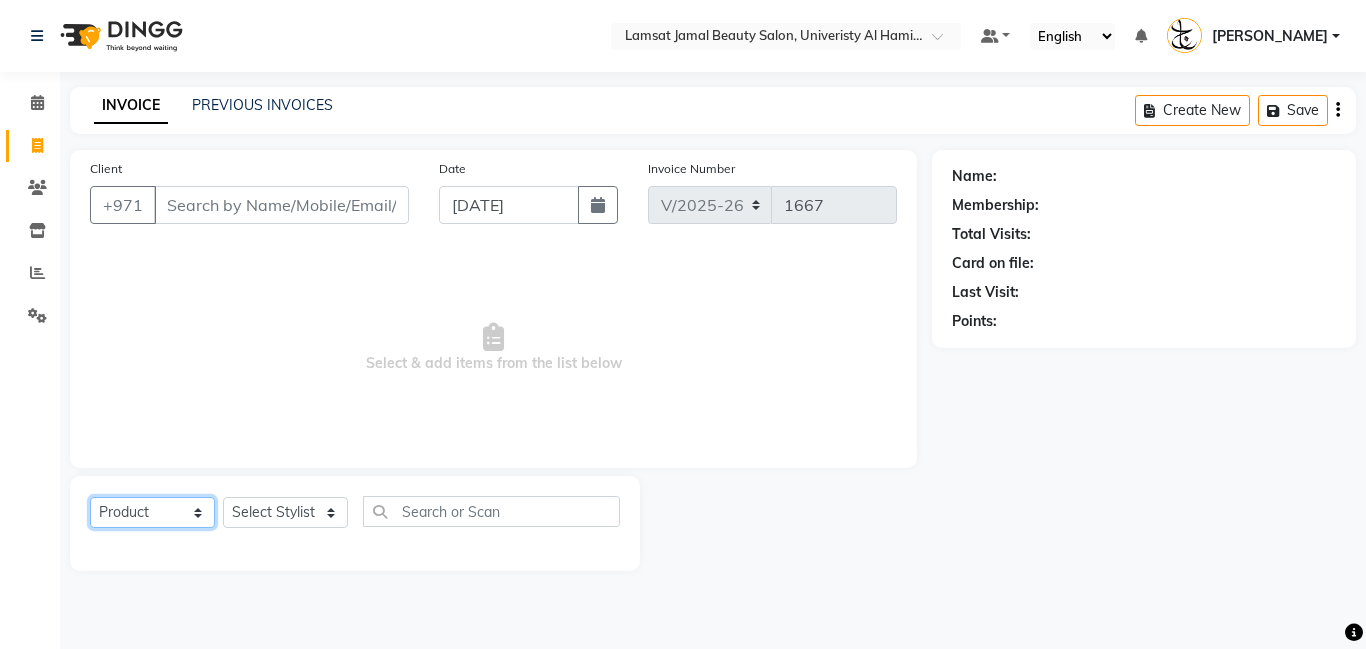 click on "Select  Service  Product  Membership  Package Voucher Prepaid Gift Card" 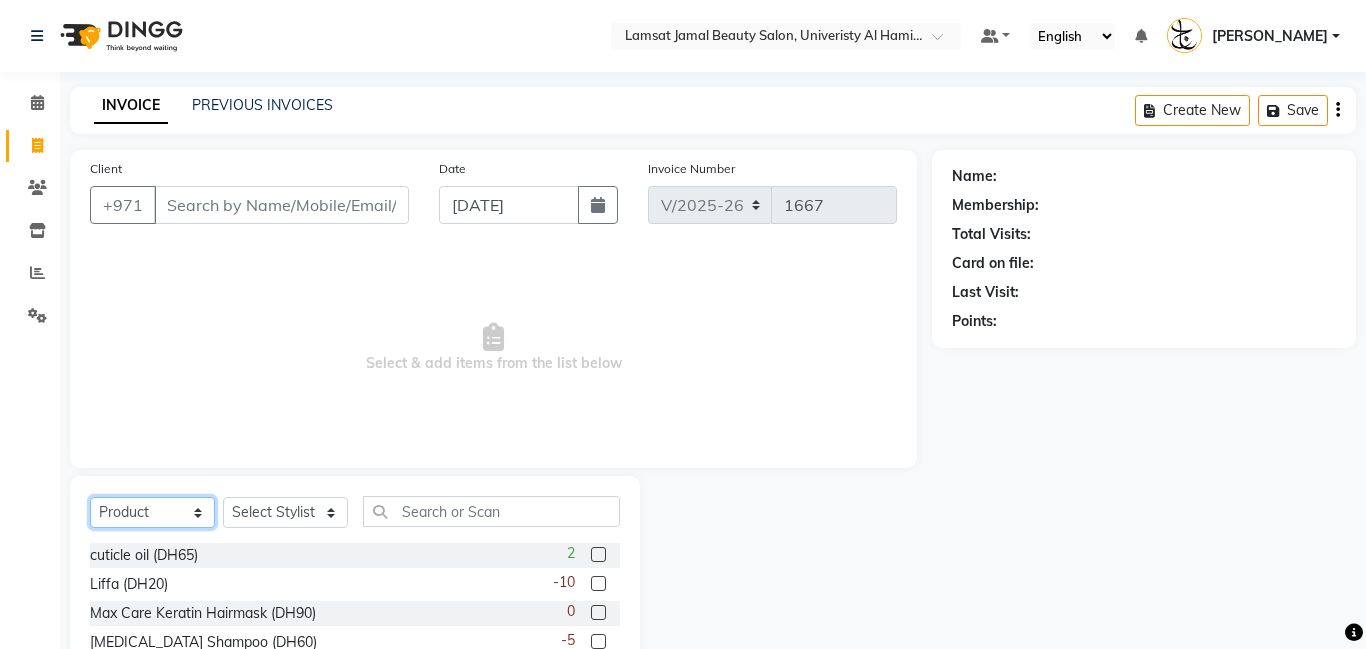 scroll, scrollTop: 15, scrollLeft: 0, axis: vertical 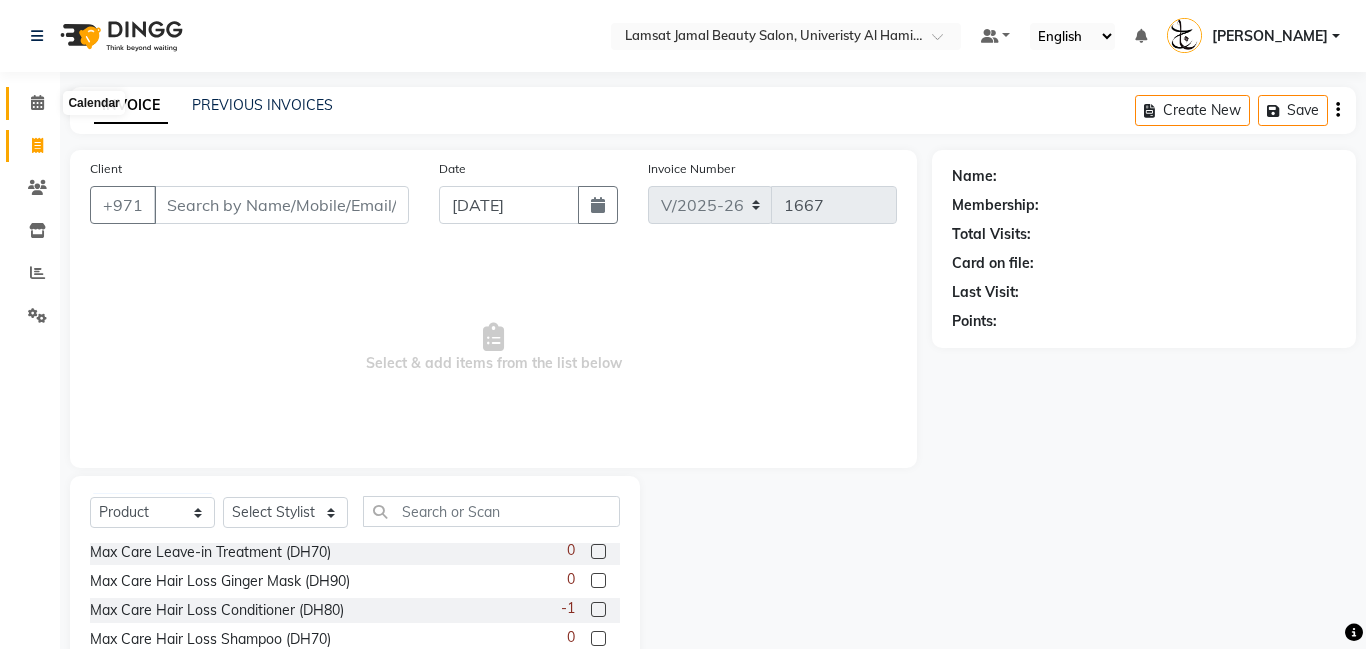 click 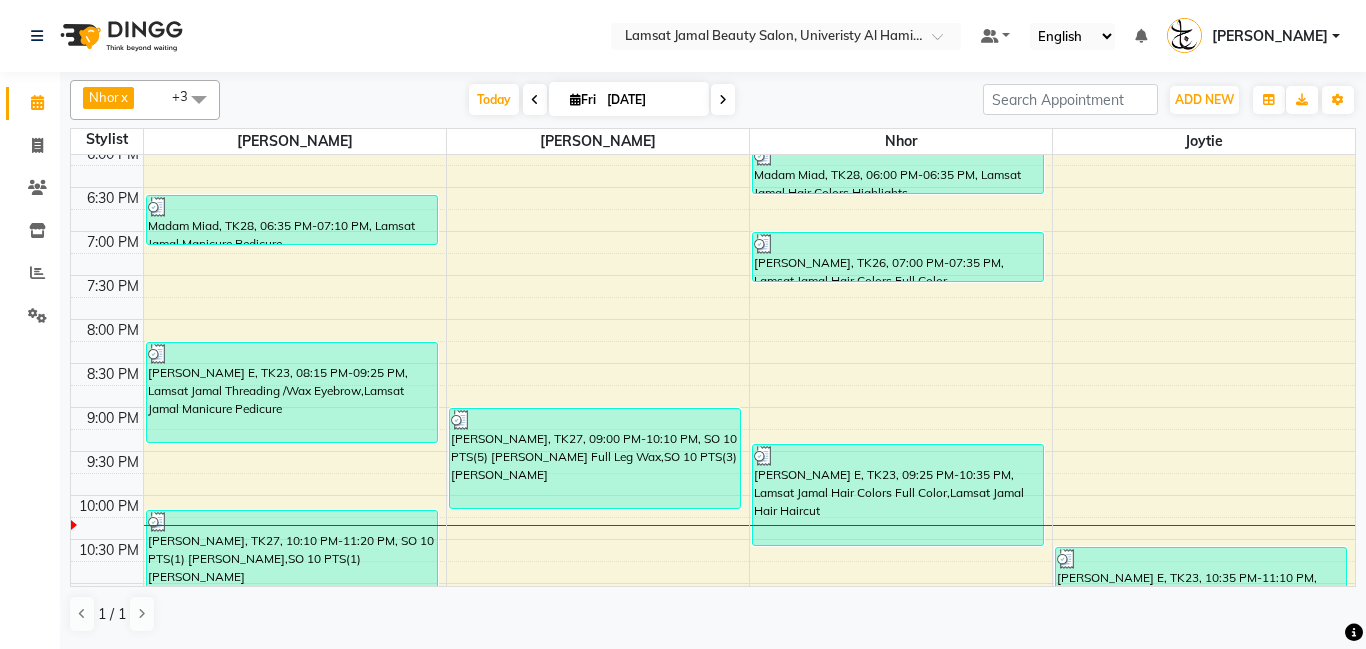 scroll, scrollTop: 801, scrollLeft: 0, axis: vertical 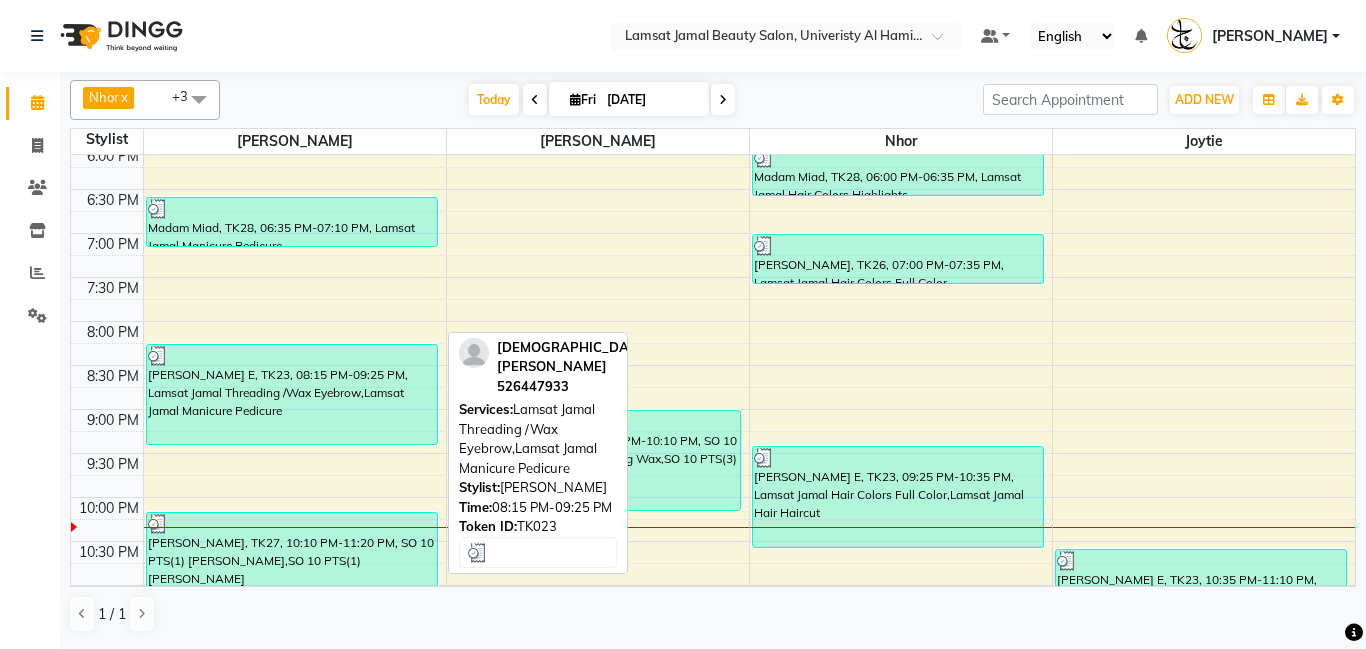 click on "[PERSON_NAME] E, TK23, 08:15 PM-09:25 PM, Lamsat Jamal Threading /Wax Eyebrow,Lamsat Jamal Manicure Pedicure" at bounding box center (292, 394) 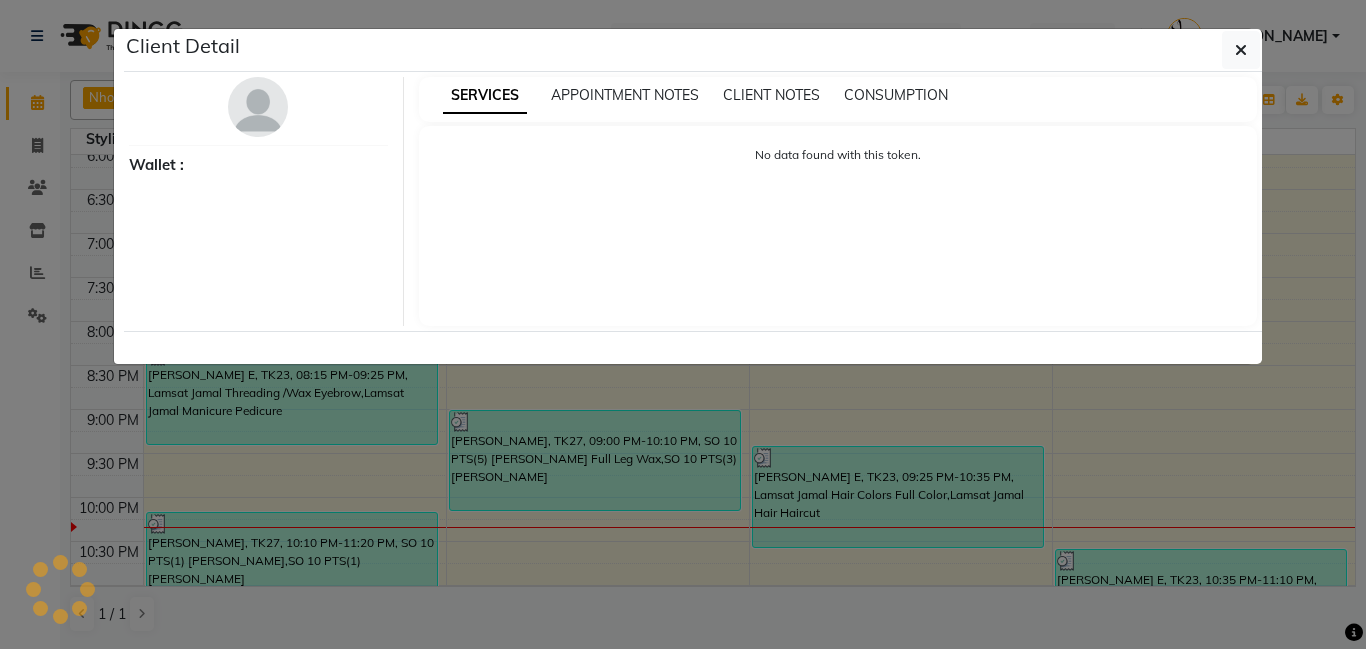 select on "3" 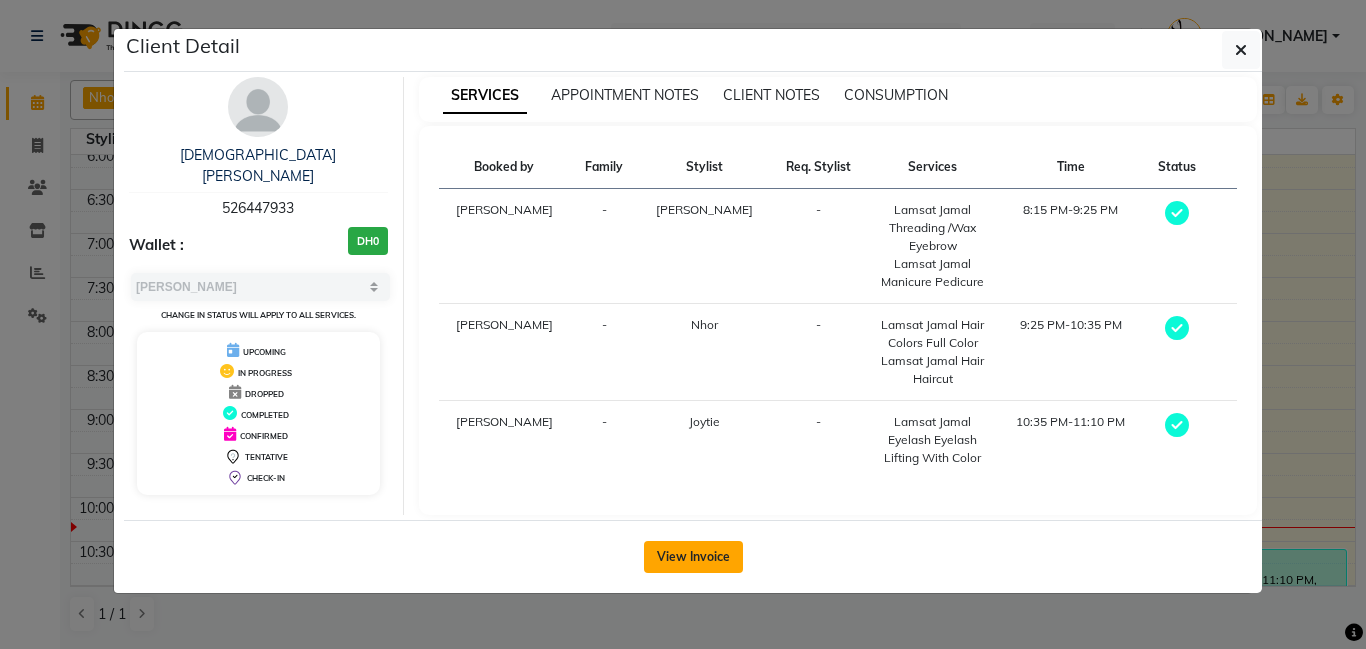 click on "View Invoice" 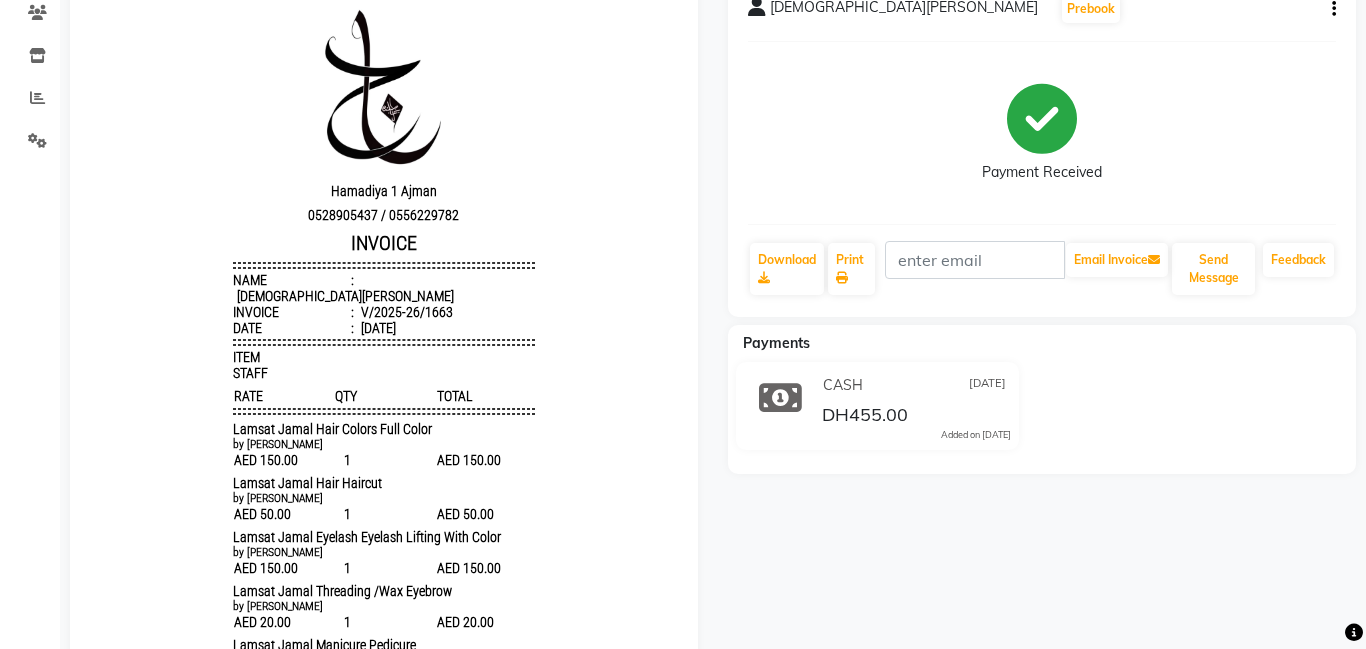 scroll, scrollTop: 0, scrollLeft: 0, axis: both 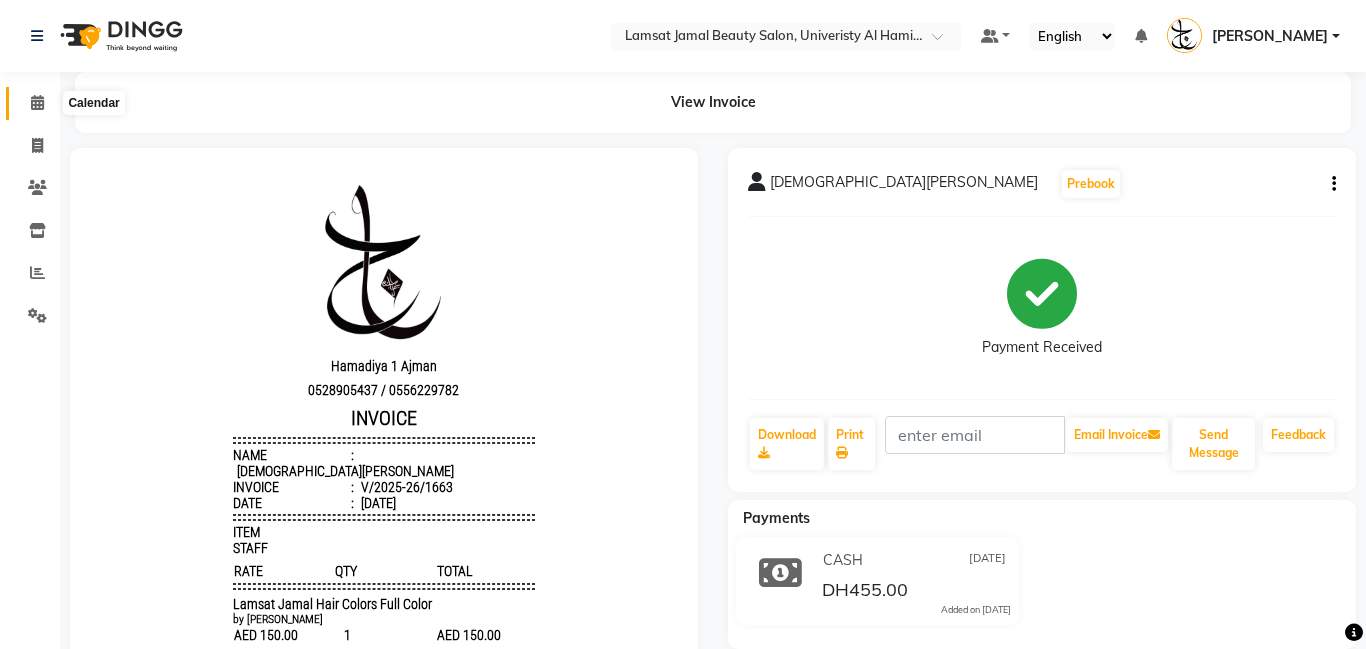 click 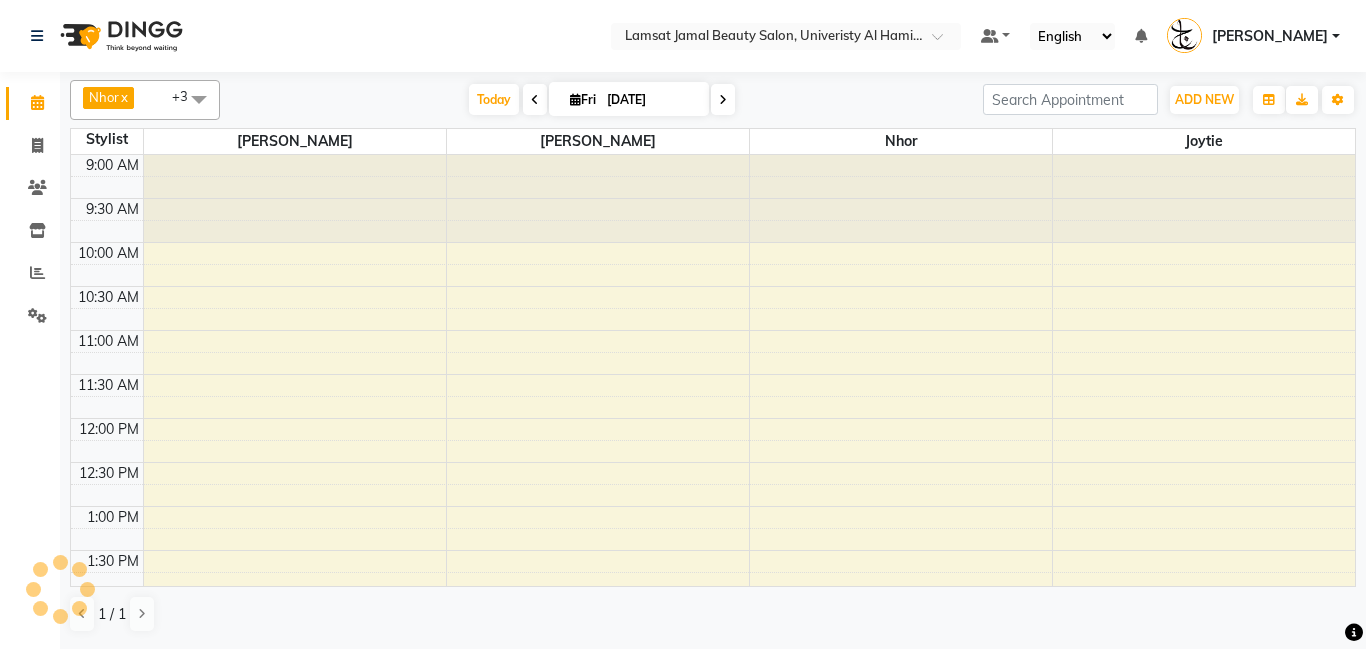 scroll, scrollTop: 0, scrollLeft: 0, axis: both 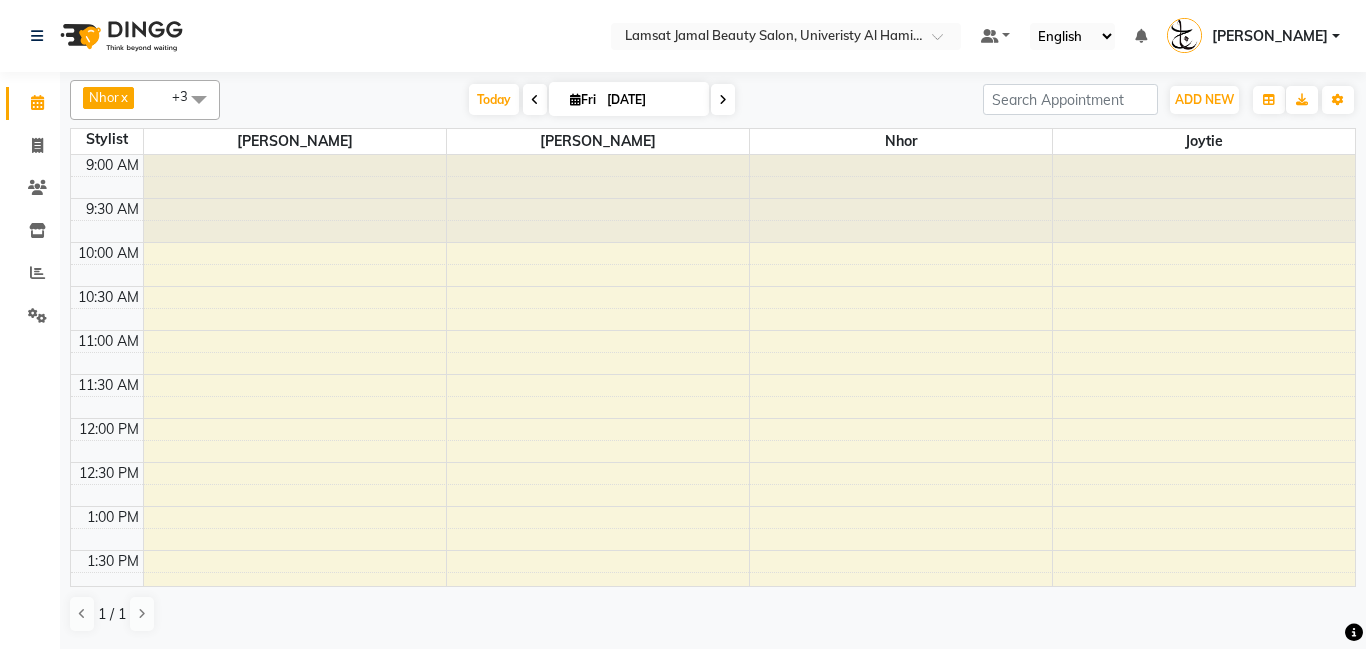 click at bounding box center (199, 99) 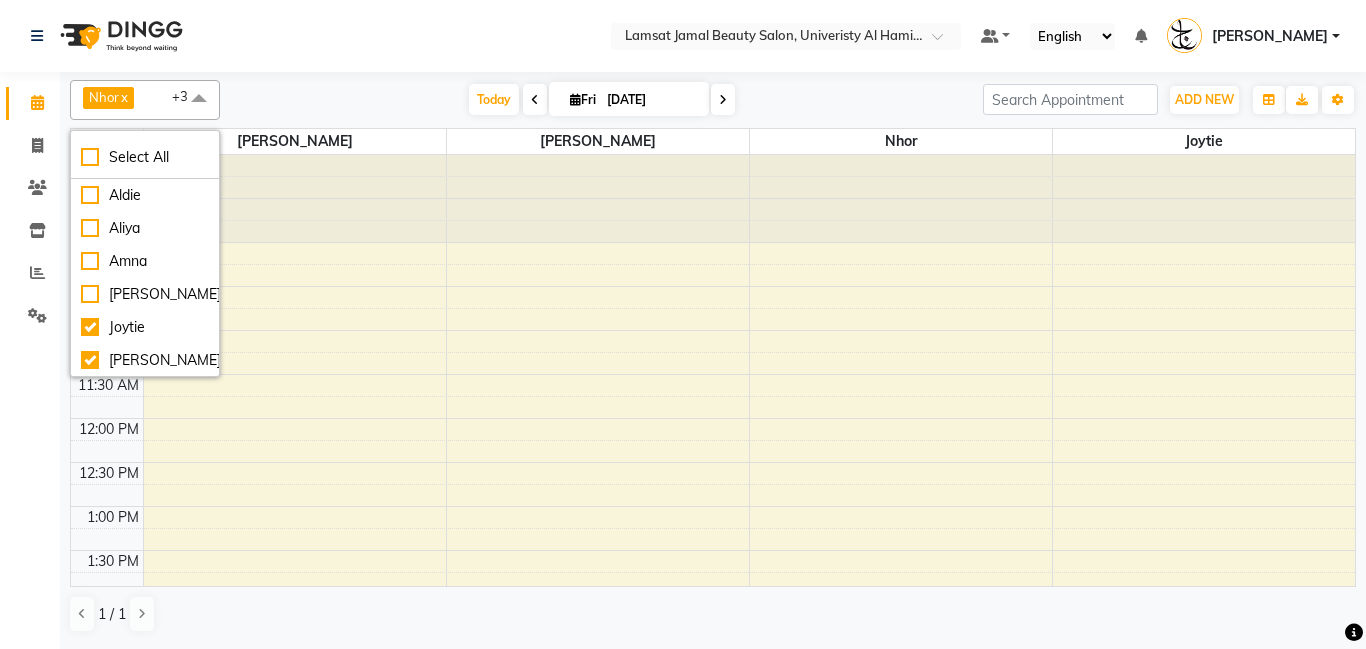 scroll, scrollTop: 496, scrollLeft: 0, axis: vertical 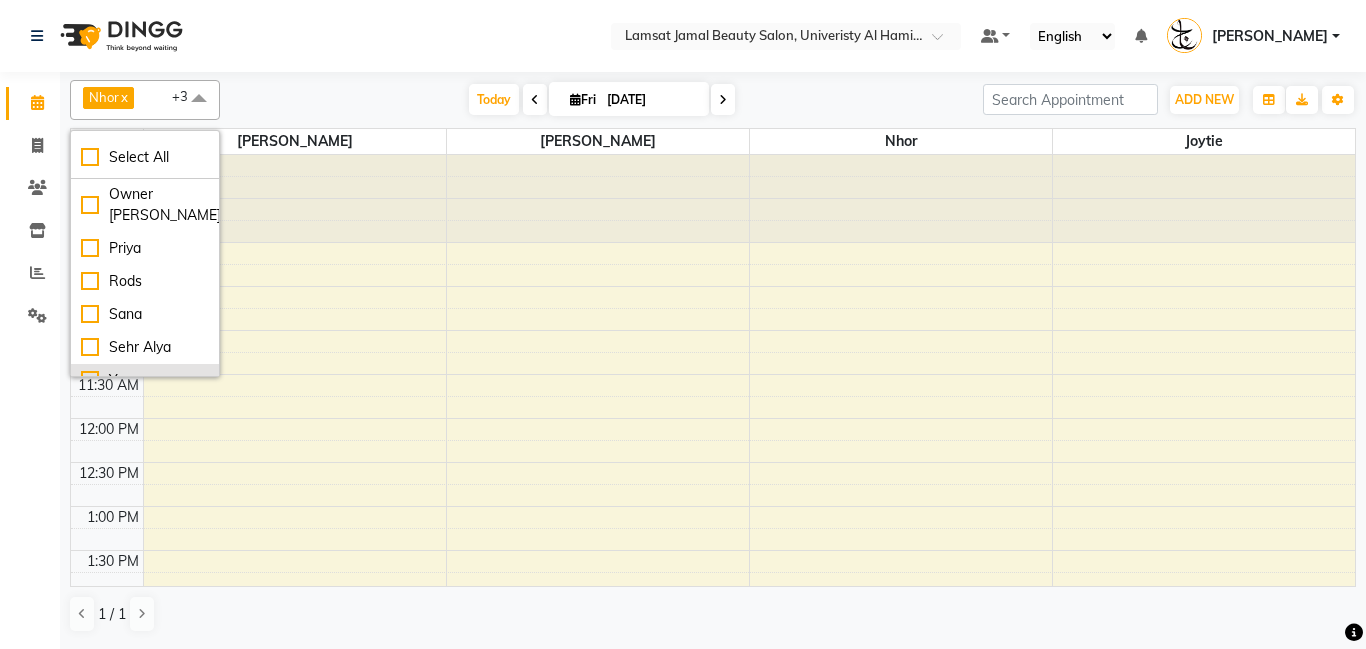 click on "Yeng" at bounding box center (145, 380) 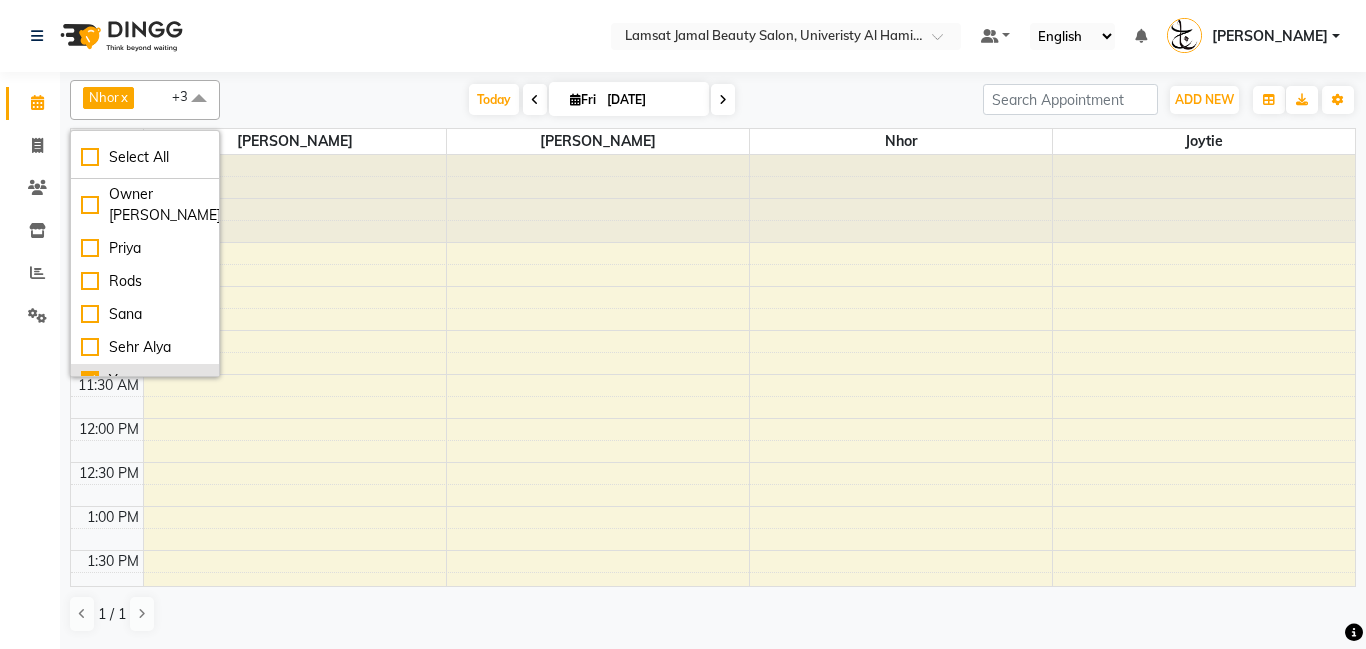 checkbox on "true" 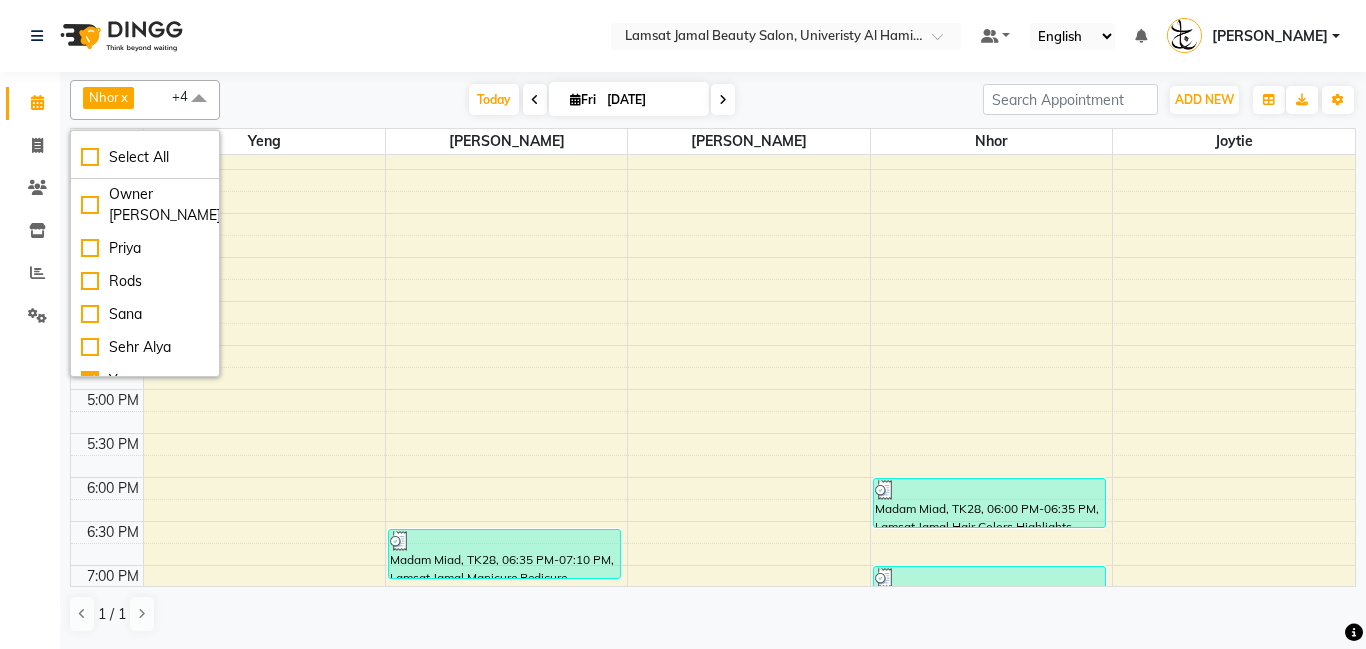 scroll, scrollTop: 465, scrollLeft: 0, axis: vertical 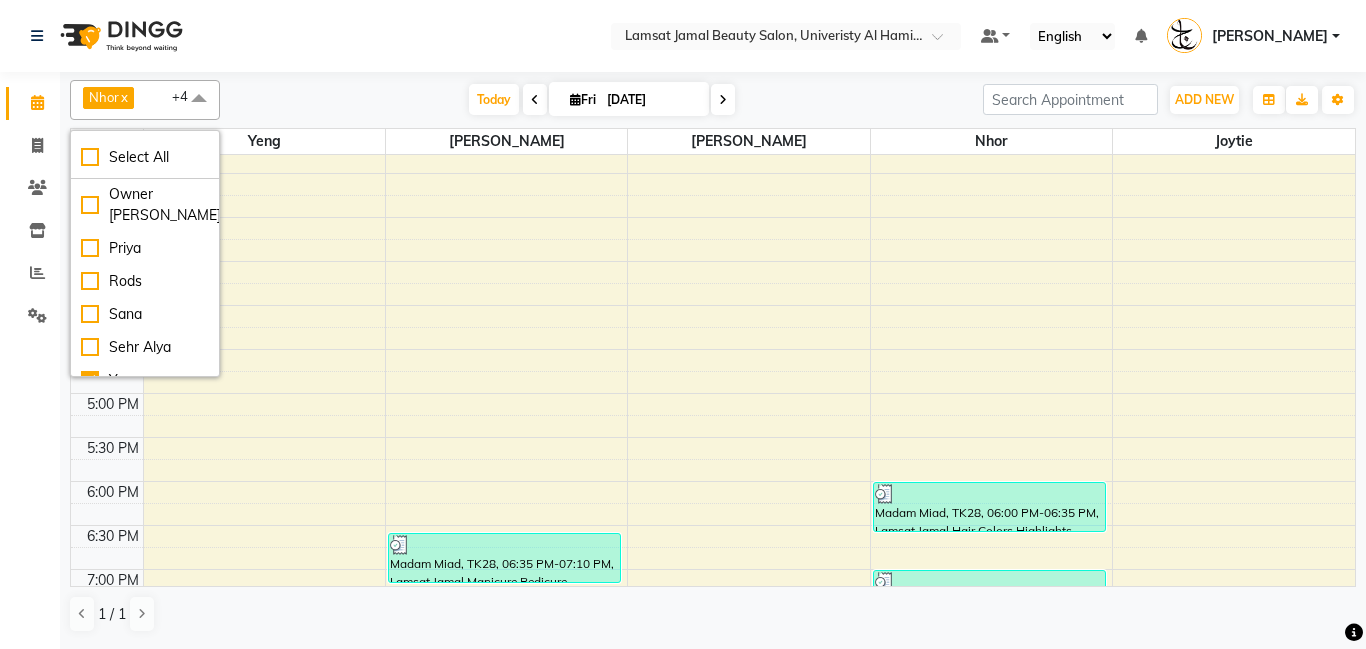 click on "9:00 AM 9:30 AM 10:00 AM 10:30 AM 11:00 AM 11:30 AM 12:00 PM 12:30 PM 1:00 PM 1:30 PM 2:00 PM 2:30 PM 3:00 PM 3:30 PM 4:00 PM 4:30 PM 5:00 PM 5:30 PM 6:00 PM 6:30 PM 7:00 PM 7:30 PM 8:00 PM 8:30 PM 9:00 PM 9:30 PM 10:00 PM 10:30 PM 11:00 PM 11:30 PM     Madam Miad, TK28, 06:35 PM-07:10 PM, Lamsat Jamal Manicure Pedicure     [PERSON_NAME] E, TK23, 08:15 PM-09:25 PM, Lamsat Jamal Threading /Wax Eyebrow,Lamsat Jamal Manicure Pedicure     Madam Hira, TK27, 10:10 PM-11:20 PM, SO 10 PTS(1) [PERSON_NAME],SO 10 PTS(1) [PERSON_NAME] Scrub     Madam Hira, TK27, 09:00 PM-10:10 PM, SO 10 PTS(5) [PERSON_NAME] Full Leg Wax,SO 10 PTS(3) [PERSON_NAME]     Madam Miad, TK28, 06:00 PM-06:35 PM, Lamsat Jamal Hair Colors Highlights     [PERSON_NAME], TK26, 07:00 PM-07:35 PM, [PERSON_NAME] Hair Colors Full Color     Rama E, TK23, 09:25 PM-10:35 PM, Lamsat Jamal Hair Colors Full Color,Lamsat Jamal Hair Haircut     Rama E, TK23, 10:35 PM-11:10 PM, Lamsat Jamal Eyelash Eyelash Lifting With Color" at bounding box center (713, 349) 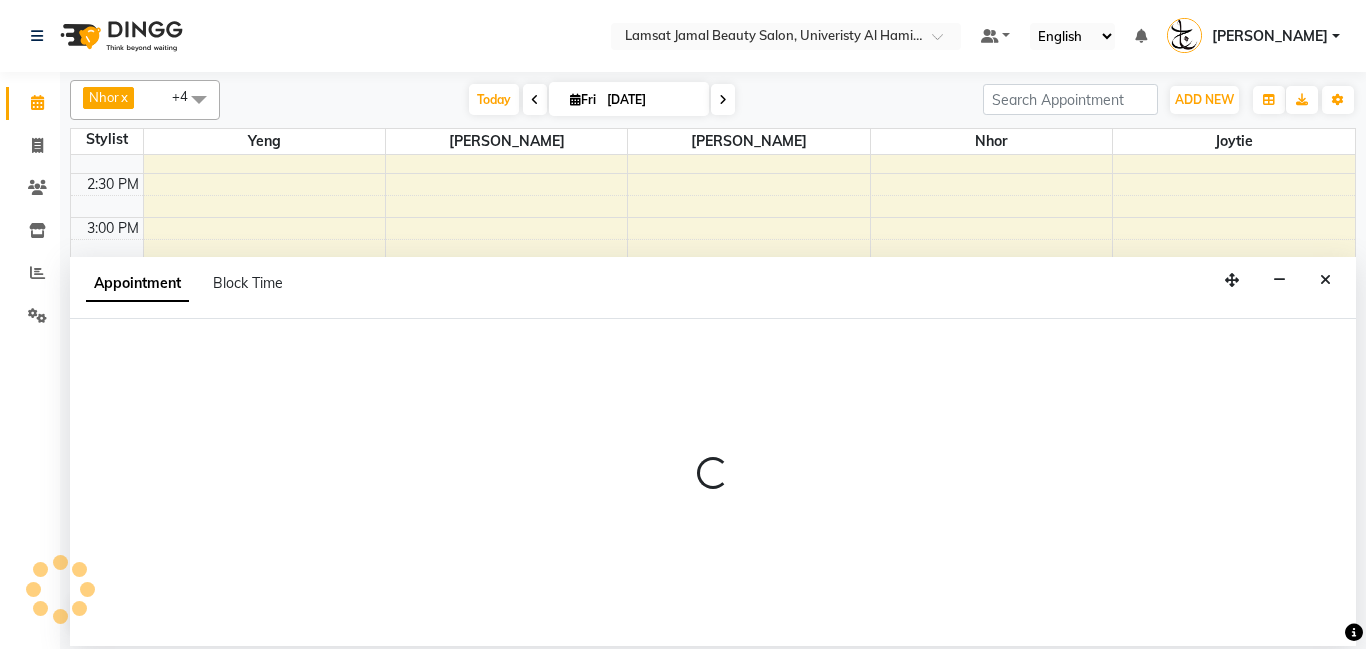 select on "79900" 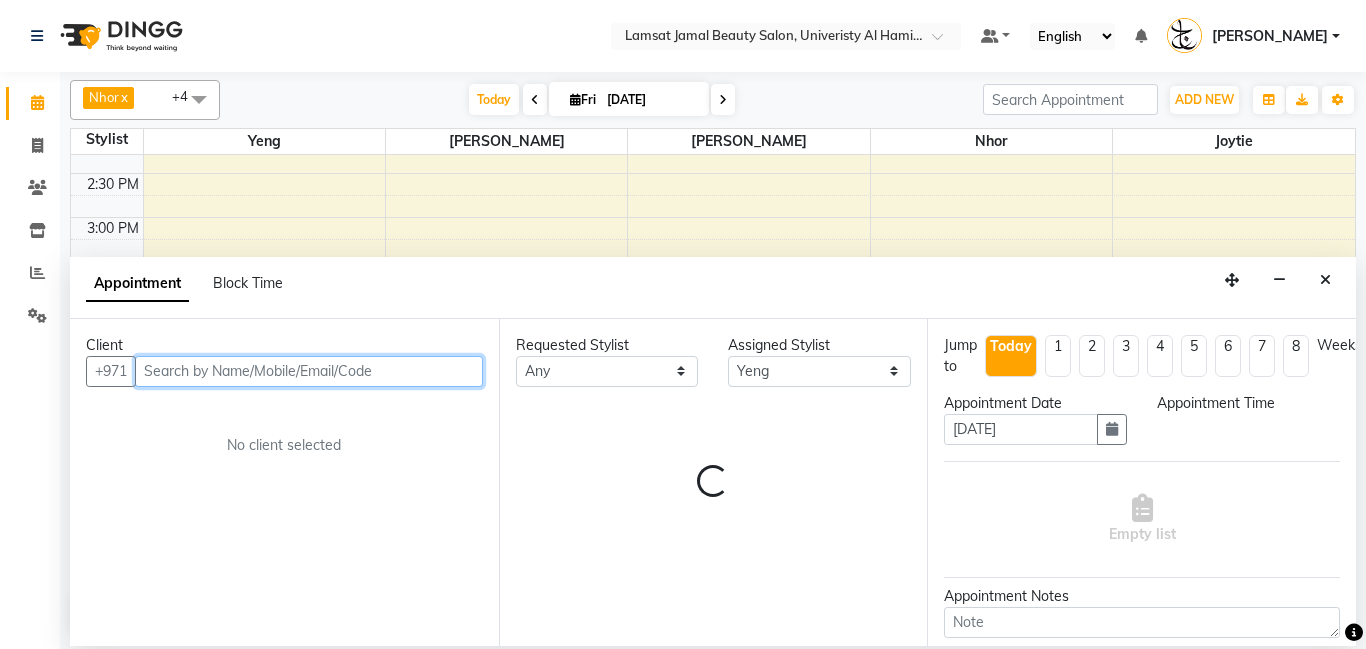 select on "1080" 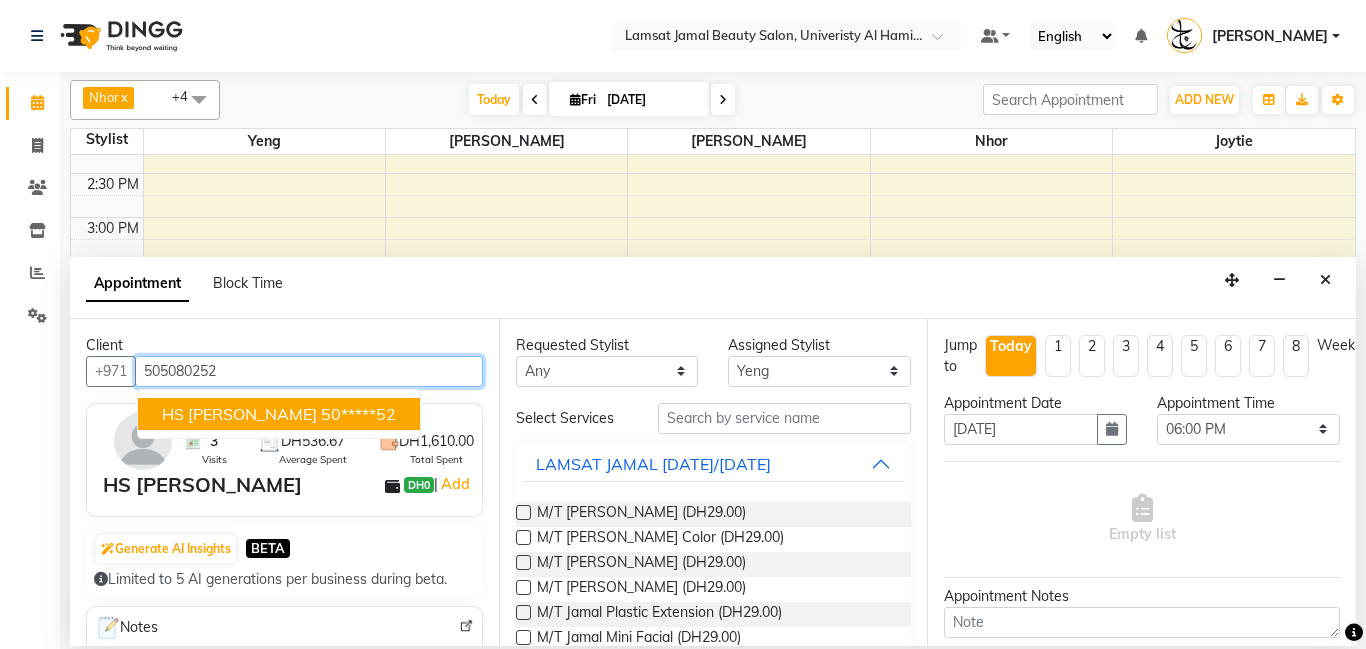 click on "HS [PERSON_NAME]  50*****52" at bounding box center (279, 414) 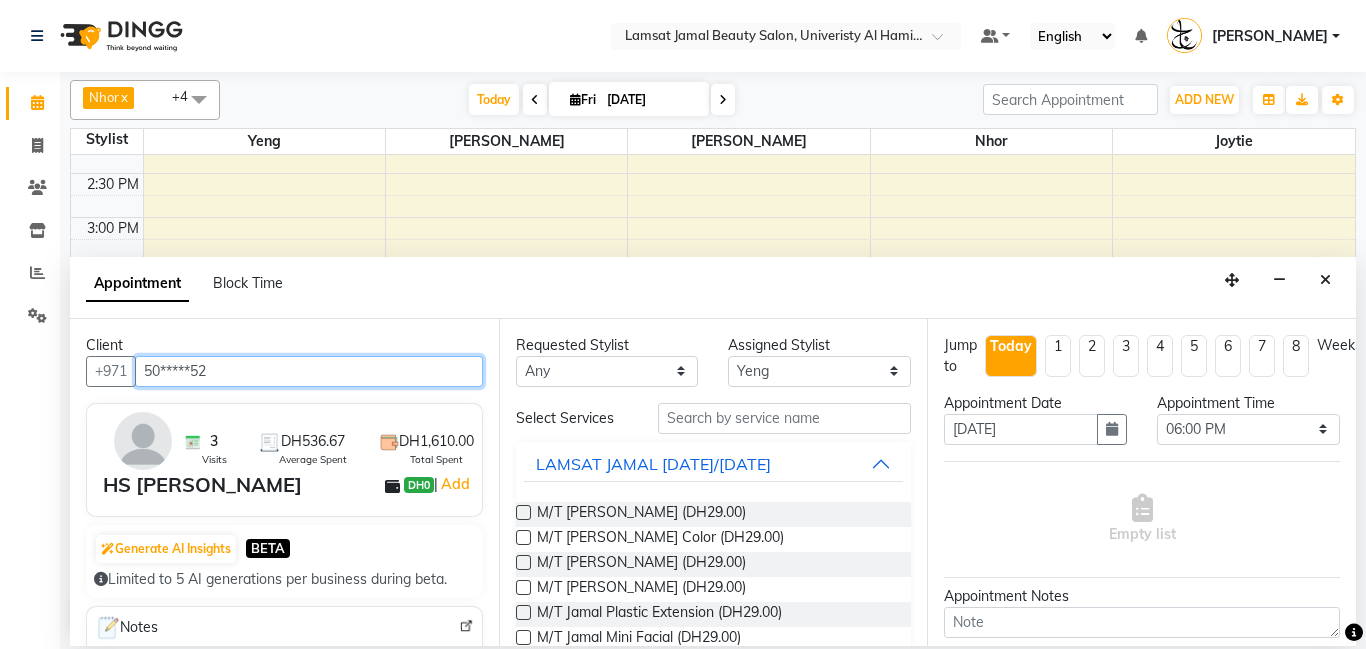 type on "50*****52" 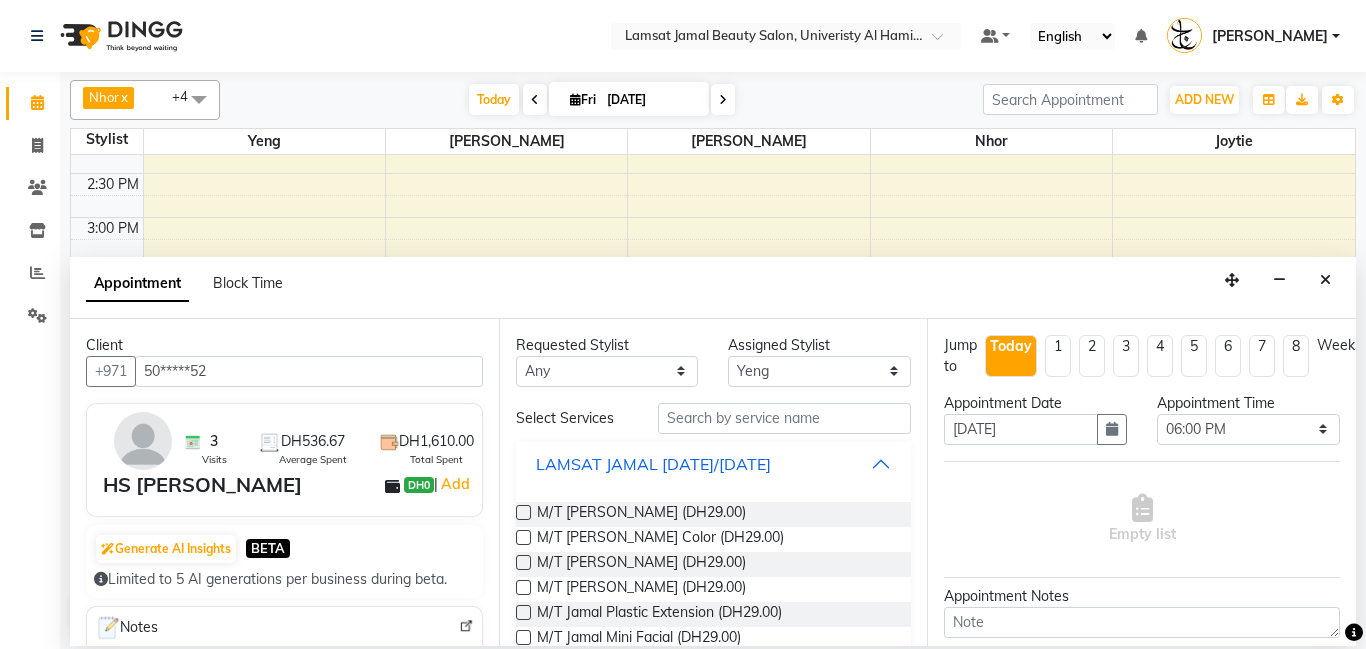 click on "LAMSAT JAMAL [DATE]/[DATE]" at bounding box center [714, 464] 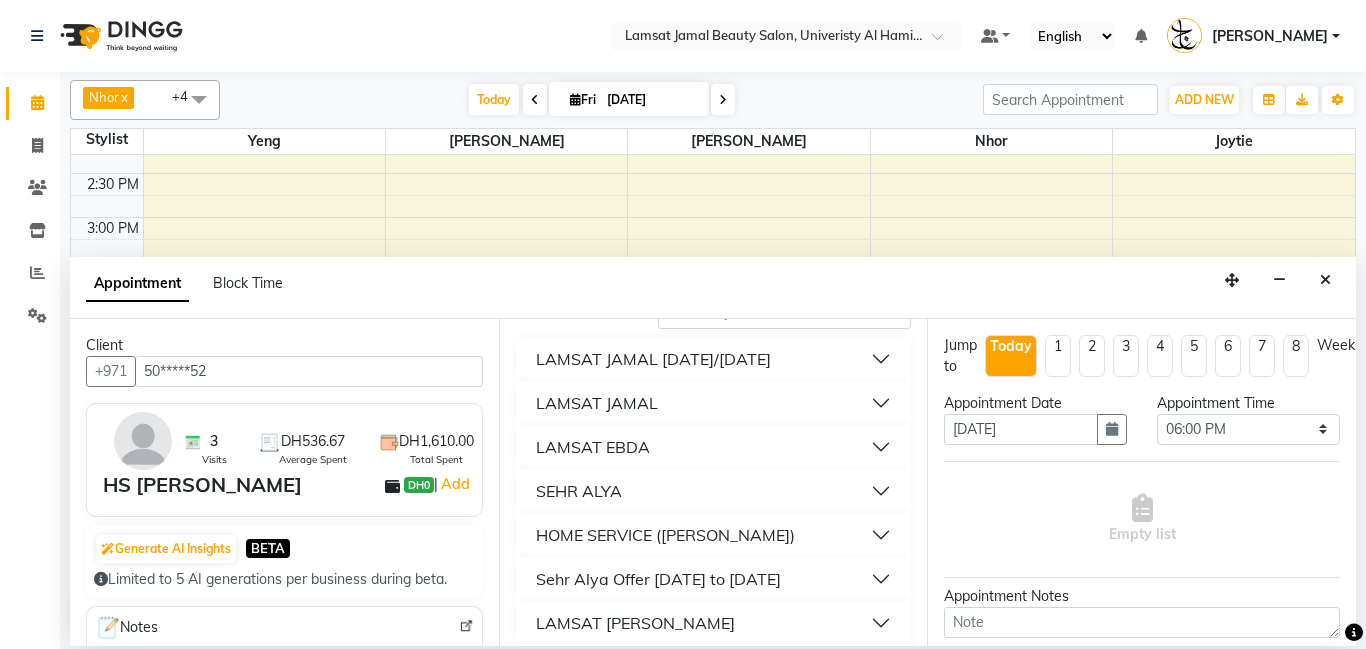 scroll, scrollTop: 155, scrollLeft: 0, axis: vertical 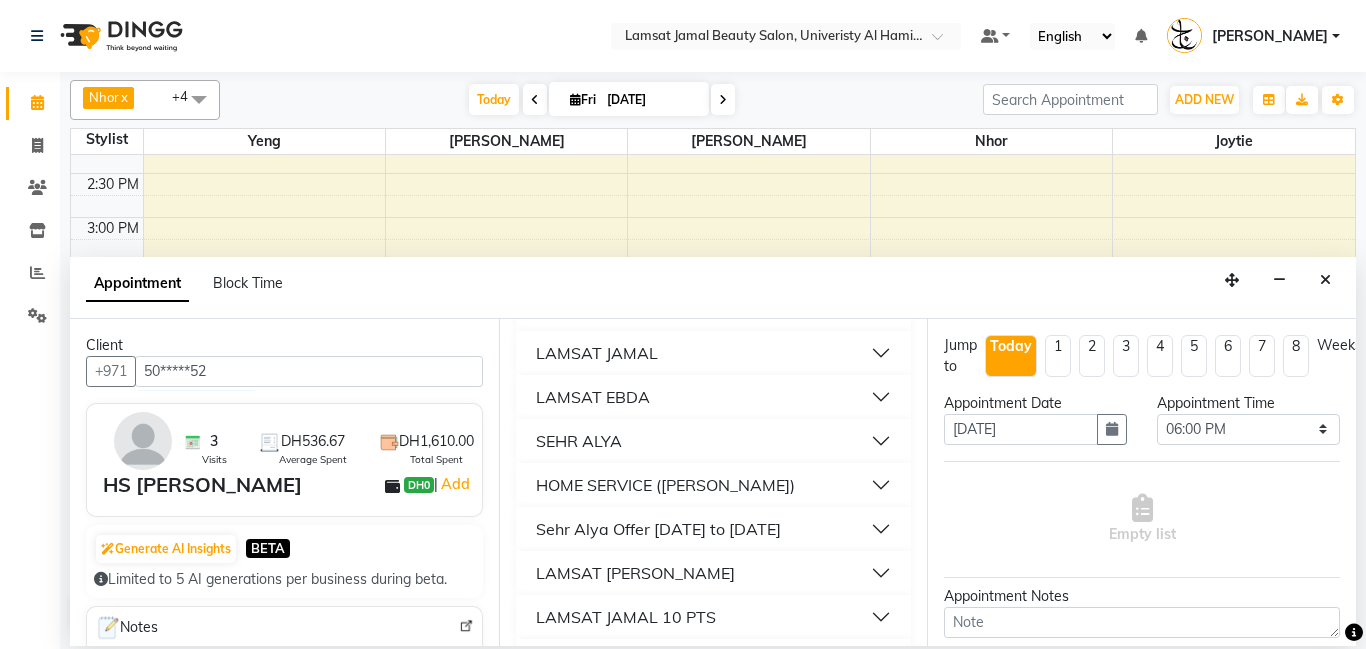 click on "HOME SERVICE ([PERSON_NAME])" at bounding box center [714, 485] 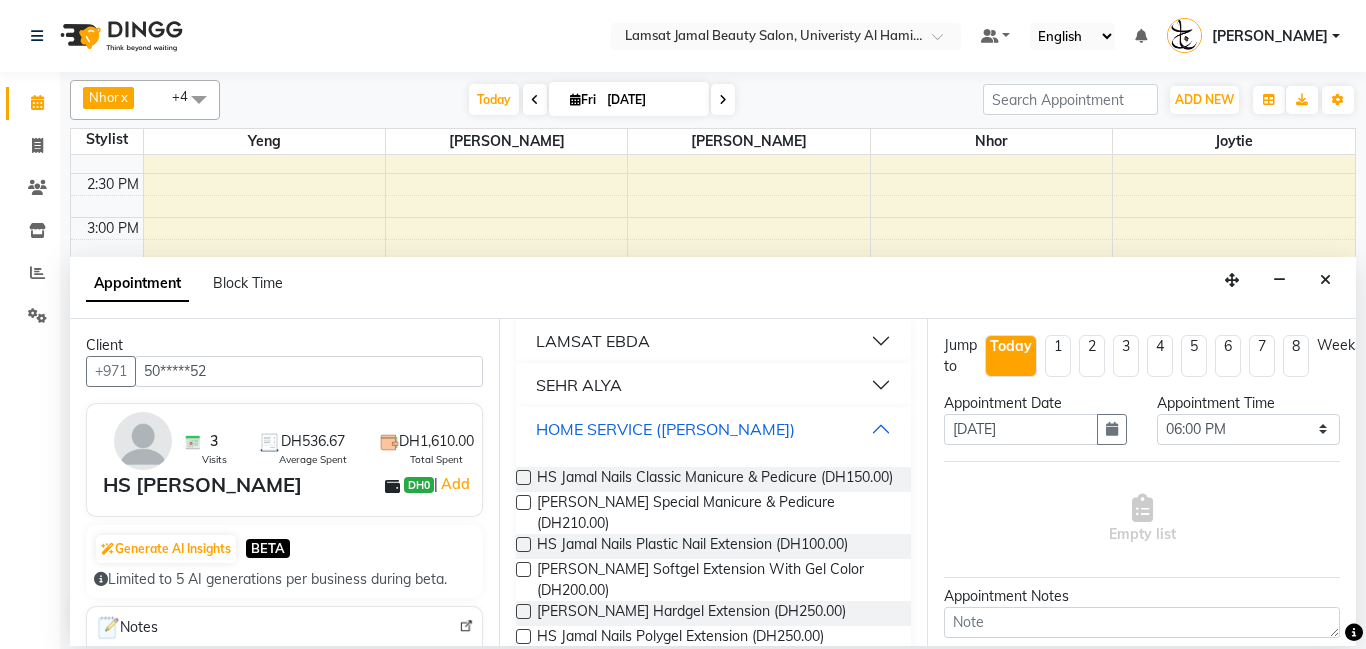 scroll, scrollTop: 212, scrollLeft: 0, axis: vertical 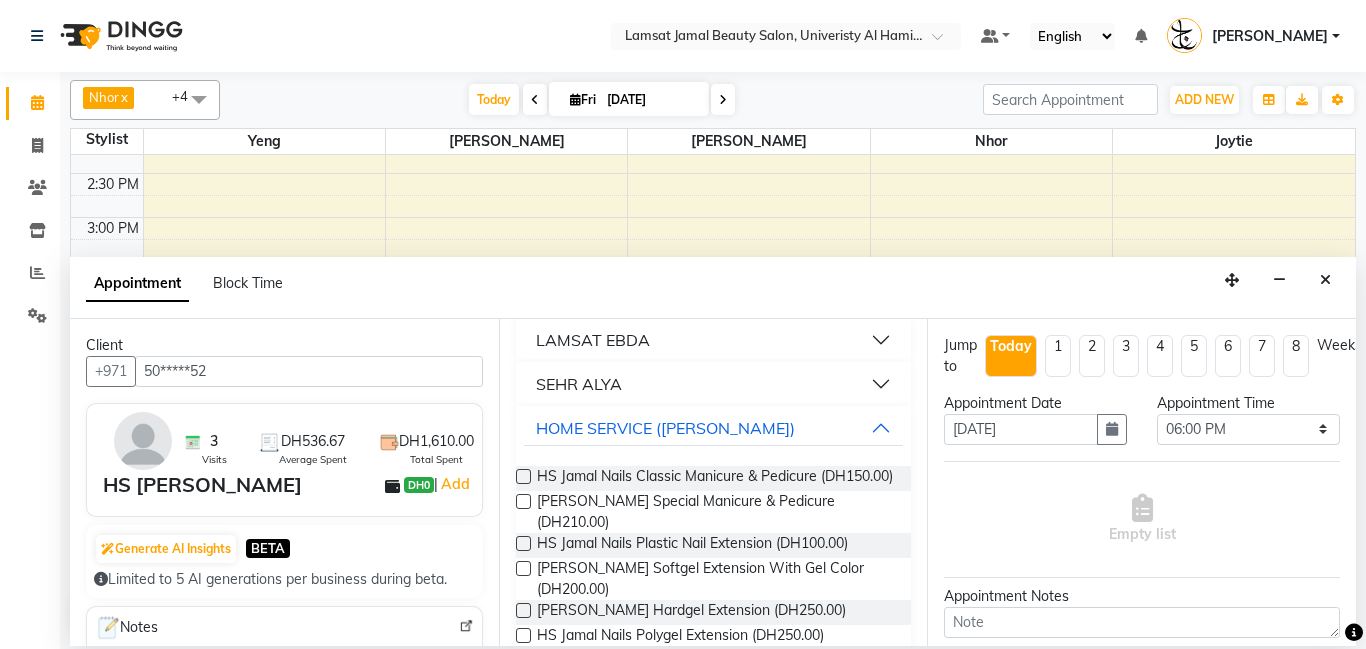 click at bounding box center (523, 476) 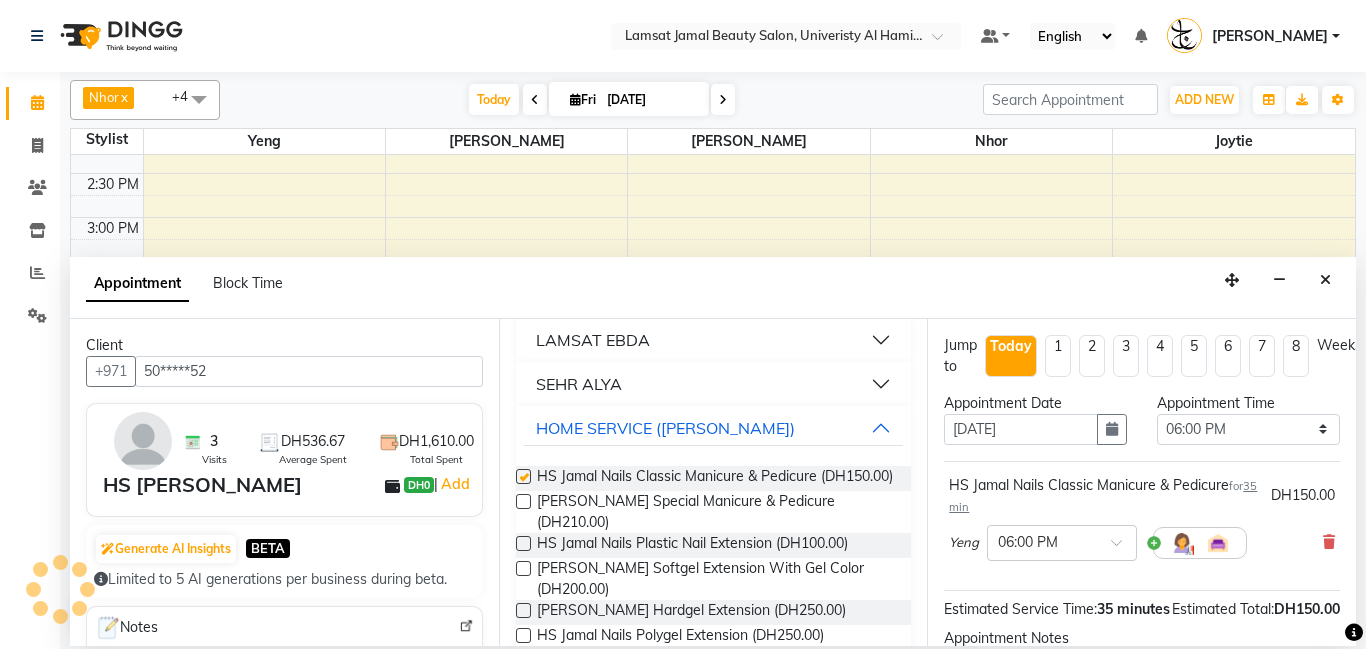 checkbox on "false" 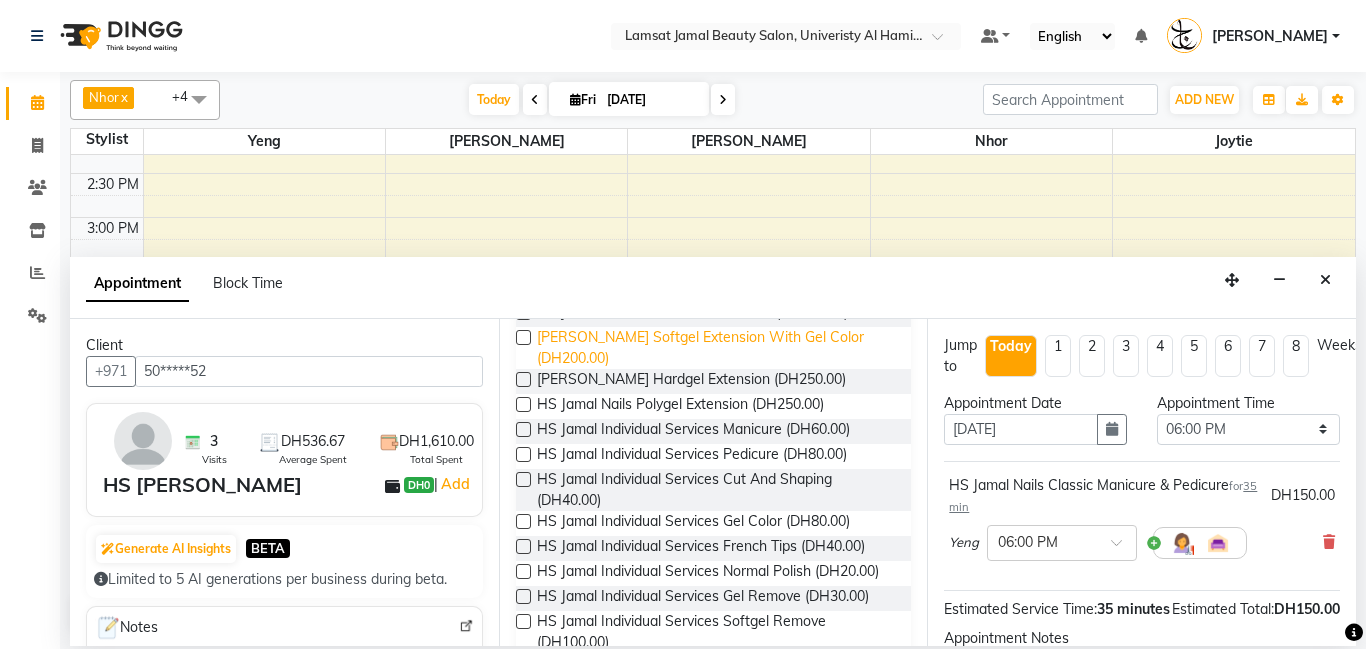 scroll, scrollTop: 473, scrollLeft: 0, axis: vertical 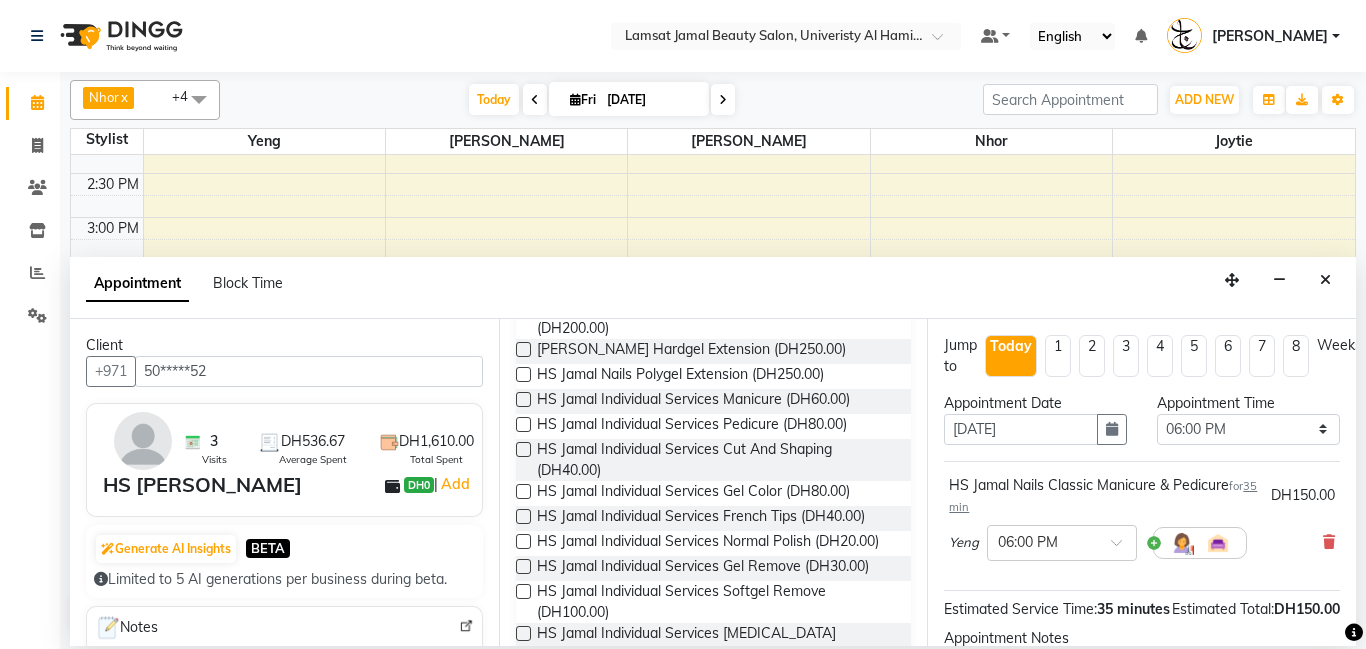 click at bounding box center (523, 491) 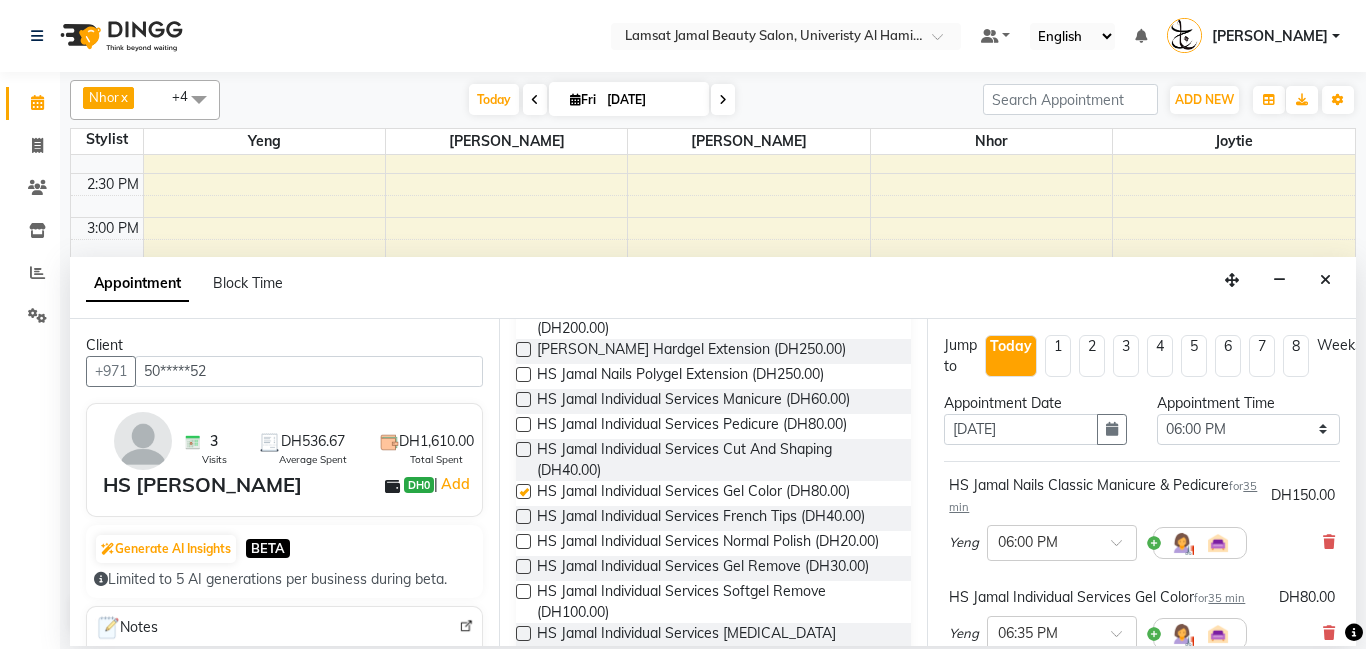 checkbox on "false" 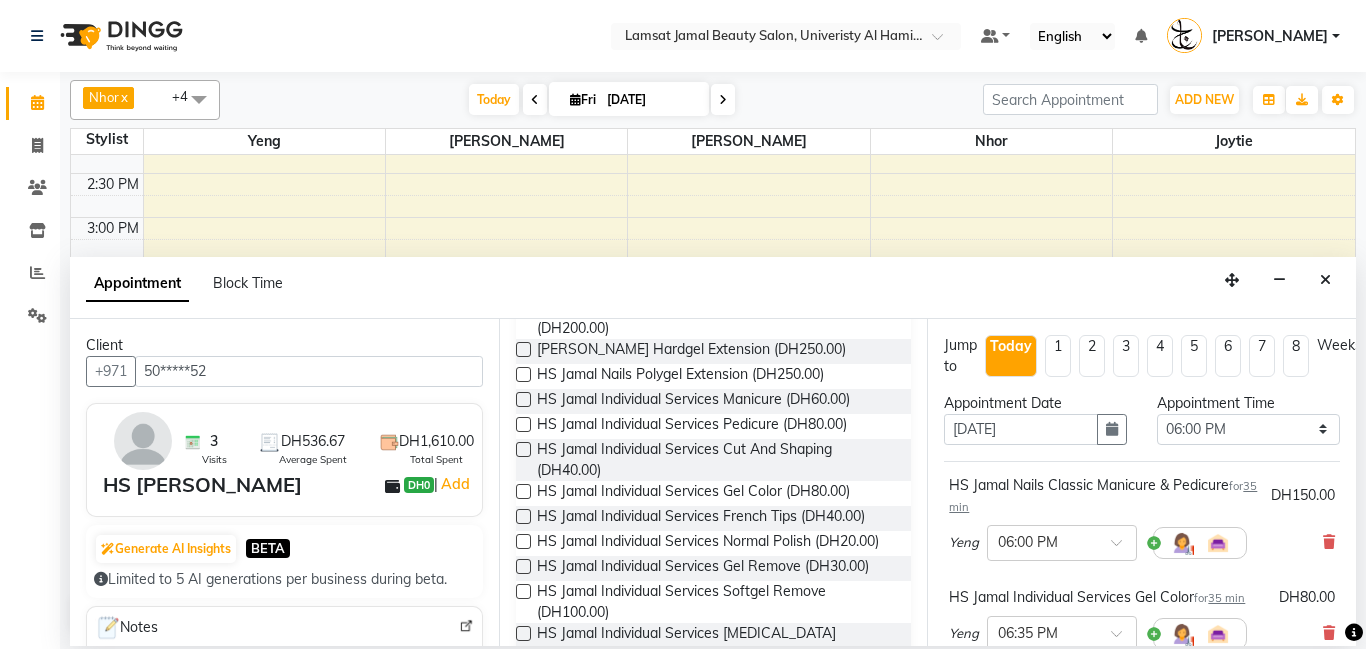 click at bounding box center (523, 541) 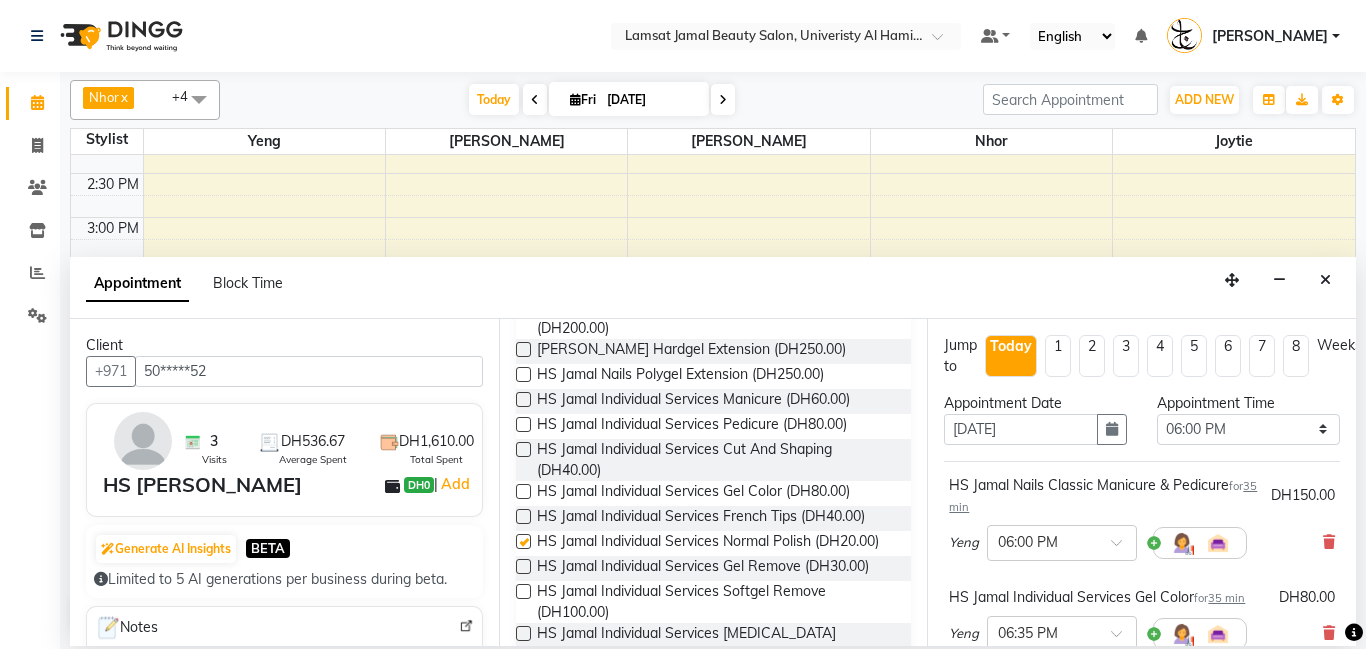 checkbox on "false" 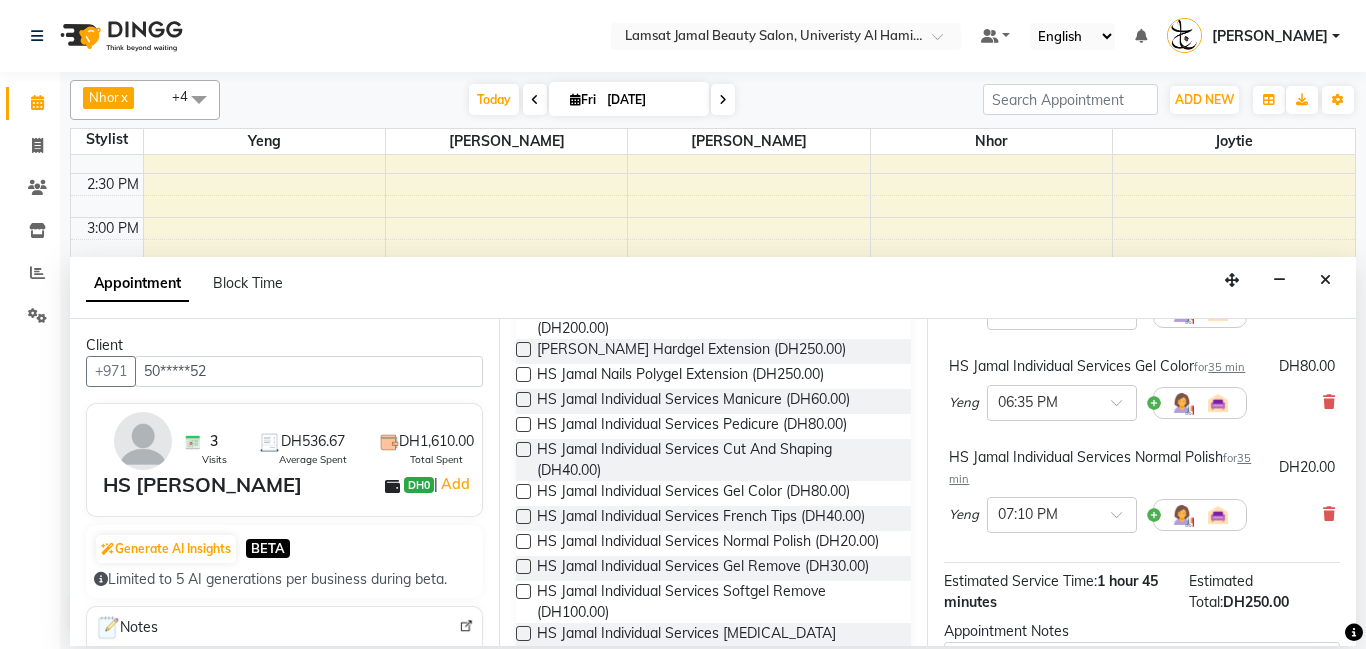 scroll, scrollTop: 252, scrollLeft: 0, axis: vertical 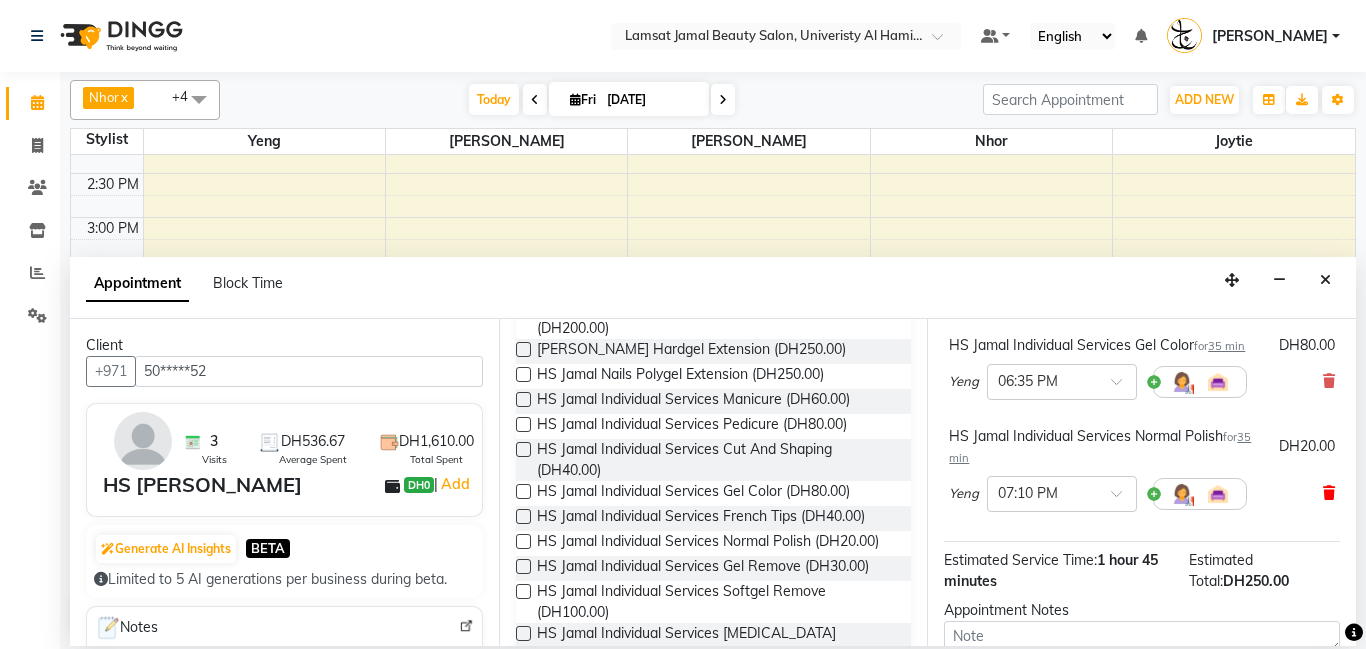 click at bounding box center [1329, 493] 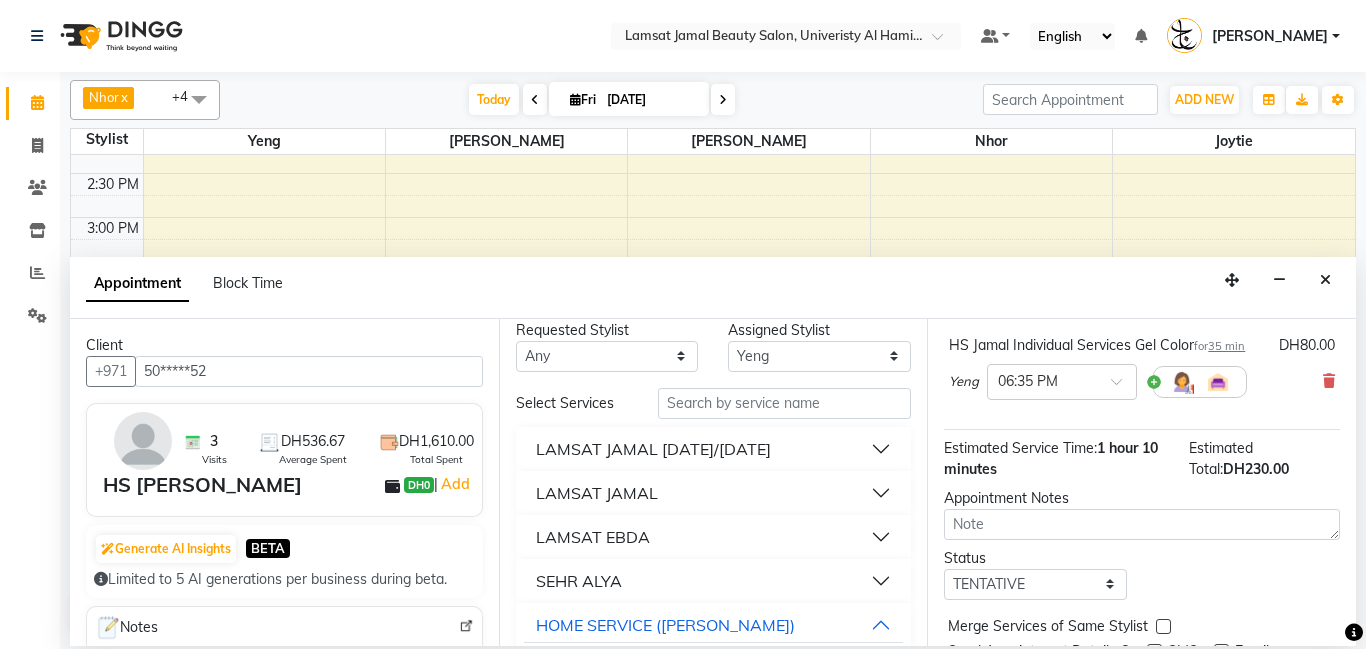 scroll, scrollTop: 0, scrollLeft: 0, axis: both 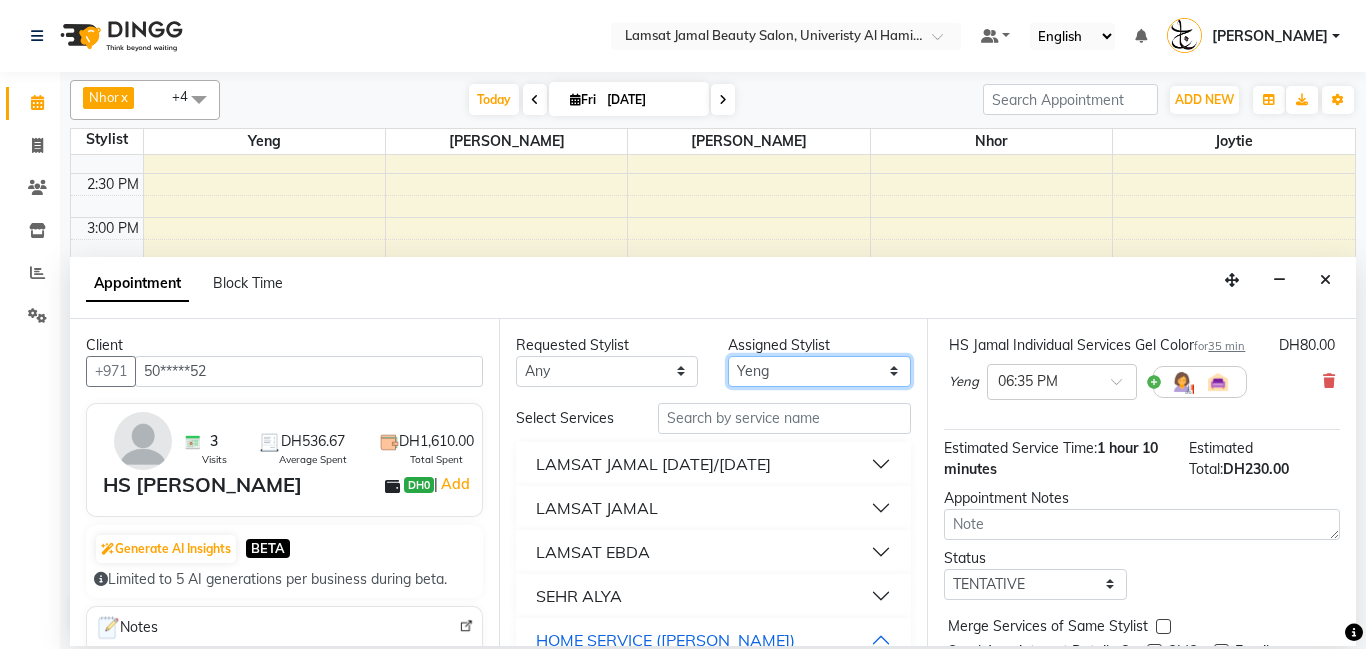 click on "Select [PERSON_NAME] Amna [PERSON_NAME] [PERSON_NAME] Ebda Lamsat [PERSON_NAME] [PERSON_NAME] [PERSON_NAME] Neha Nhor Owner [PERSON_NAME] Rods [PERSON_NAME] [PERSON_NAME]" at bounding box center (819, 371) 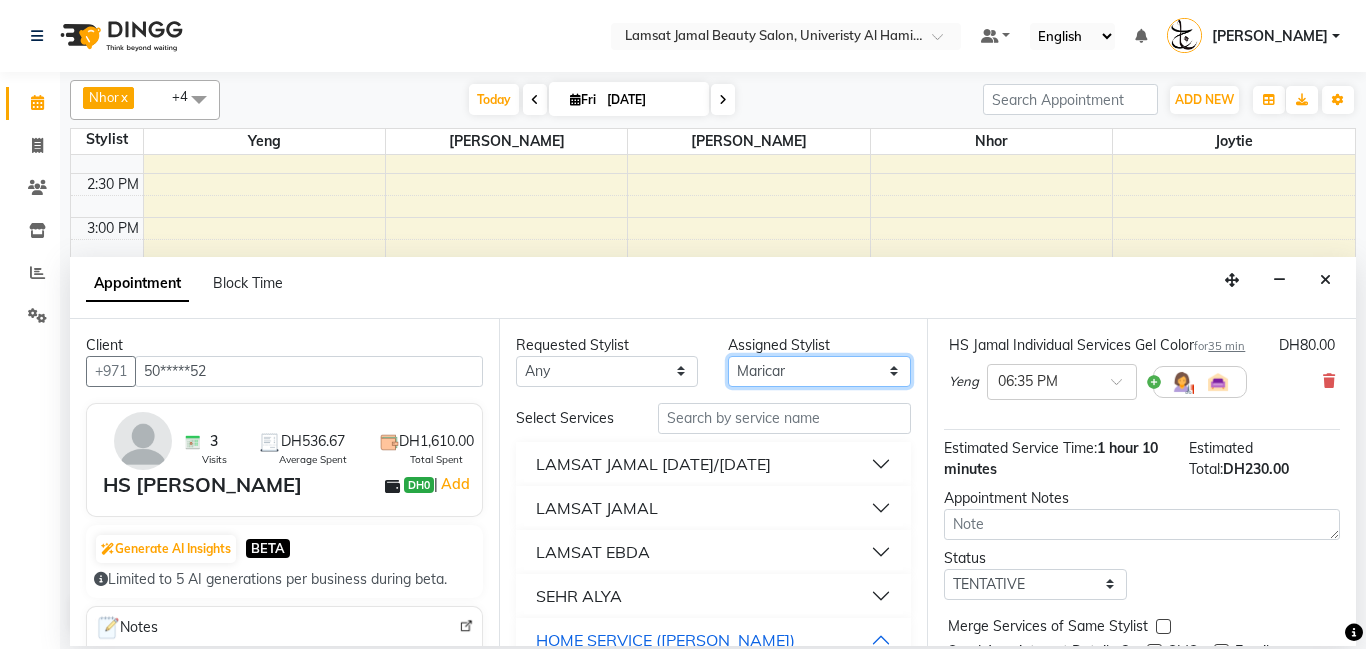 click on "Select [PERSON_NAME] Amna [PERSON_NAME] [PERSON_NAME] Ebda Lamsat [PERSON_NAME] [PERSON_NAME] [PERSON_NAME] Neha Nhor Owner [PERSON_NAME] Rods [PERSON_NAME] [PERSON_NAME]" at bounding box center [819, 371] 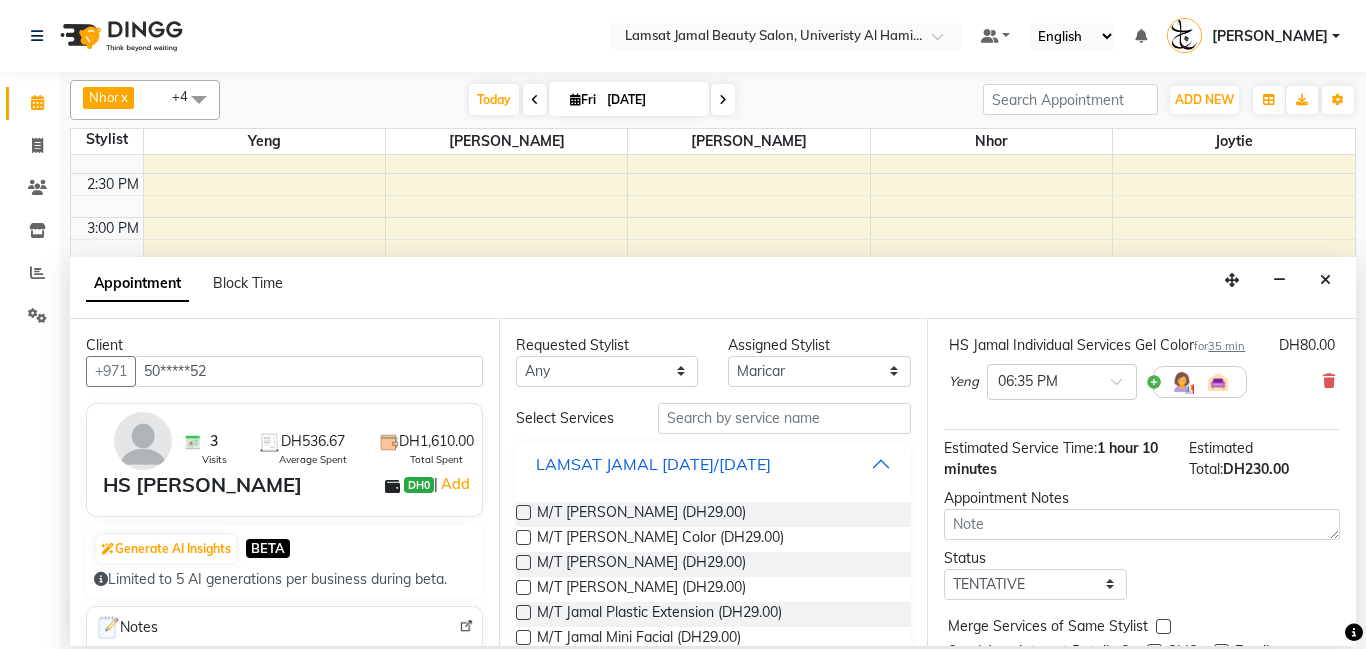 click on "LAMSAT JAMAL [DATE]/[DATE]" at bounding box center (714, 464) 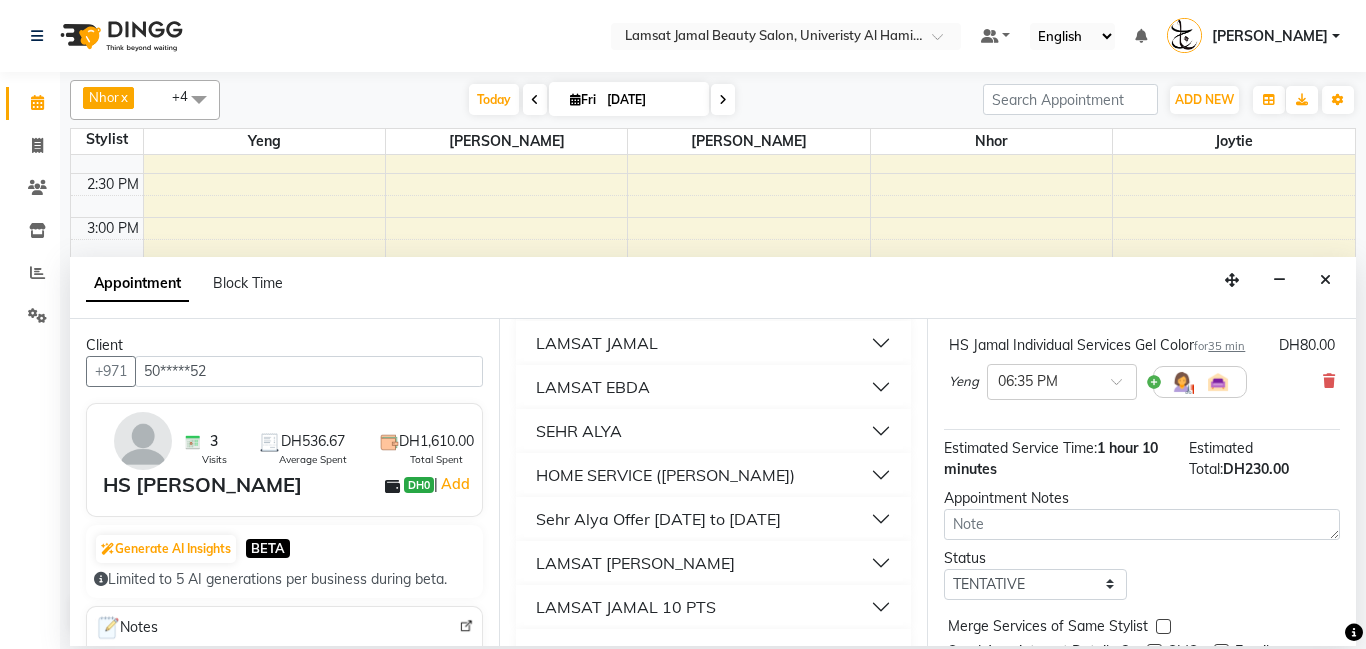 scroll, scrollTop: 180, scrollLeft: 0, axis: vertical 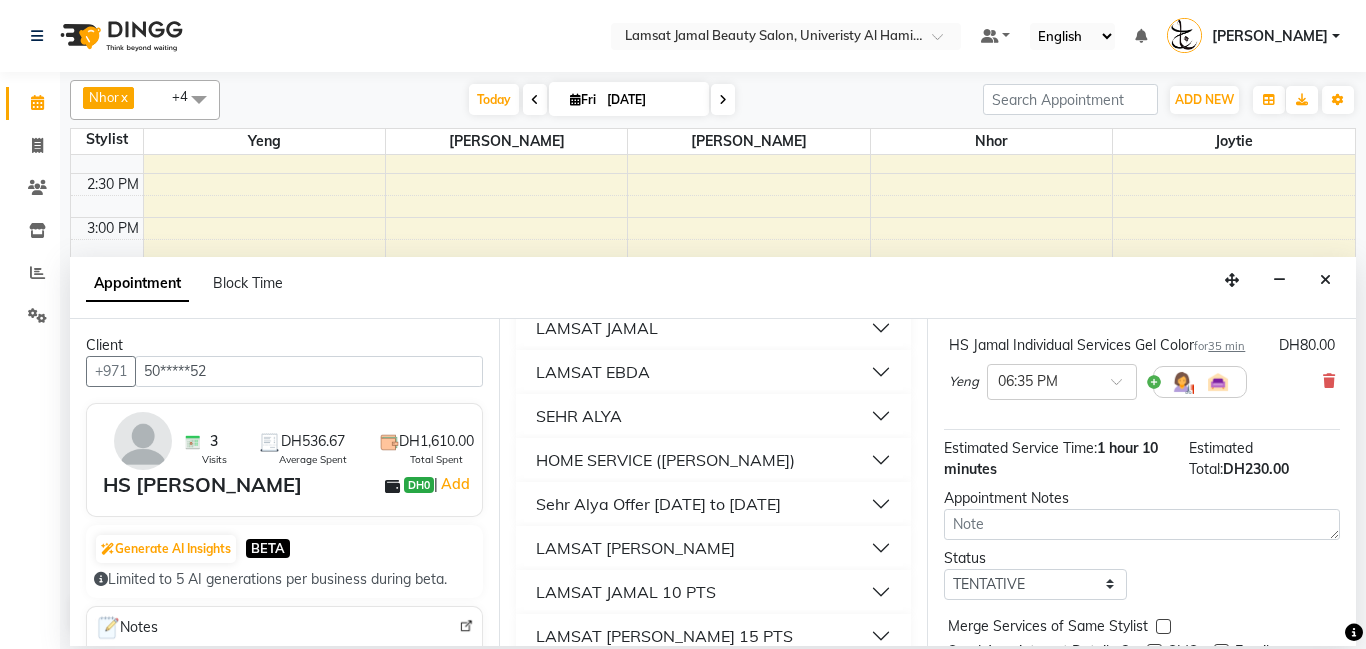 click on "HOME SERVICE ([PERSON_NAME])" at bounding box center [714, 460] 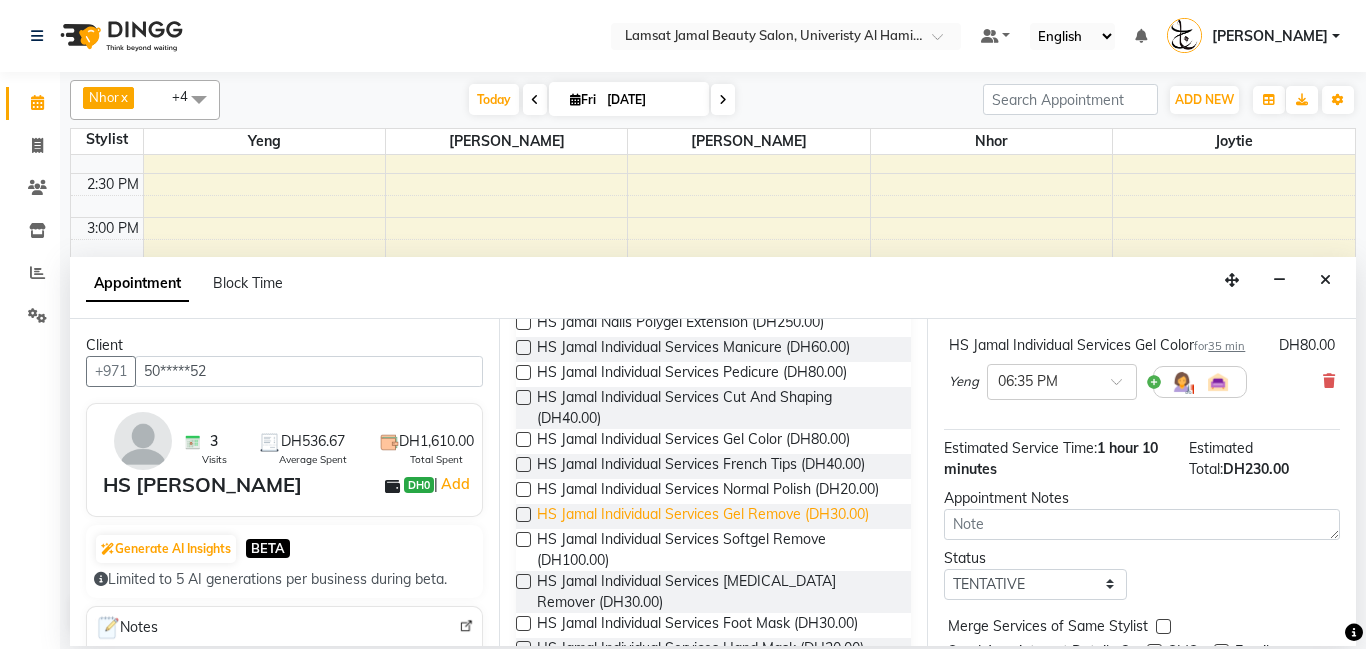 scroll, scrollTop: 551, scrollLeft: 0, axis: vertical 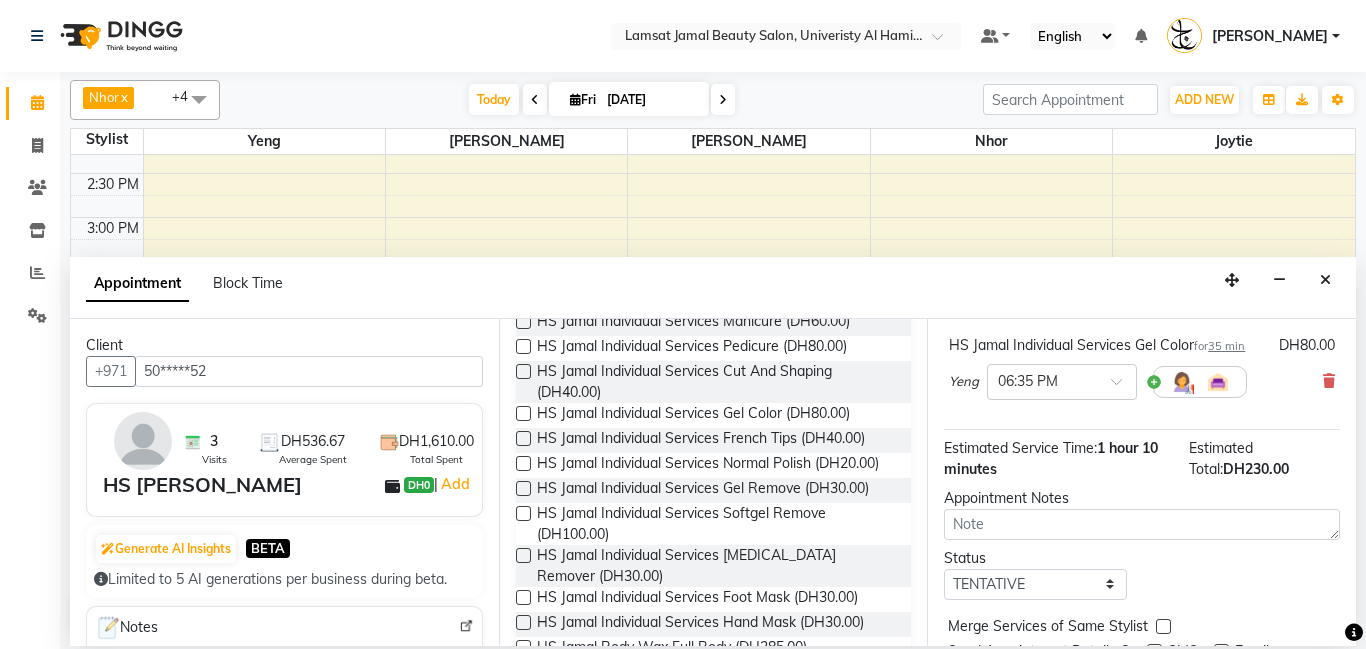 click at bounding box center (523, 463) 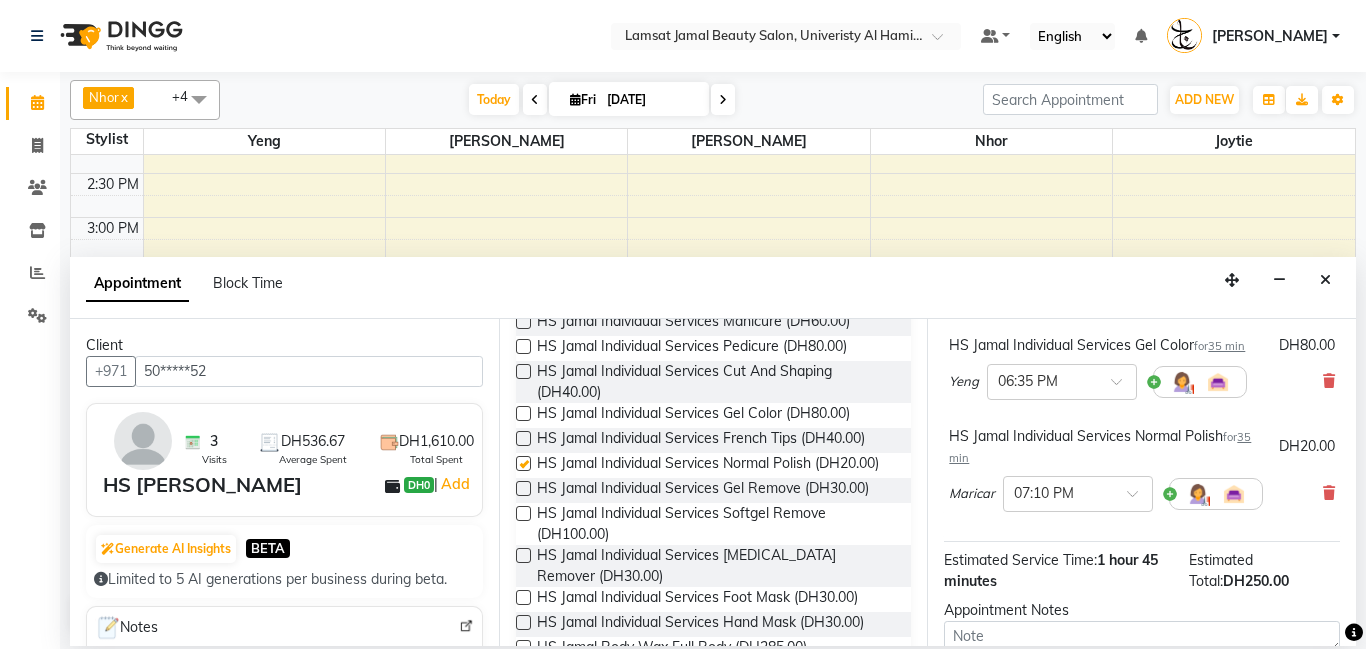 checkbox on "false" 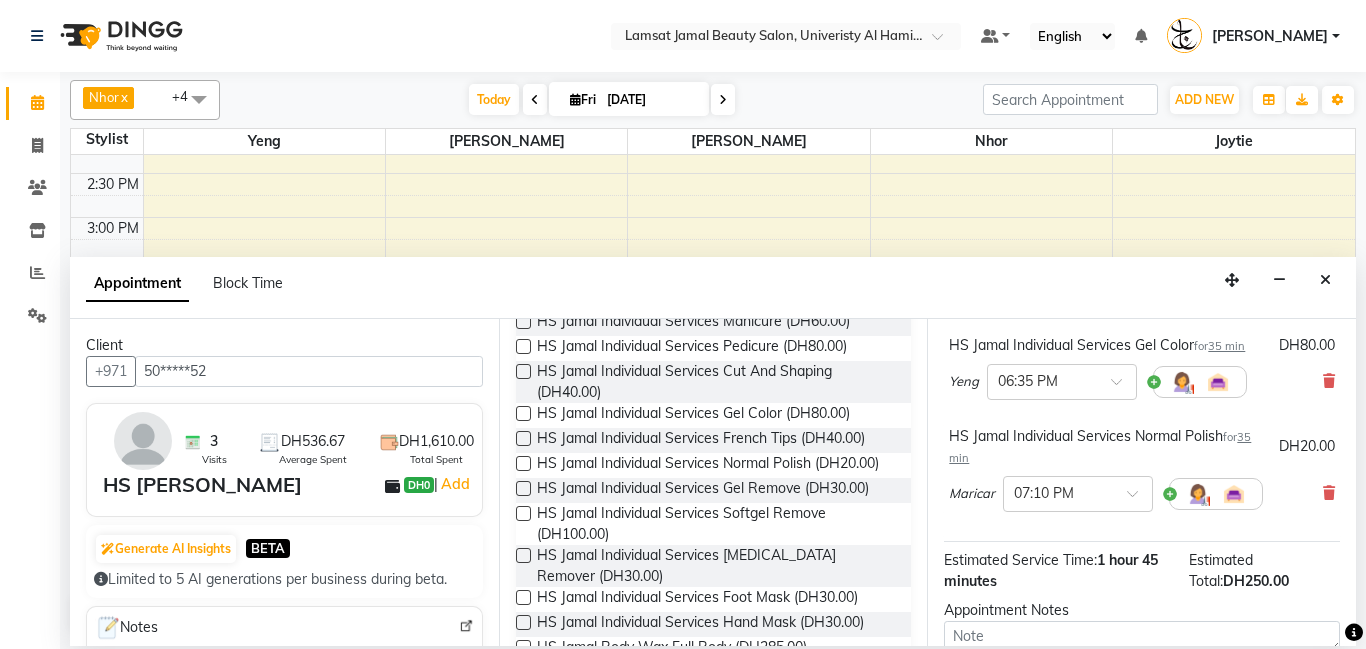 scroll, scrollTop: 444, scrollLeft: 0, axis: vertical 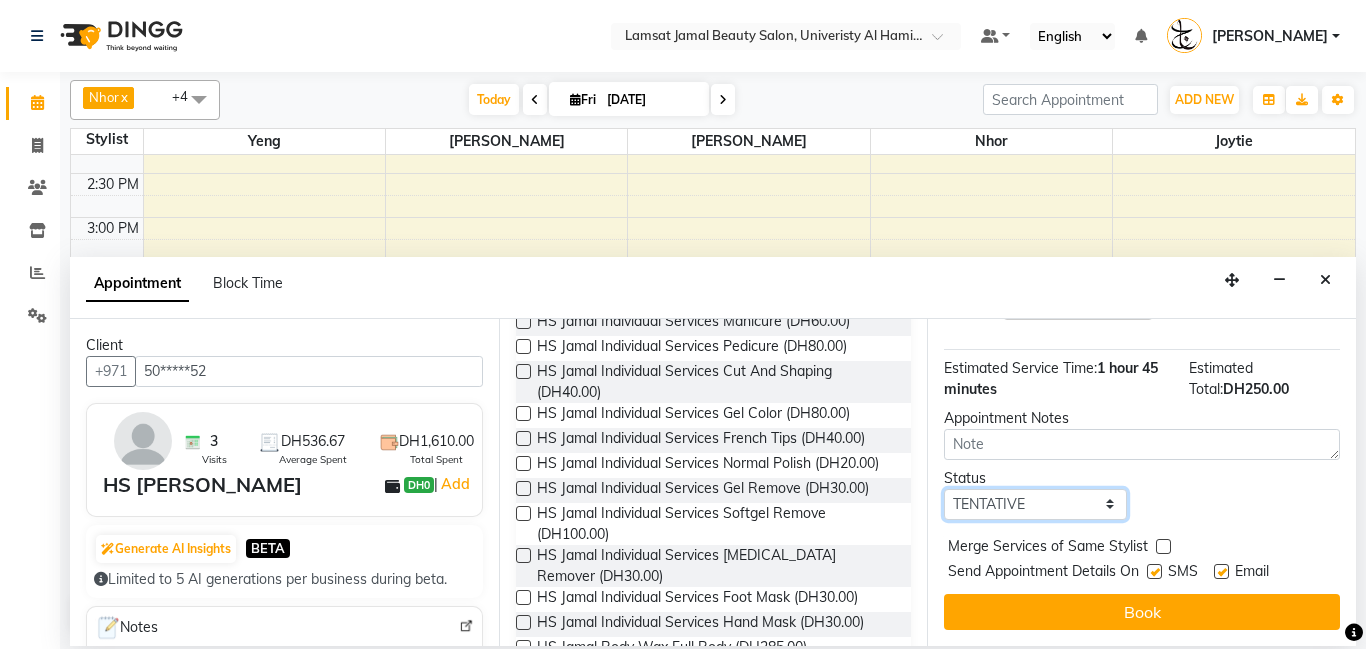 drag, startPoint x: 1110, startPoint y: 509, endPoint x: 1080, endPoint y: 502, distance: 30.805843 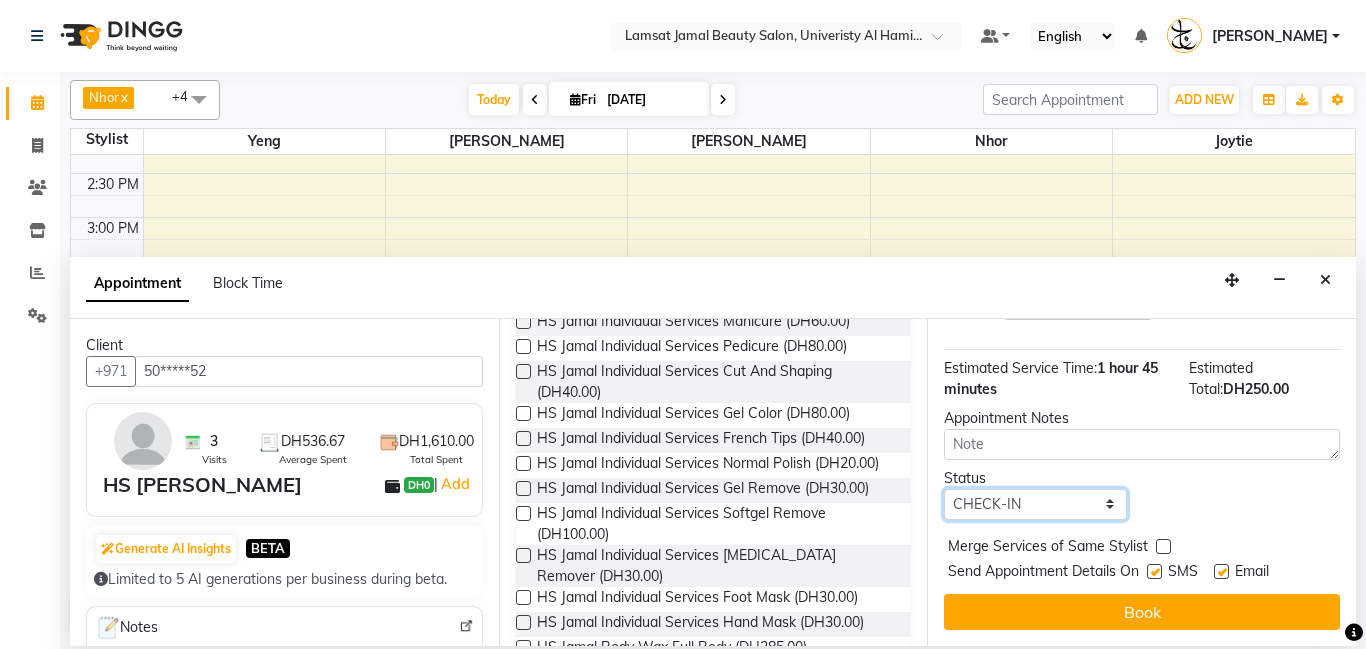 click on "Select TENTATIVE CONFIRM CHECK-IN UPCOMING" at bounding box center [1035, 504] 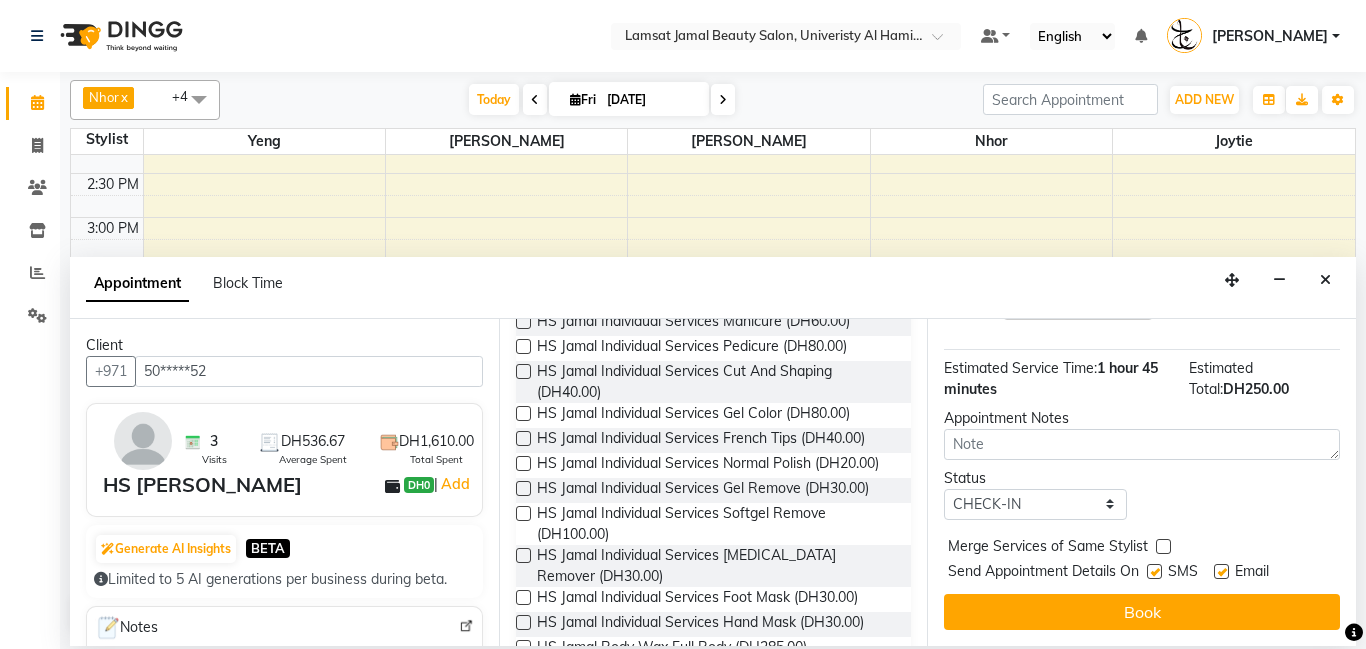 click at bounding box center [1163, 546] 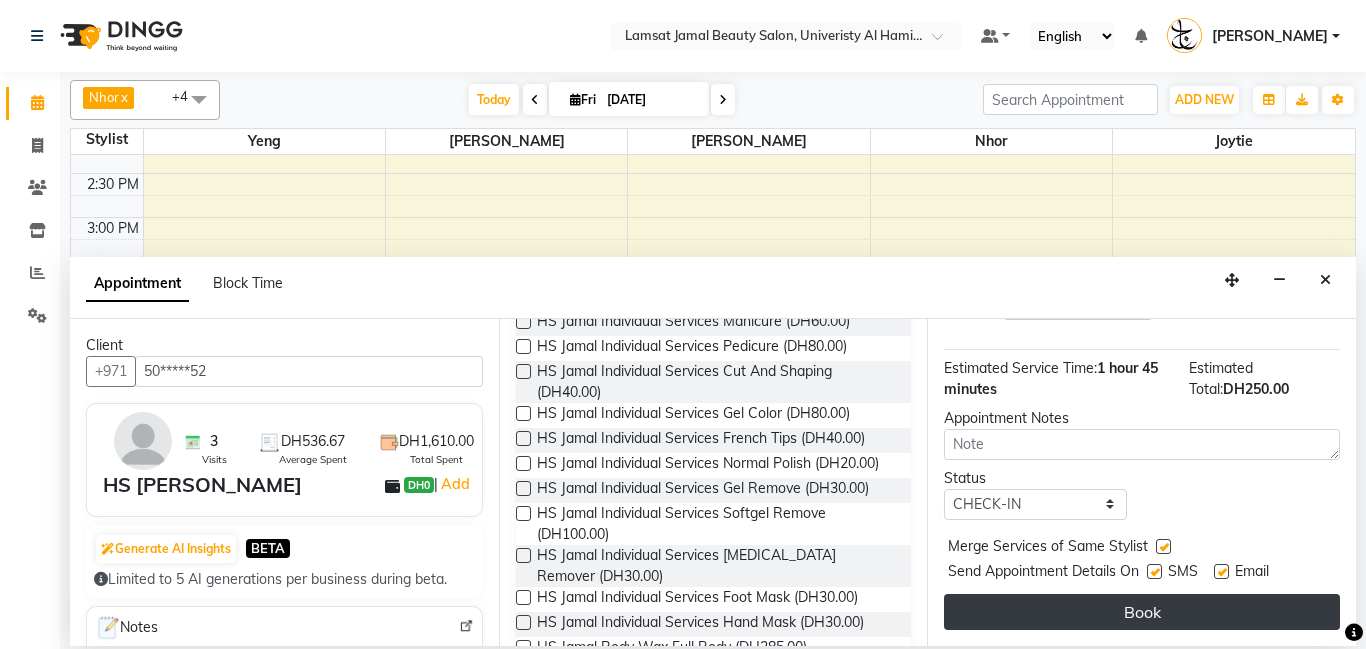 click on "Book" at bounding box center [1142, 612] 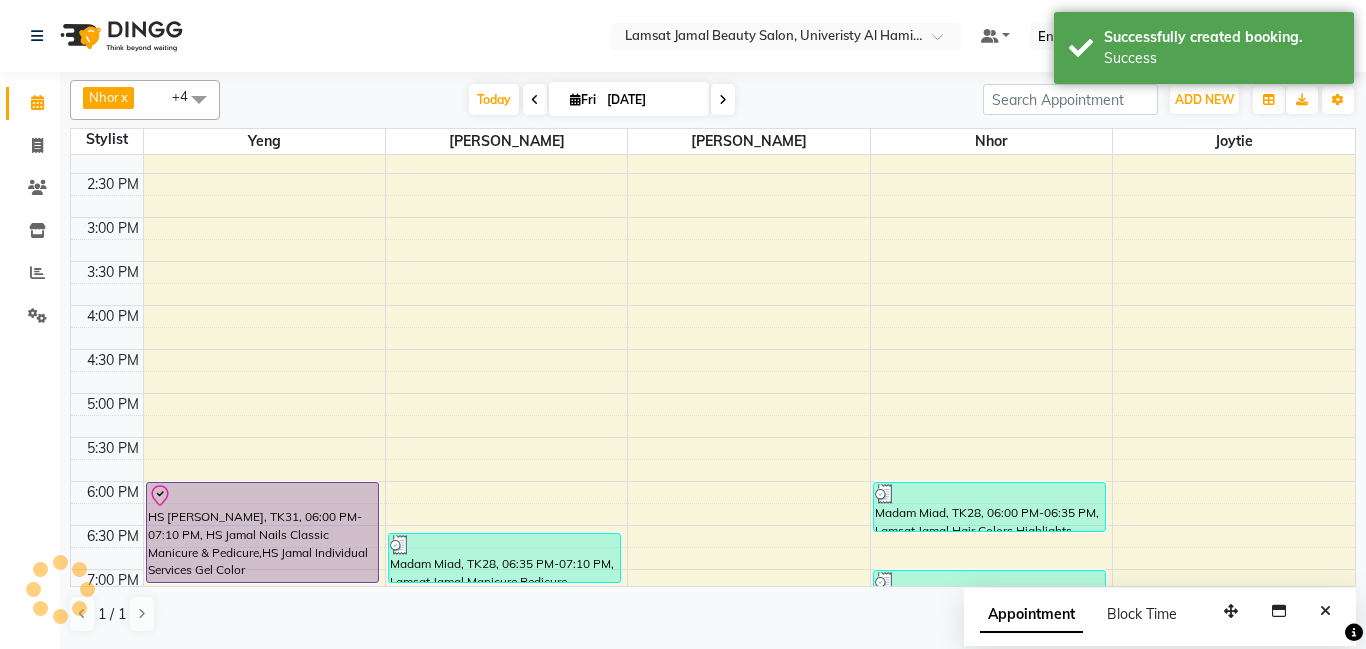 click at bounding box center [262, 496] 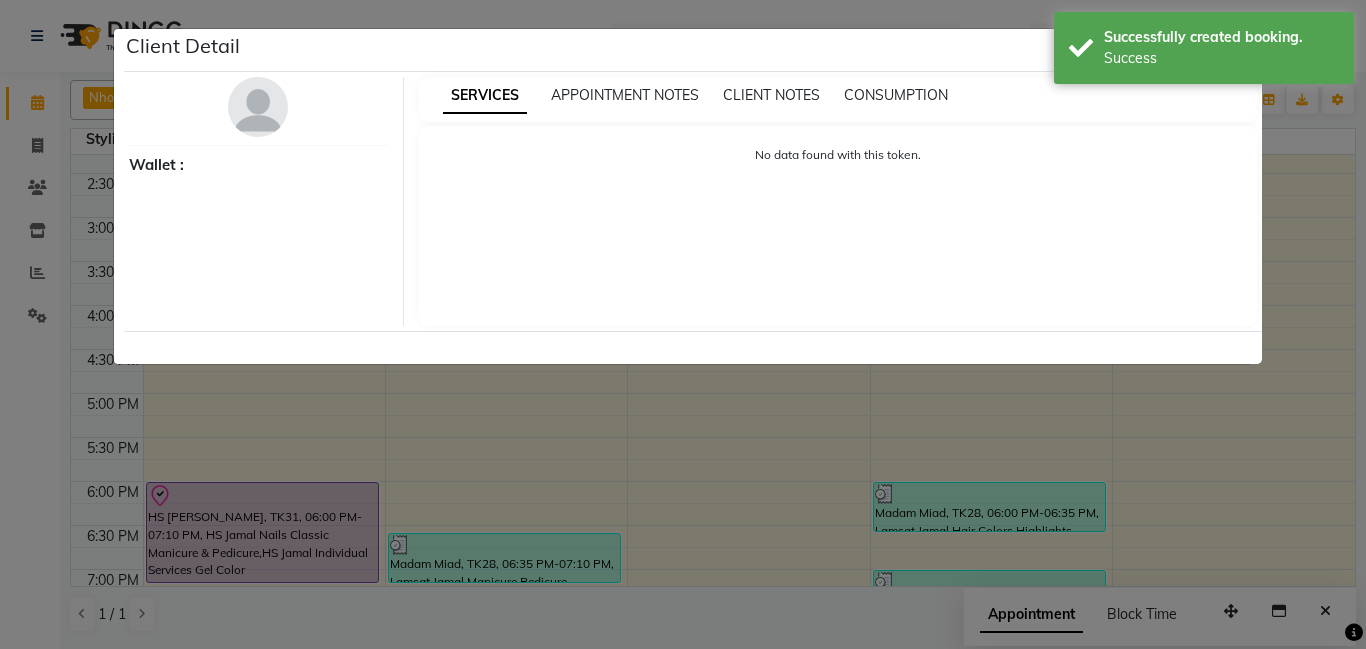 select on "8" 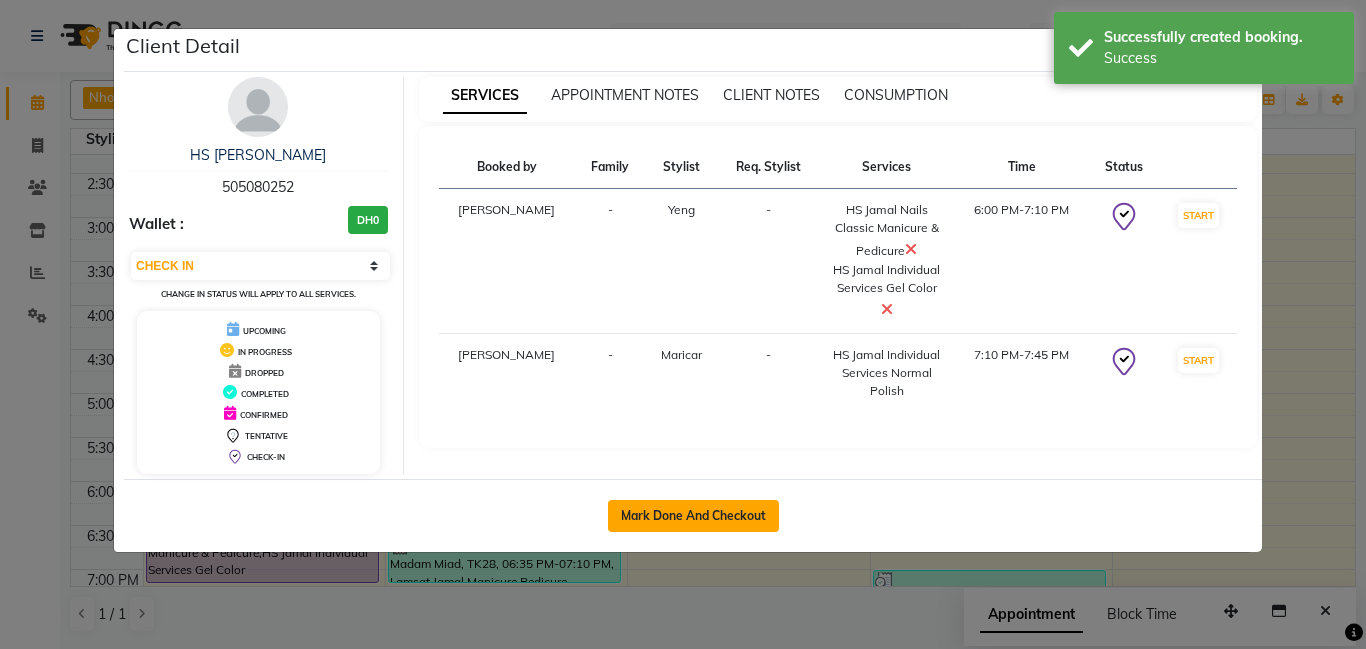 click on "Mark Done And Checkout" 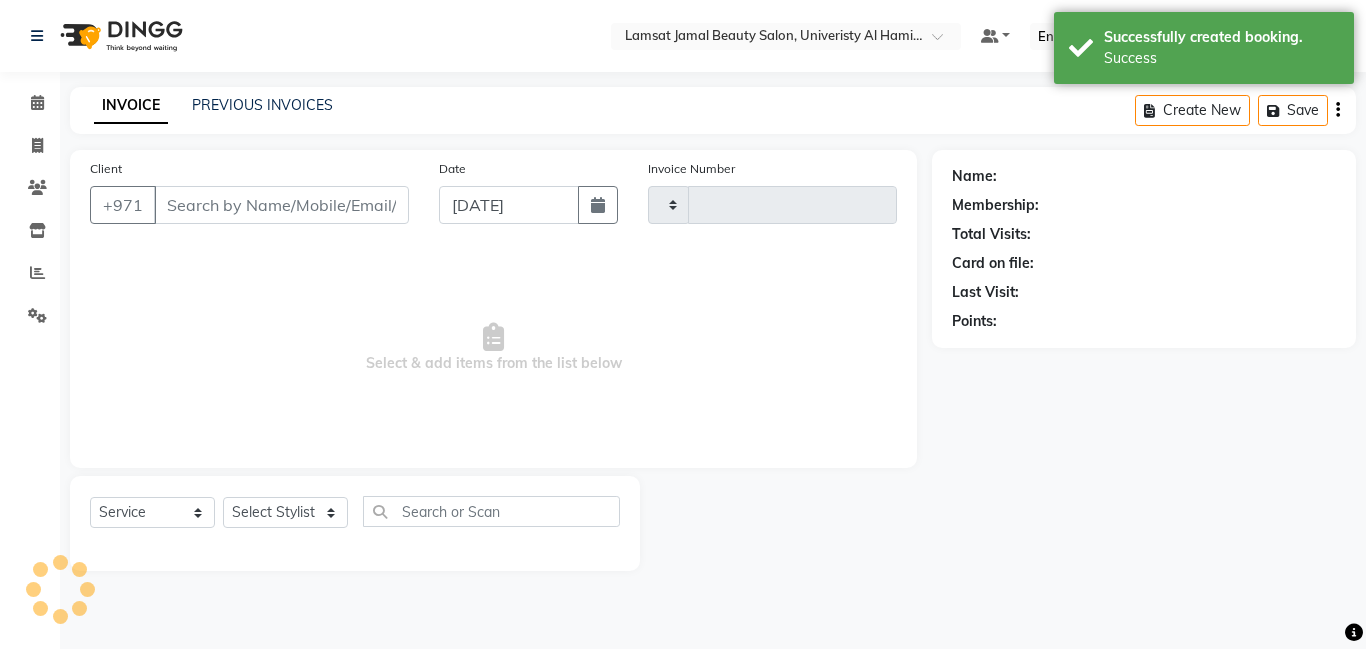 type on "1669" 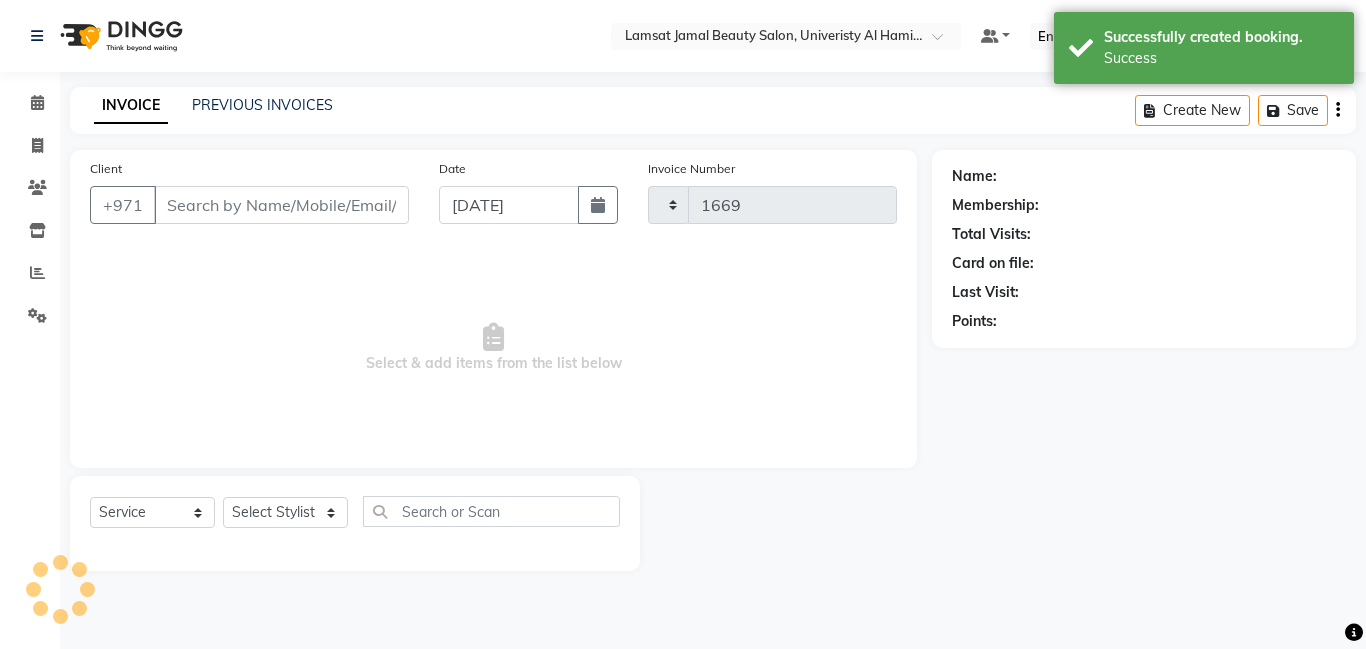 select on "8294" 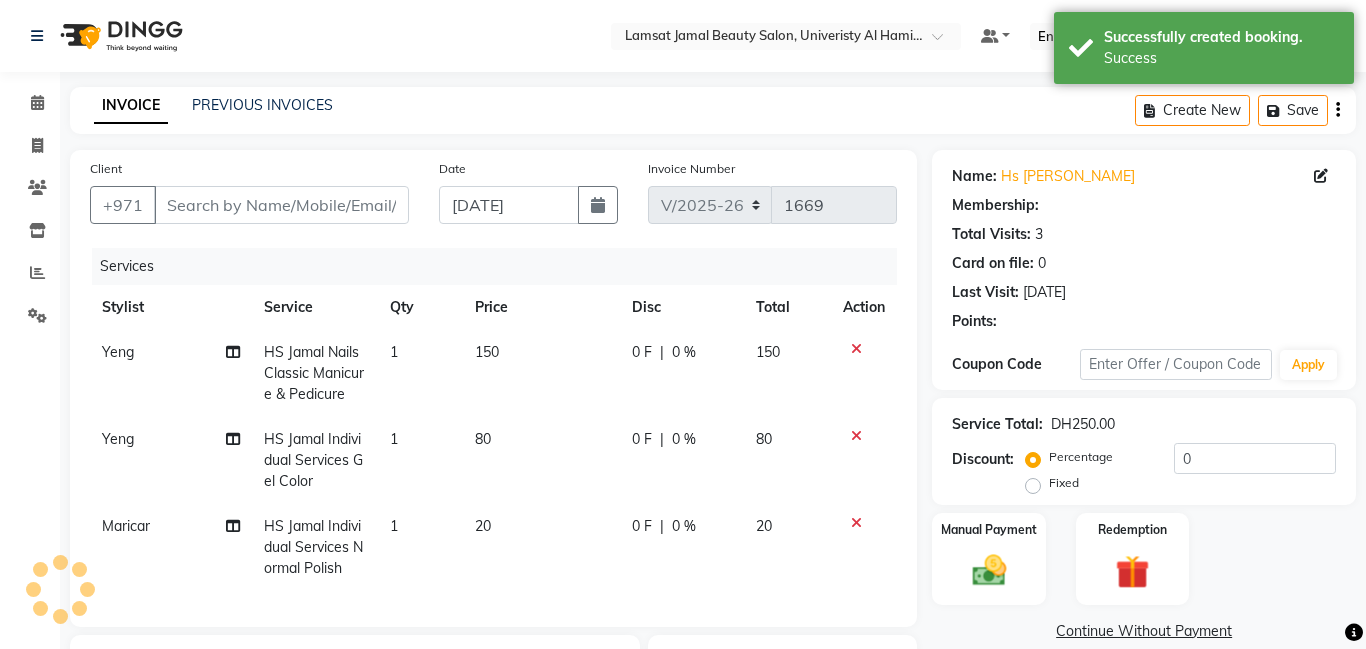 type on "50*****52" 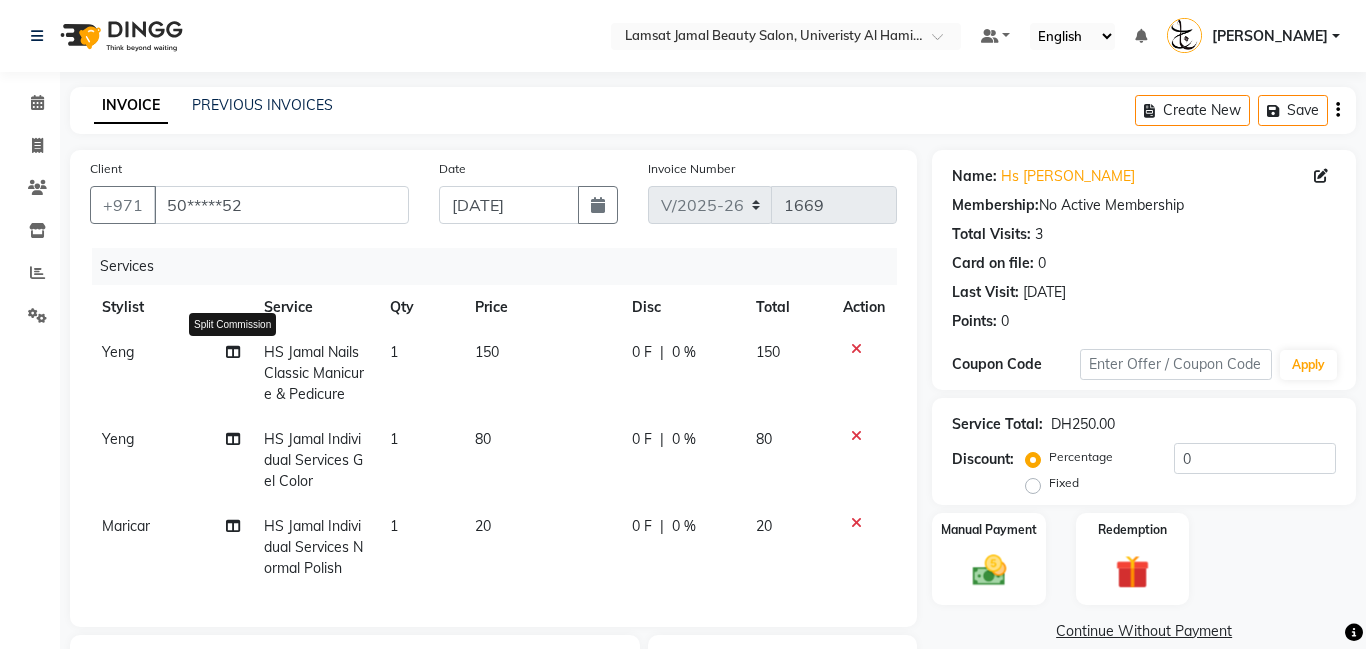 click 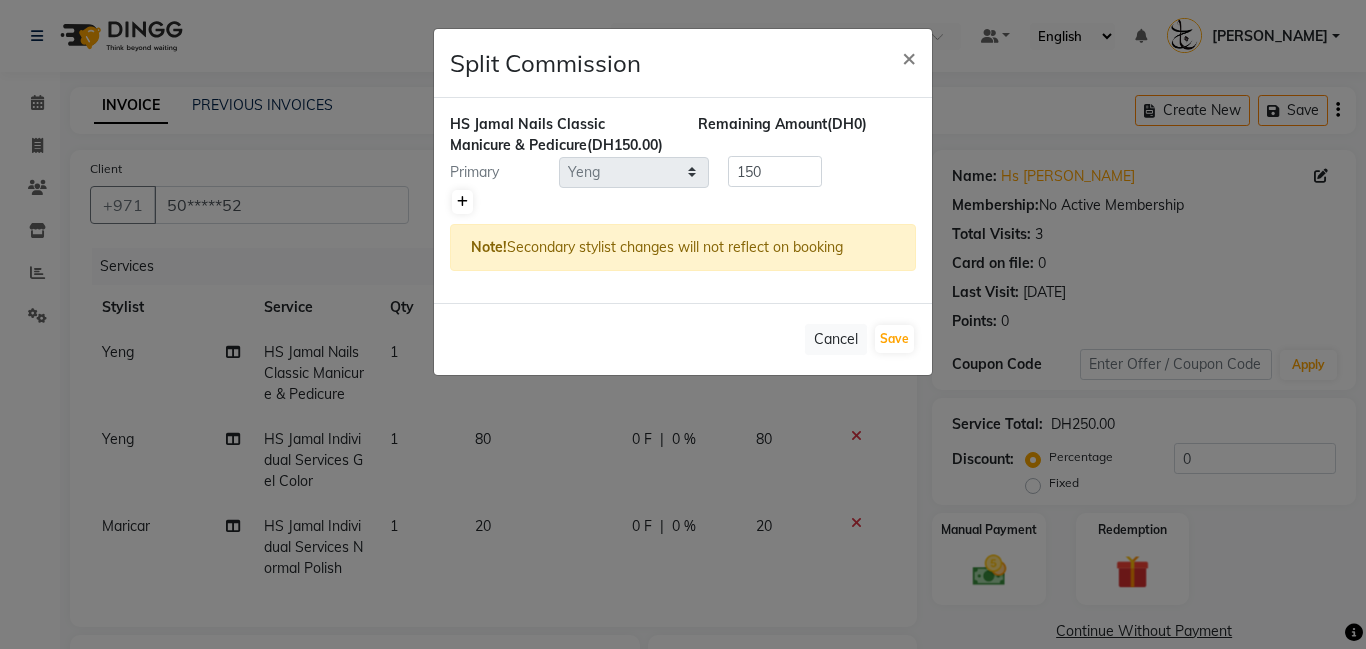 click 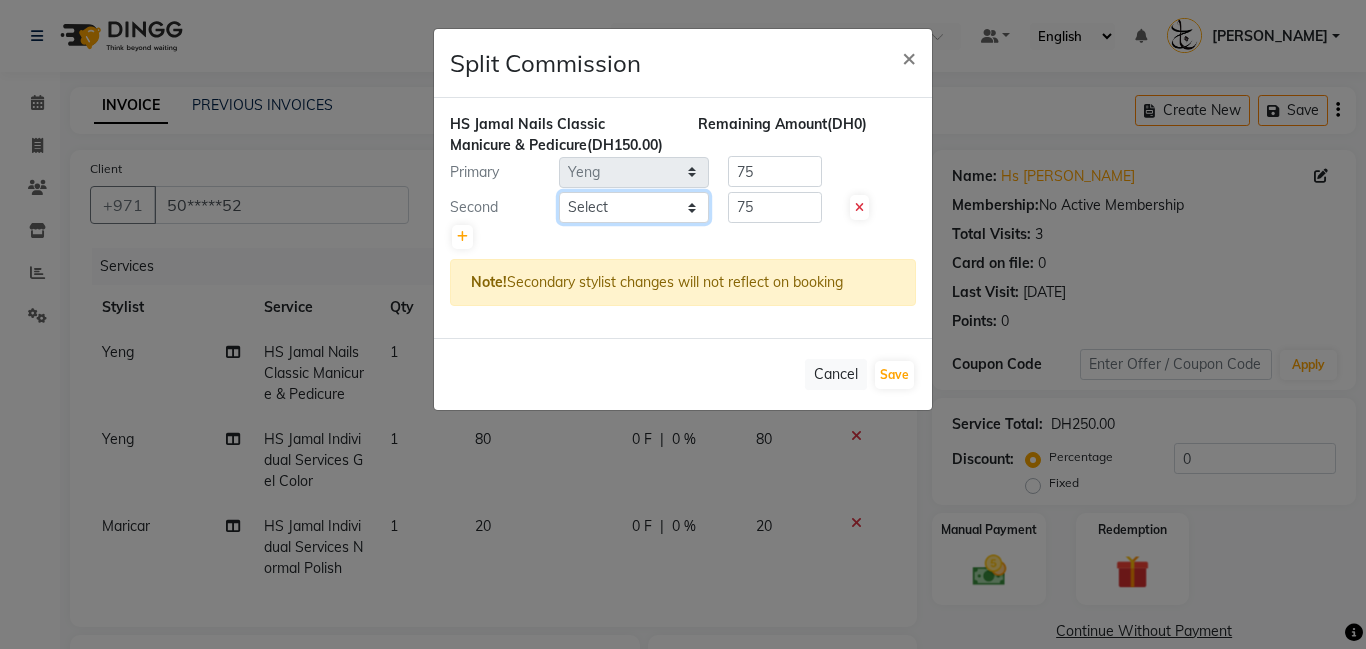 click on "Select  [PERSON_NAME]   Amna   [PERSON_NAME]   [PERSON_NAME] Ebda   Lamsat [PERSON_NAME]   [PERSON_NAME]   [PERSON_NAME]   Neha   Nhor   Owner [PERSON_NAME]   Rods   Sana   Sehr [PERSON_NAME]" 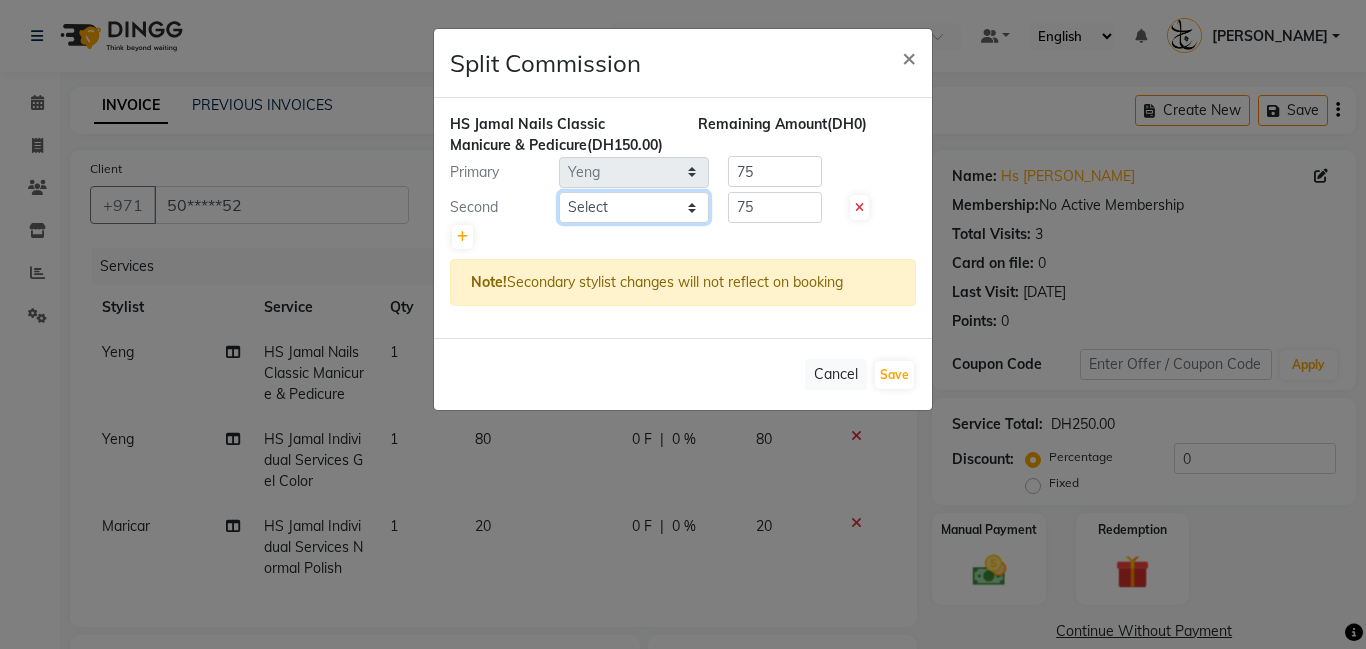 select on "79911" 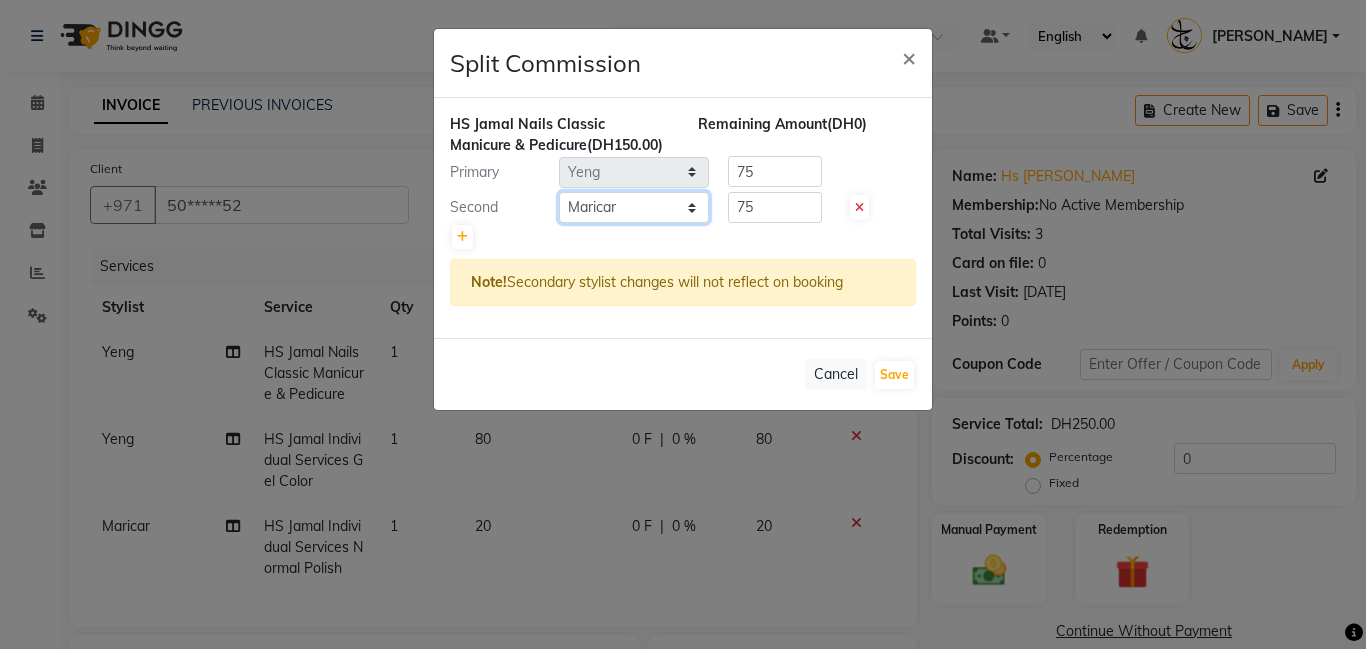 click on "Select  [PERSON_NAME]   Amna   [PERSON_NAME]   [PERSON_NAME] Ebda   Lamsat [PERSON_NAME]   [PERSON_NAME]   [PERSON_NAME]   Neha   Nhor   Owner [PERSON_NAME]   Rods   Sana   Sehr [PERSON_NAME]" 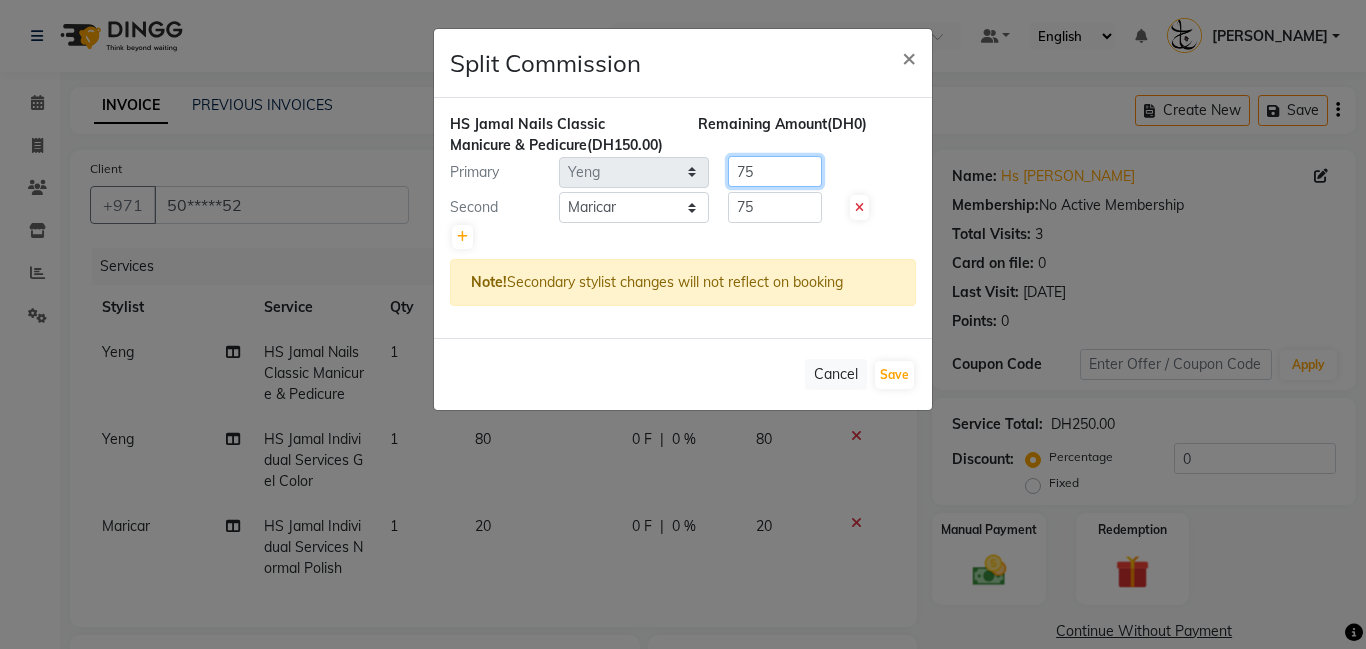 click on "75" 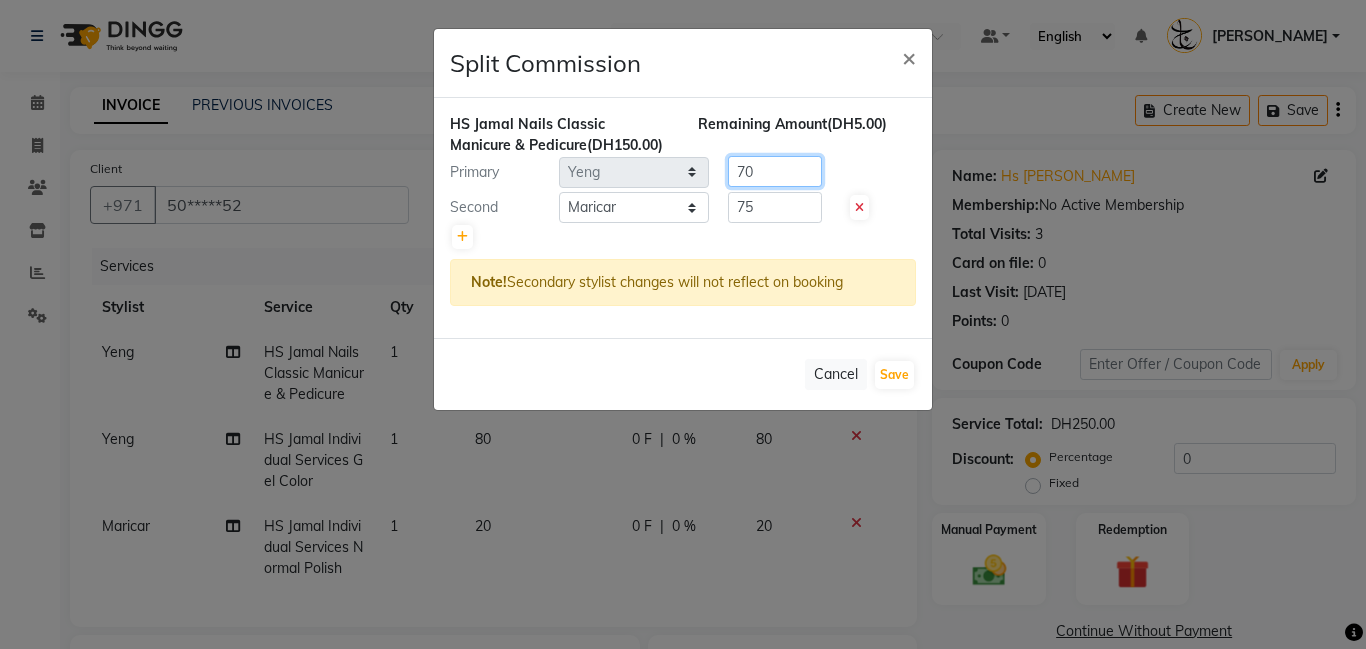 type on "70" 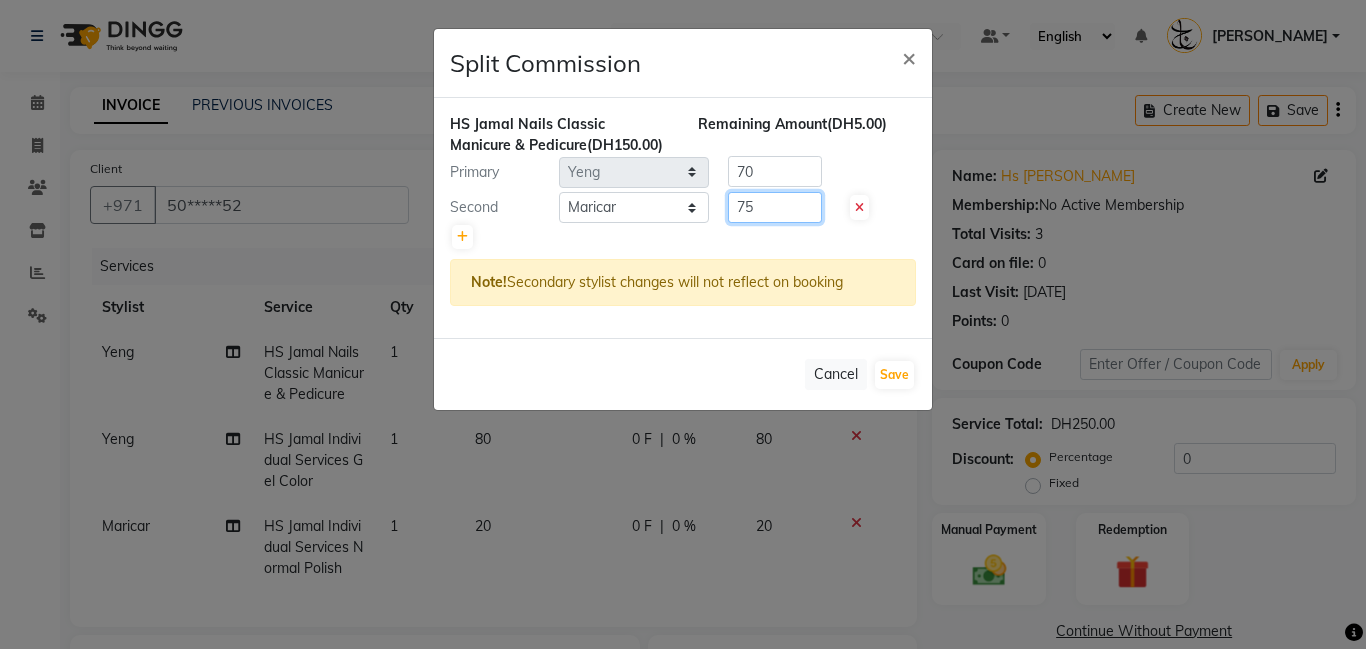click on "75" 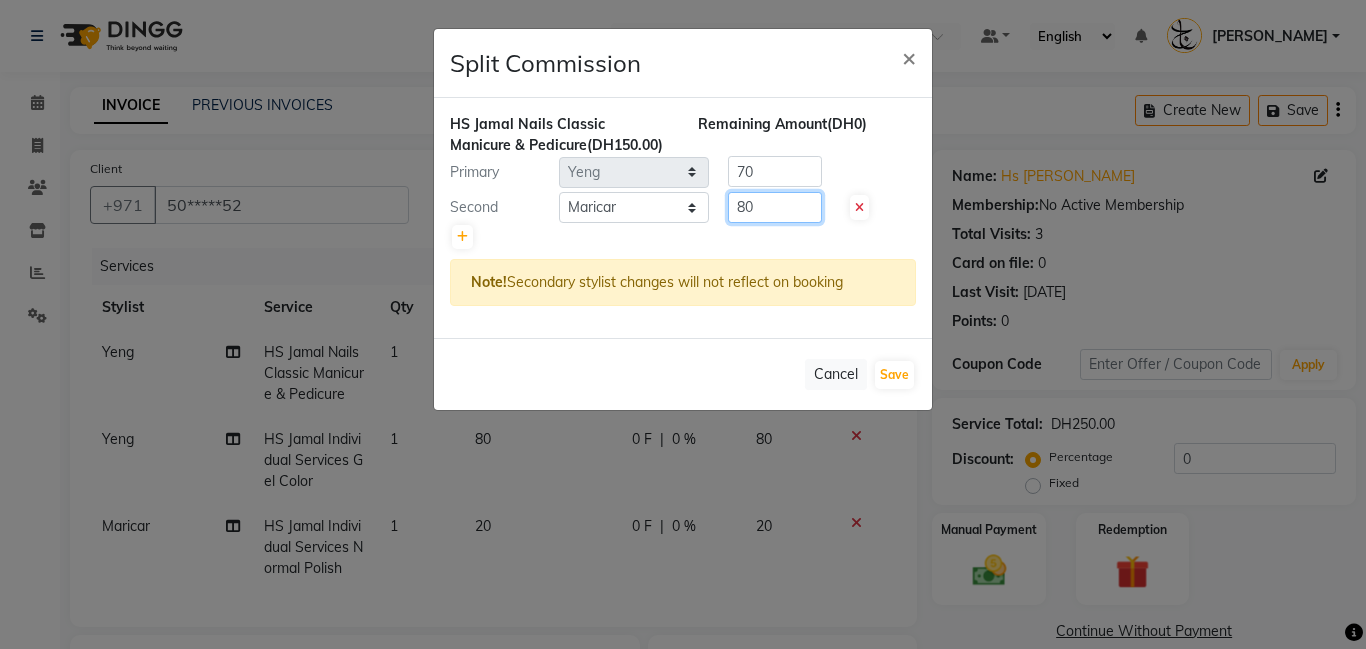 type on "8" 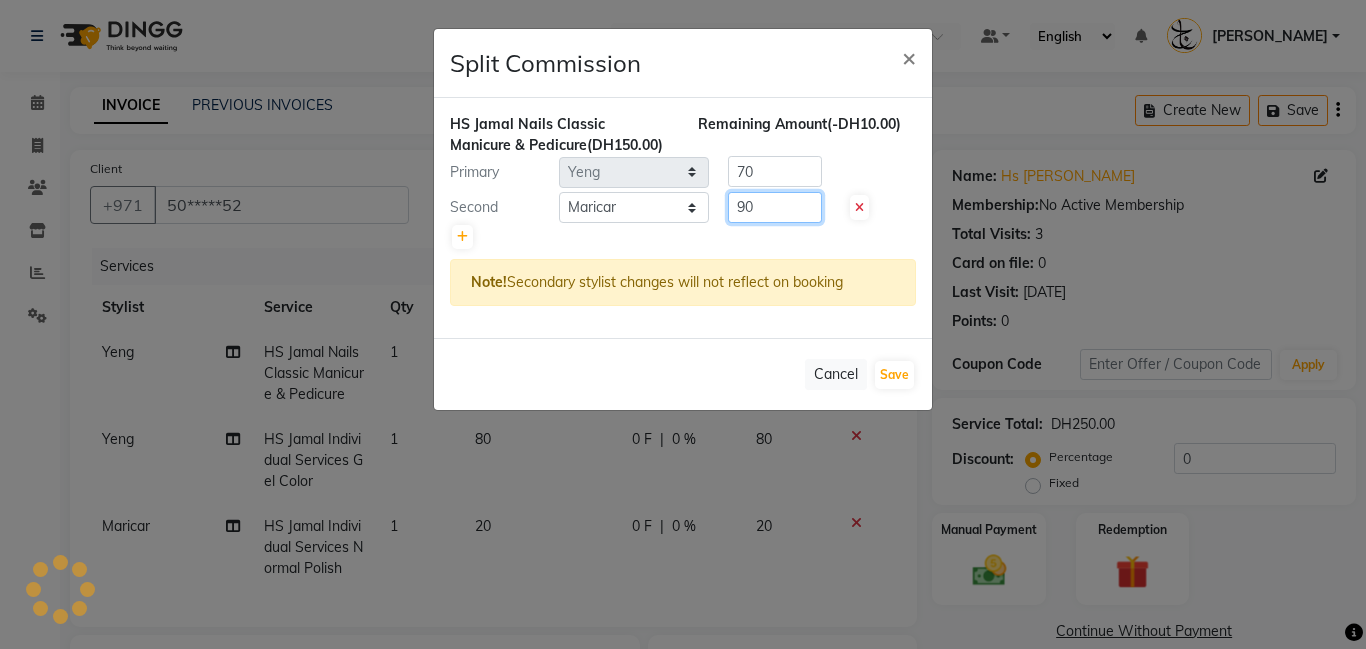 type on "90" 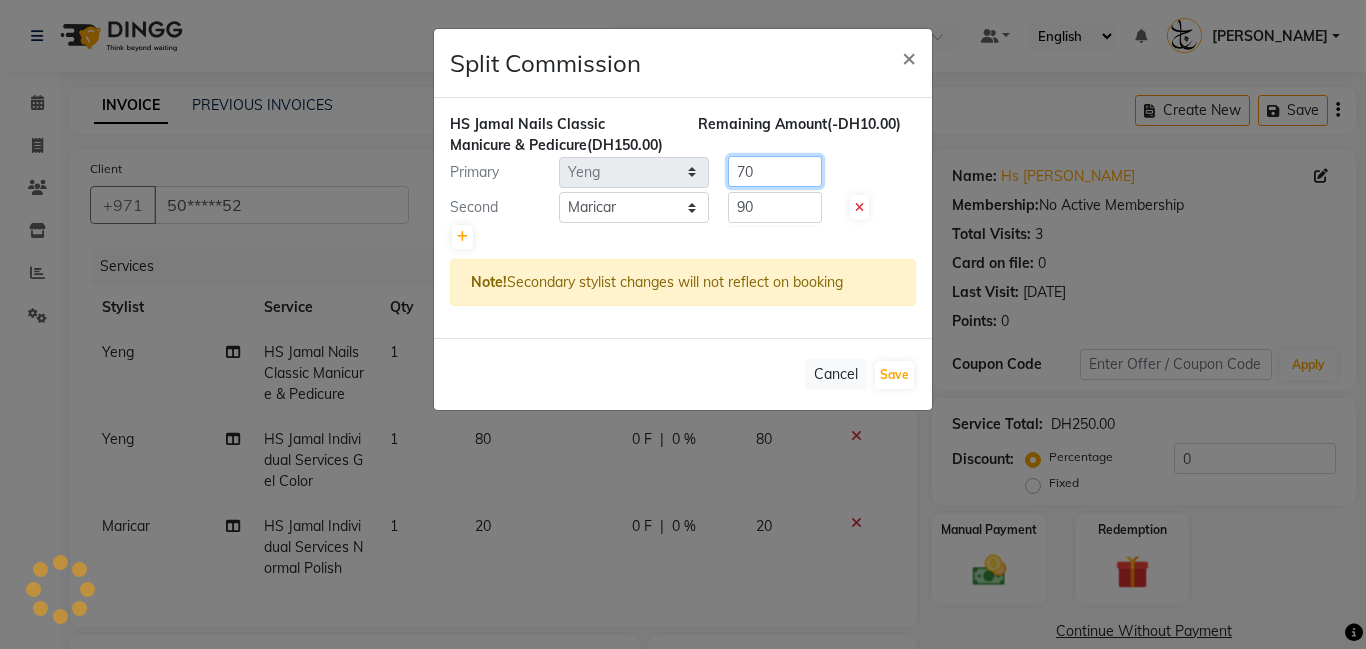 click on "70" 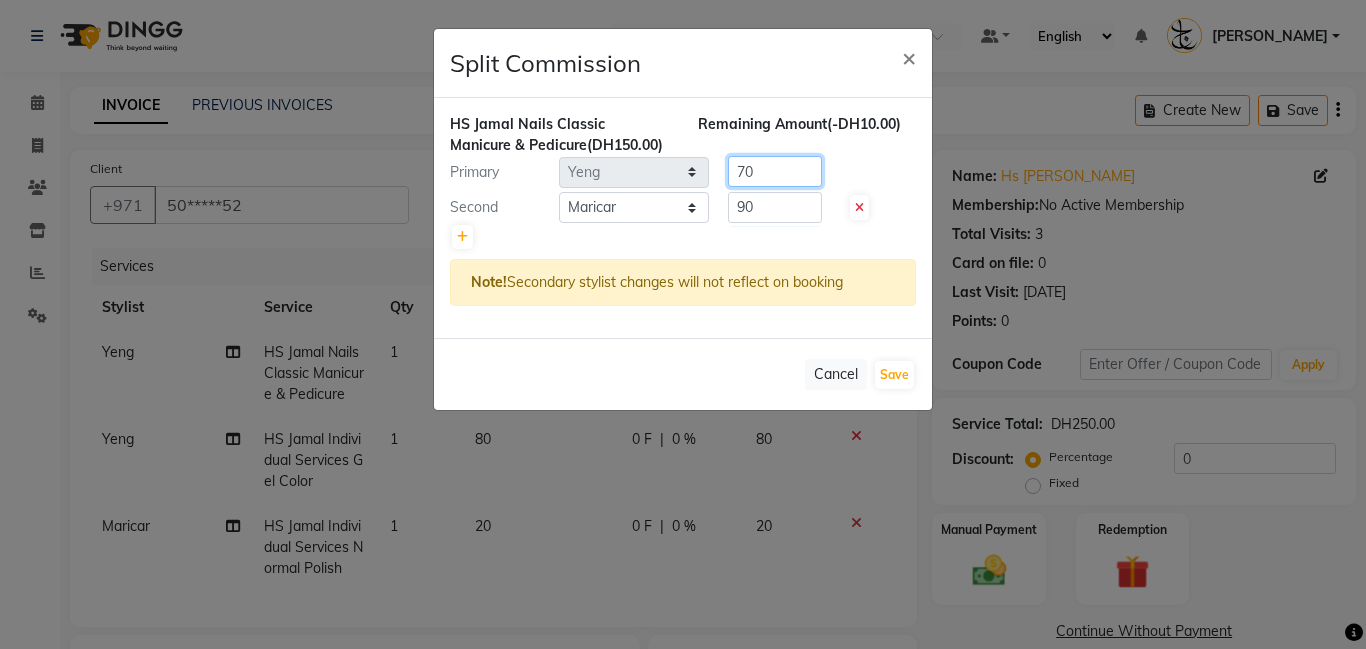 type on "7" 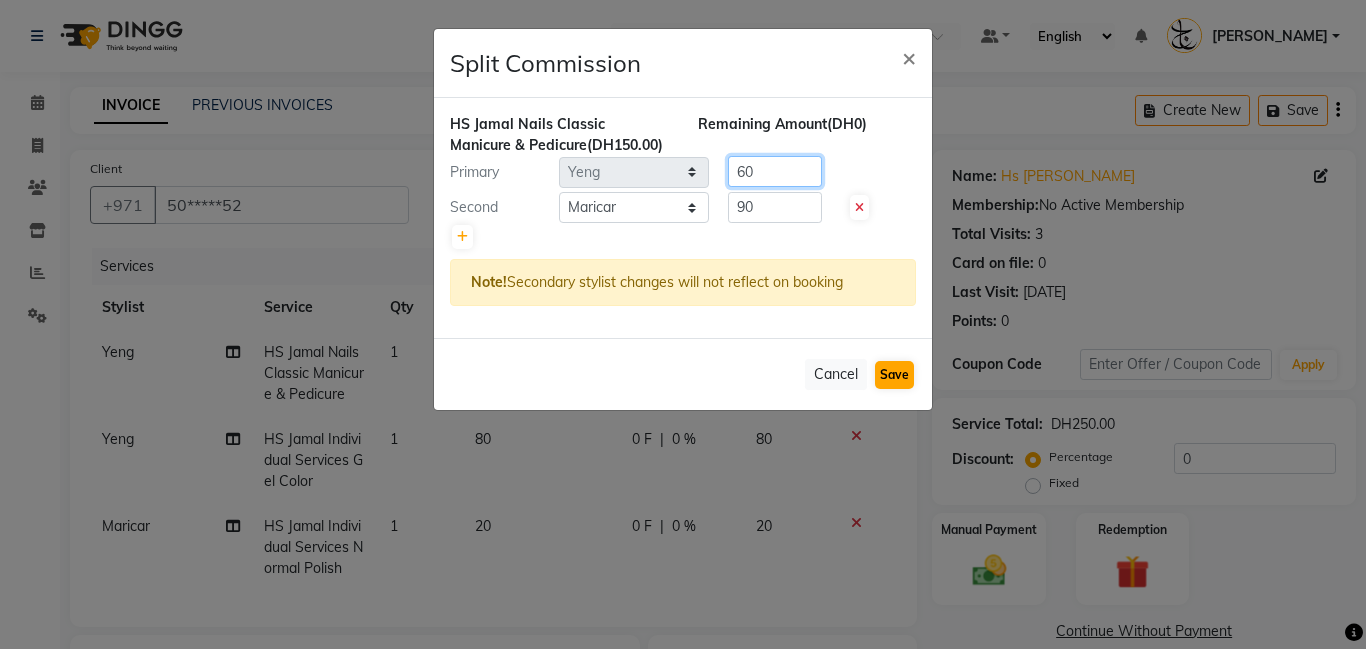type on "60" 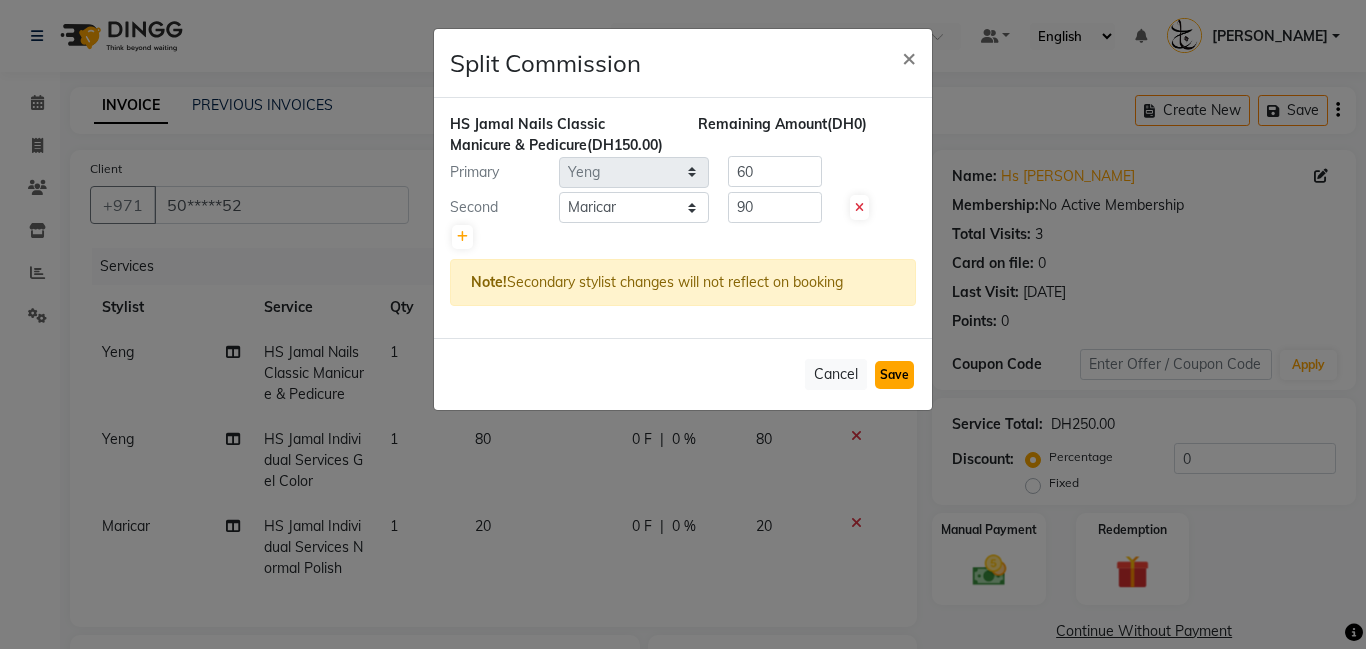 click on "Save" 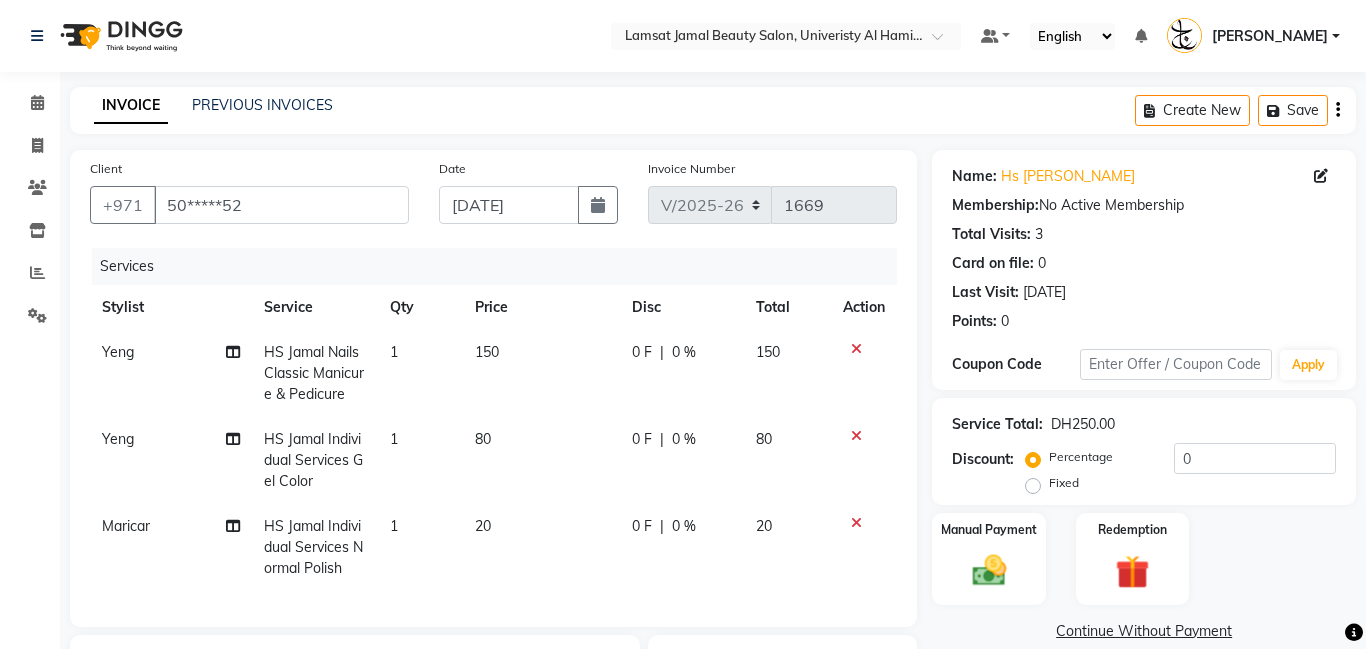 click on "Select Stylist [PERSON_NAME] [PERSON_NAME] [PERSON_NAME] Ebda Lamsat [PERSON_NAME] [PERSON_NAME] [PERSON_NAME] Neha Nhor Owner [PERSON_NAME] Rods [PERSON_NAME] [PERSON_NAME]" 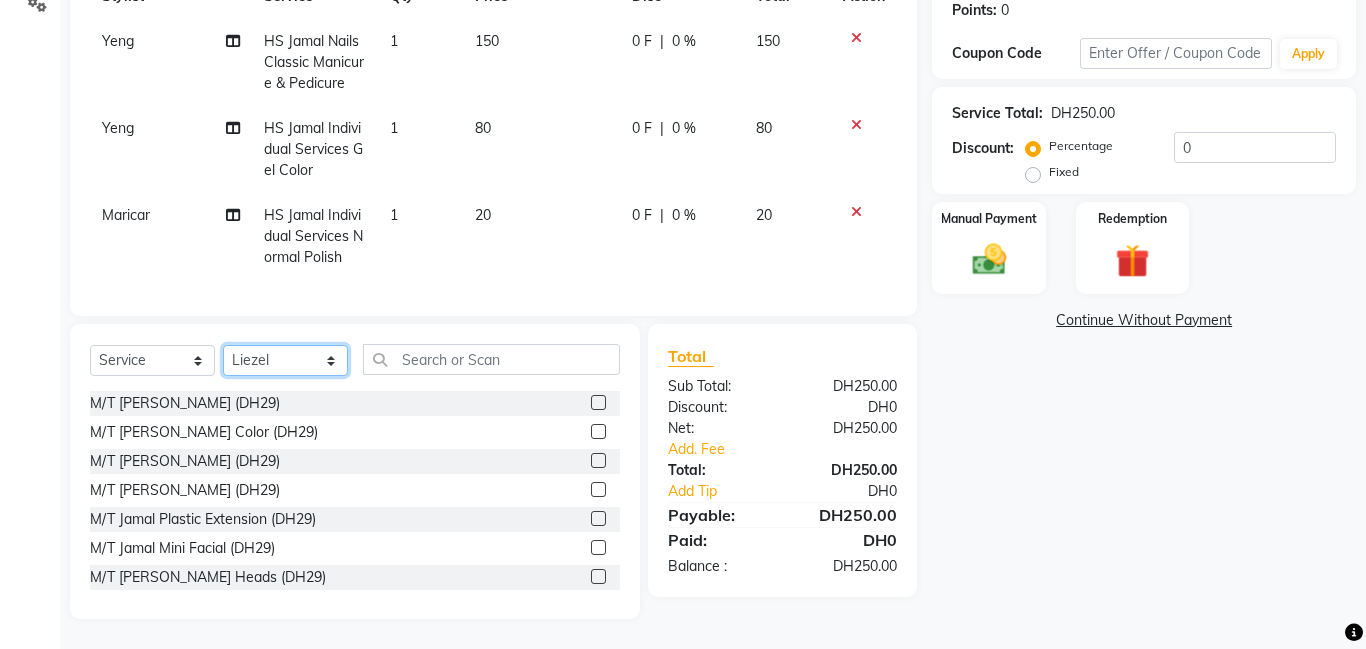 click on "Select Stylist [PERSON_NAME] [PERSON_NAME] [PERSON_NAME] Ebda Lamsat [PERSON_NAME] [PERSON_NAME] [PERSON_NAME] Neha Nhor Owner [PERSON_NAME] Rods [PERSON_NAME] [PERSON_NAME]" 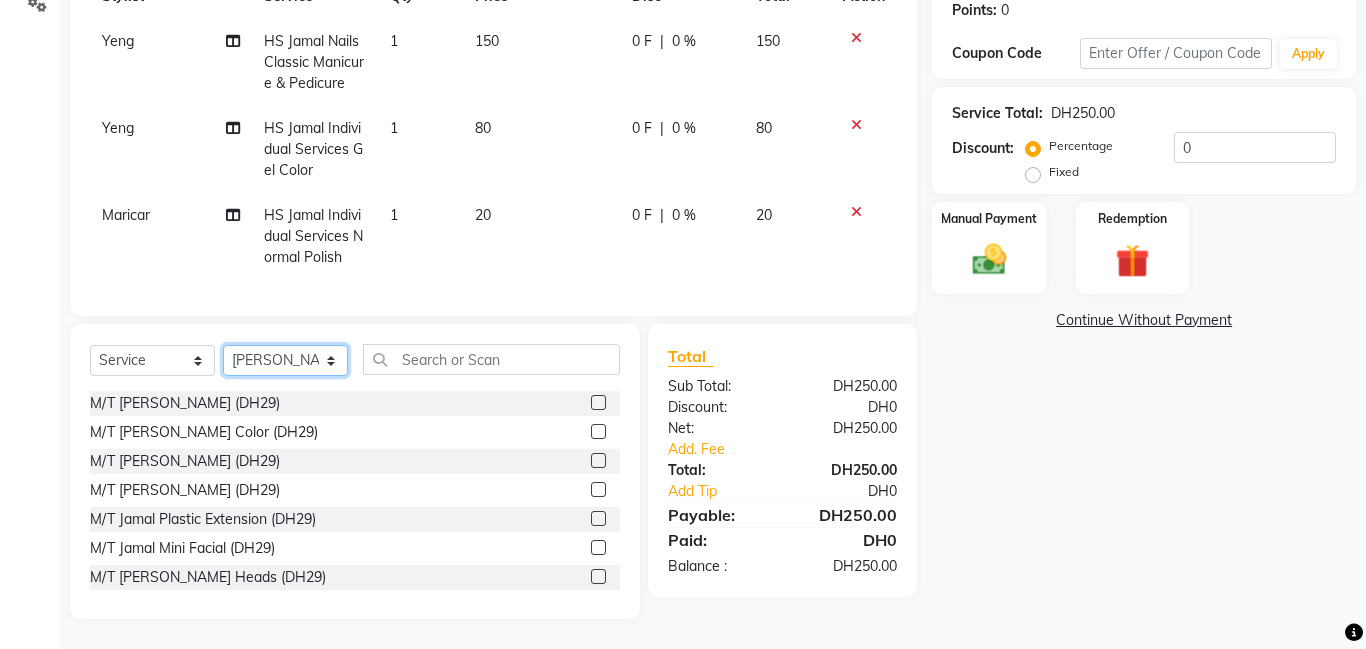 click on "Select Stylist [PERSON_NAME] [PERSON_NAME] [PERSON_NAME] Ebda Lamsat [PERSON_NAME] [PERSON_NAME] [PERSON_NAME] Neha Nhor Owner [PERSON_NAME] Rods [PERSON_NAME] [PERSON_NAME]" 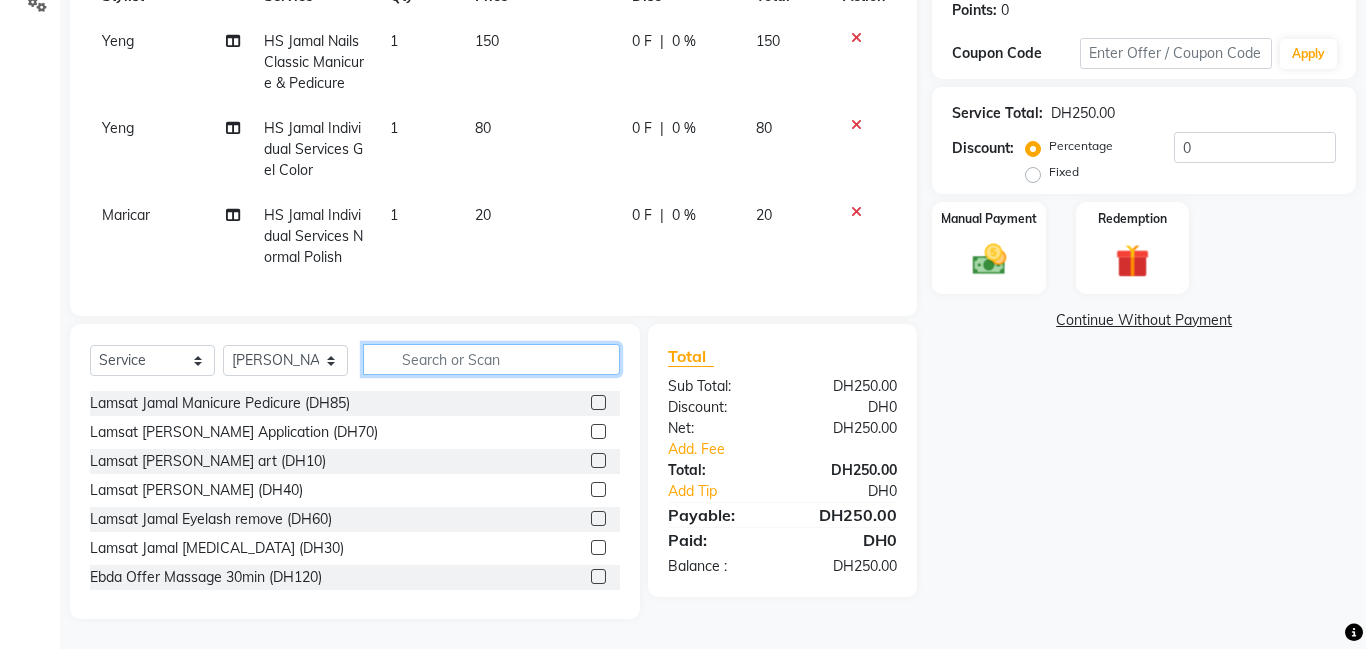 click 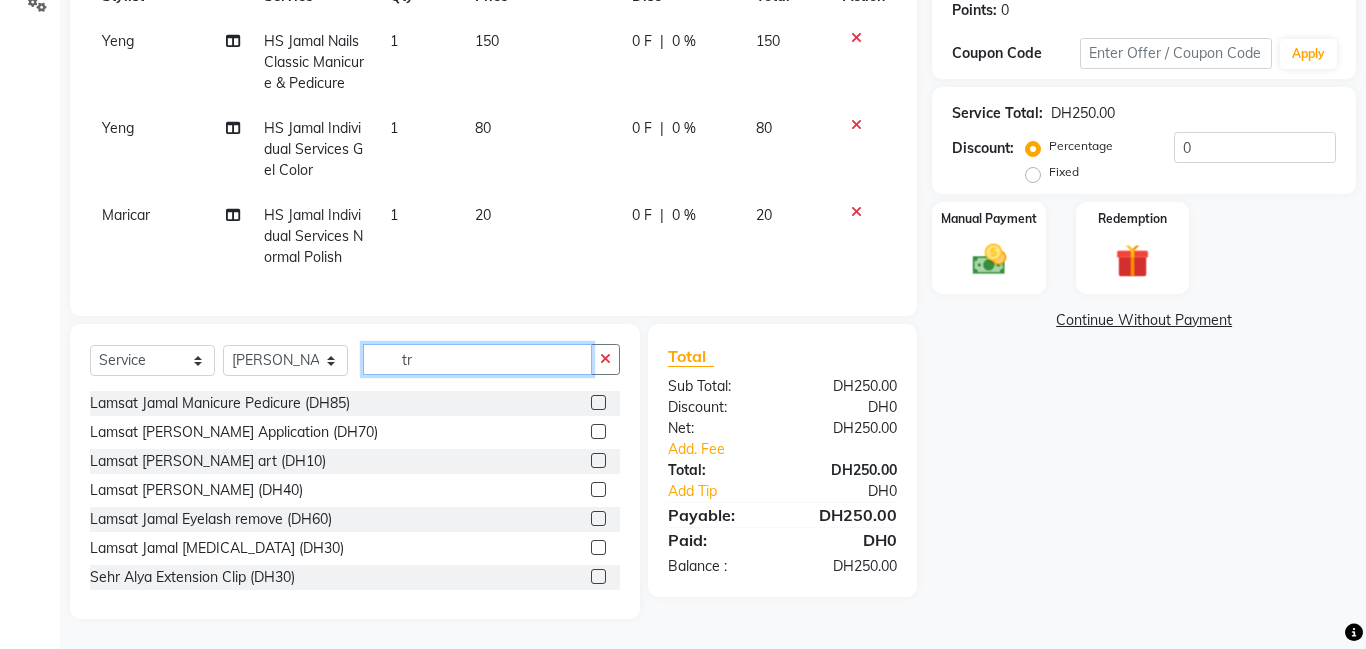 scroll, scrollTop: 289, scrollLeft: 0, axis: vertical 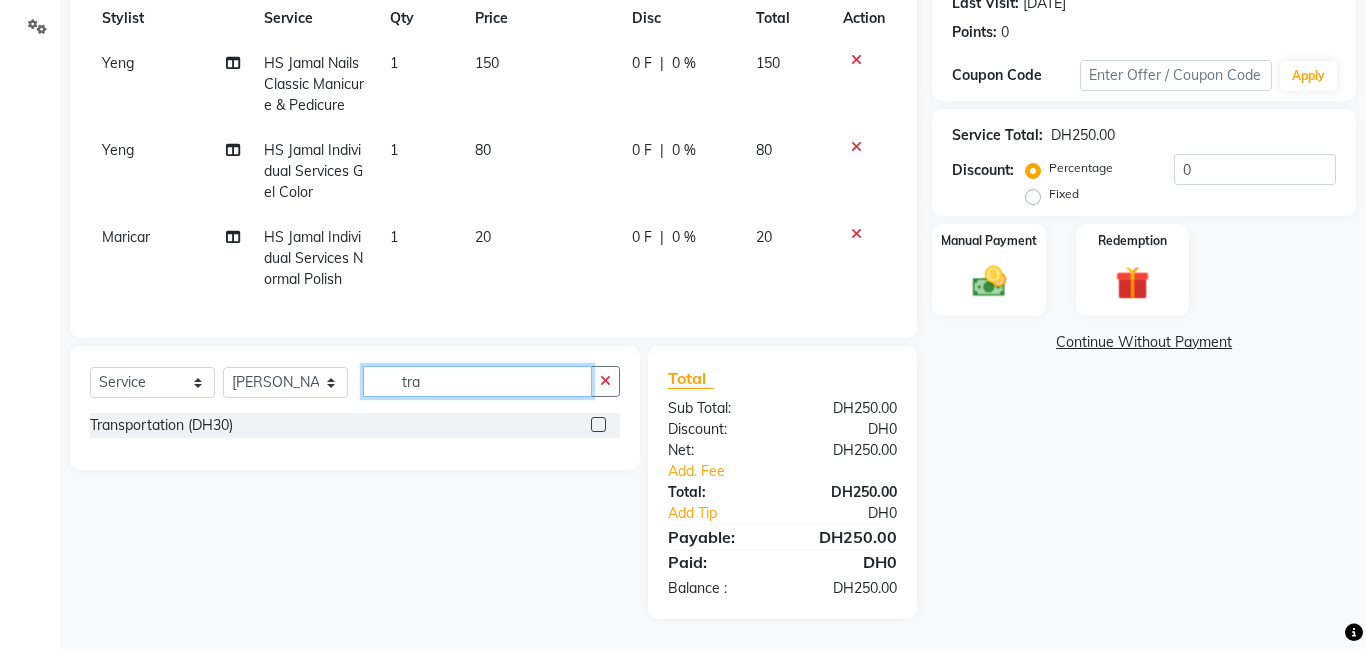 type on "tra" 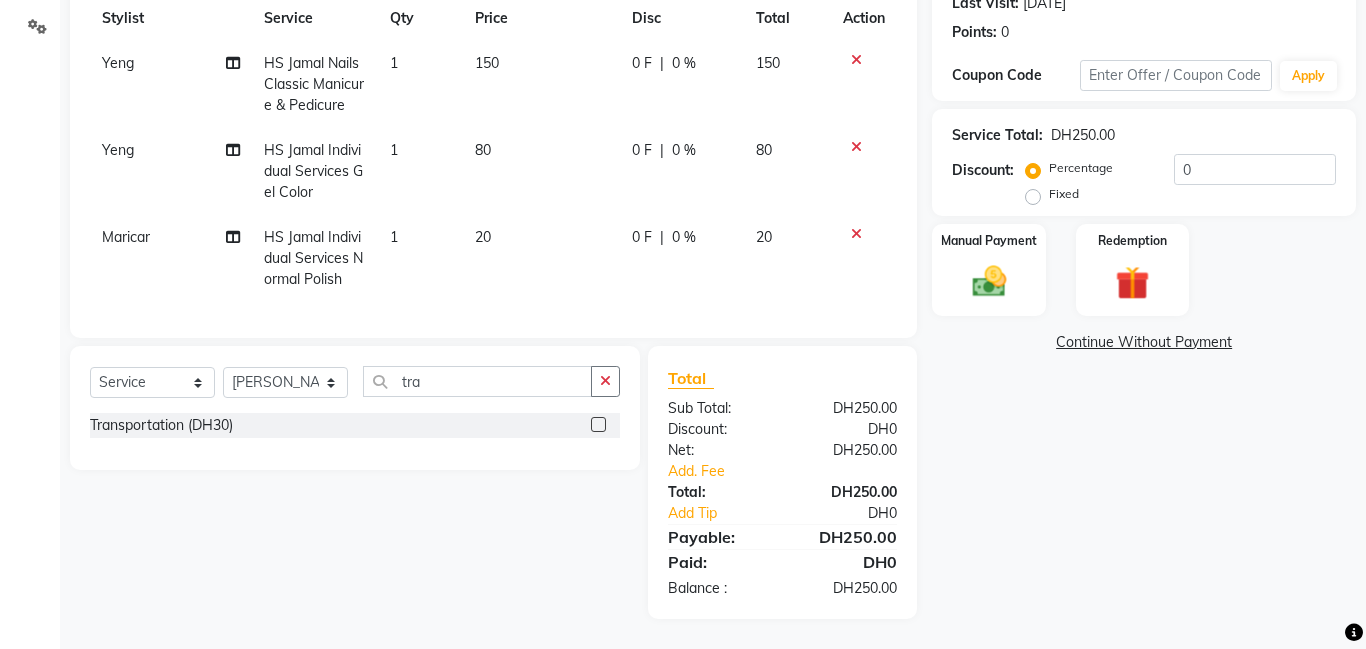 click 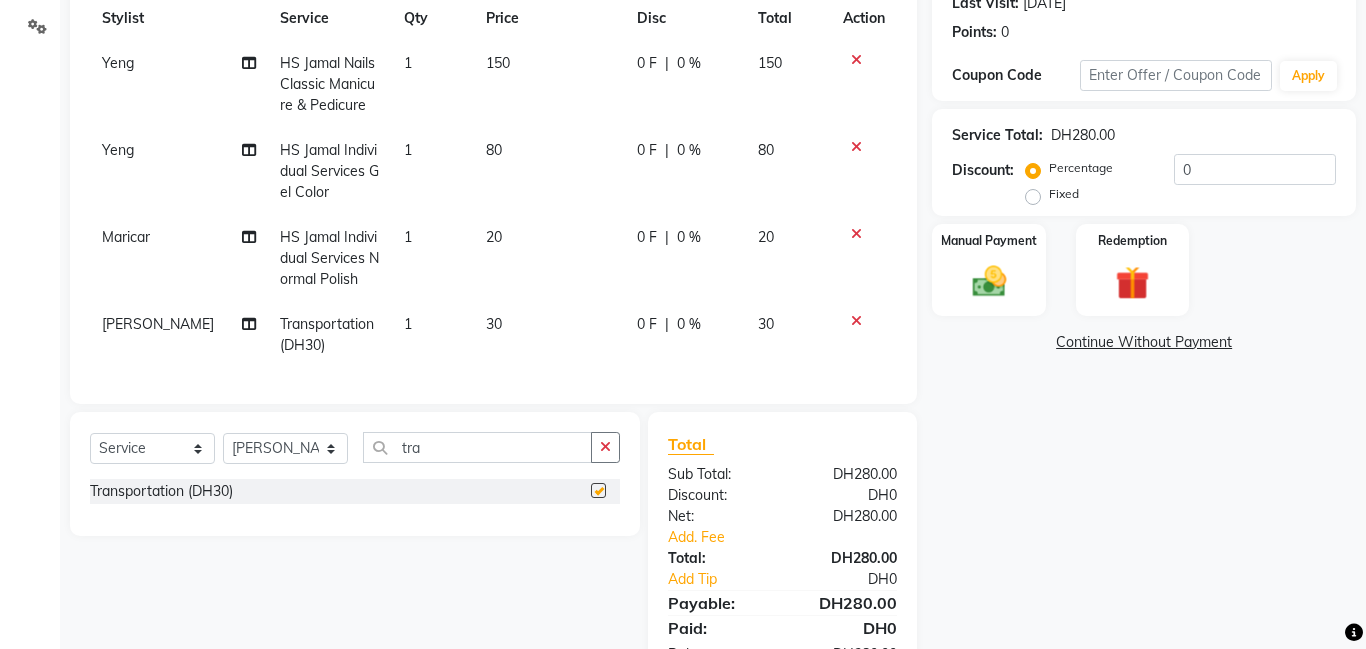 checkbox on "false" 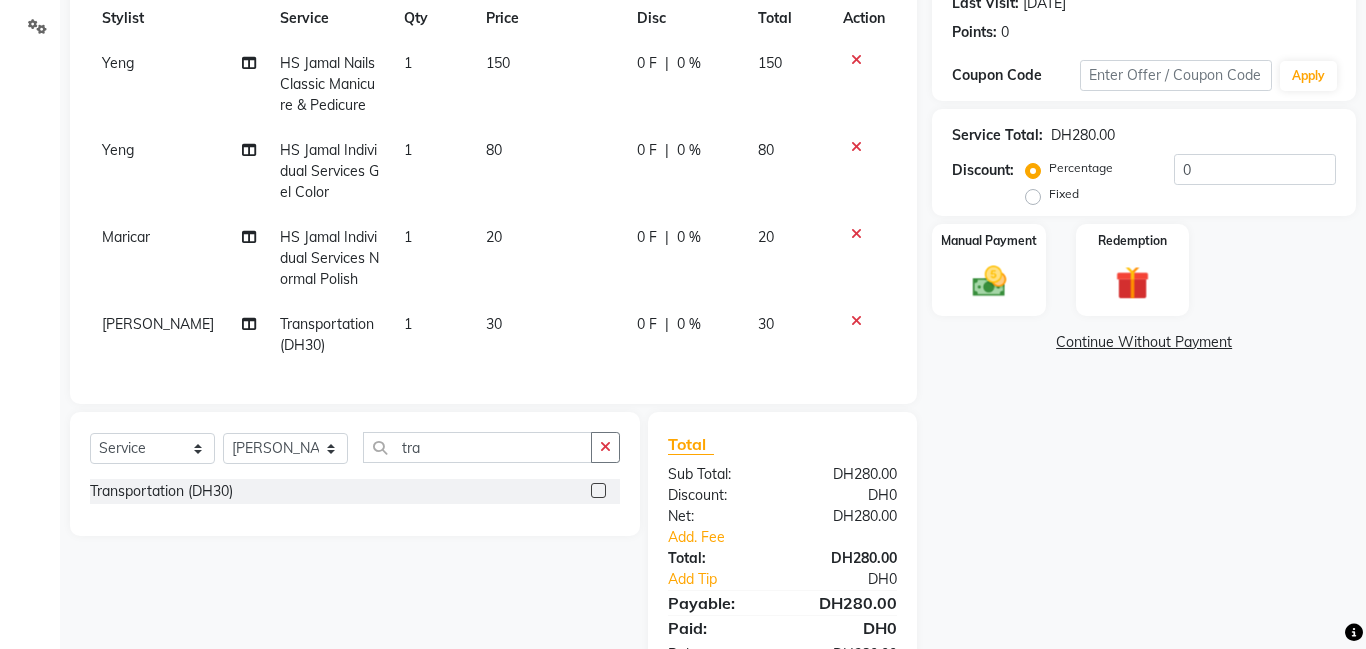 scroll, scrollTop: 246, scrollLeft: 0, axis: vertical 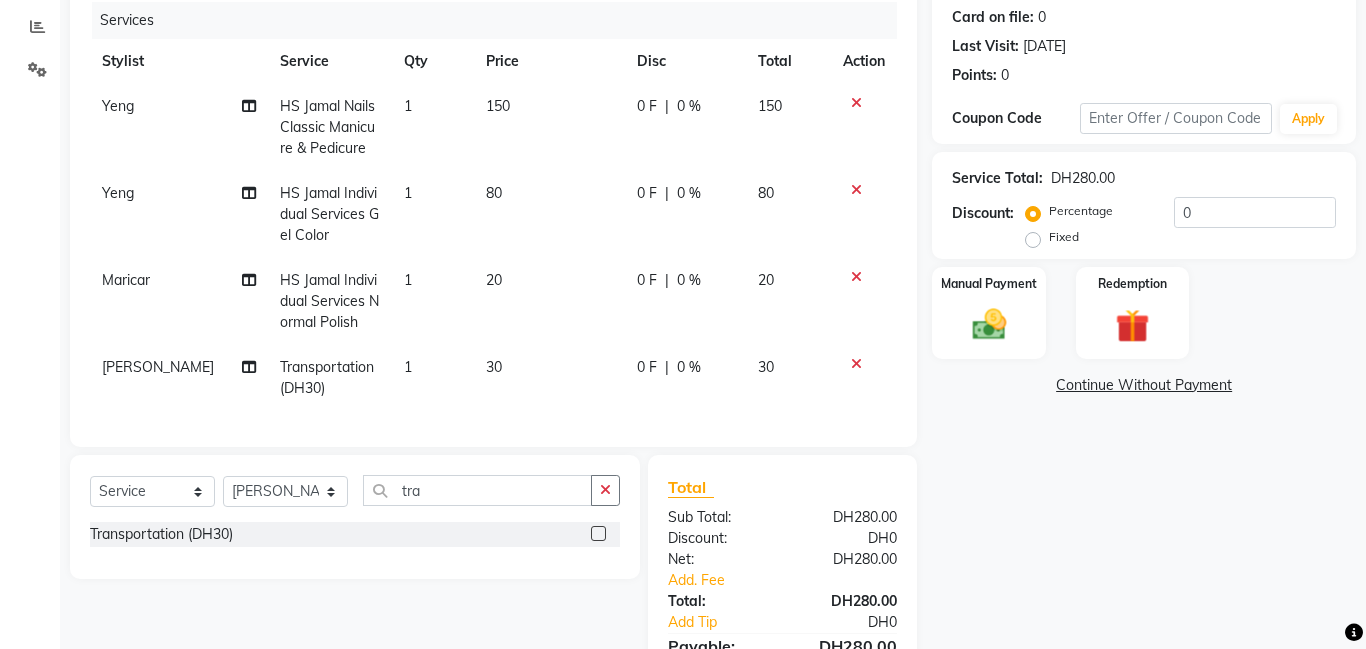 click on "Fixed" 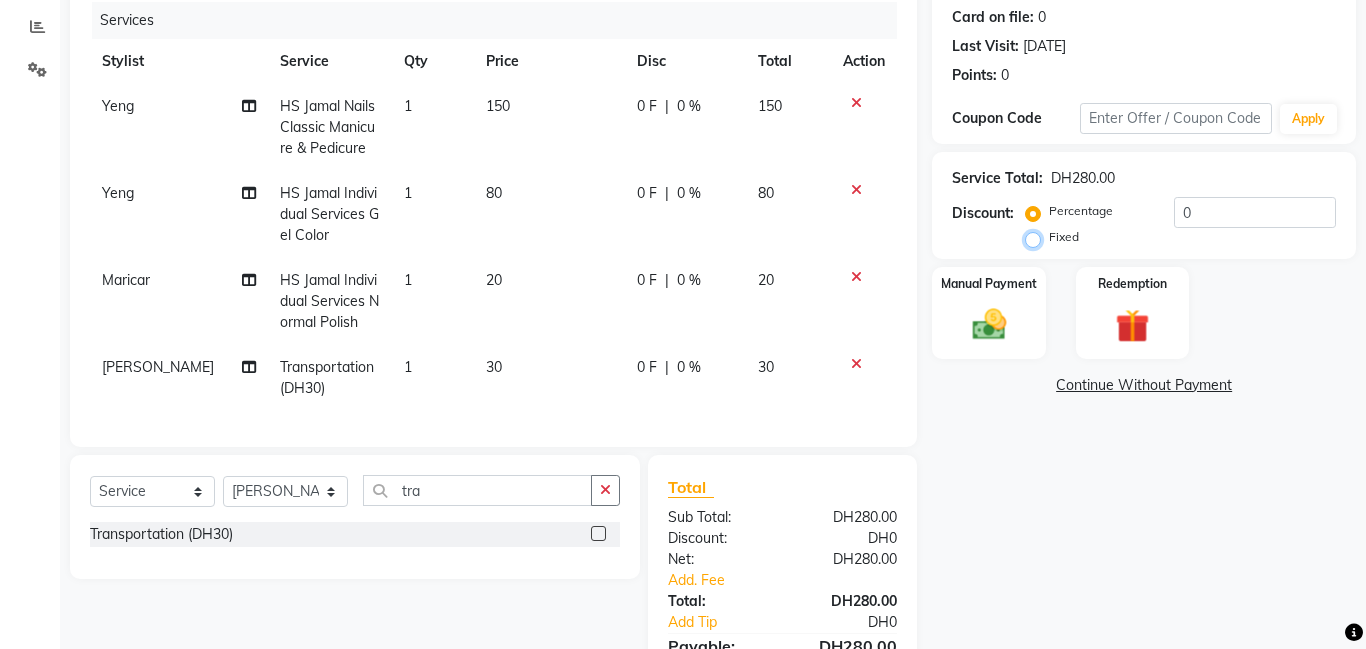 click on "Fixed" at bounding box center (1037, 237) 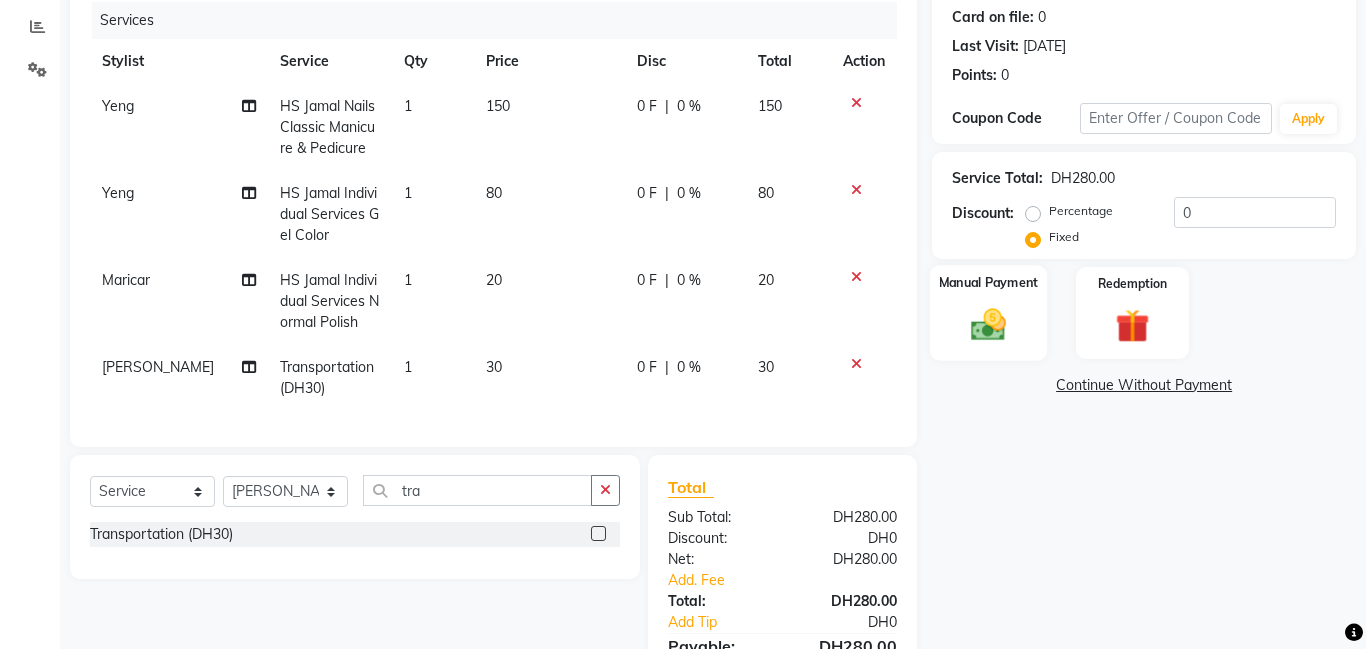 click 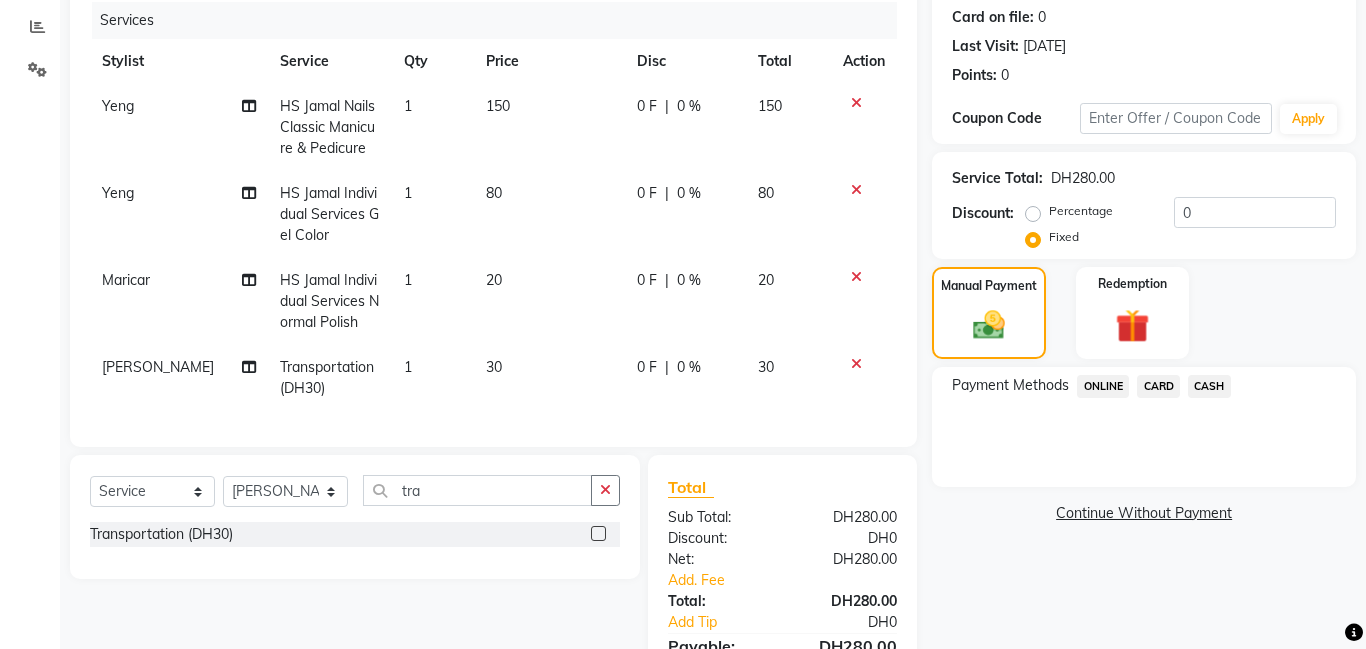 click on "CASH" 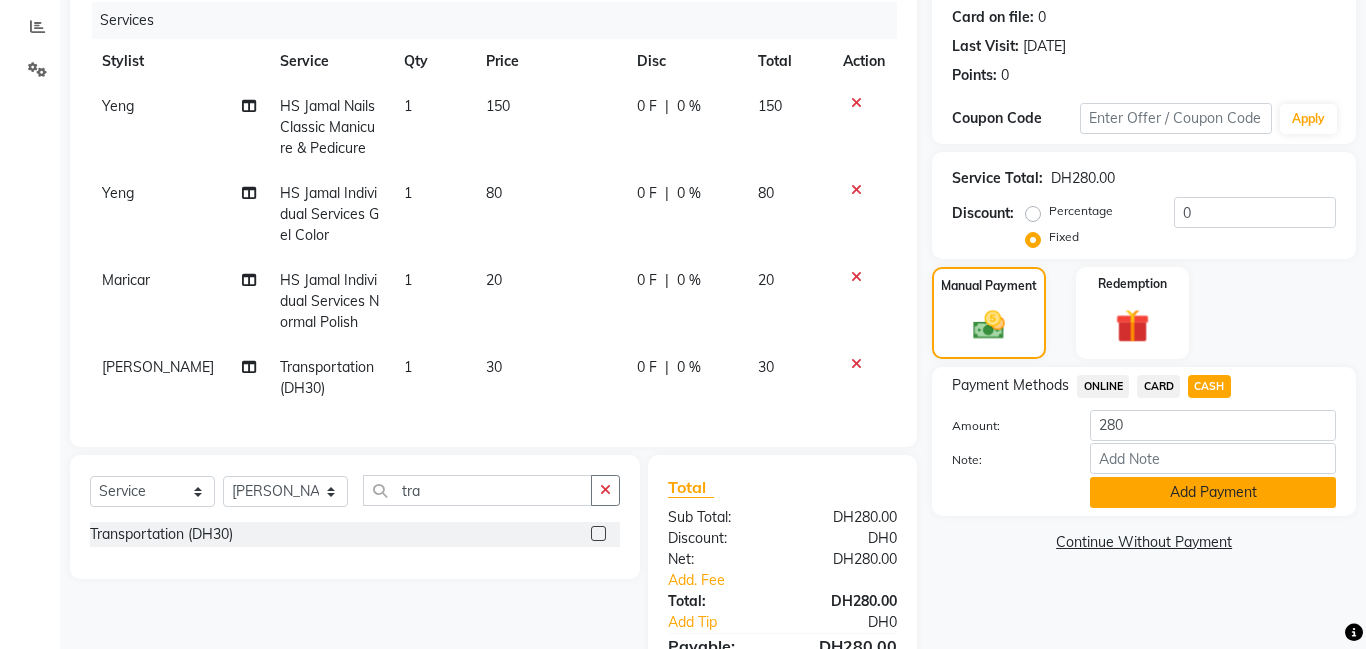 scroll, scrollTop: 355, scrollLeft: 0, axis: vertical 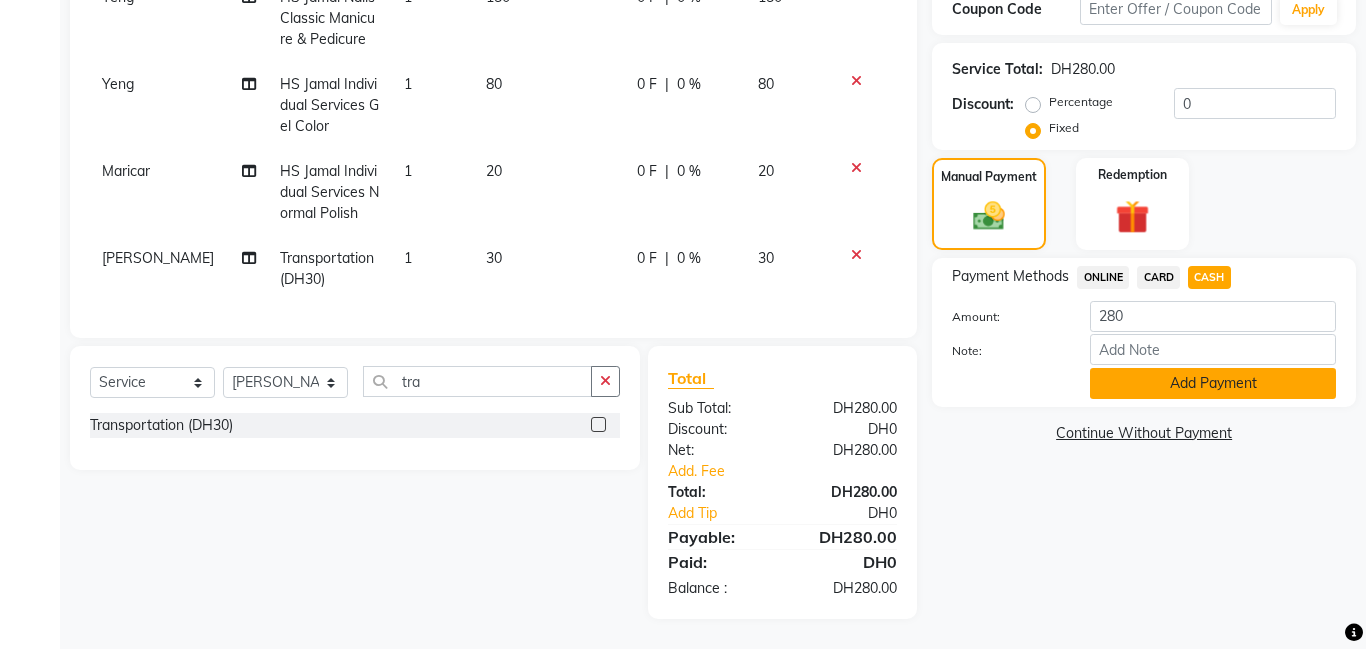 click on "Add Payment" 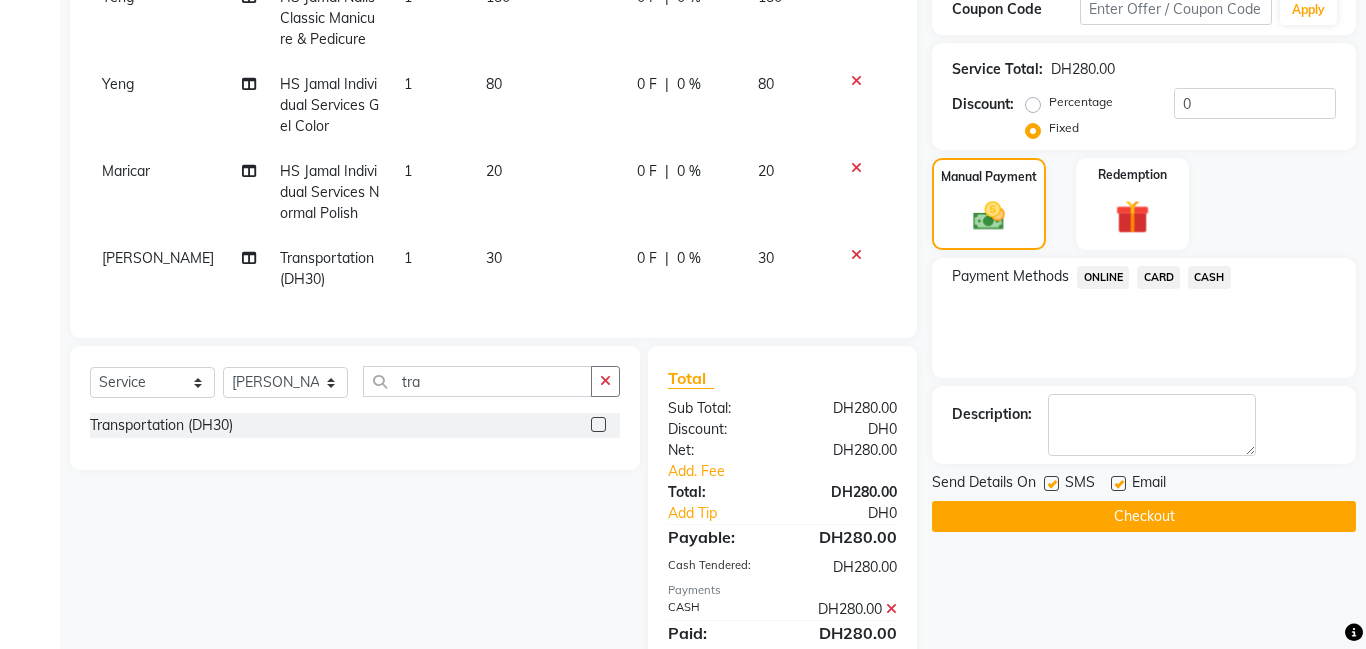 scroll, scrollTop: 426, scrollLeft: 0, axis: vertical 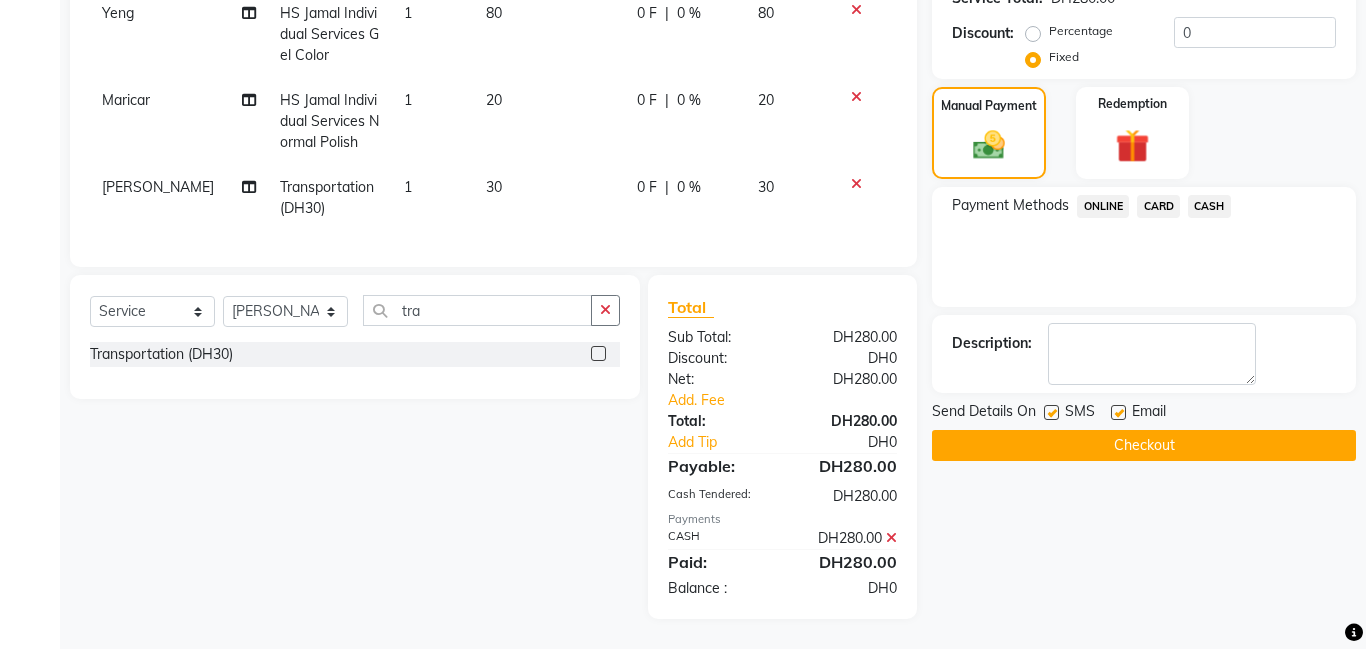 click on "Checkout" 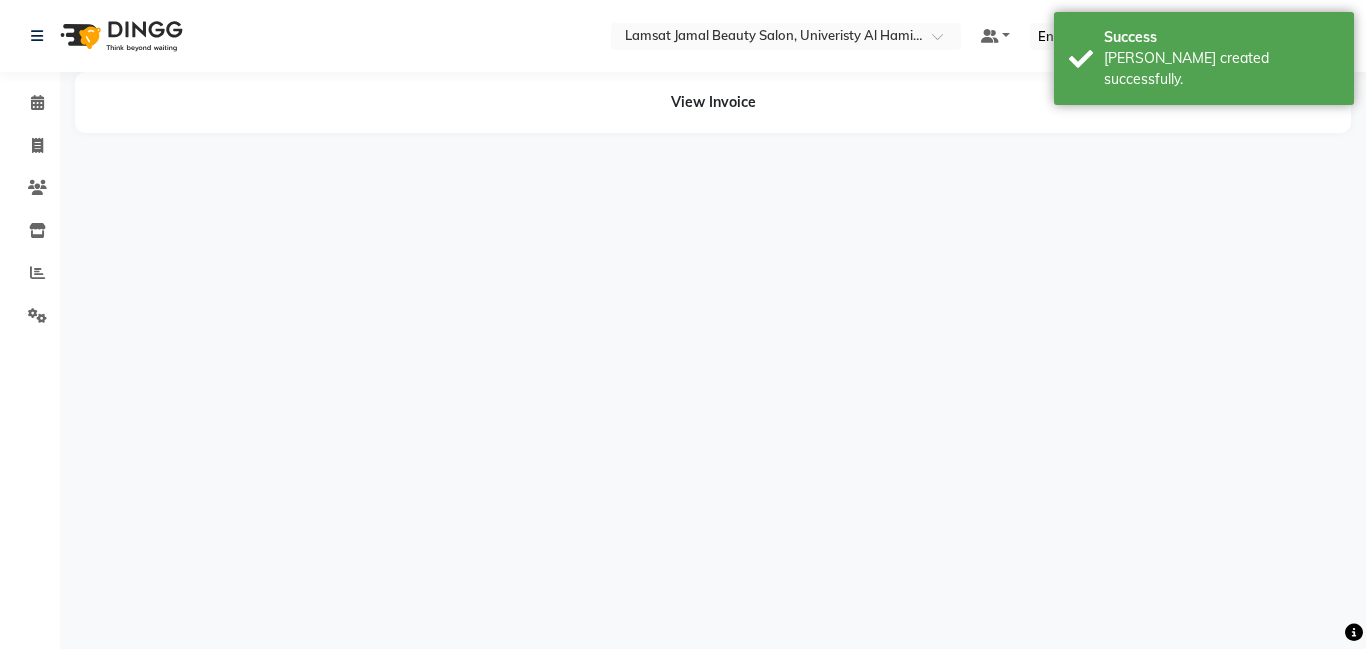 scroll, scrollTop: 0, scrollLeft: 0, axis: both 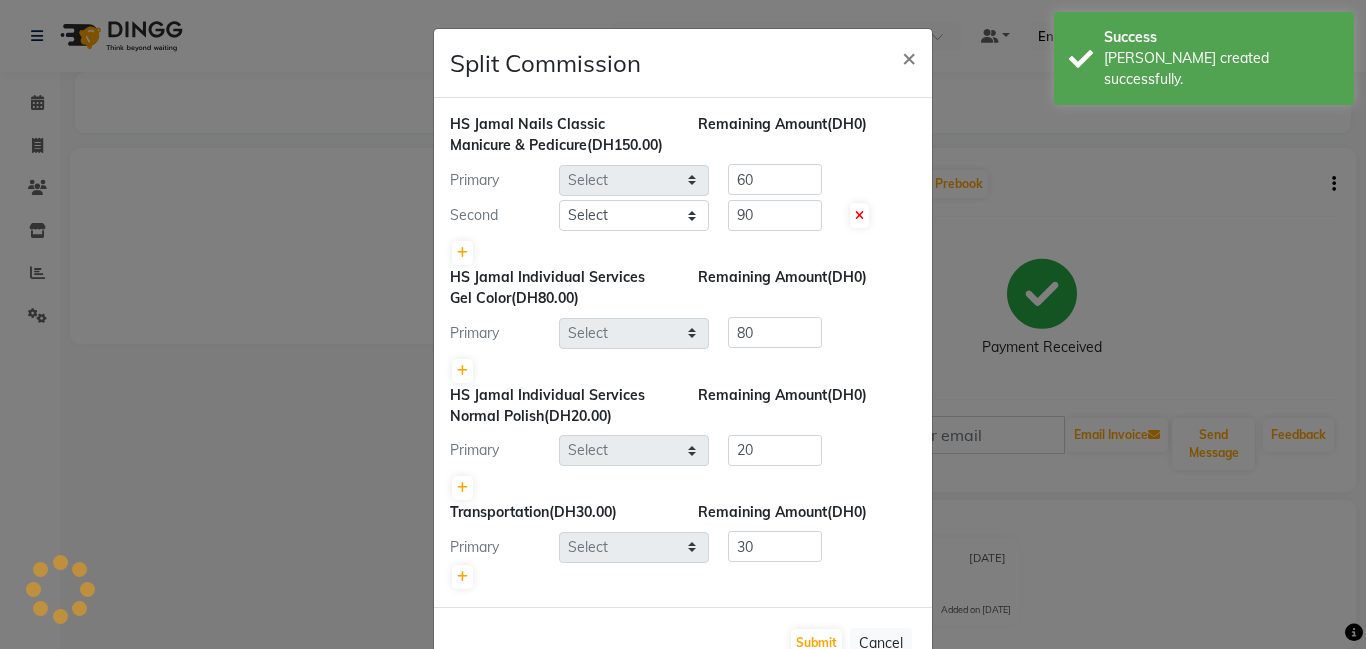 select on "79900" 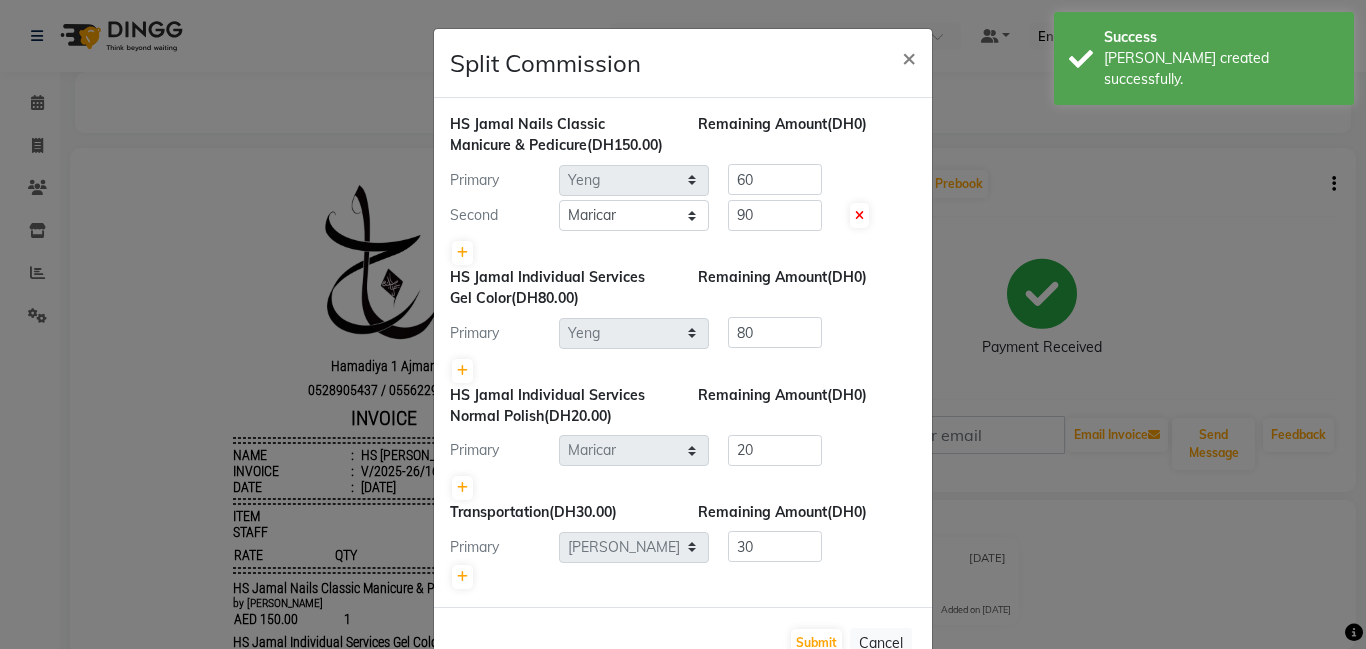 scroll, scrollTop: 0, scrollLeft: 0, axis: both 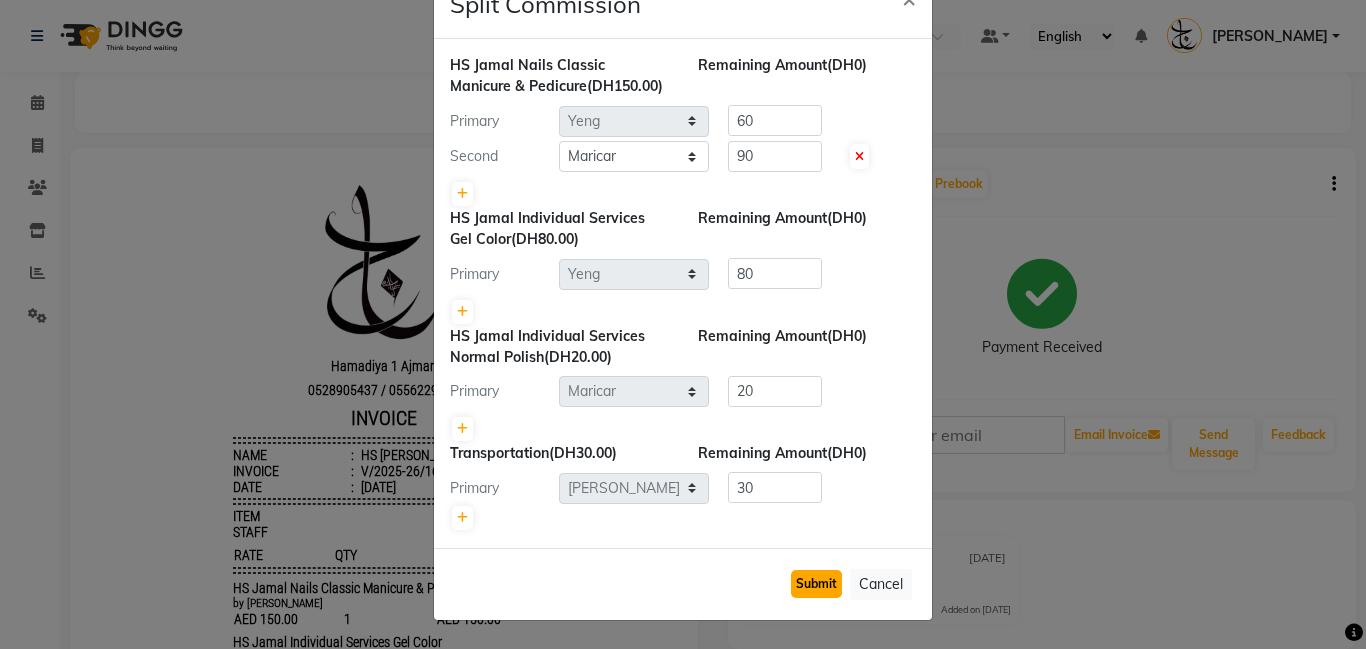 click on "Submit" 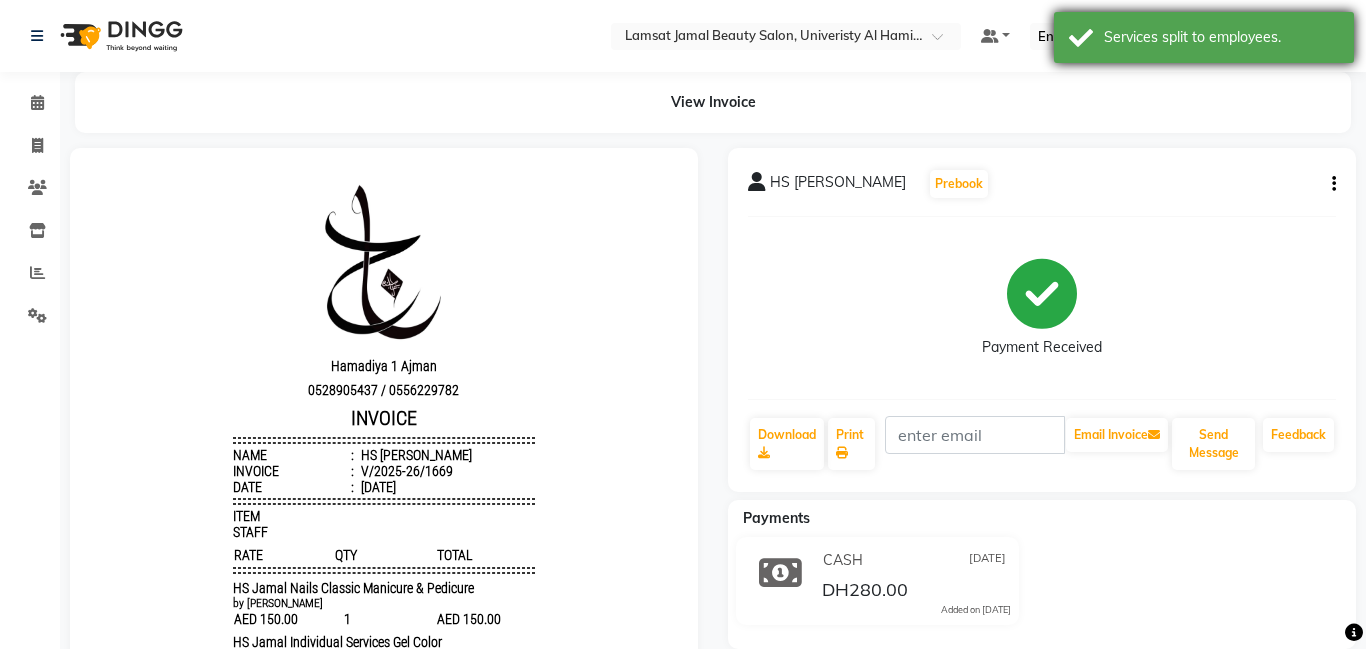 click on "Services split to employees." at bounding box center (1204, 37) 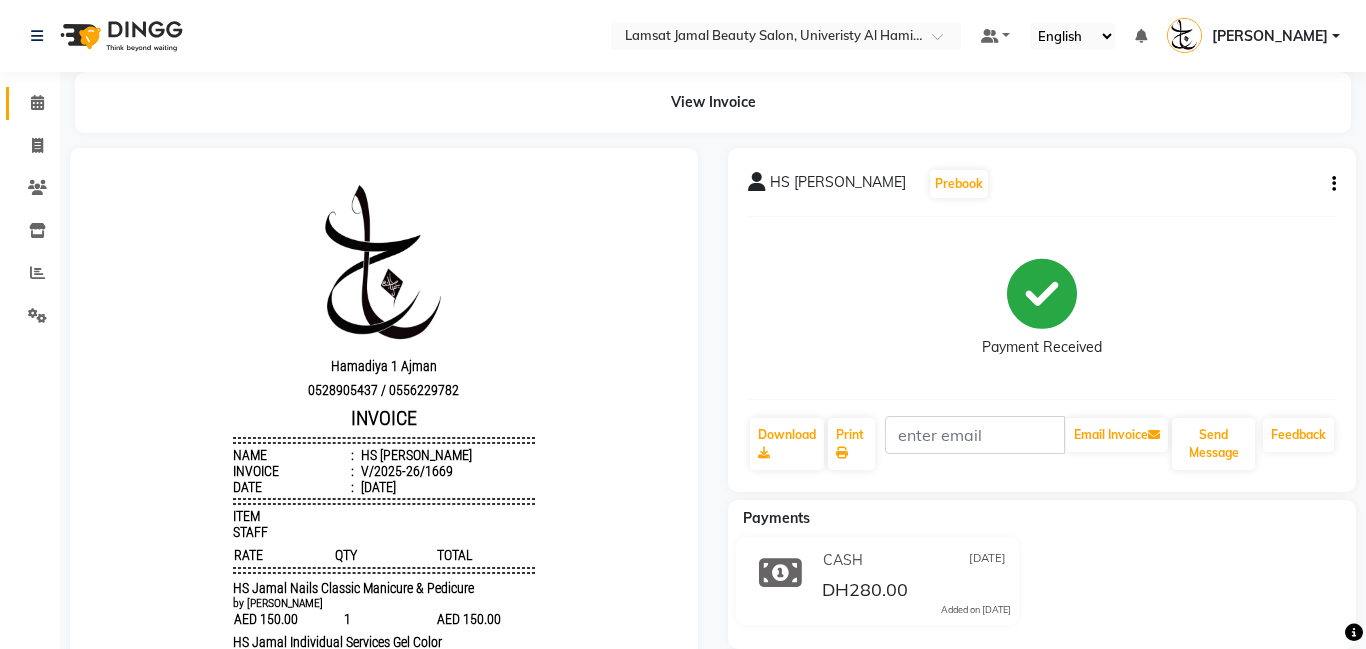 click on "Calendar" 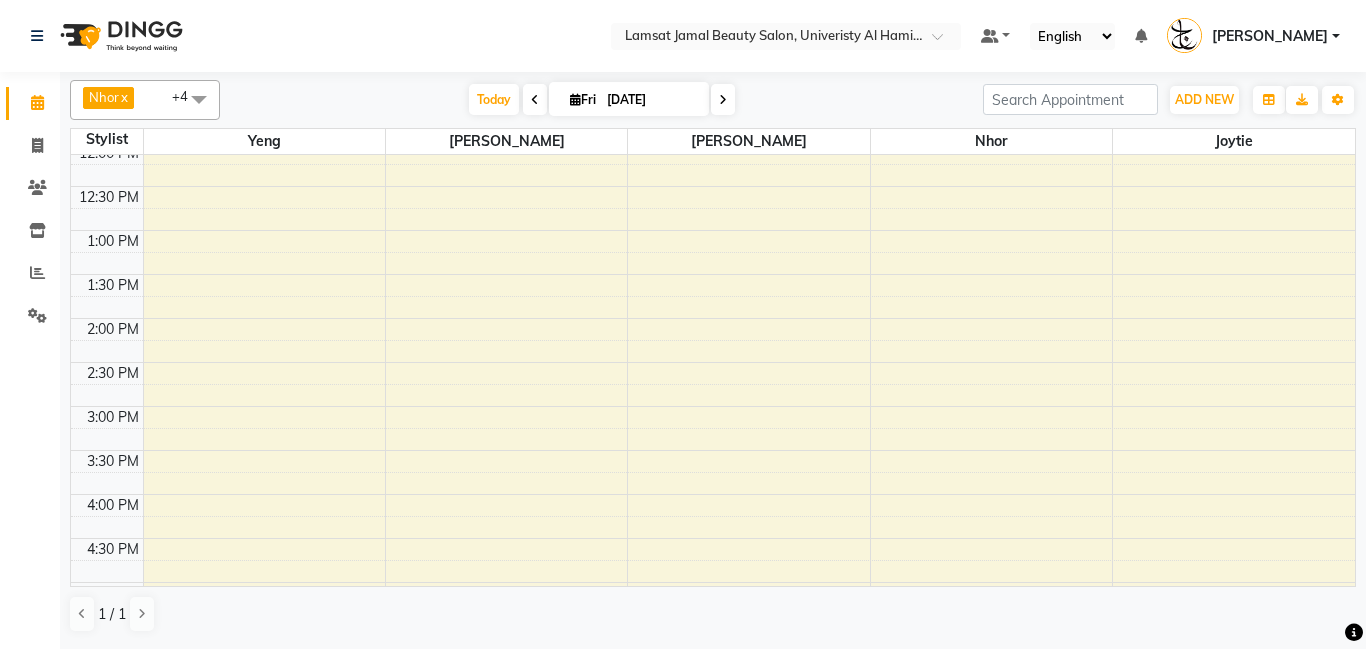 scroll, scrollTop: 699, scrollLeft: 0, axis: vertical 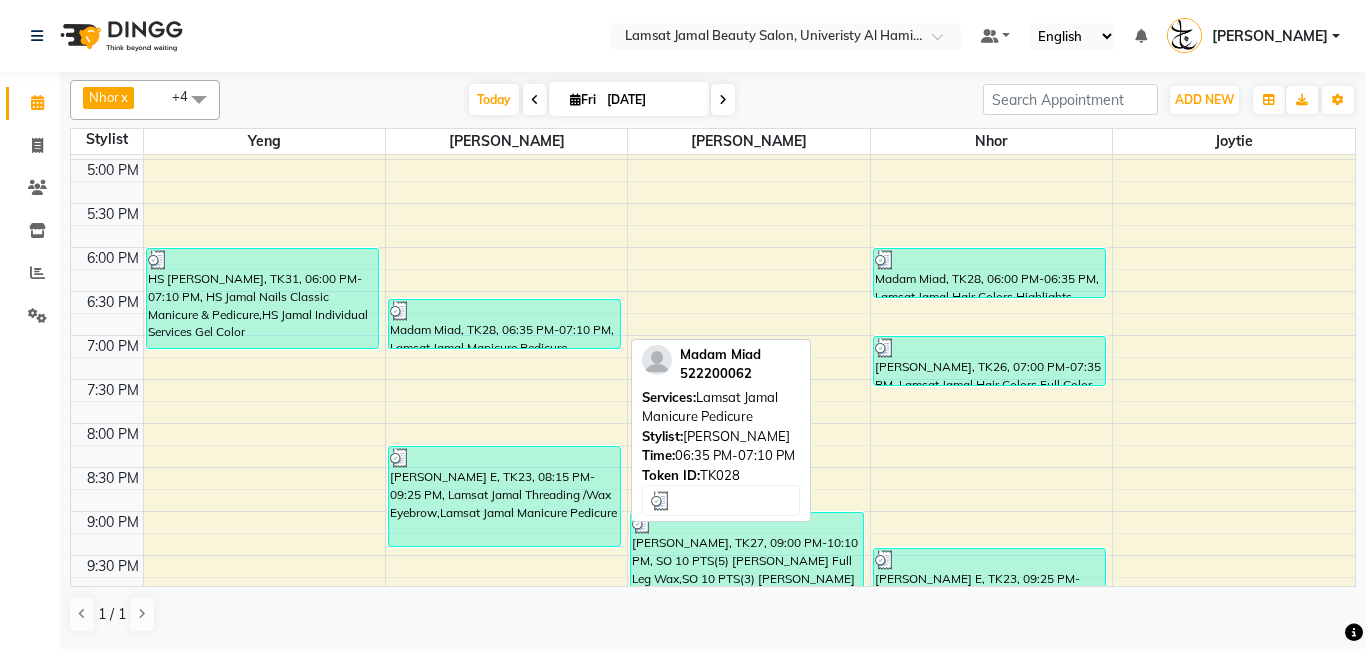 click at bounding box center (504, 311) 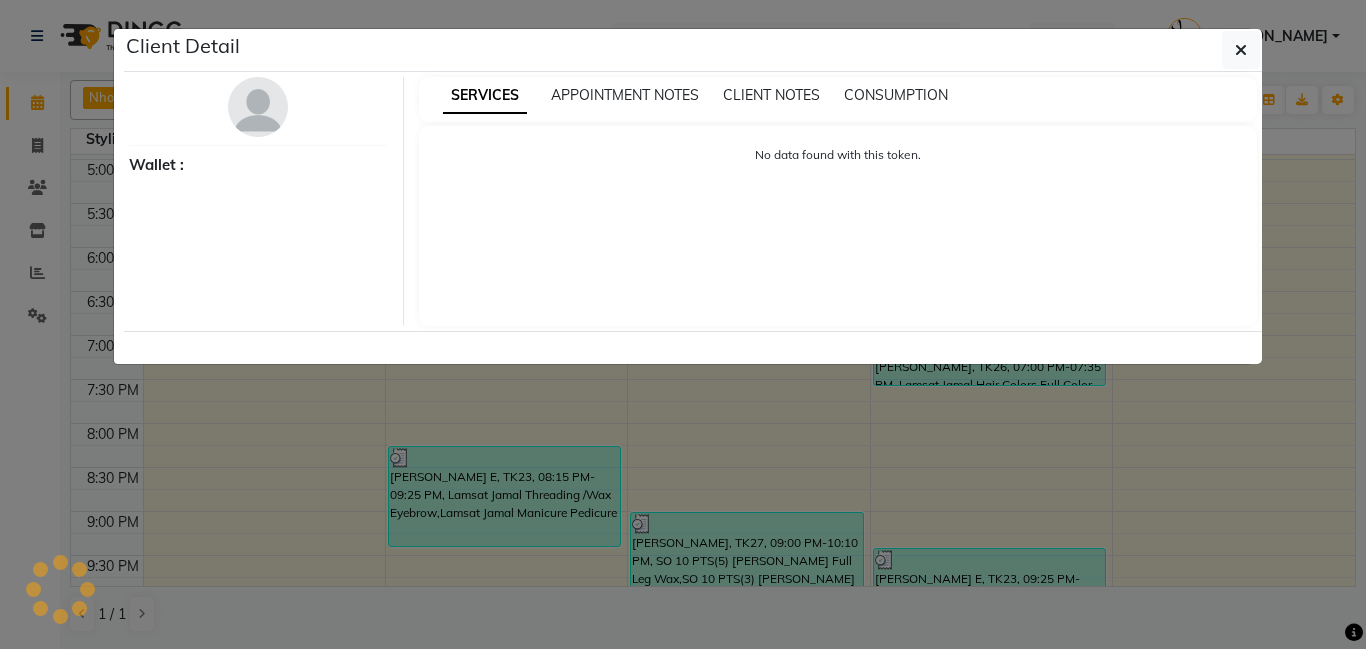 select on "3" 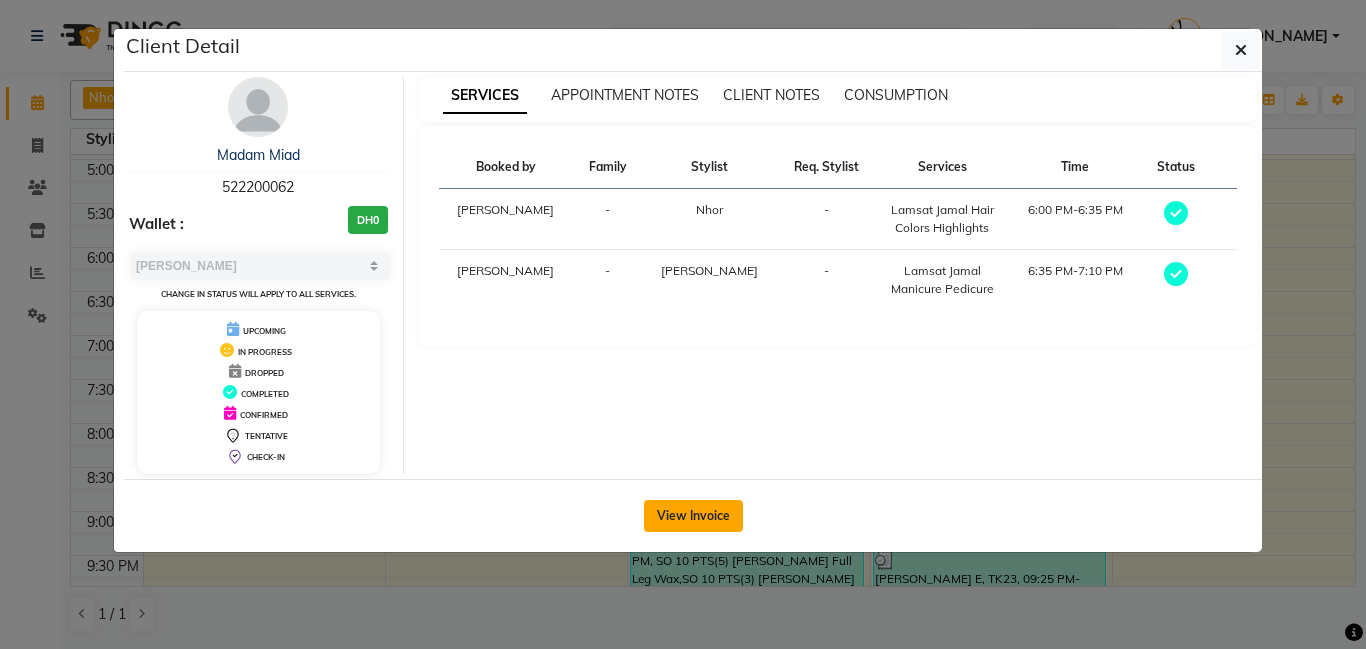 click on "View Invoice" 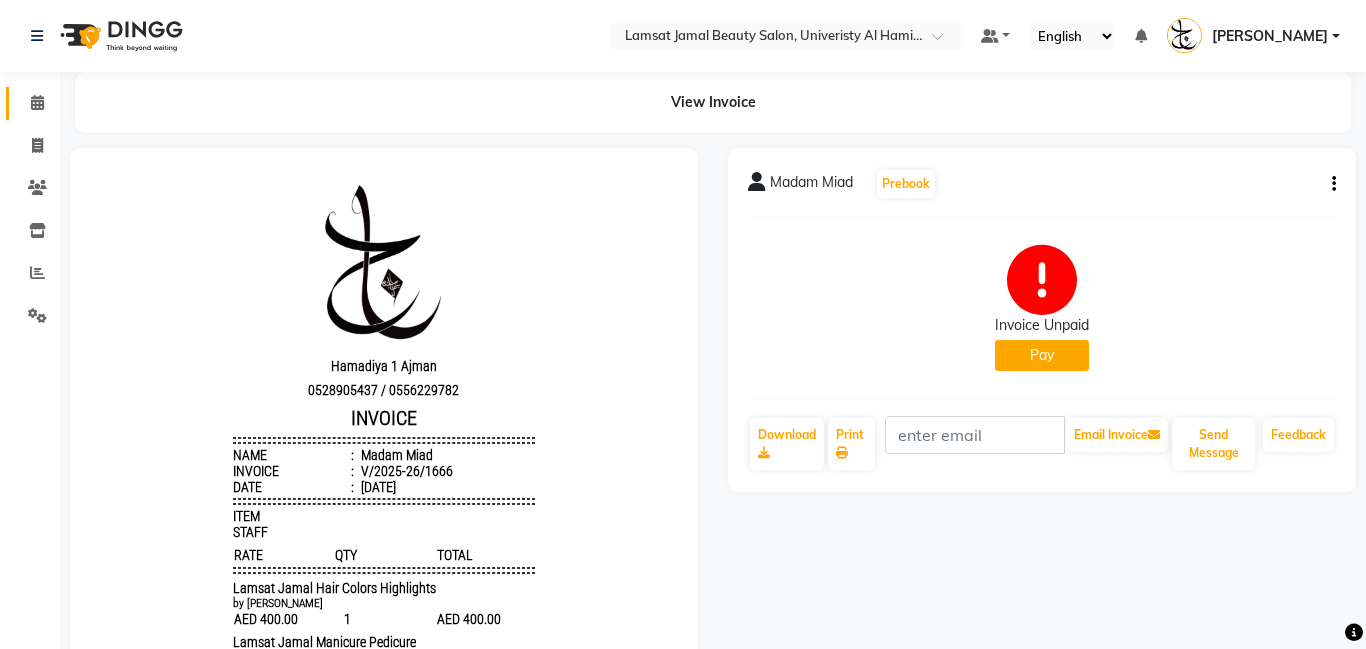 scroll, scrollTop: 0, scrollLeft: 0, axis: both 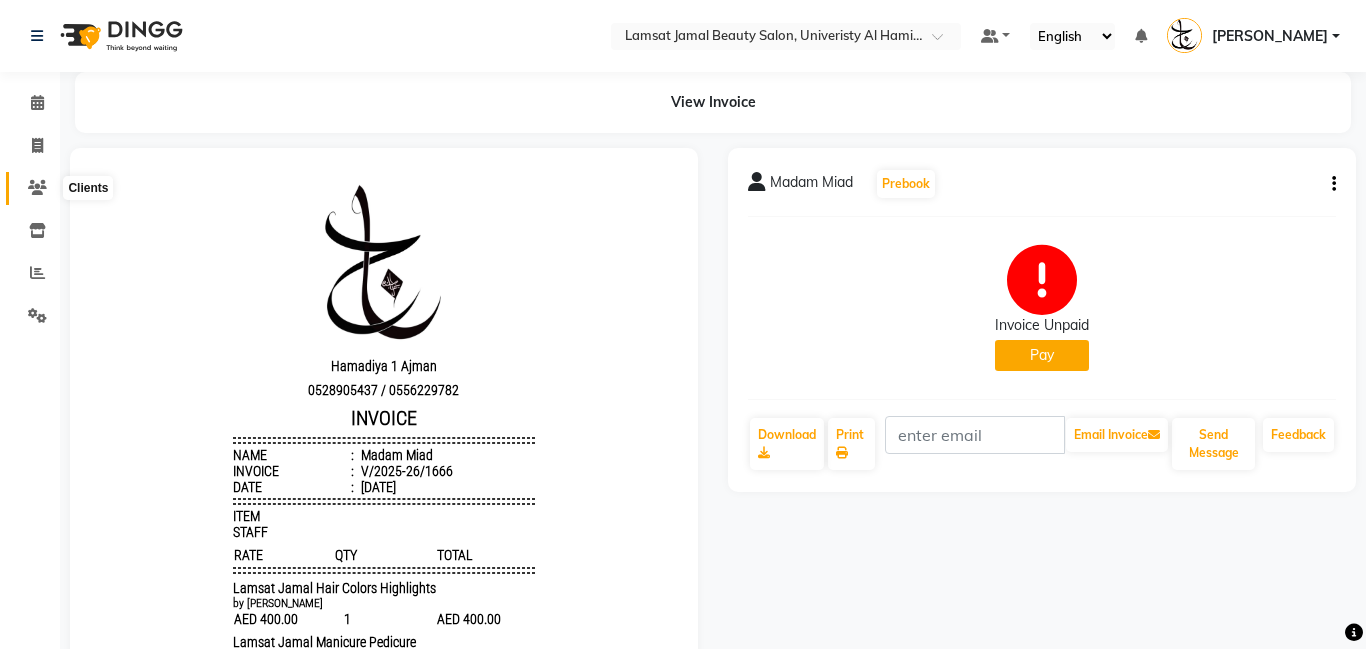 click 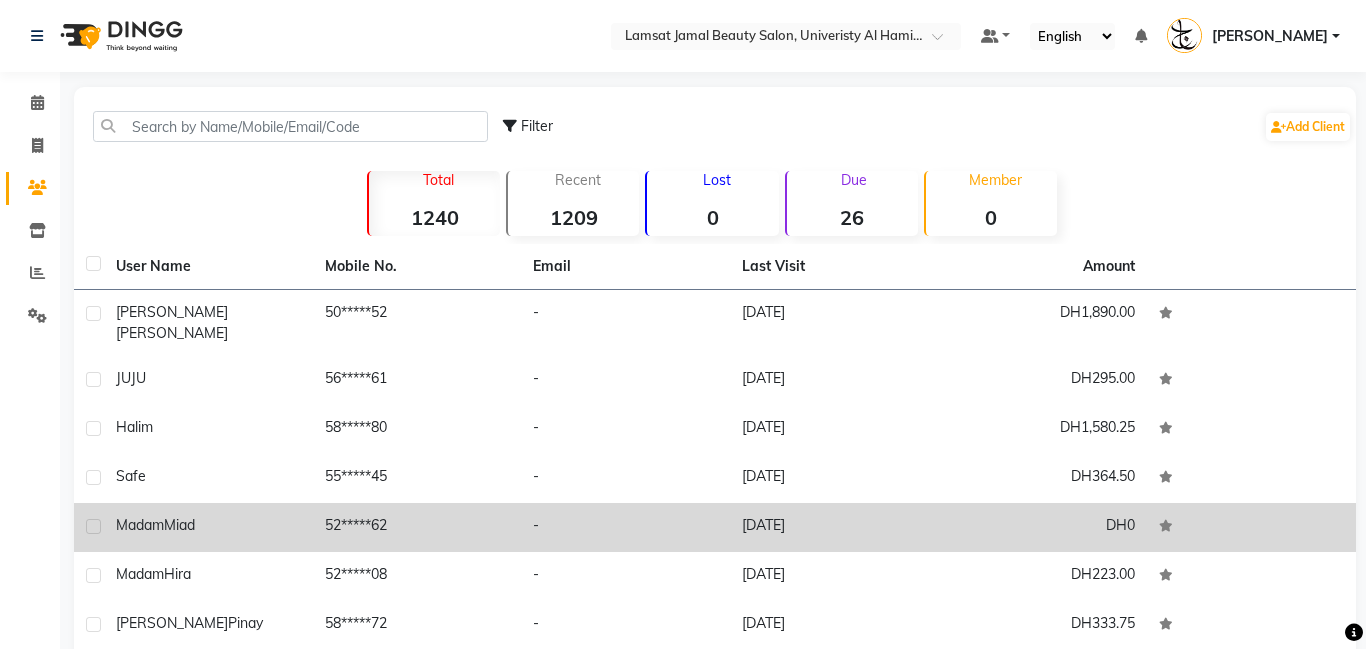 click on "52*****62" 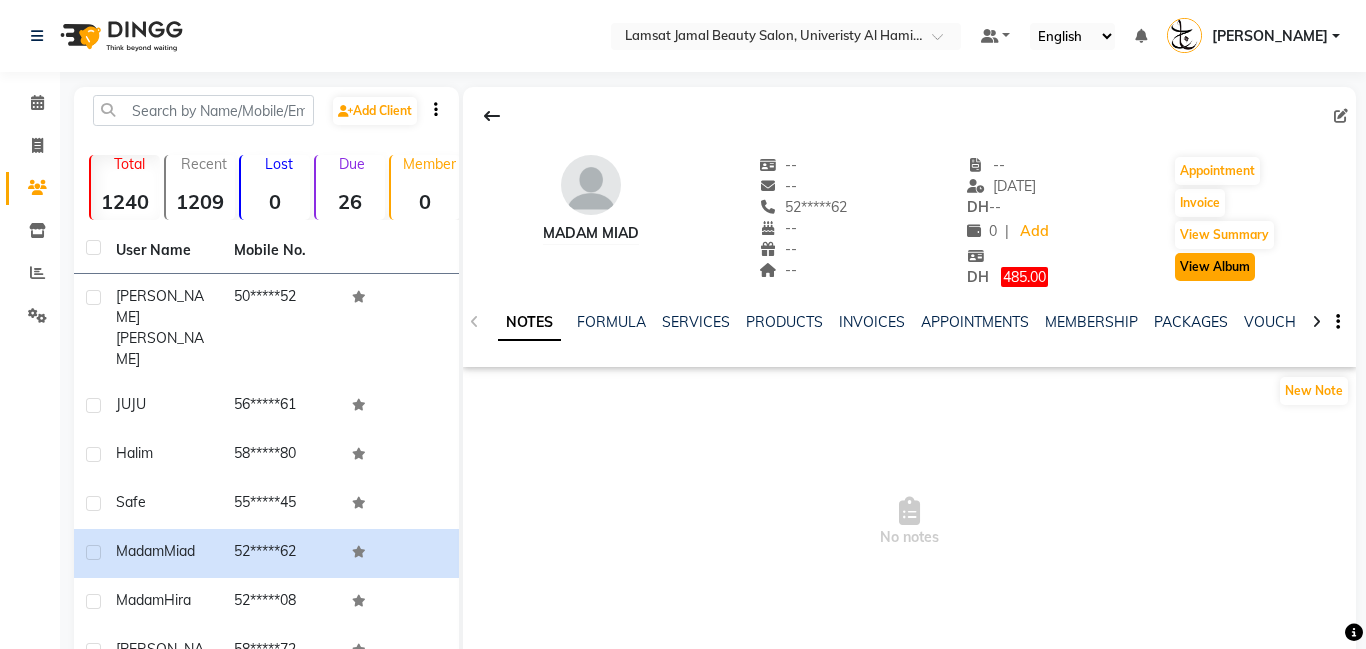 click on "View Album" 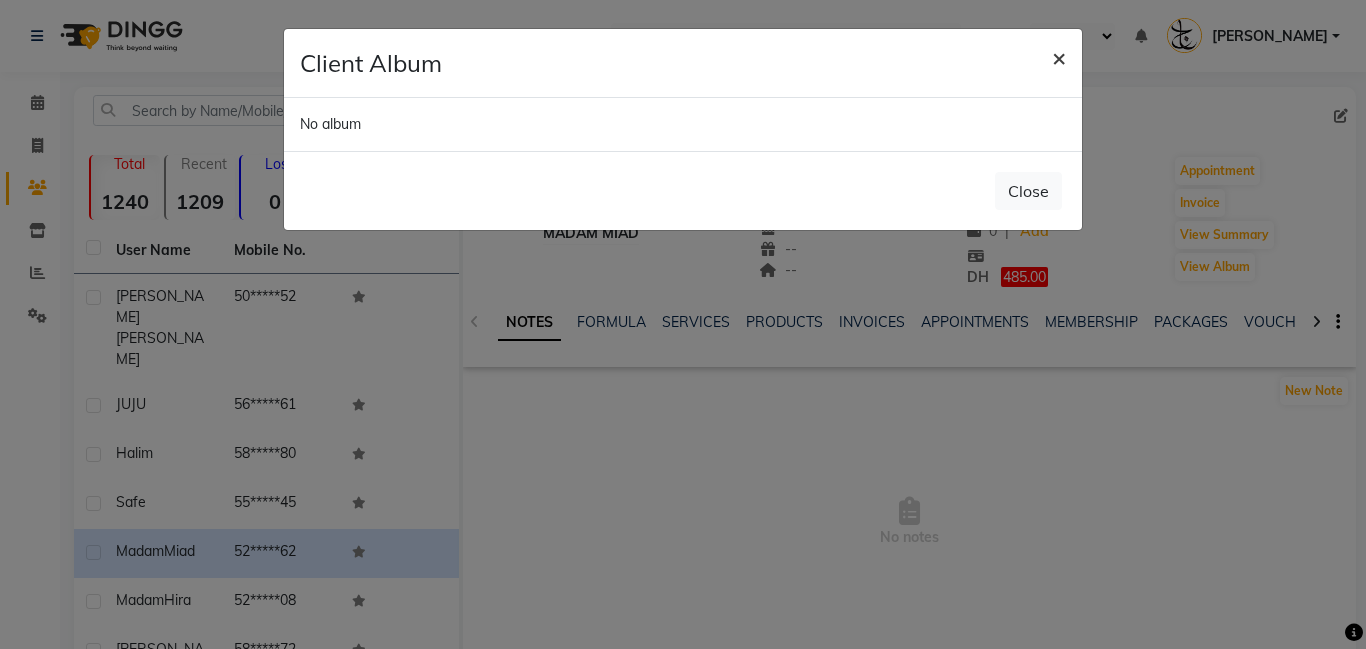 click on "×" 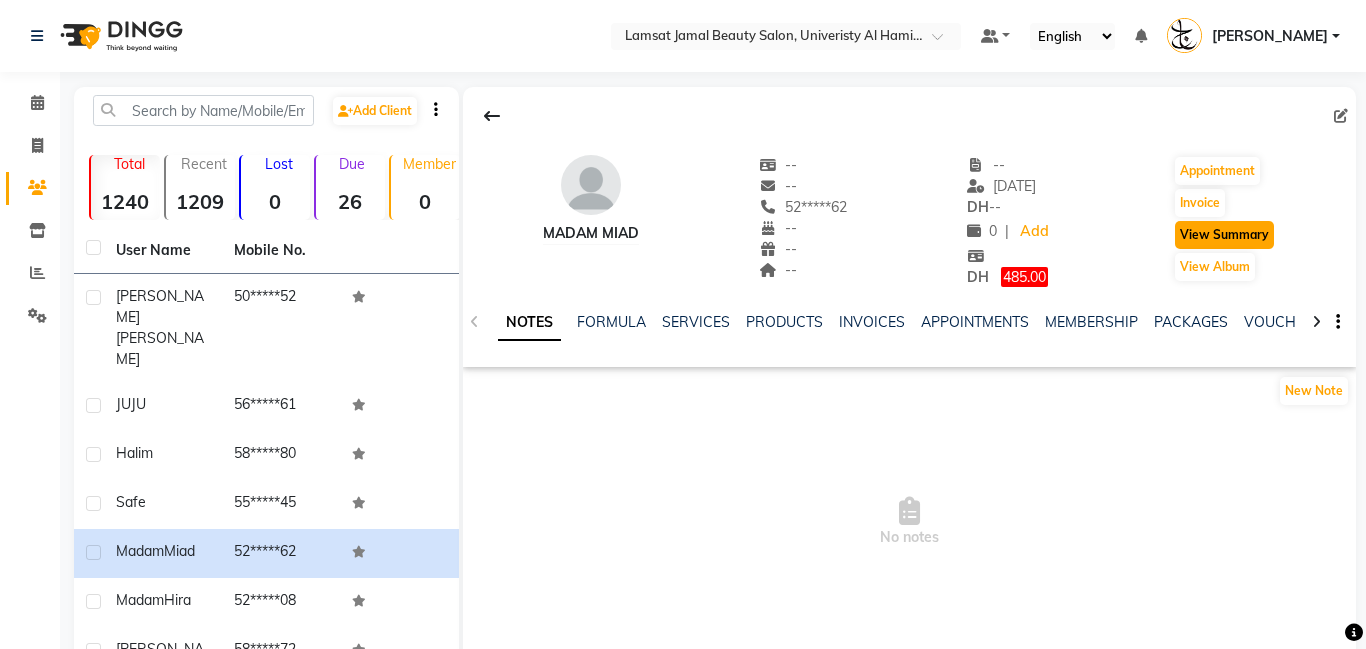 click on "View Summary" 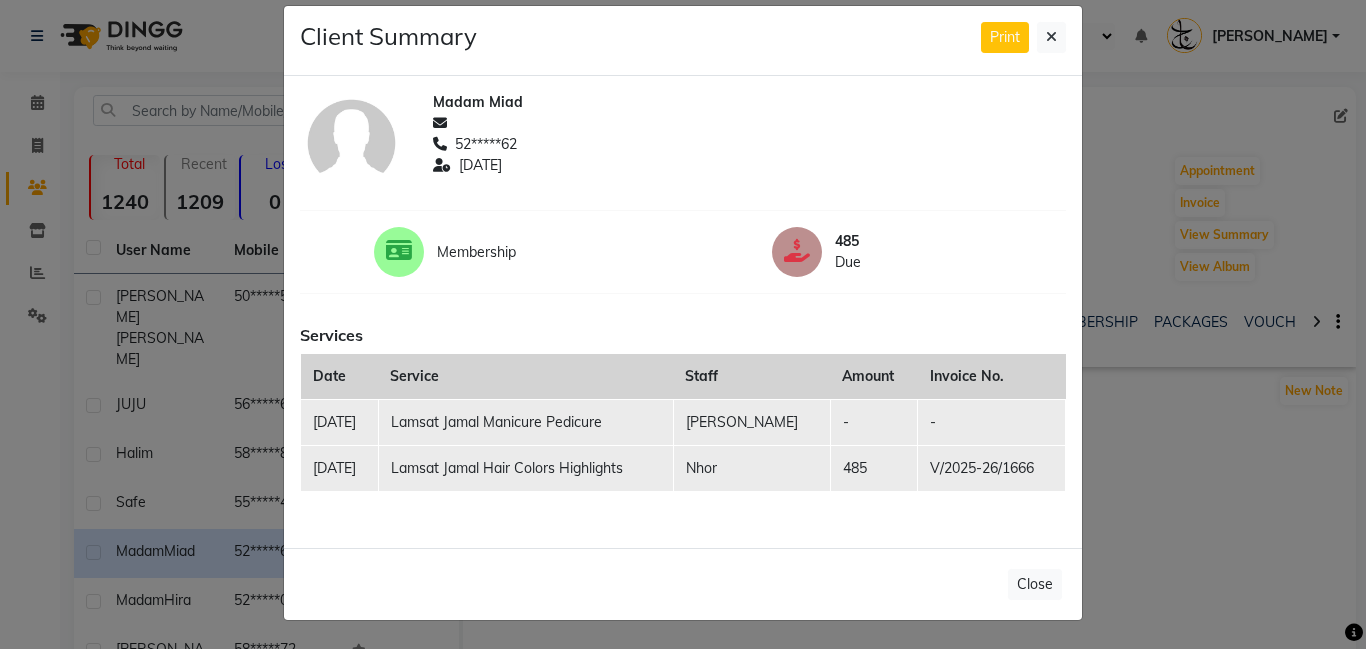 scroll, scrollTop: 0, scrollLeft: 0, axis: both 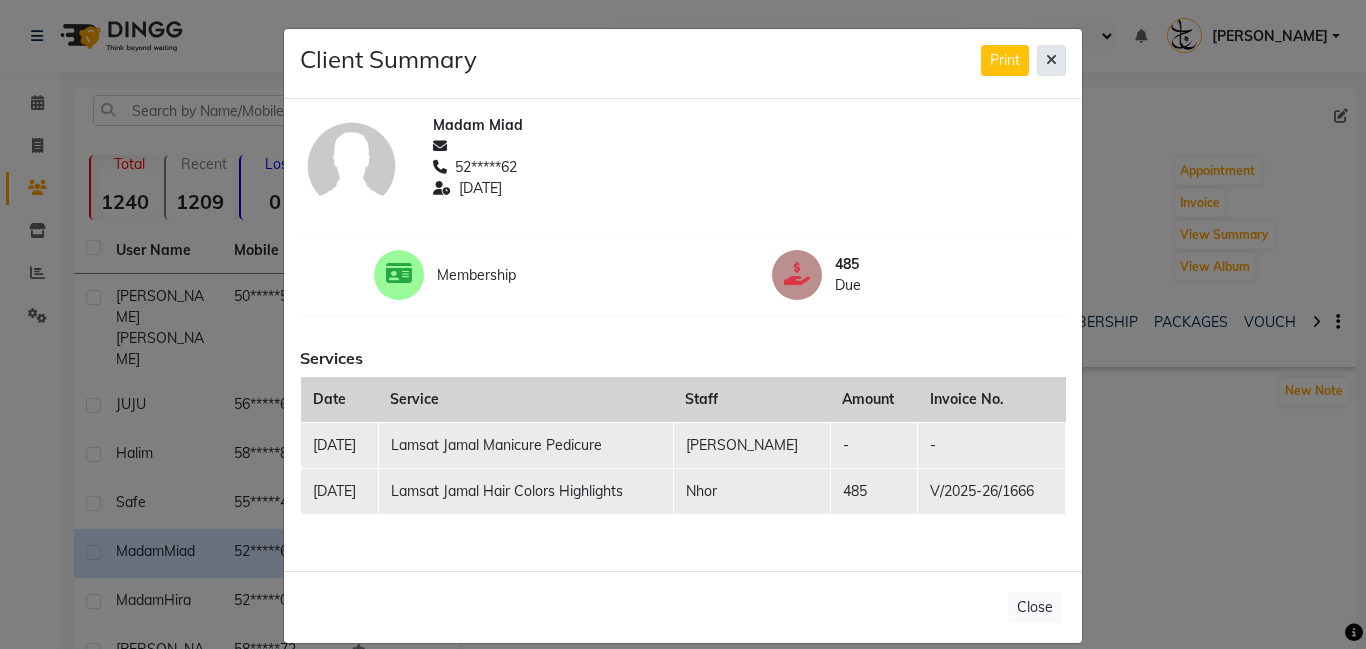 click 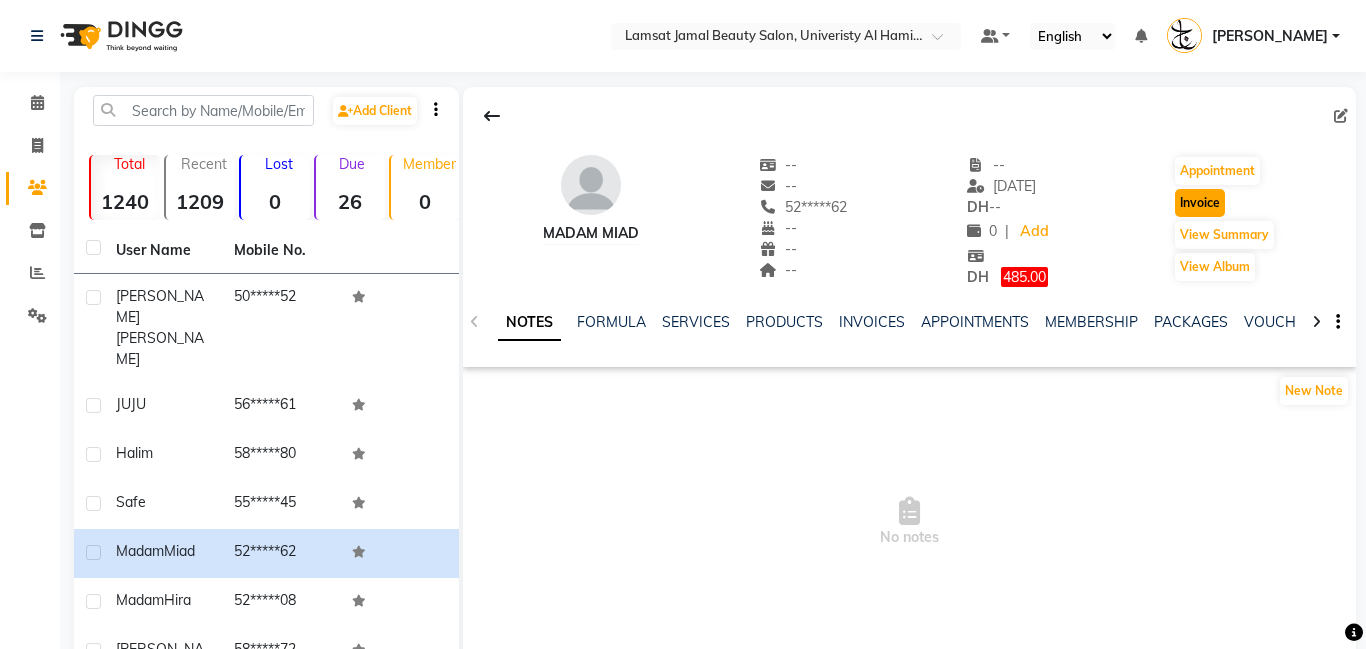 click on "Invoice" 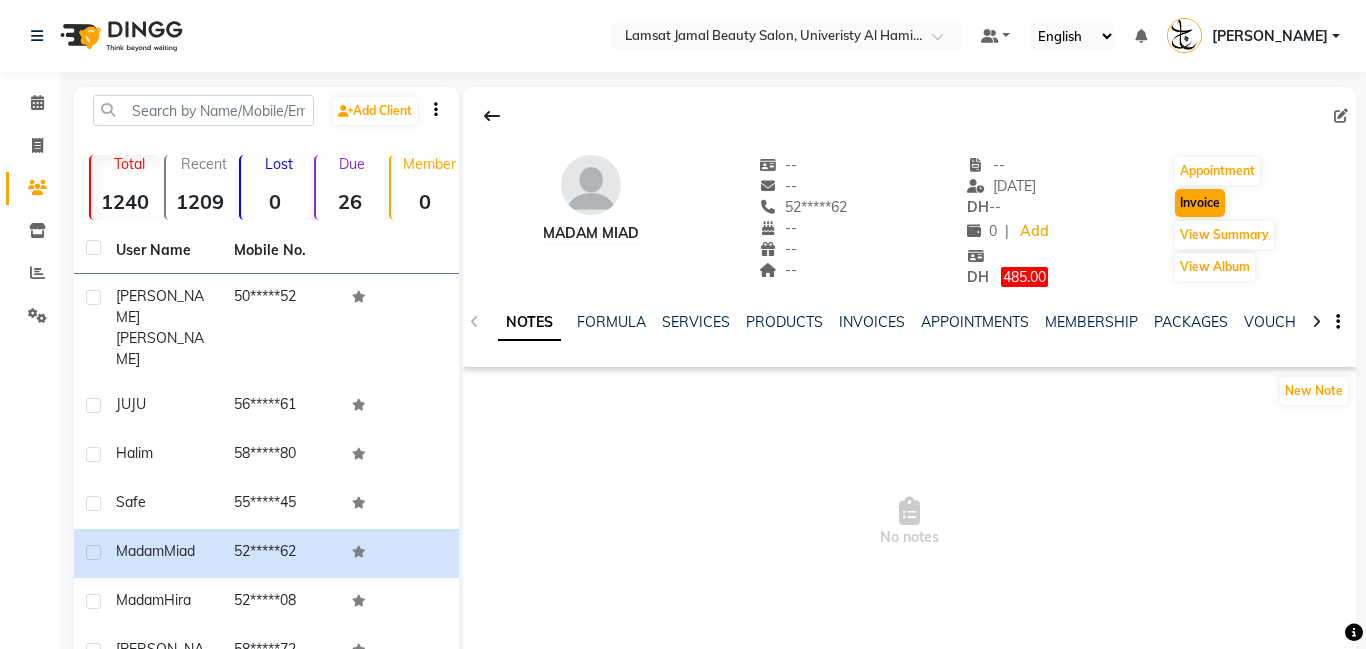 select on "service" 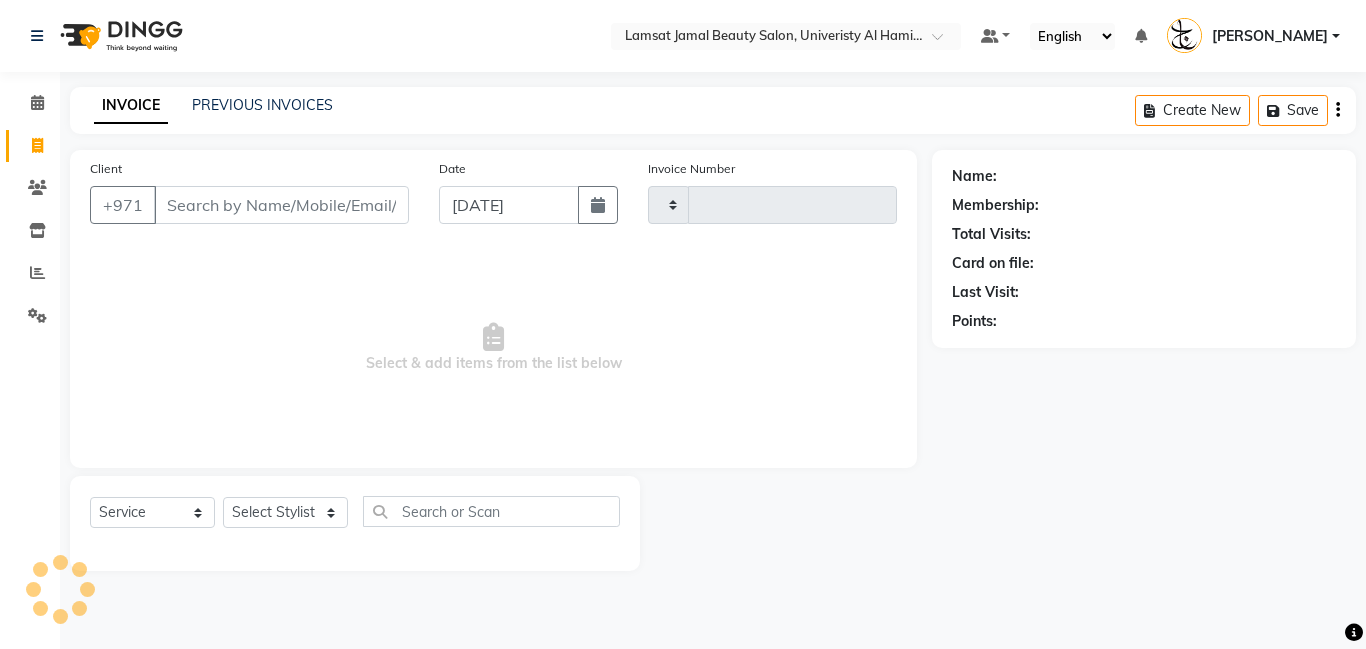 type on "1670" 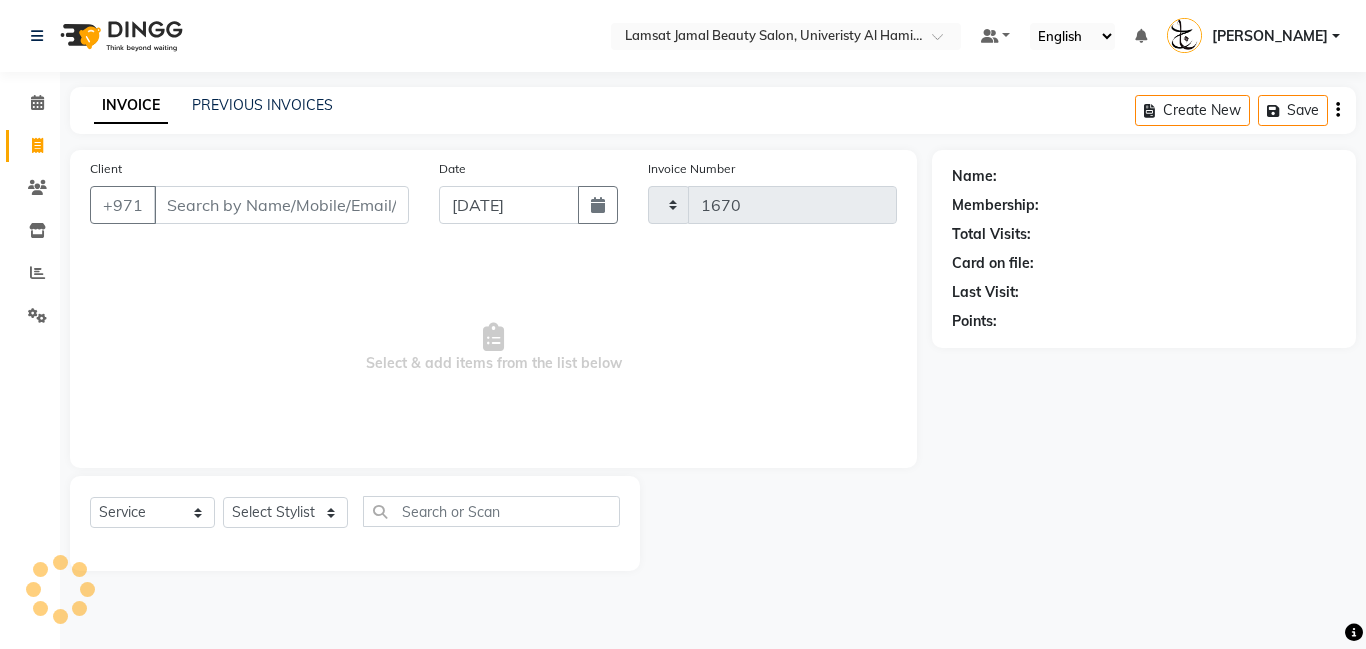 select on "8294" 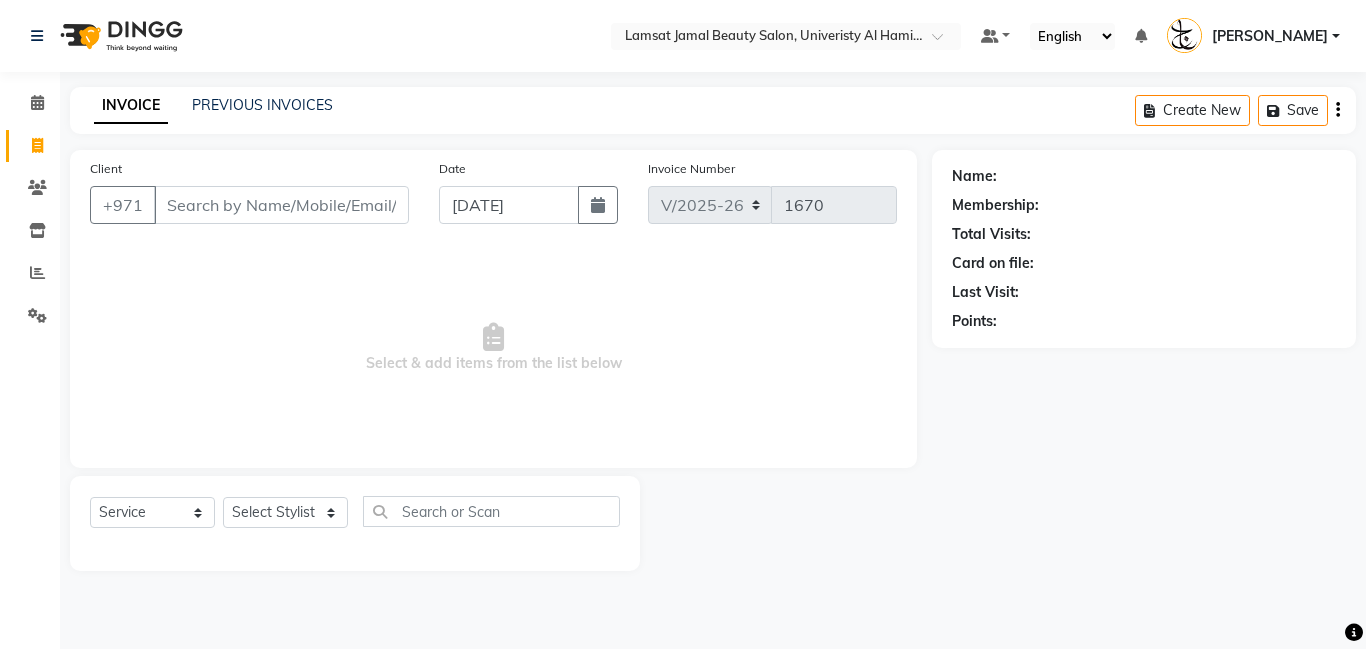 type on "52*****62" 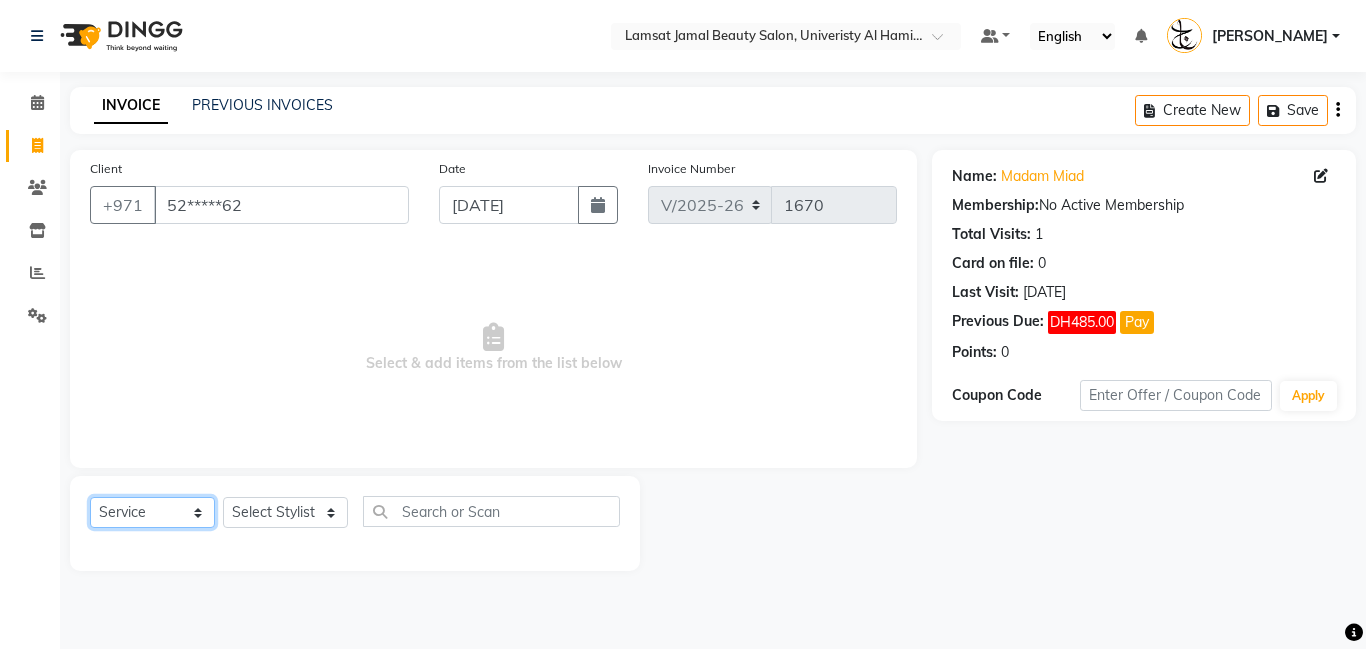 click on "Select  Service  Product  Membership  Package Voucher Prepaid Gift Card" 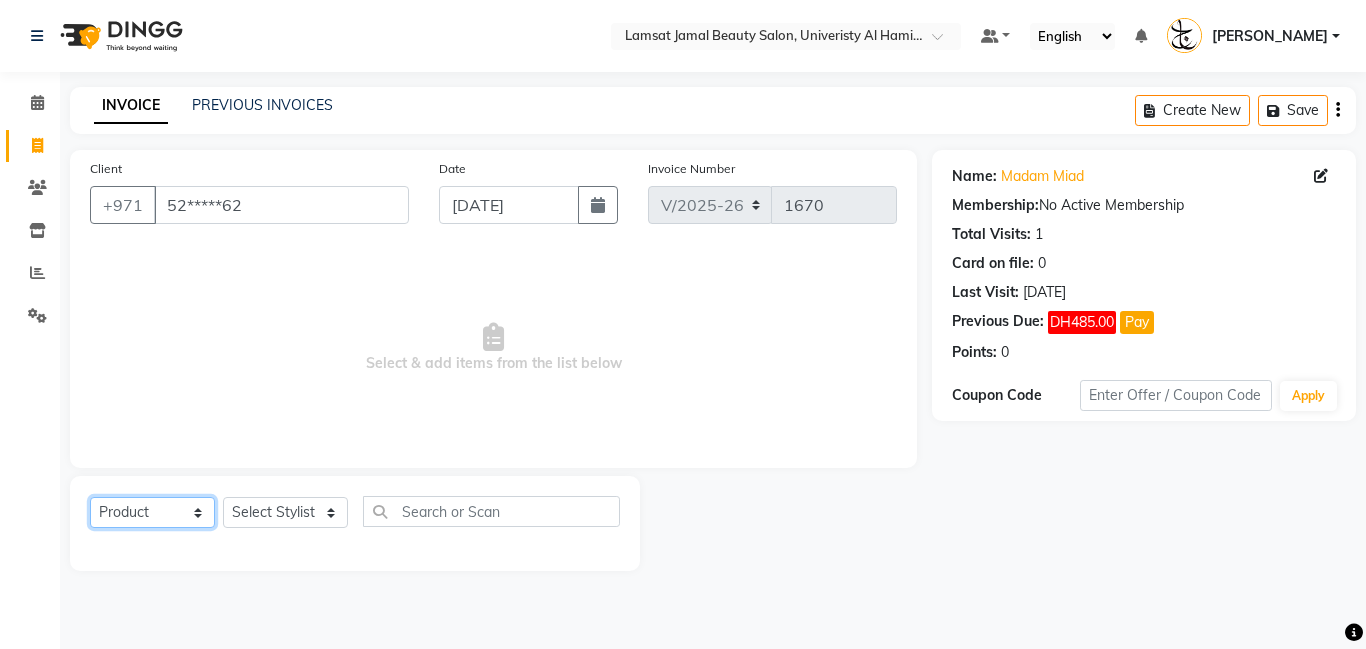click on "Select  Service  Product  Membership  Package Voucher Prepaid Gift Card" 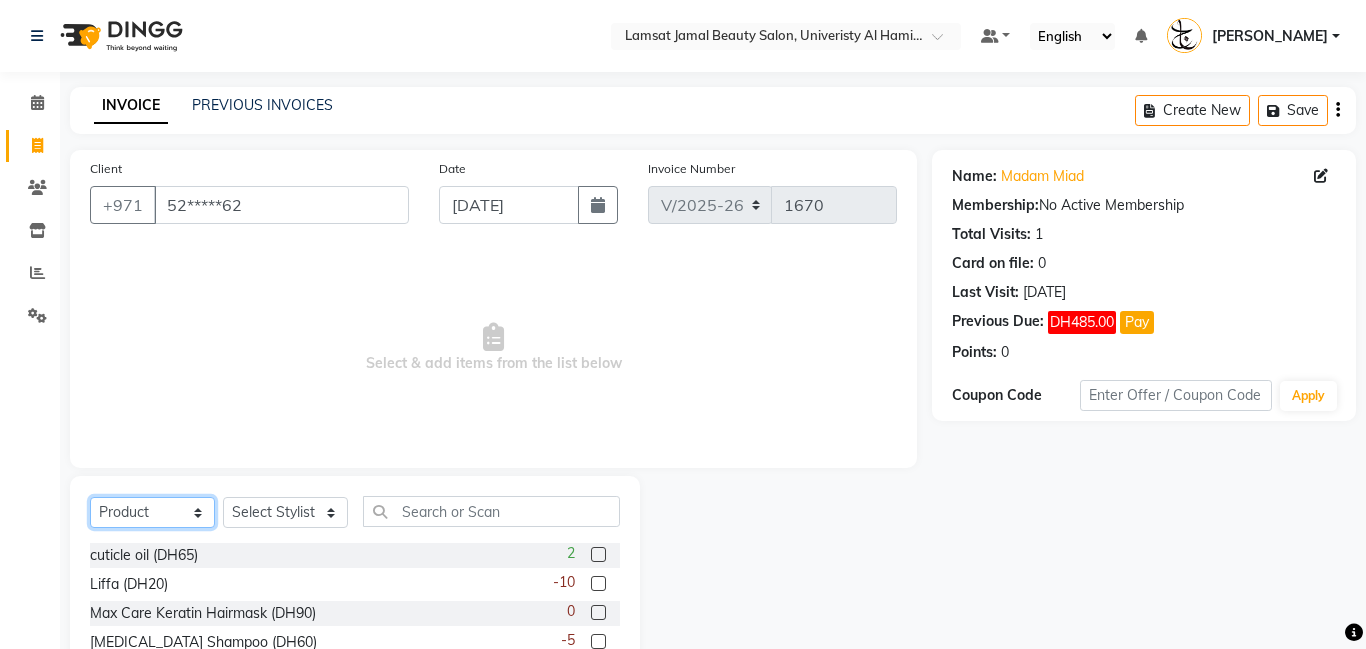 scroll, scrollTop: 152, scrollLeft: 0, axis: vertical 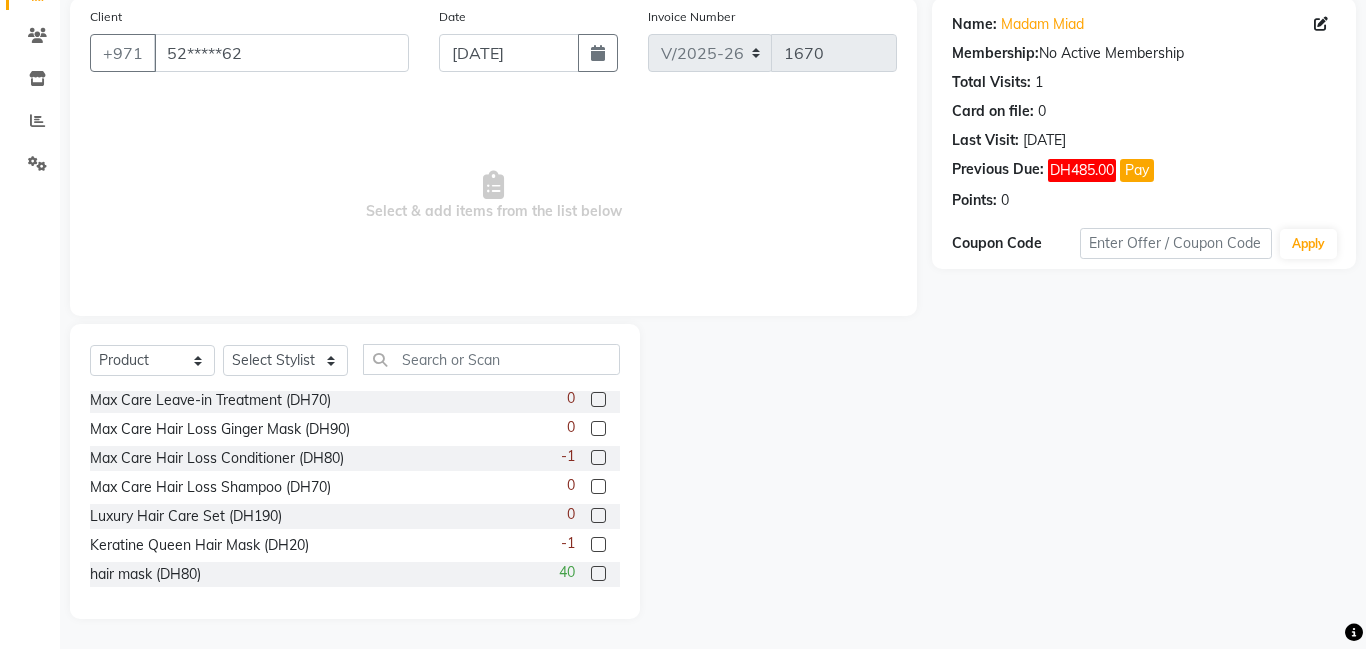 click 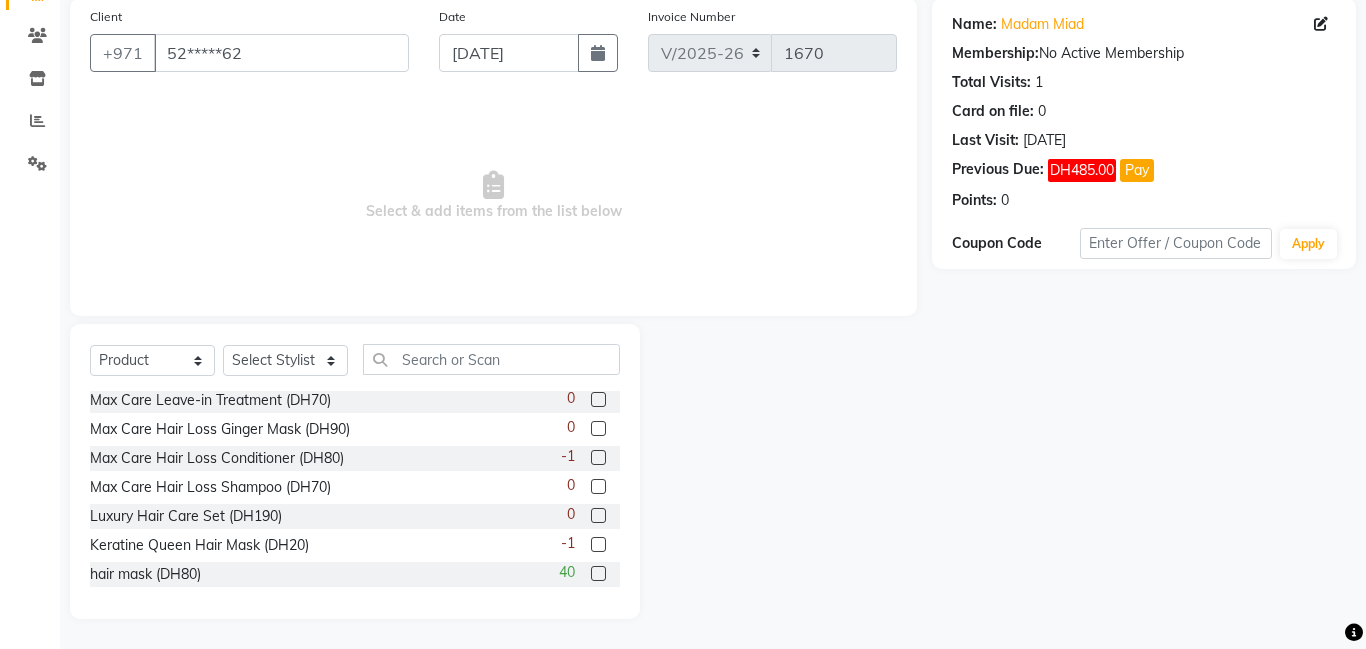 click at bounding box center [597, 516] 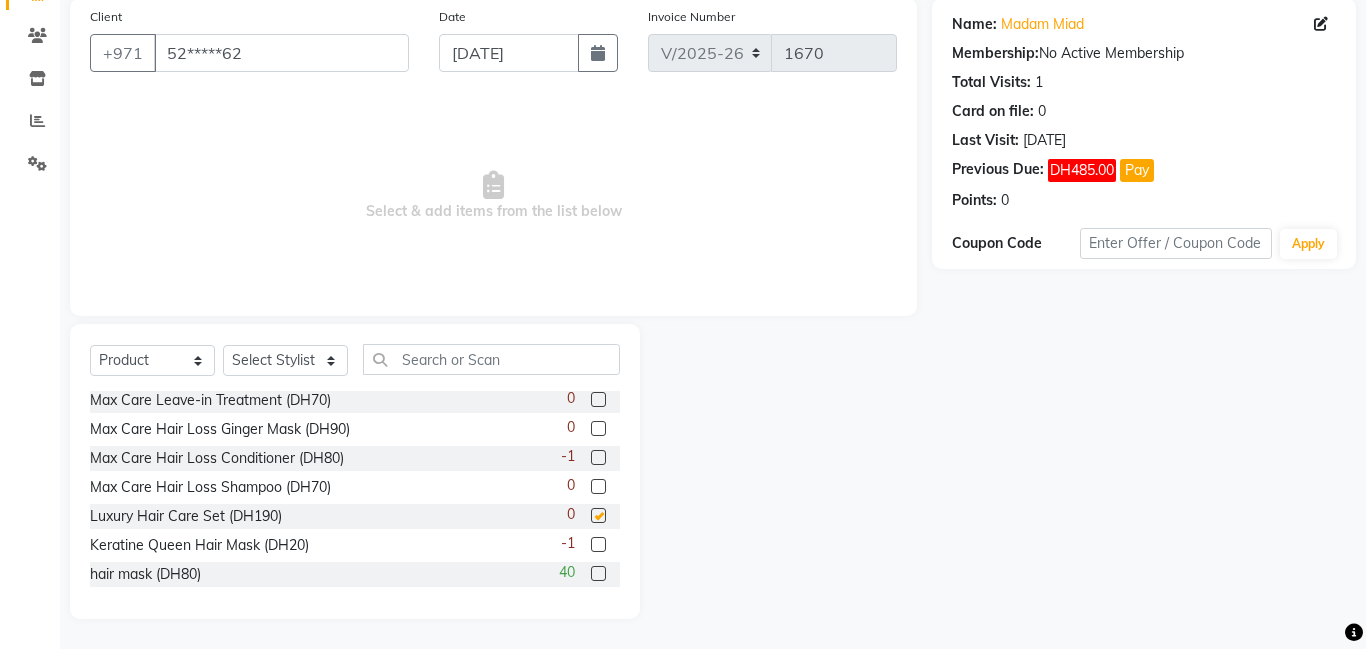 checkbox on "false" 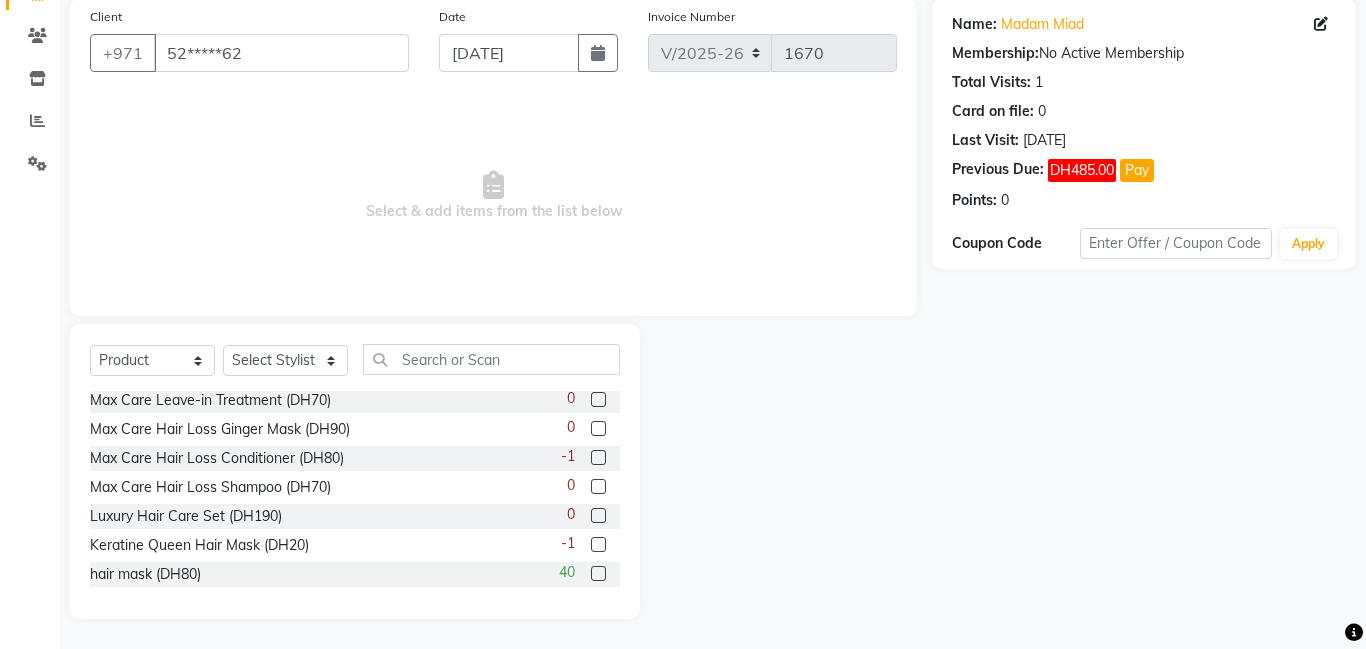 click on "0" 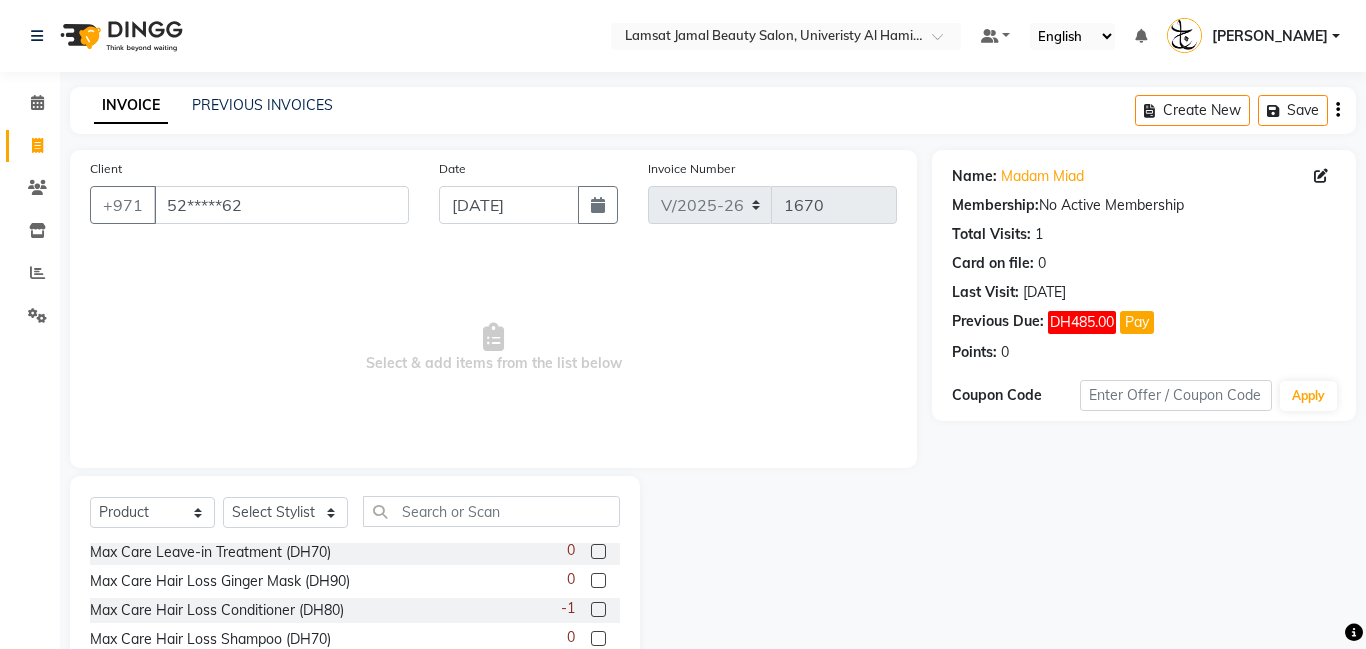 scroll, scrollTop: 152, scrollLeft: 0, axis: vertical 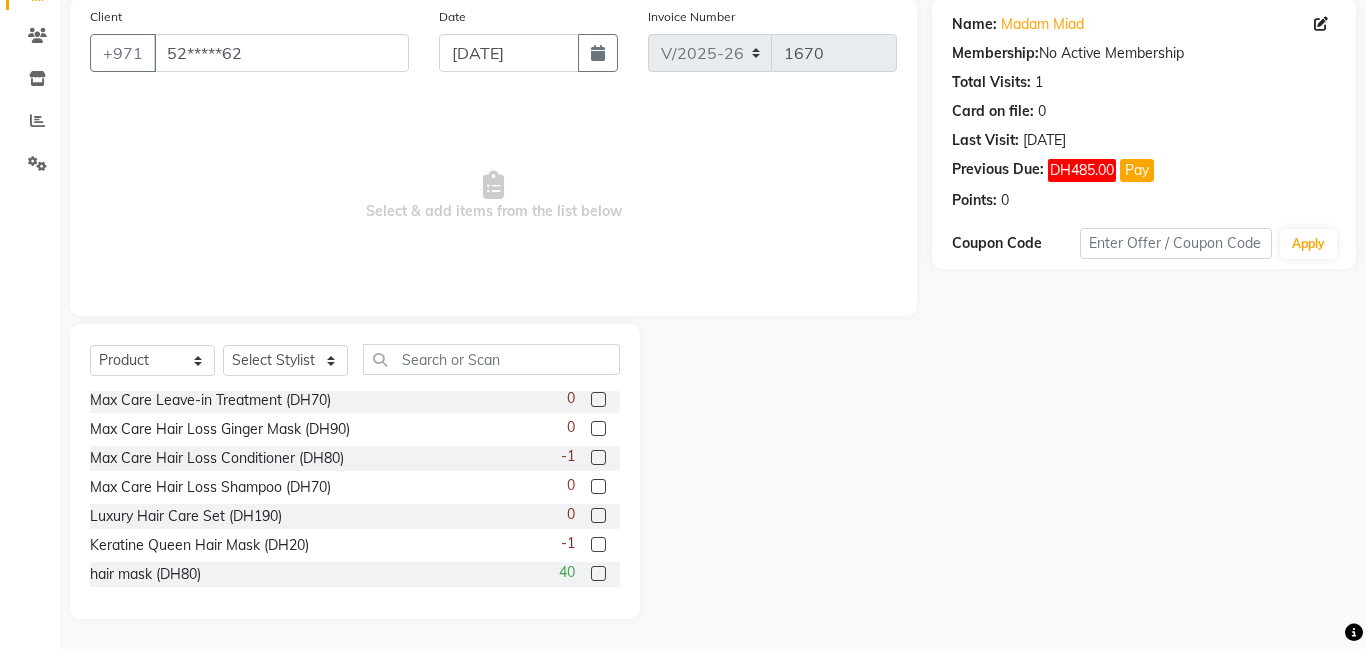 click 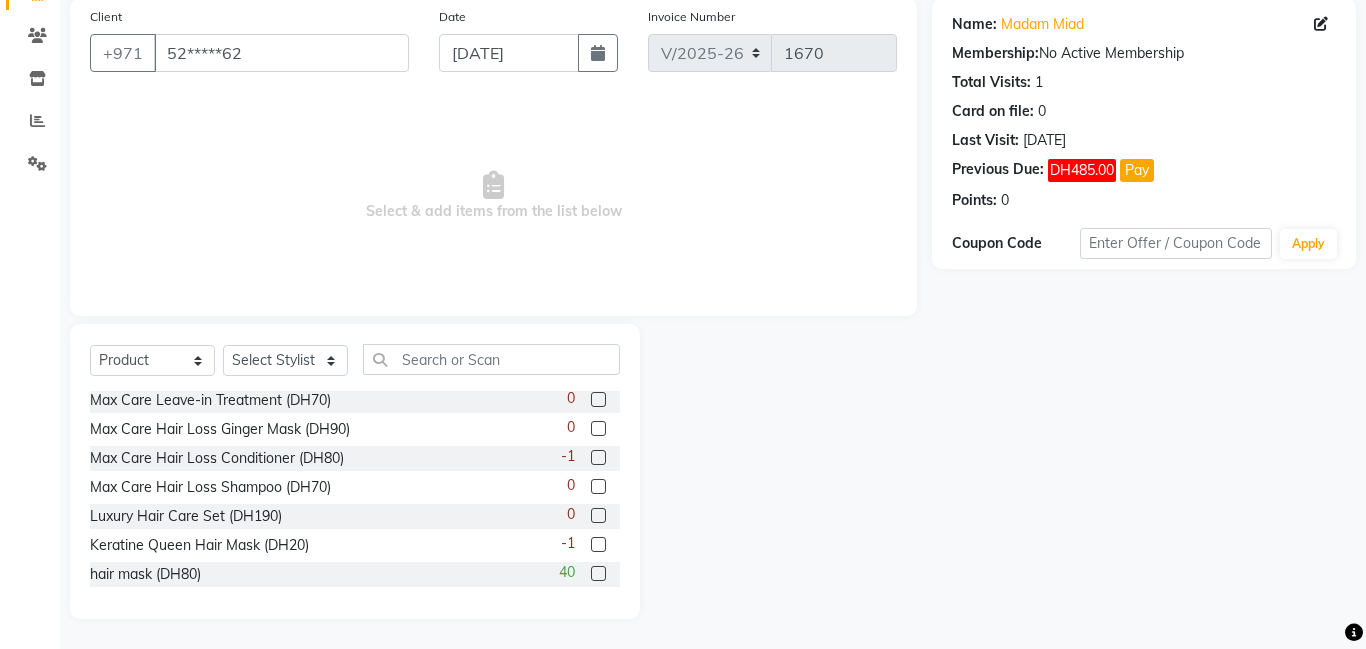 click at bounding box center [597, 400] 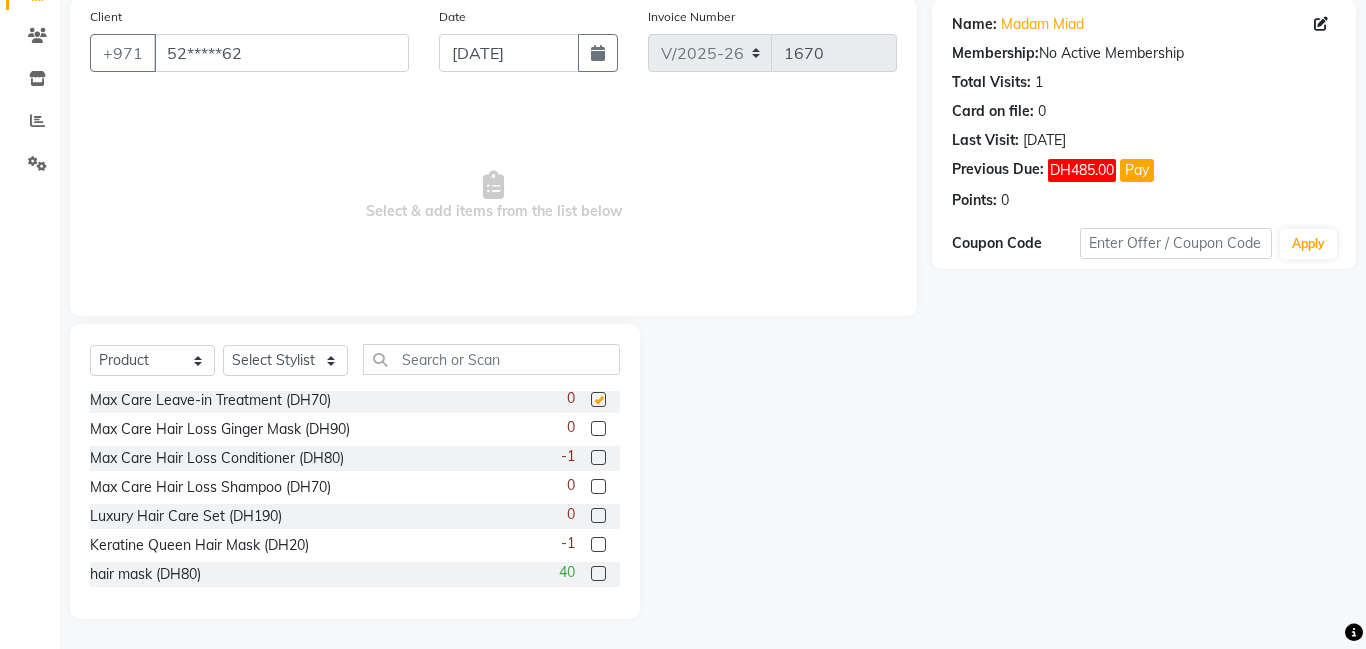 checkbox on "false" 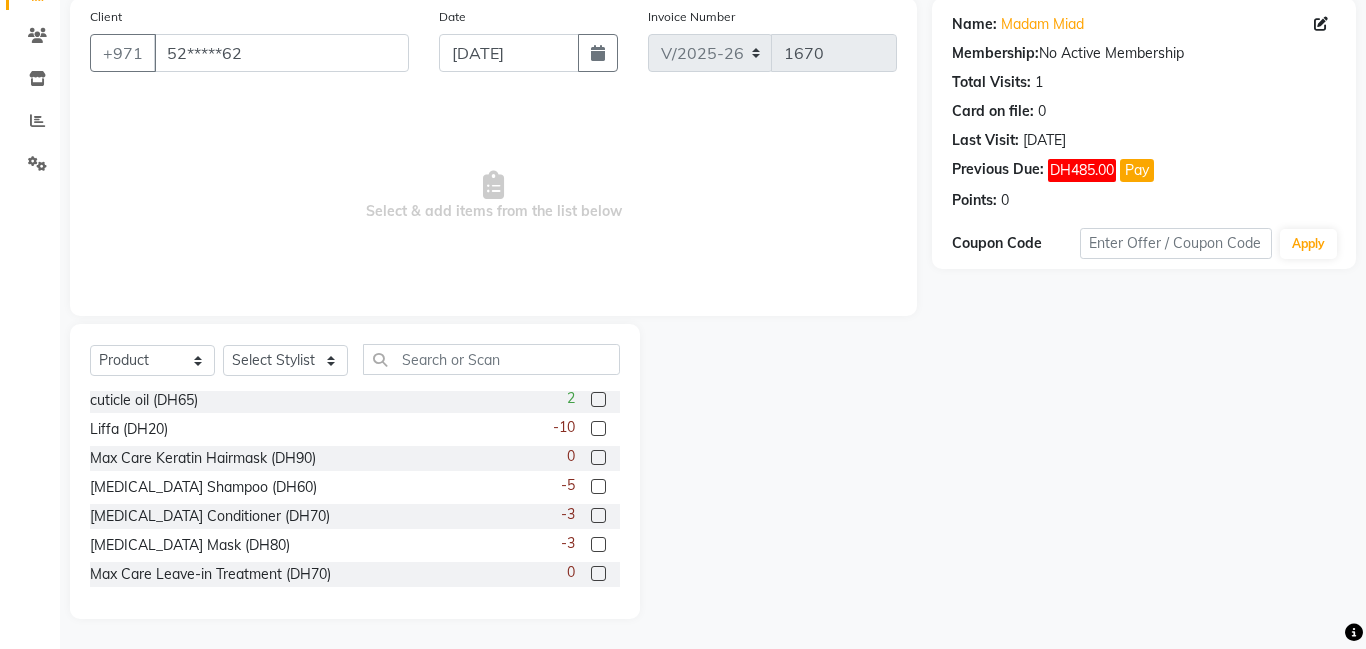 scroll, scrollTop: 0, scrollLeft: 0, axis: both 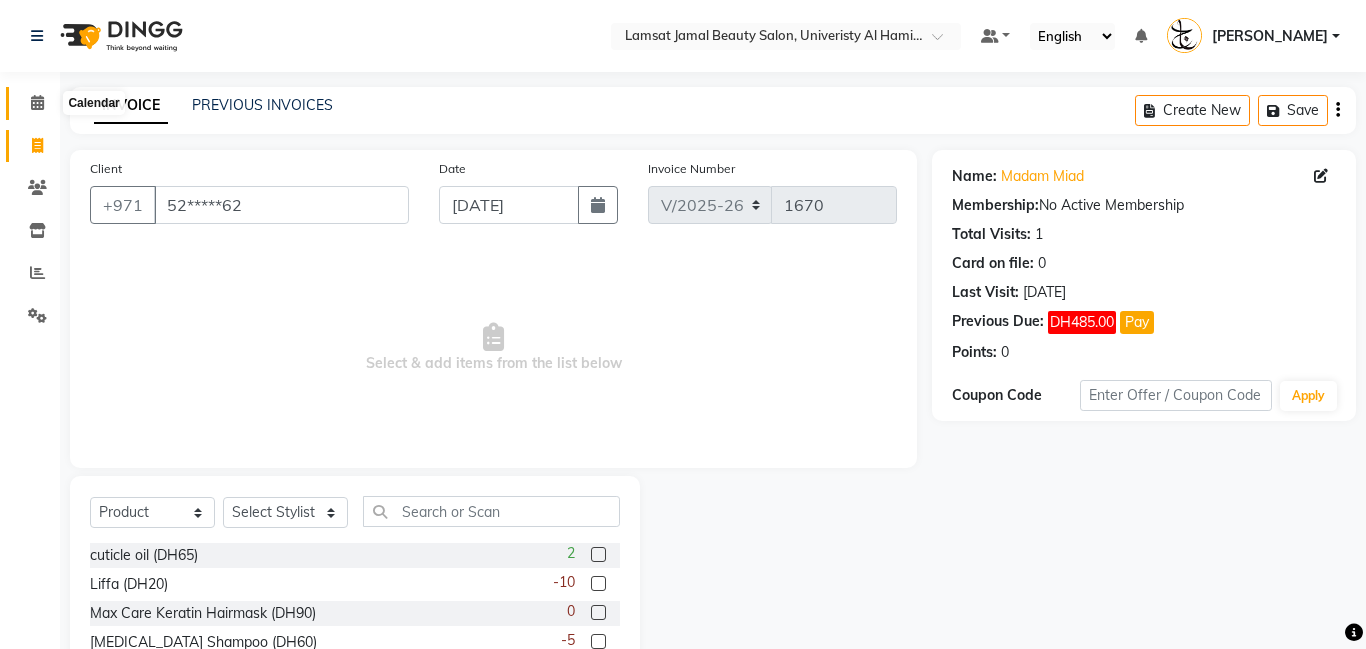 click 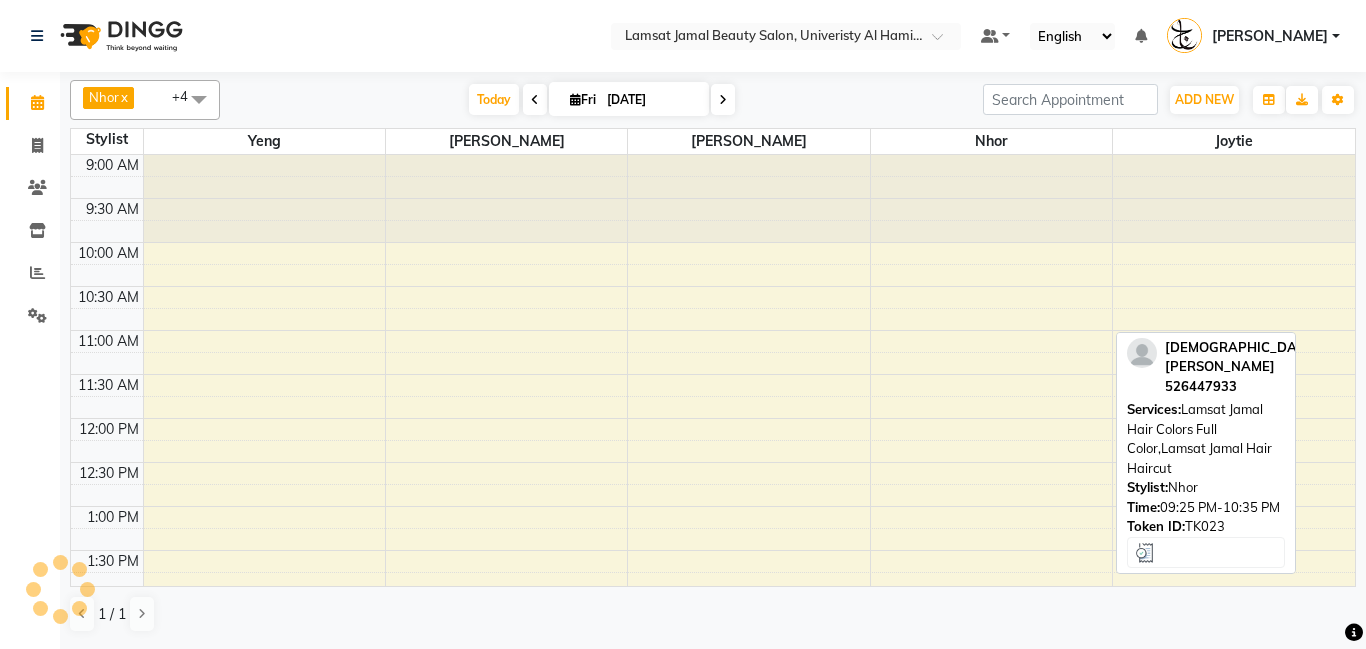 scroll, scrollTop: 888, scrollLeft: 0, axis: vertical 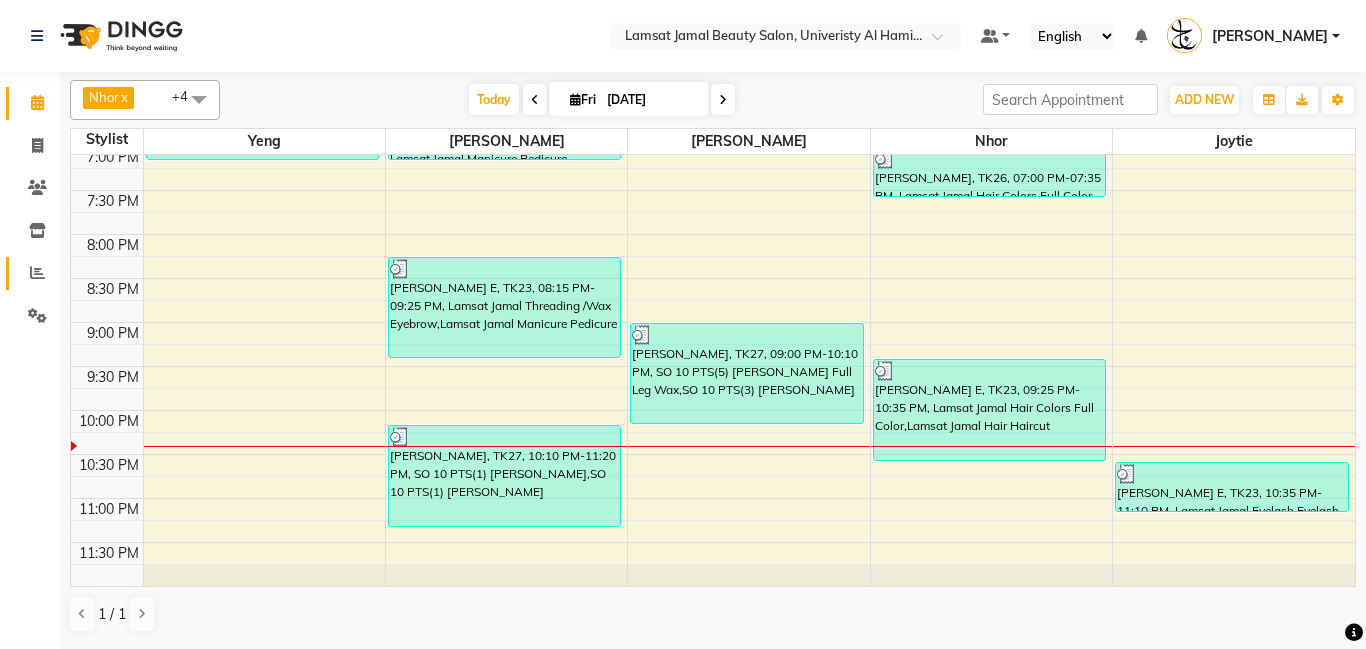 click 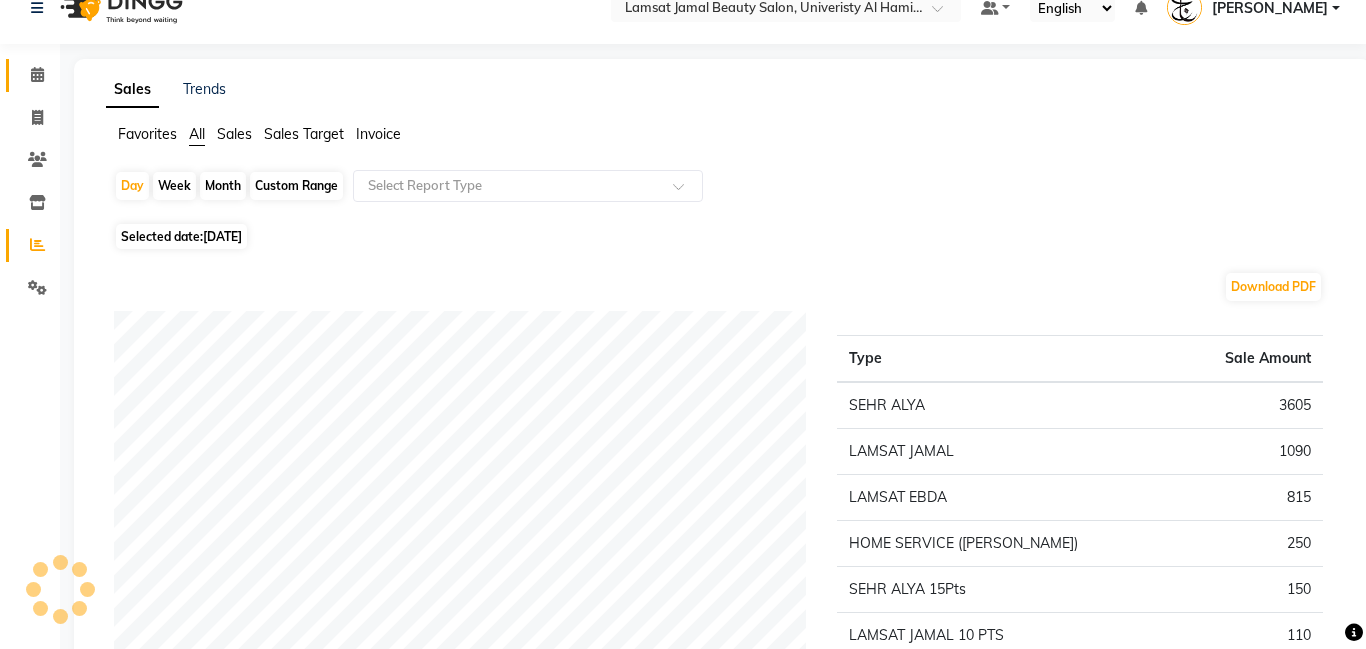 scroll, scrollTop: 144, scrollLeft: 0, axis: vertical 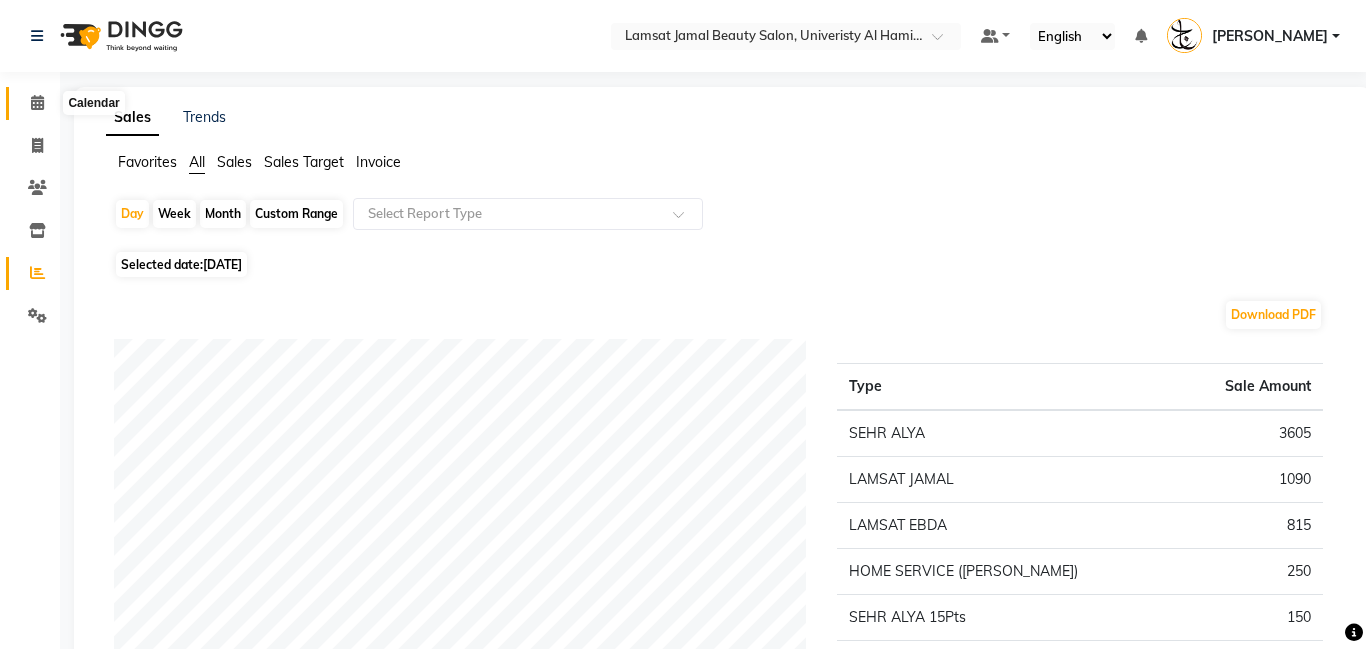 click 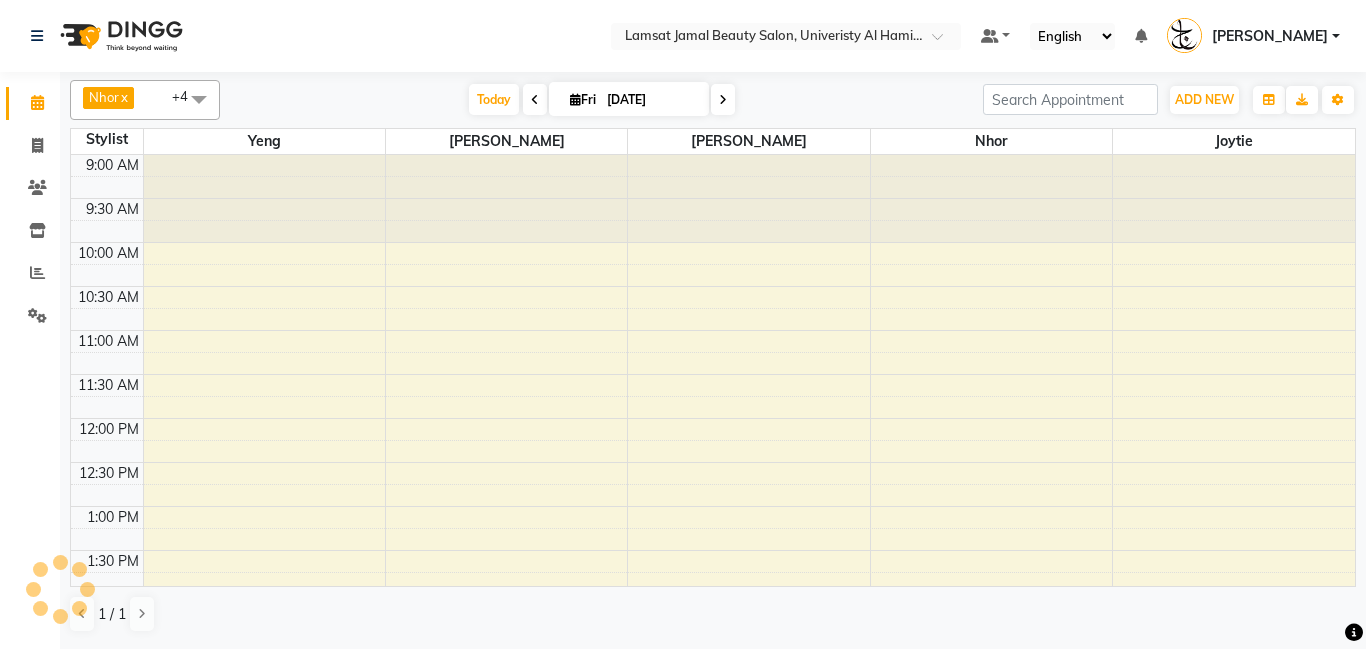 scroll, scrollTop: 0, scrollLeft: 0, axis: both 